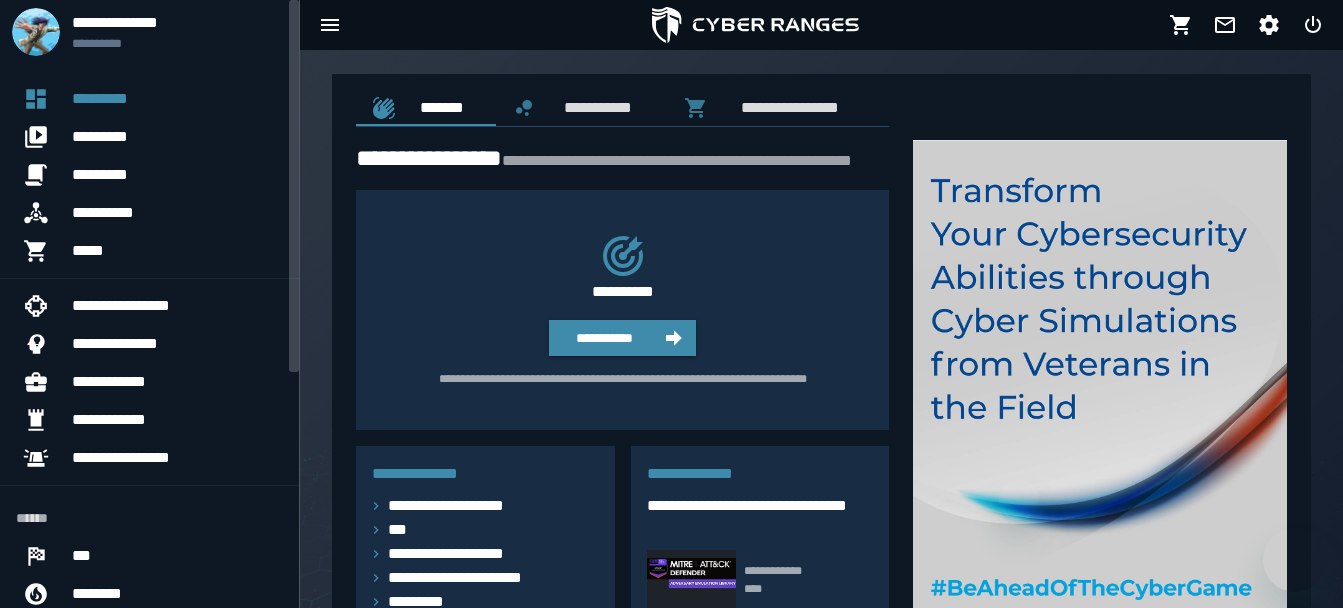 scroll, scrollTop: 0, scrollLeft: 0, axis: both 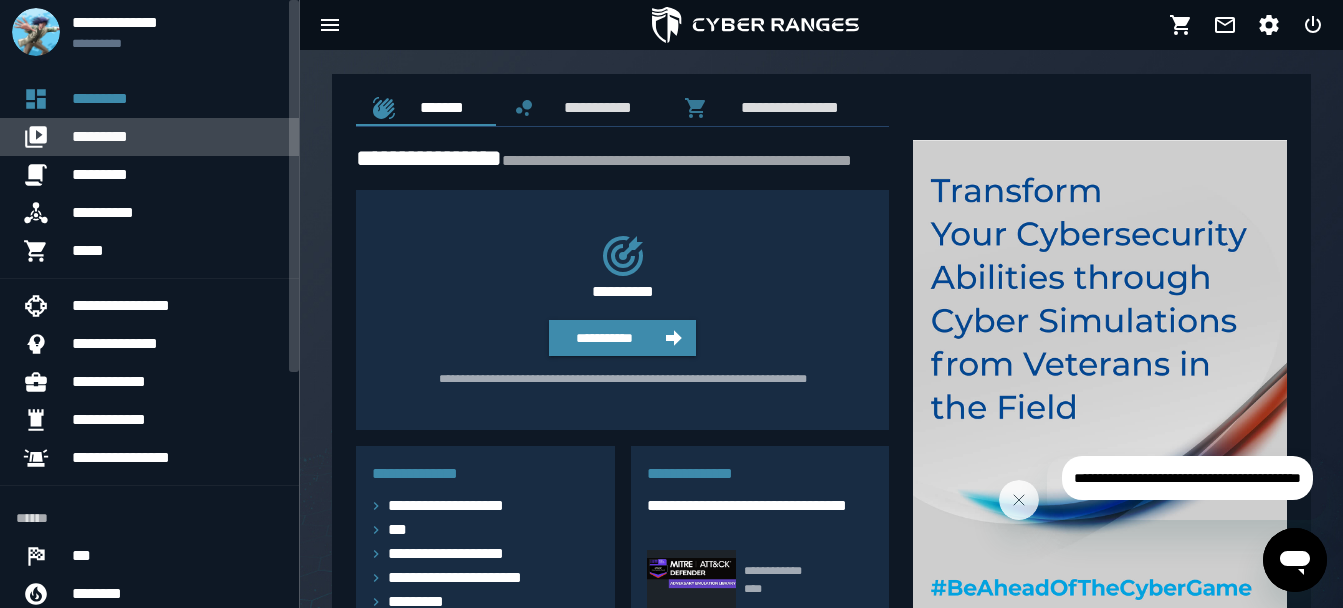 click on "*********" 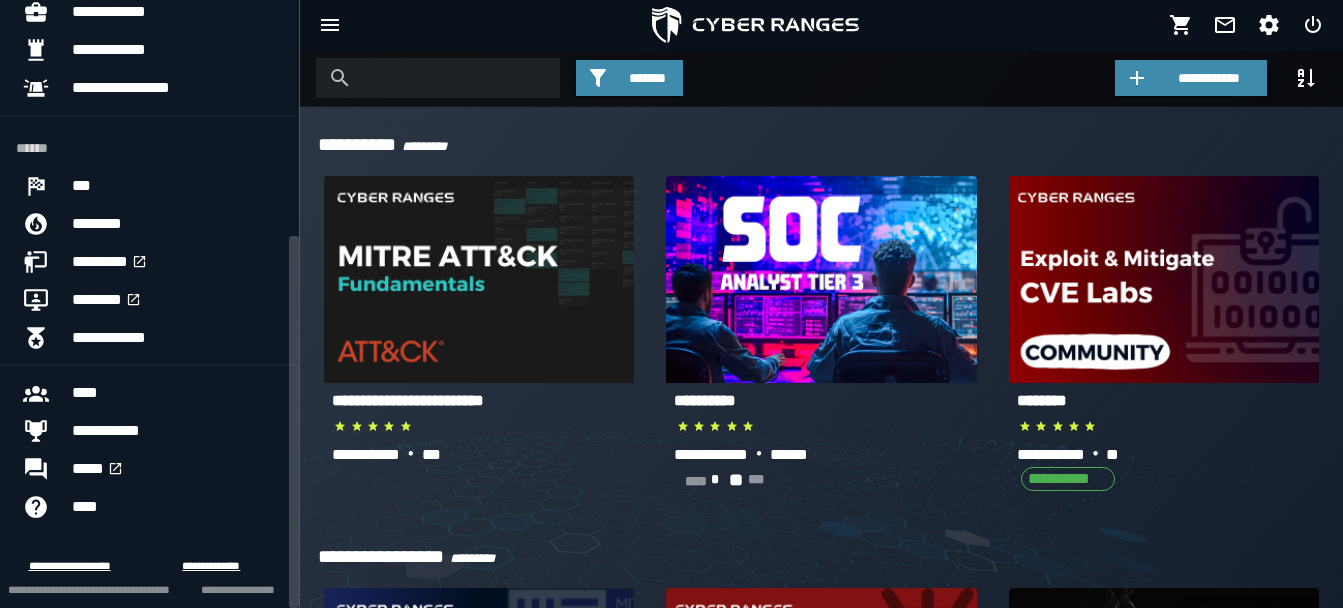 scroll, scrollTop: 385, scrollLeft: 0, axis: vertical 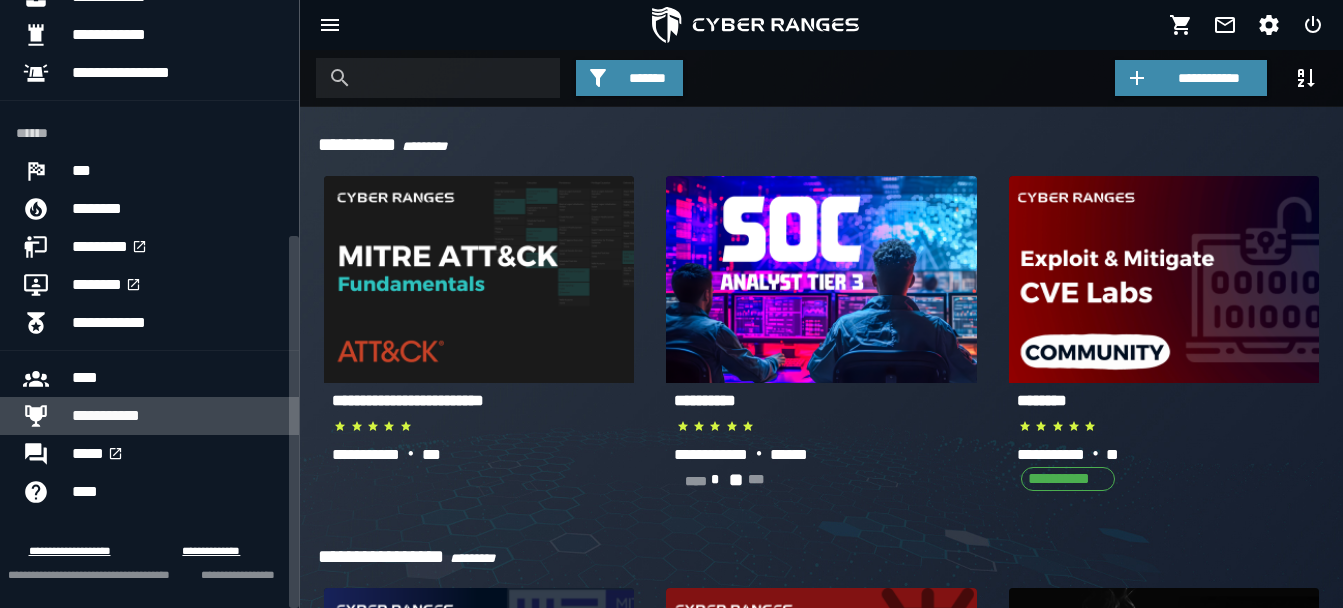 click on "**********" at bounding box center [177, 416] 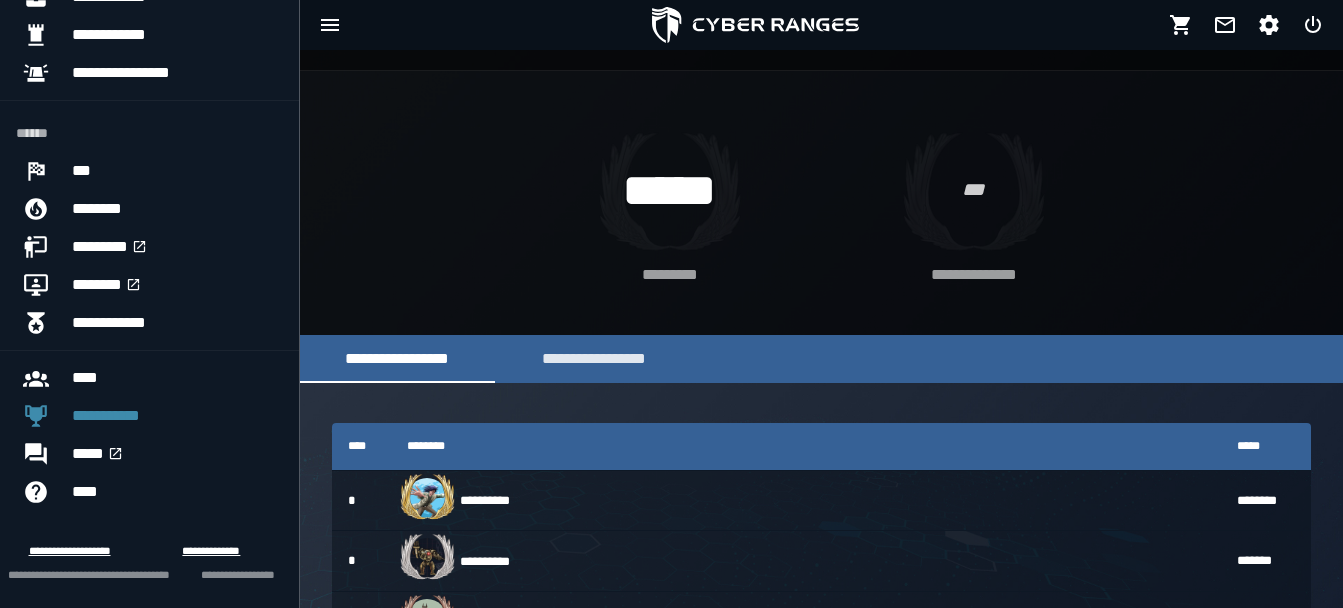 scroll, scrollTop: 0, scrollLeft: 0, axis: both 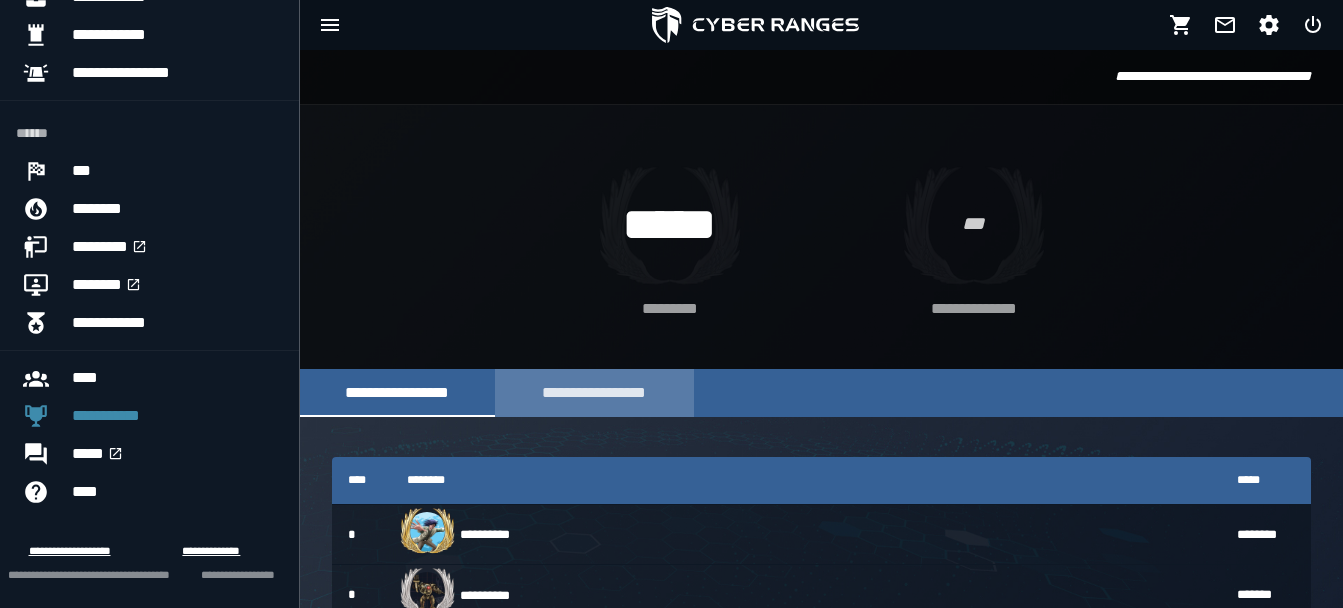 click on "**********" at bounding box center [594, 392] 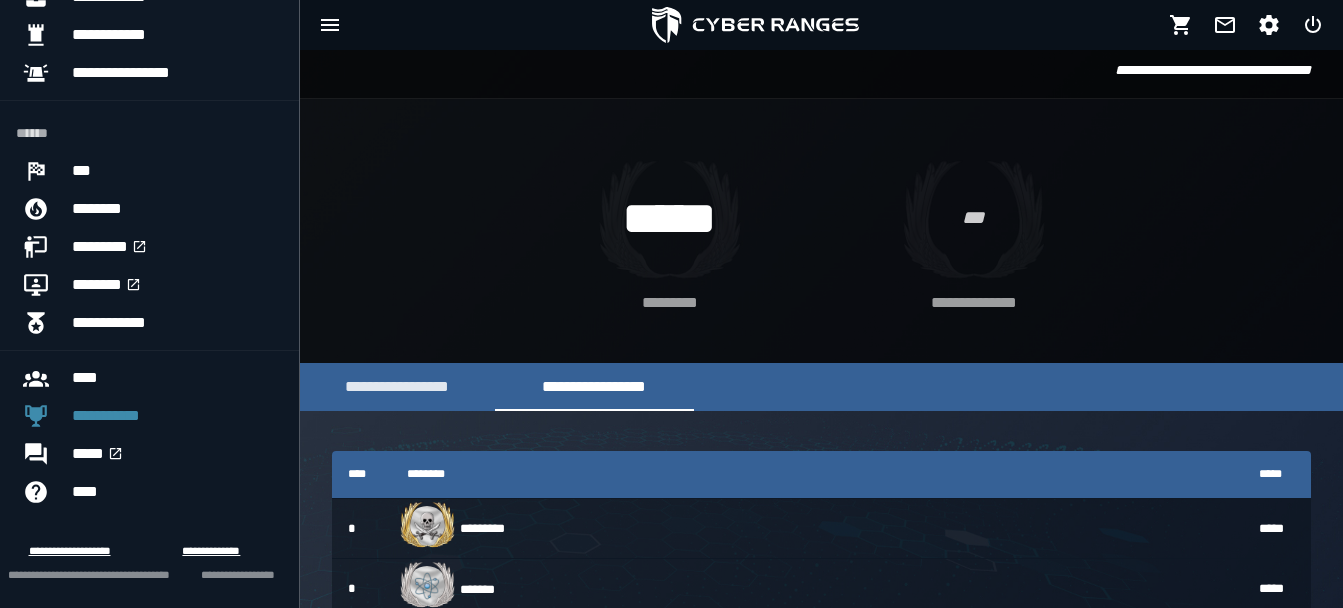 scroll, scrollTop: 0, scrollLeft: 0, axis: both 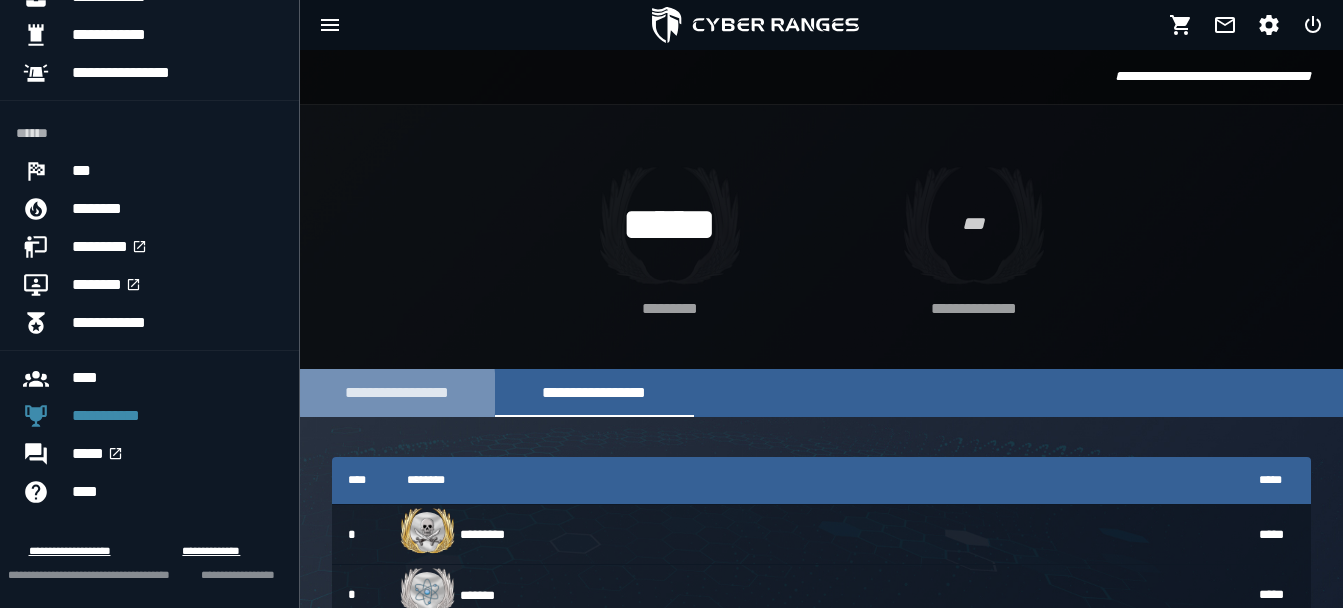 click on "**********" at bounding box center (397, 393) 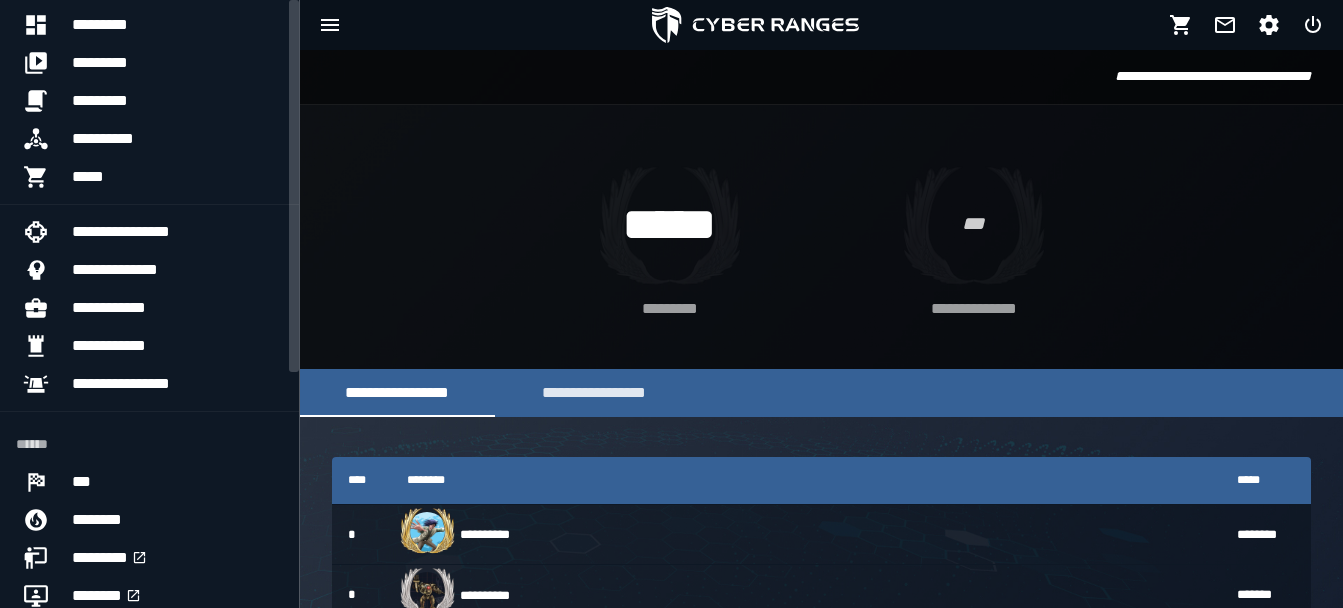 scroll, scrollTop: 0, scrollLeft: 0, axis: both 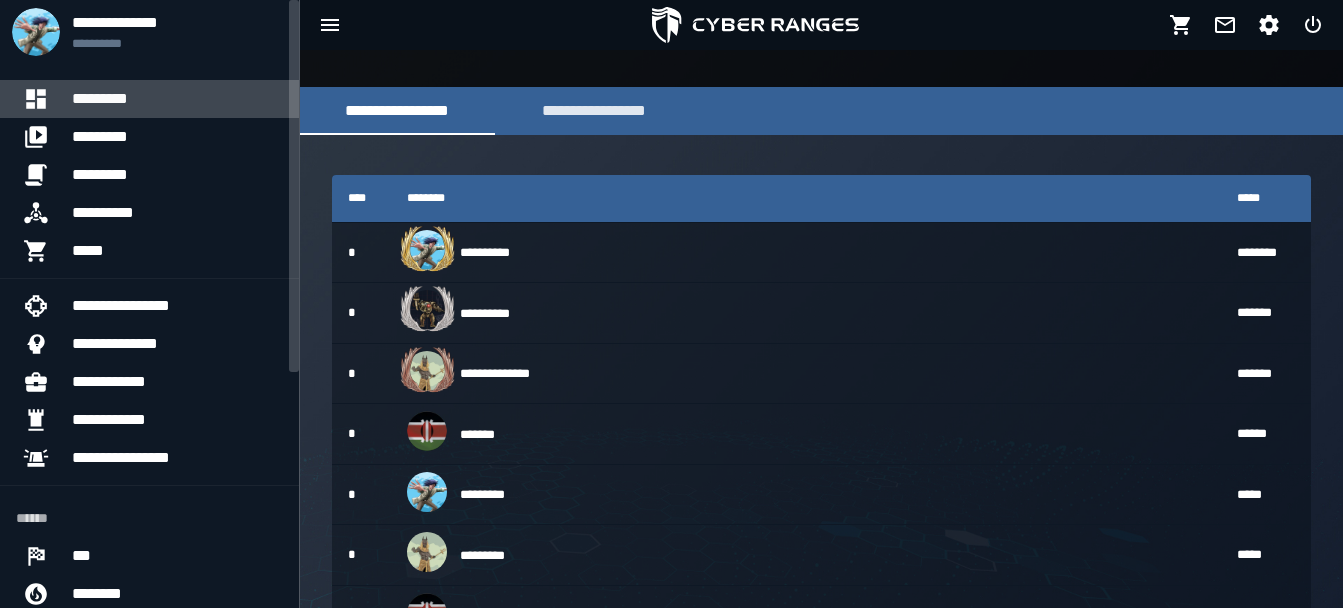 click on "*********" at bounding box center [177, 99] 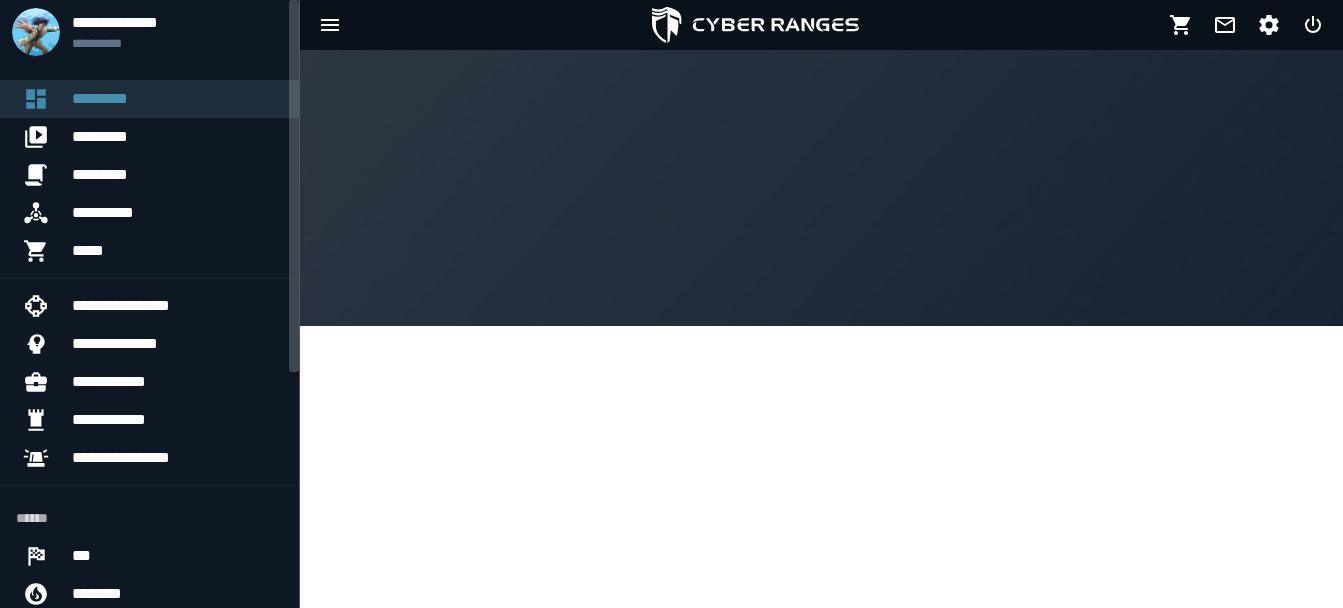 scroll, scrollTop: 0, scrollLeft: 0, axis: both 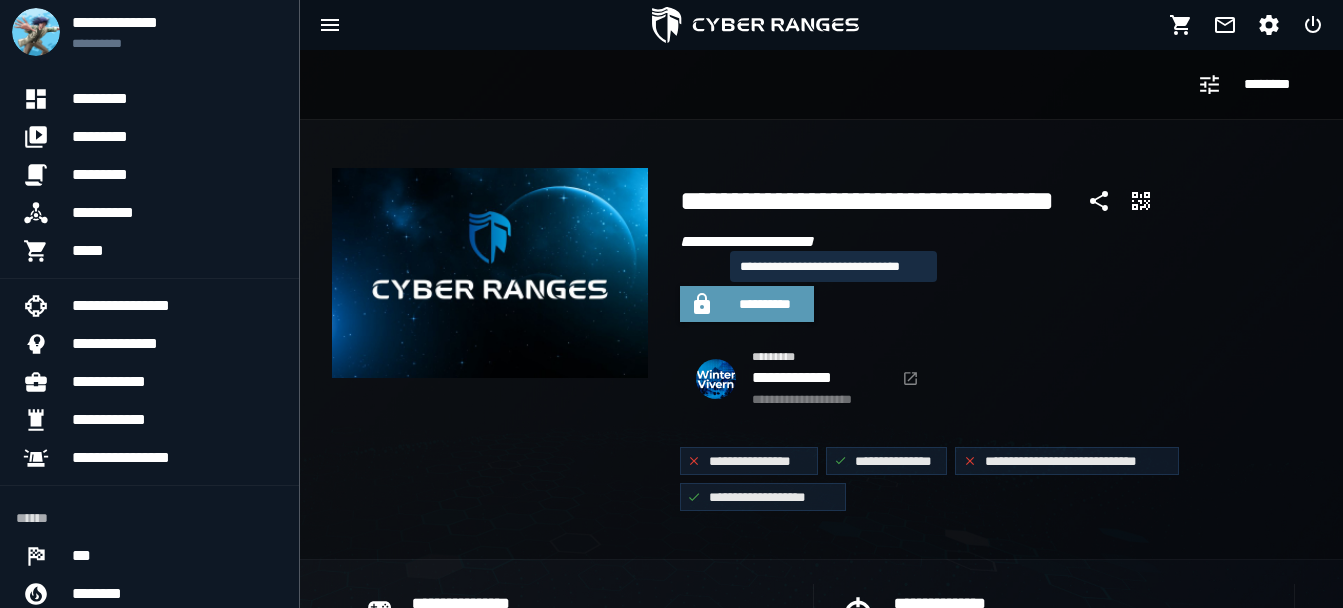 click on "**********" at bounding box center (765, 304) 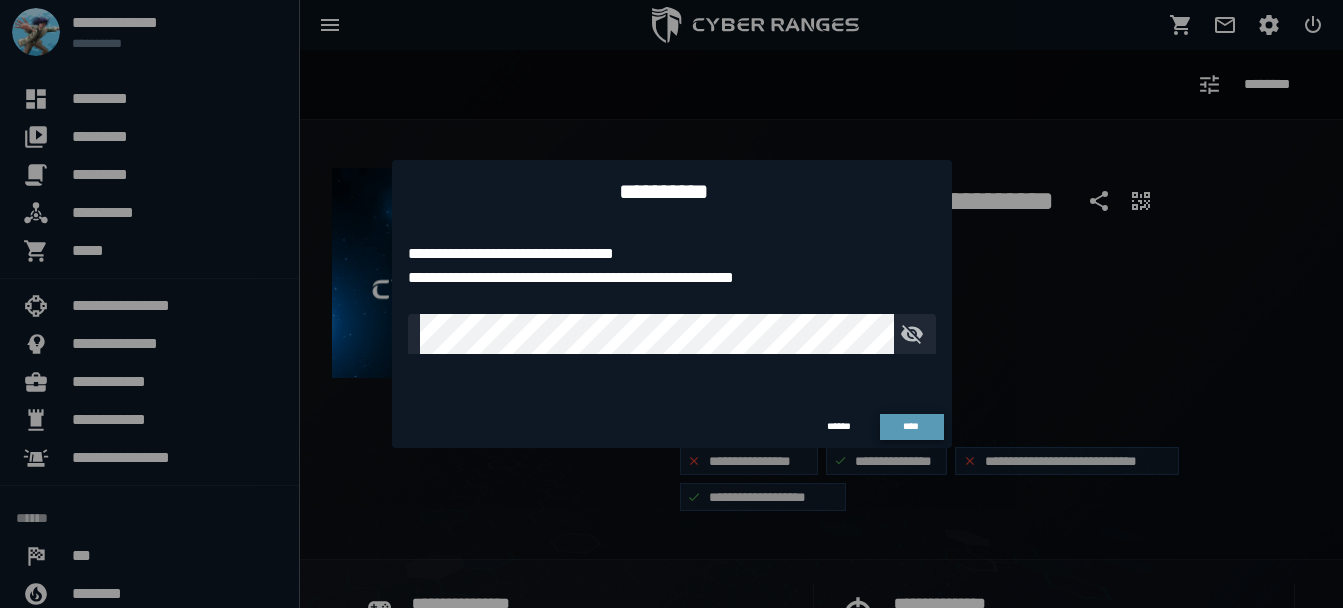 click on "****" at bounding box center [911, 426] 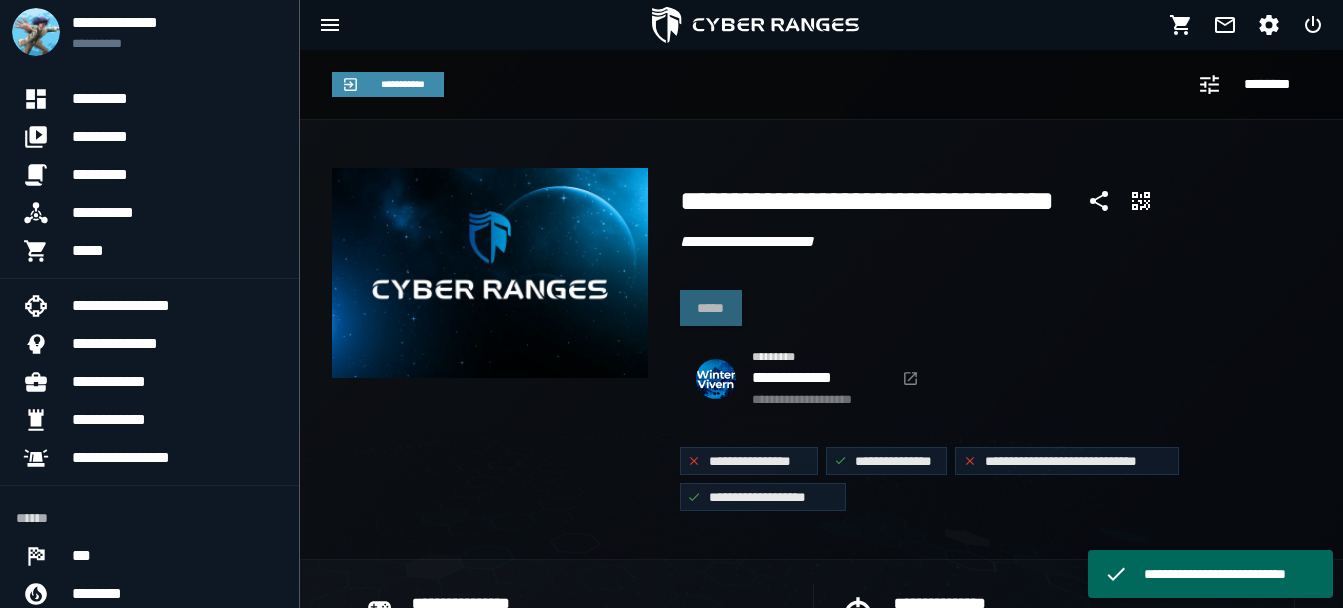 click on "*****" at bounding box center (991, 304) 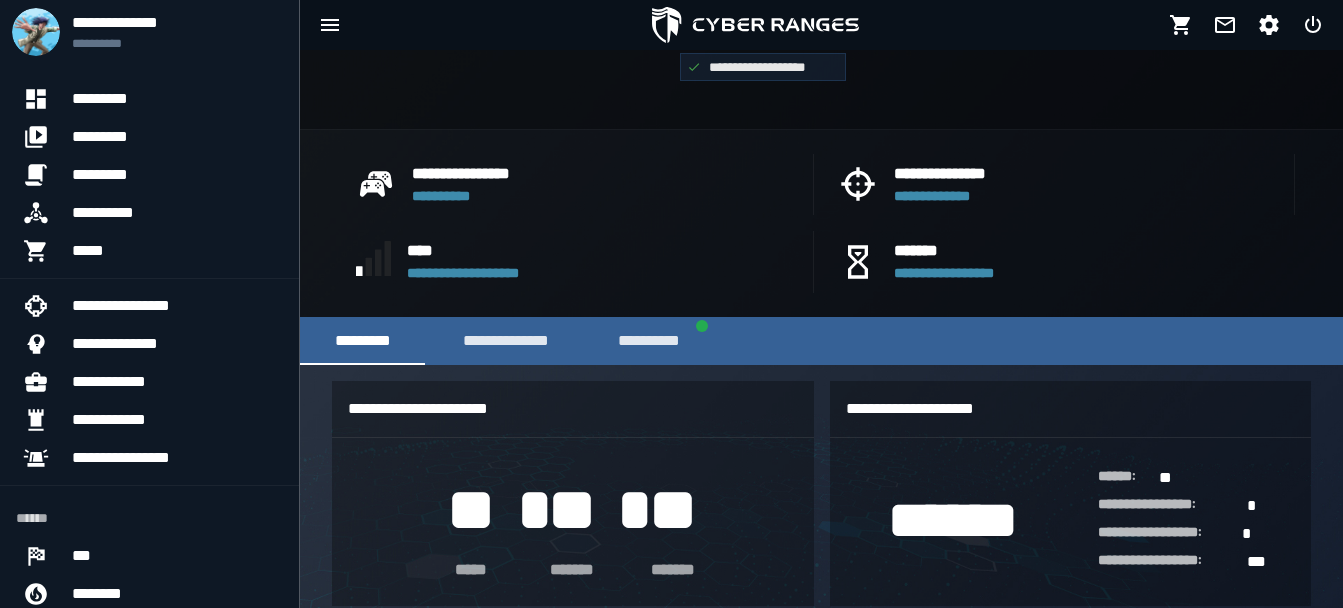 scroll, scrollTop: 422, scrollLeft: 0, axis: vertical 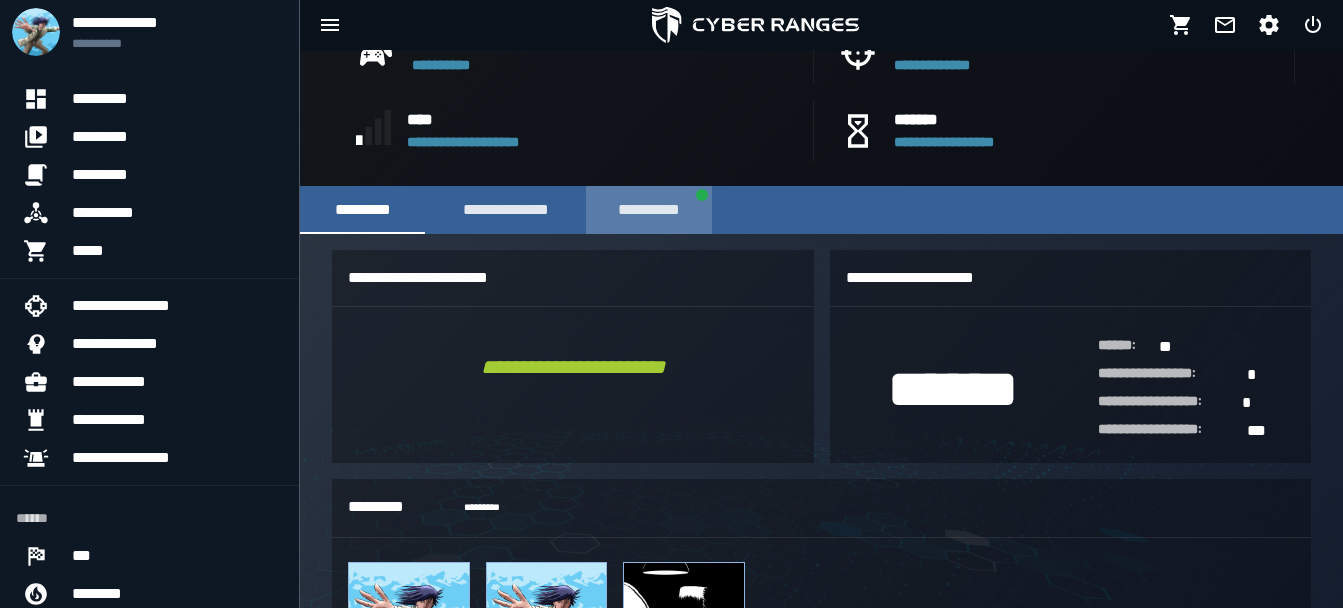 click on "**********" at bounding box center [649, 210] 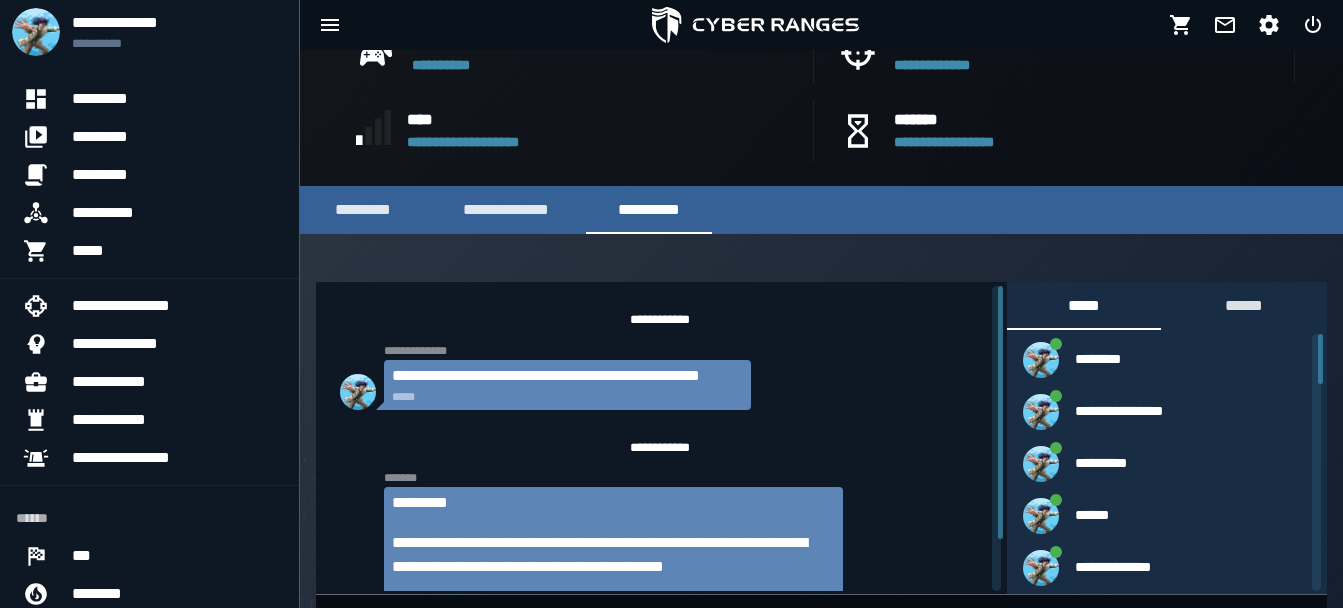 scroll, scrollTop: 62, scrollLeft: 0, axis: vertical 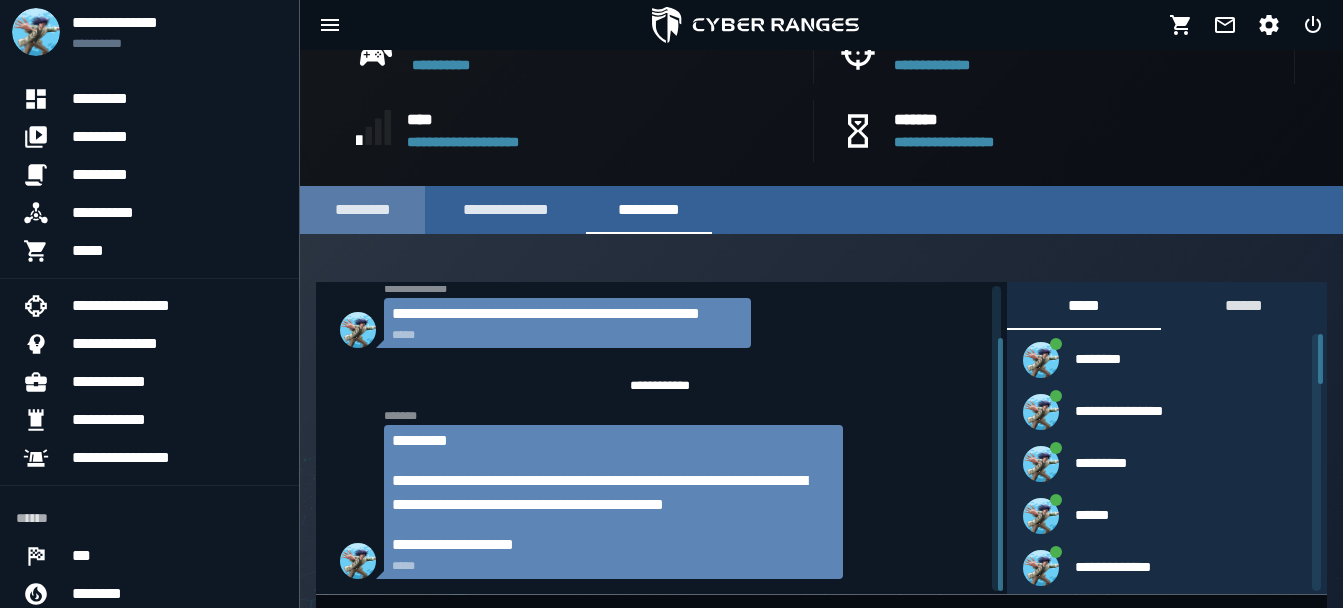 click on "*********" at bounding box center [362, 210] 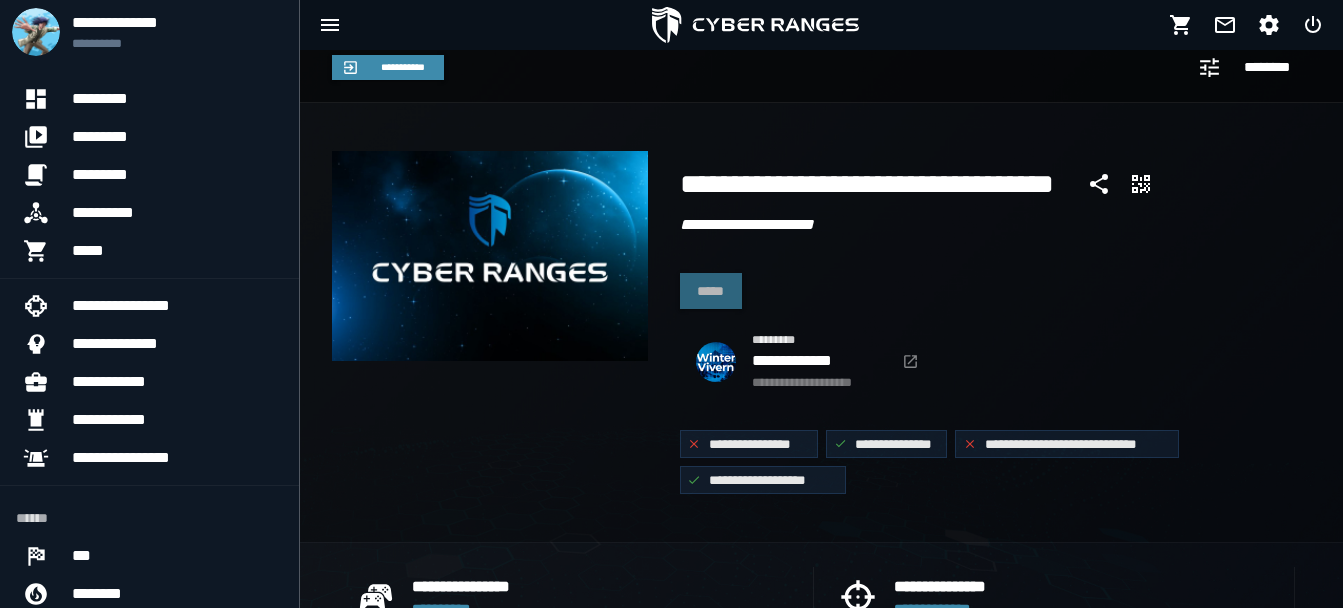 scroll, scrollTop: 8, scrollLeft: 0, axis: vertical 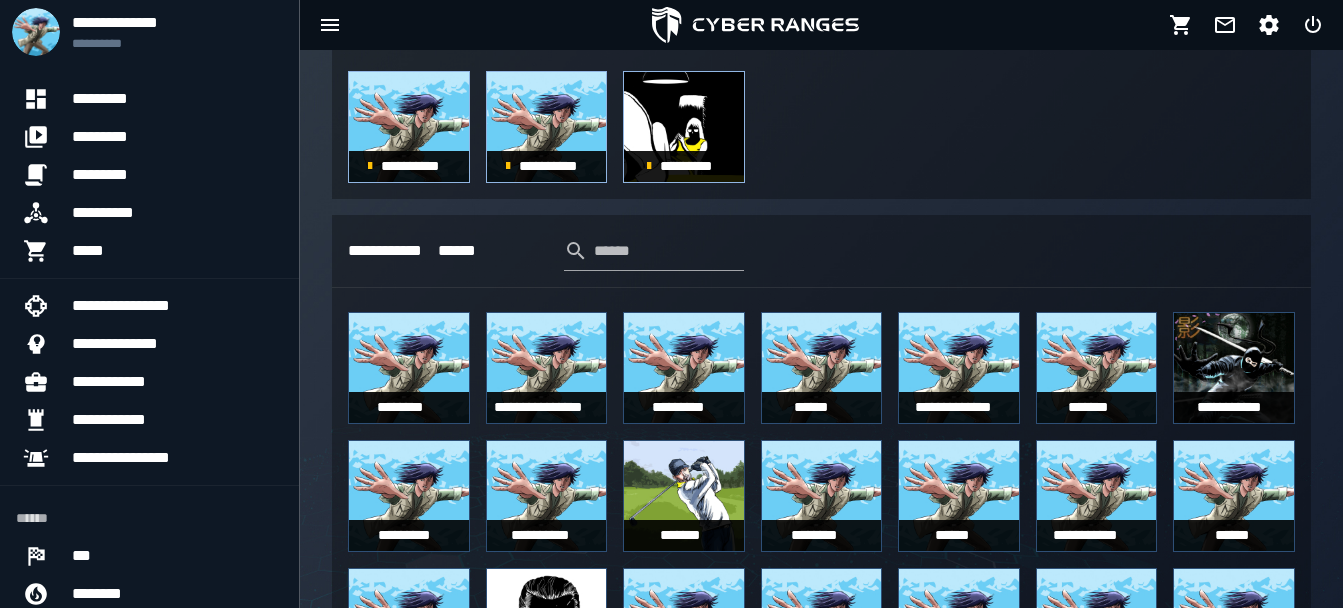 click 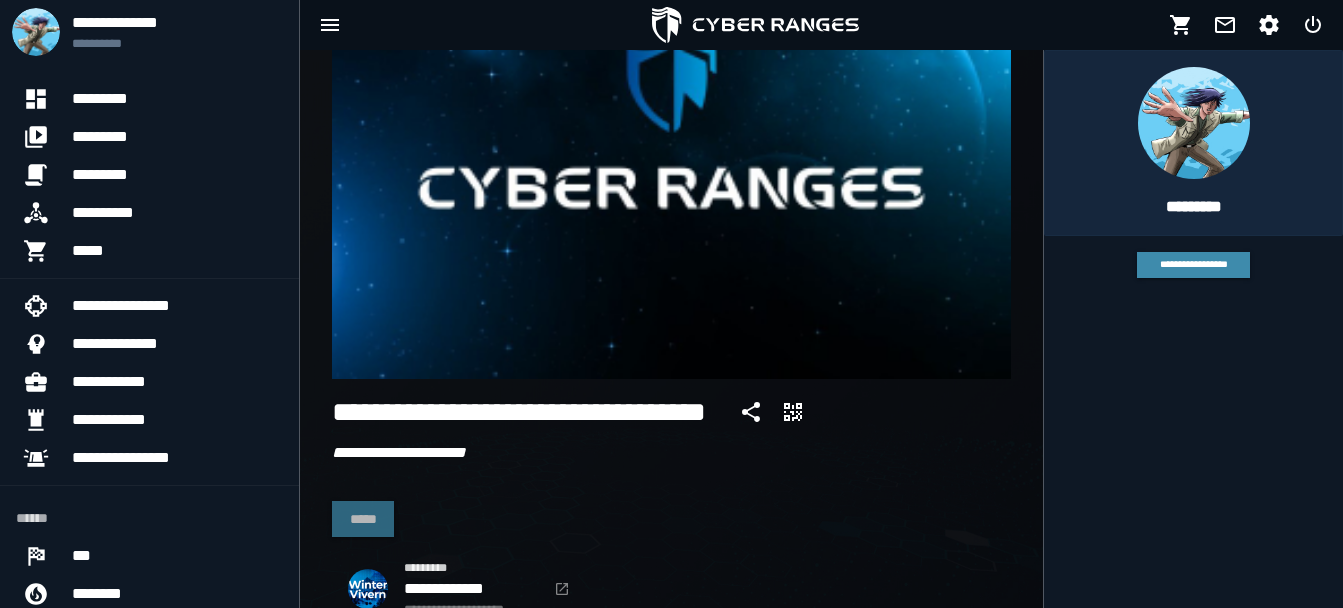 scroll, scrollTop: 149, scrollLeft: 0, axis: vertical 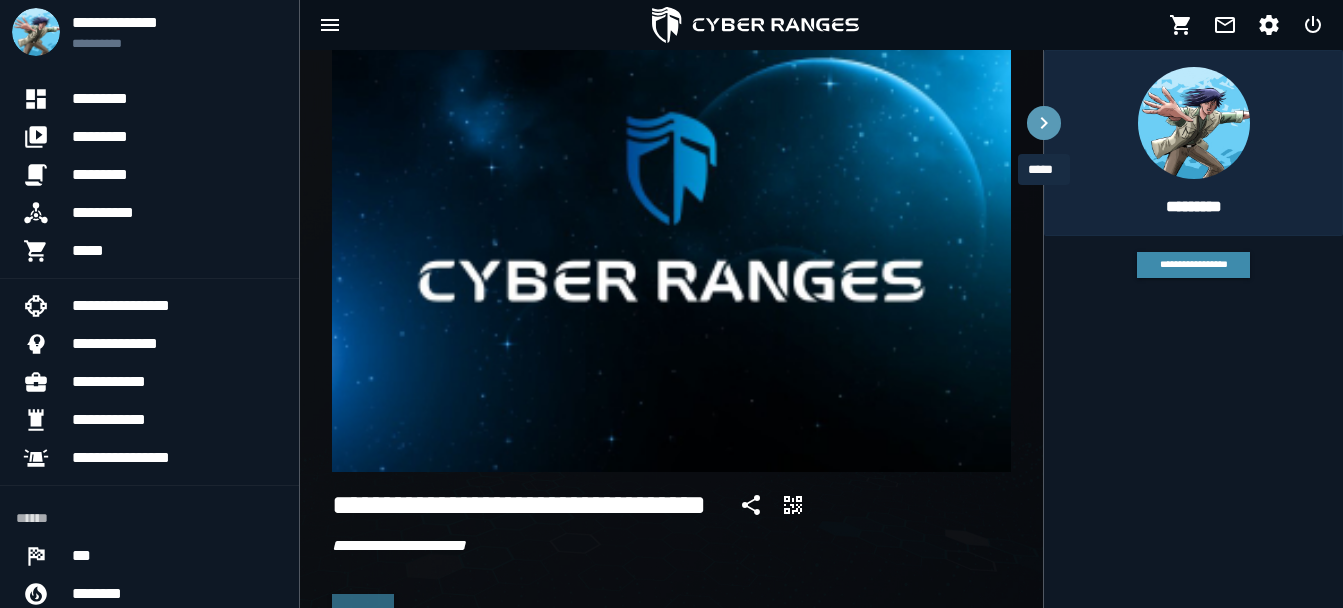 click 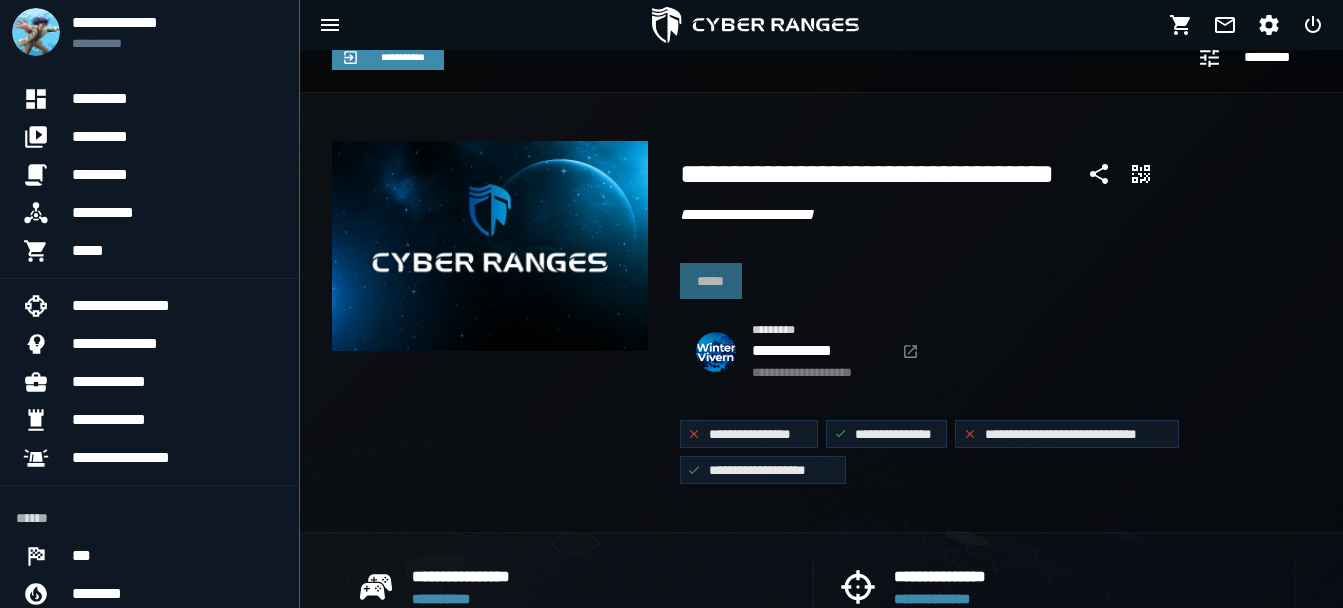 scroll, scrollTop: 0, scrollLeft: 0, axis: both 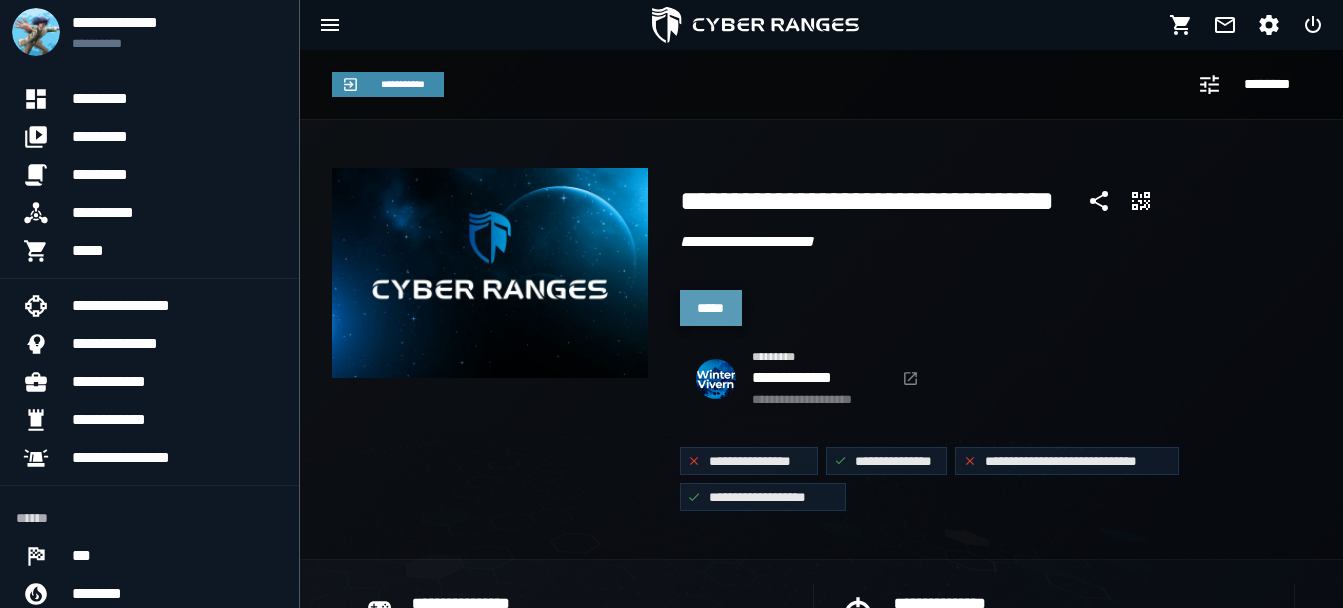click on "*****" at bounding box center (711, 308) 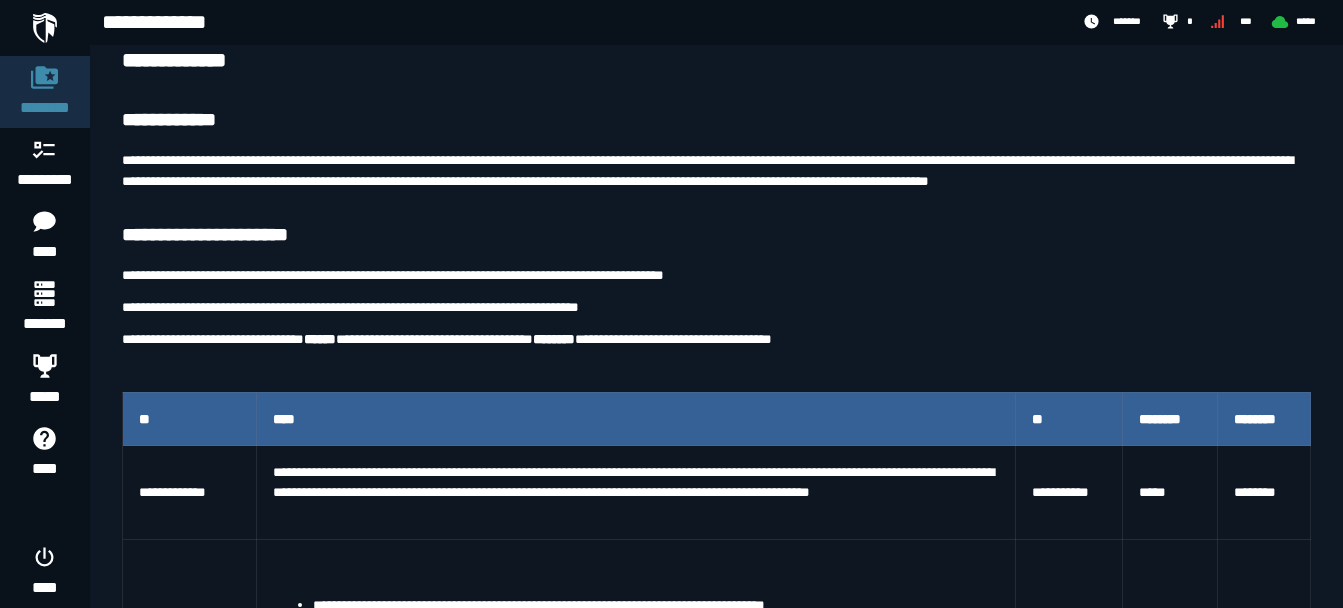 scroll, scrollTop: 0, scrollLeft: 0, axis: both 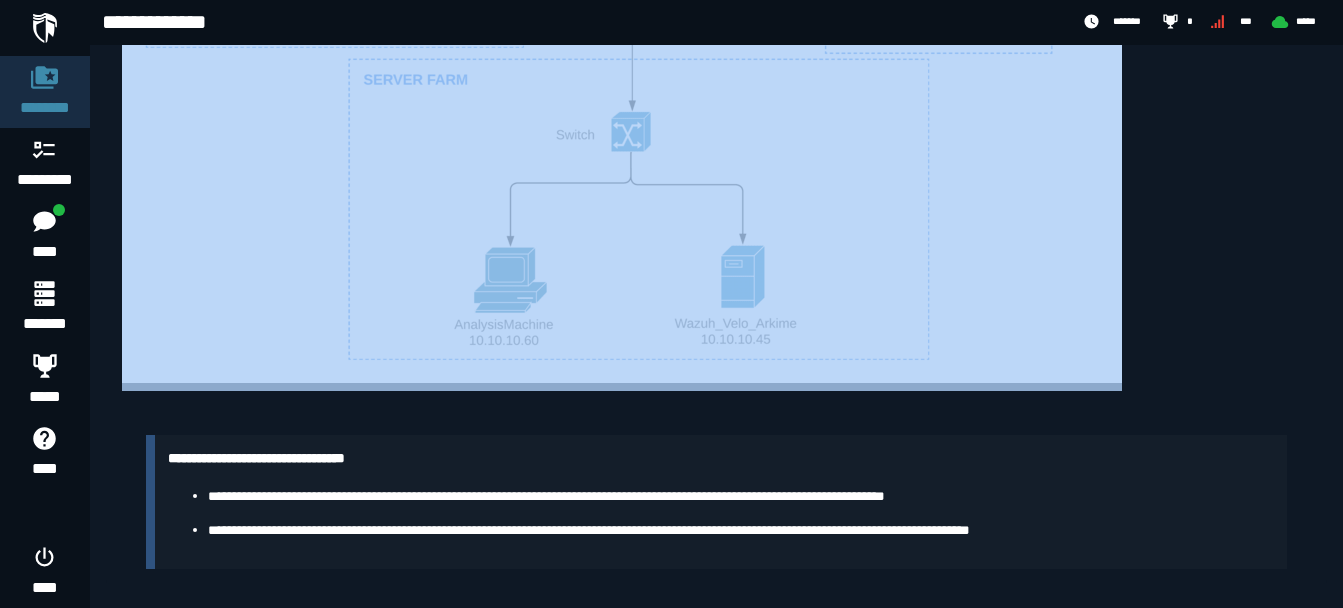 drag, startPoint x: 119, startPoint y: 143, endPoint x: 364, endPoint y: 425, distance: 373.5626 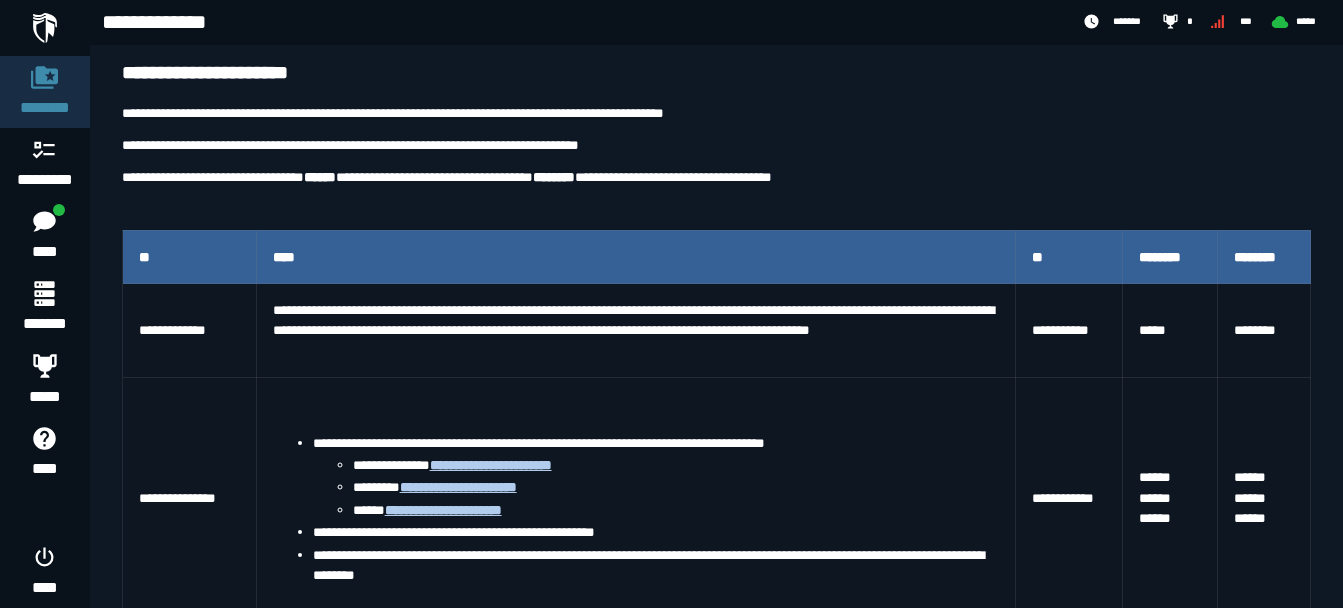 scroll, scrollTop: 244, scrollLeft: 0, axis: vertical 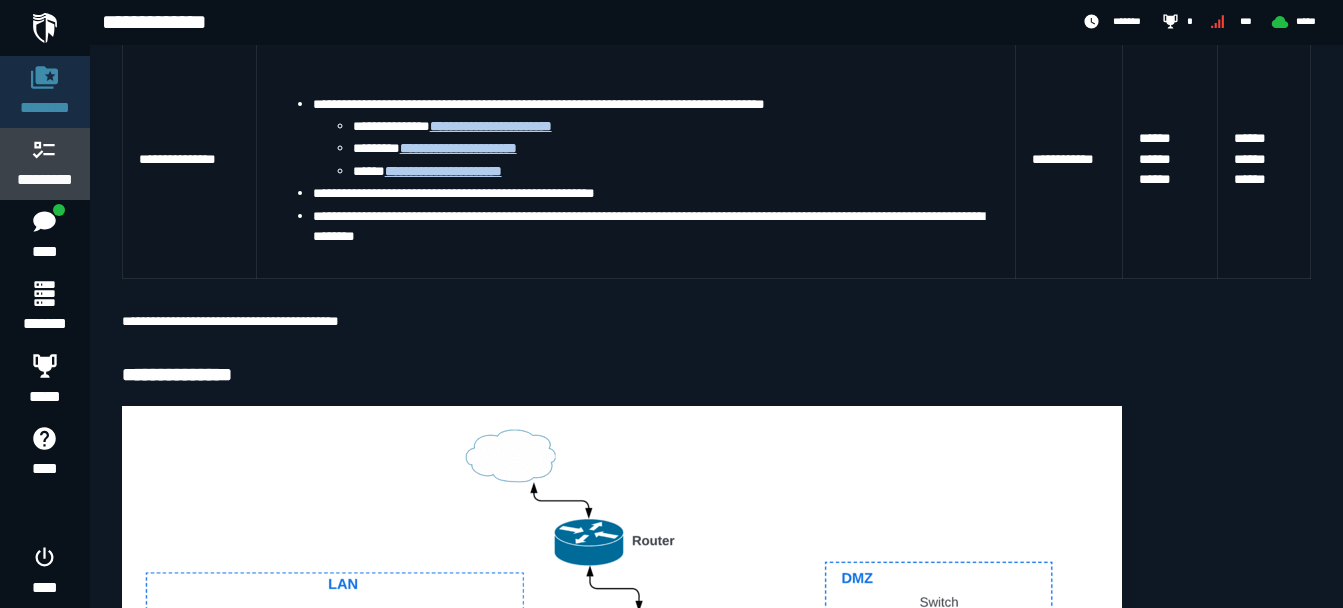 click 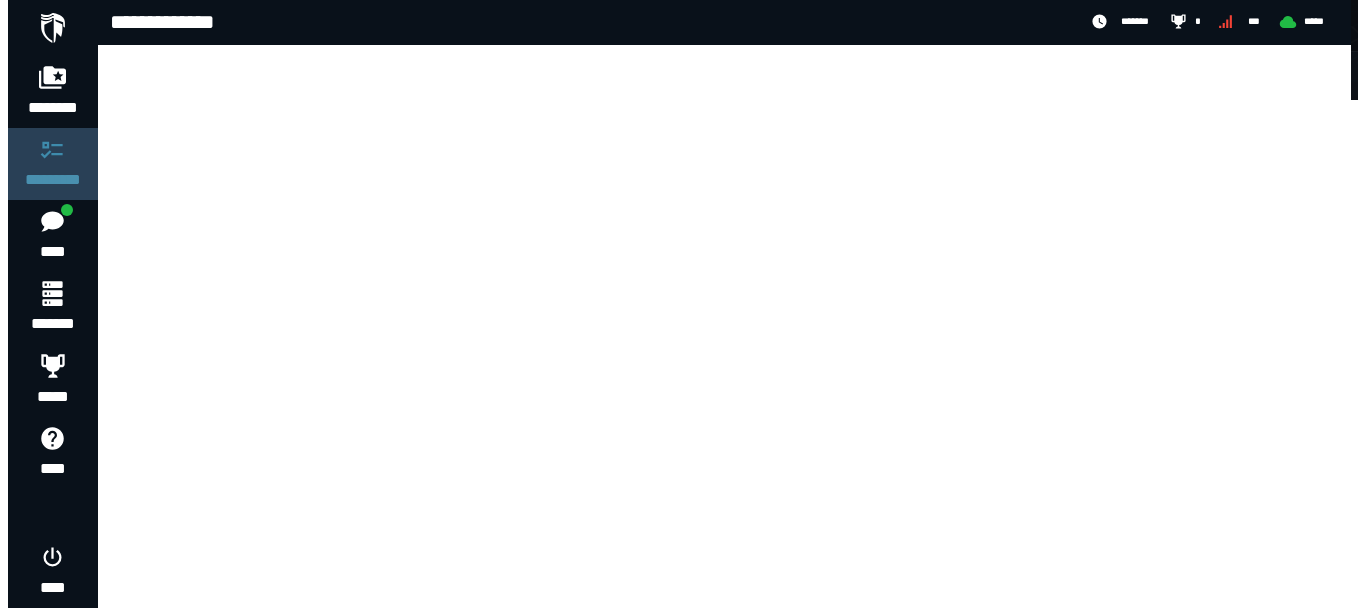 scroll, scrollTop: 0, scrollLeft: 0, axis: both 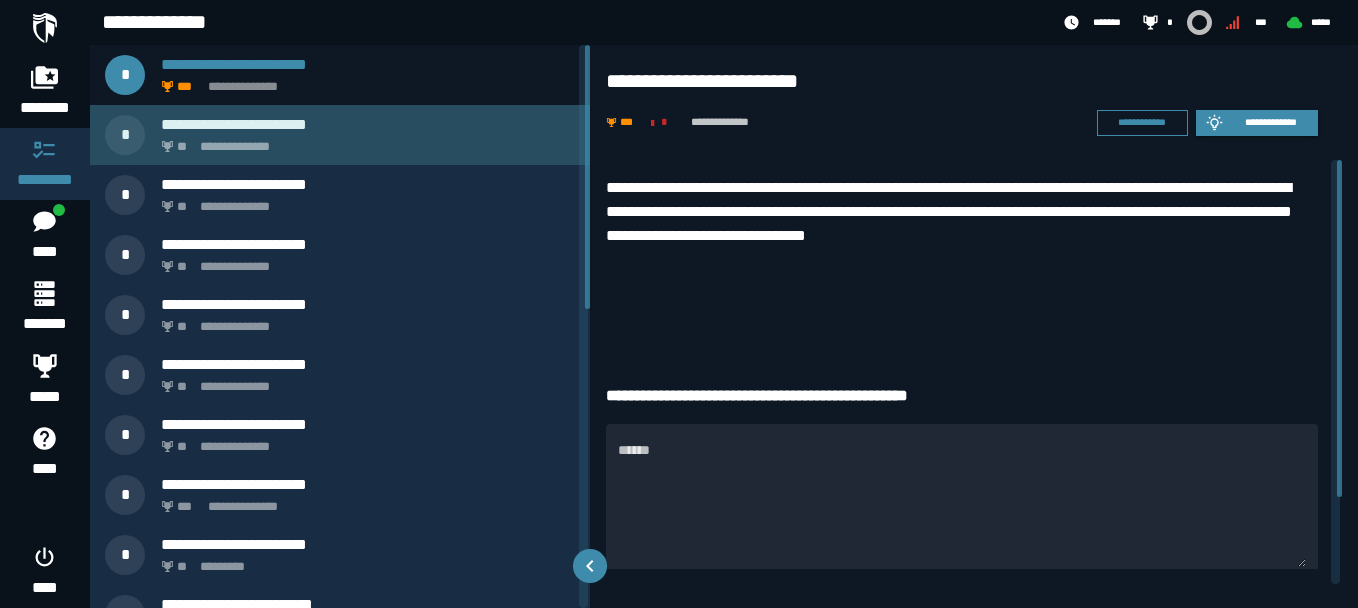 click on "**********" at bounding box center [364, 141] 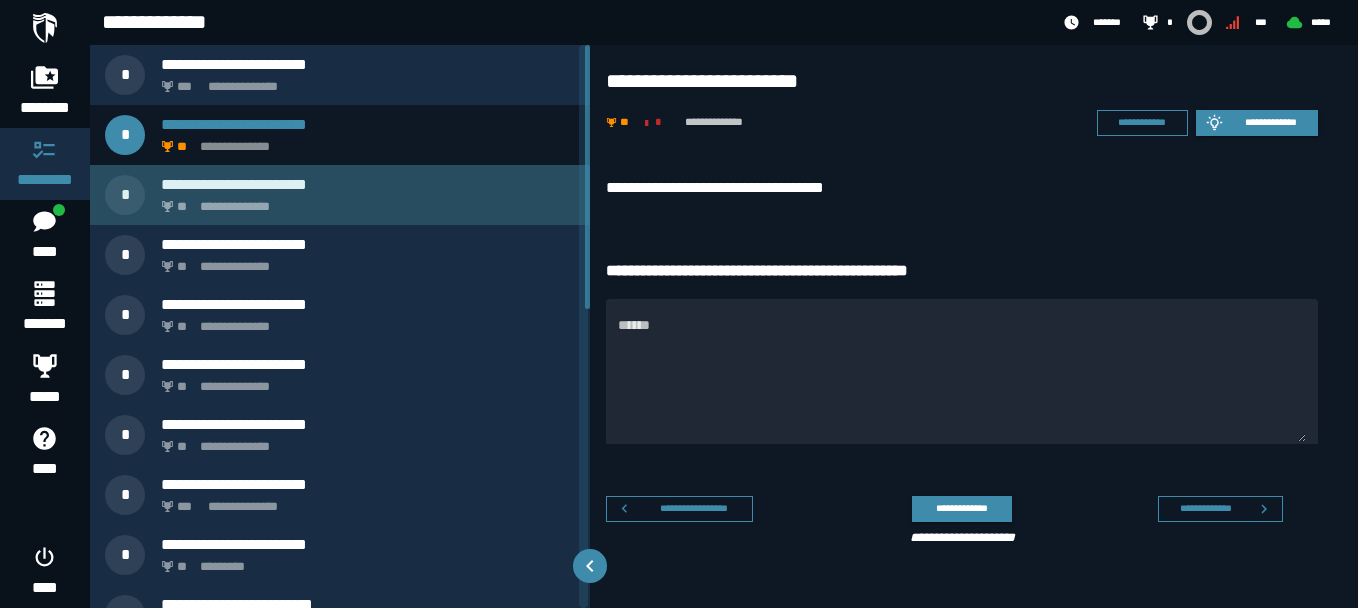 click on "**********" at bounding box center [364, 201] 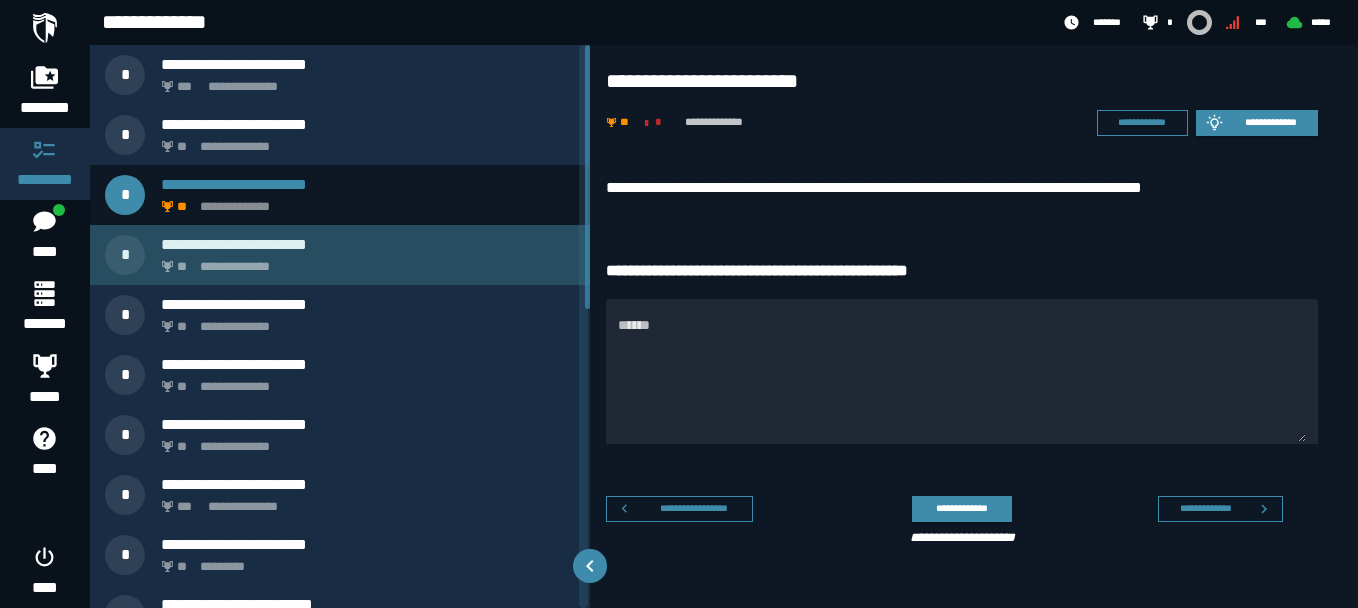 click on "**********" at bounding box center [364, 261] 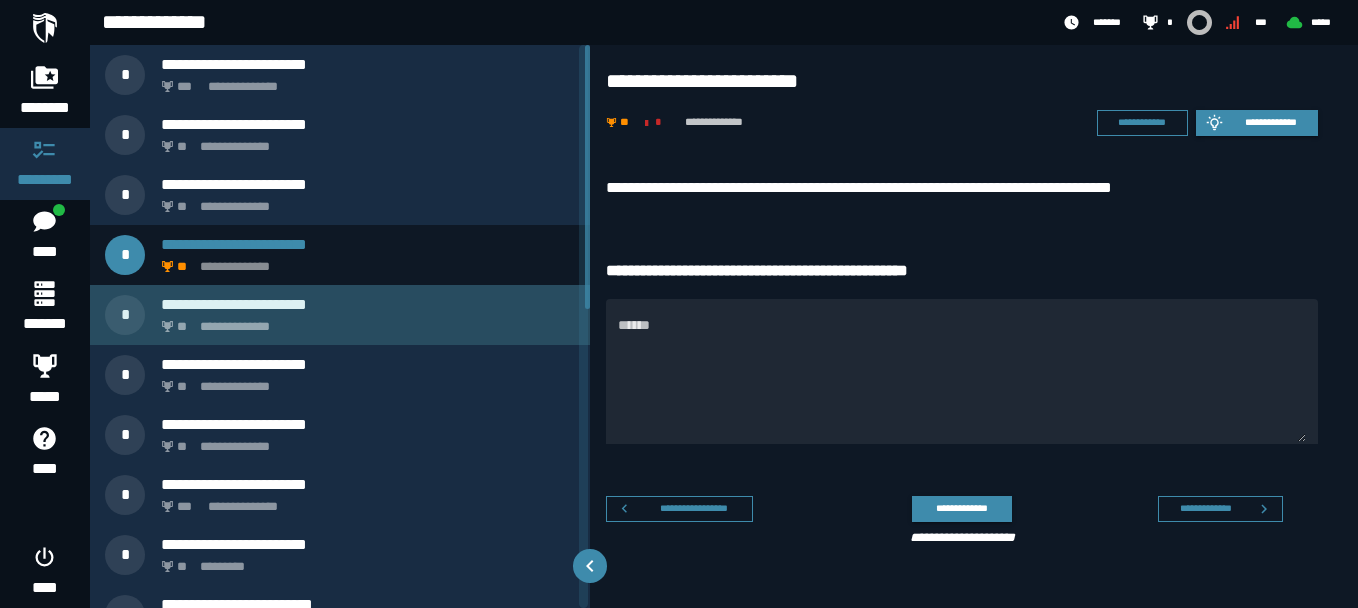 click on "**********" at bounding box center (364, 321) 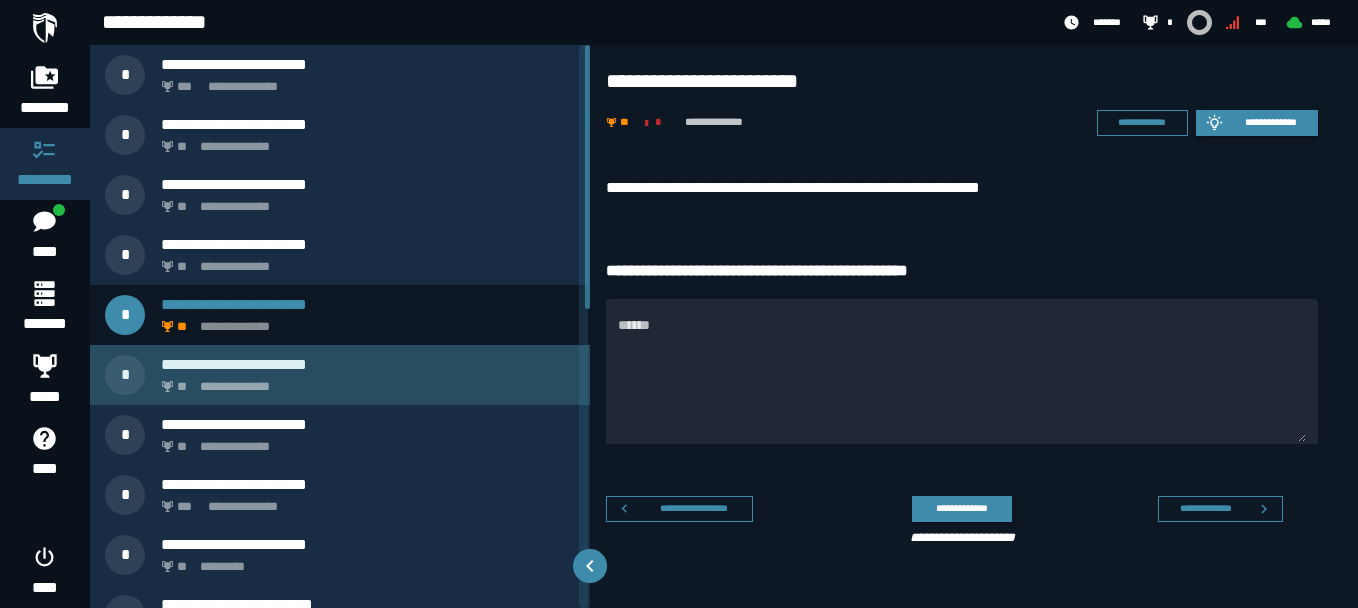 click on "**********" at bounding box center (364, 381) 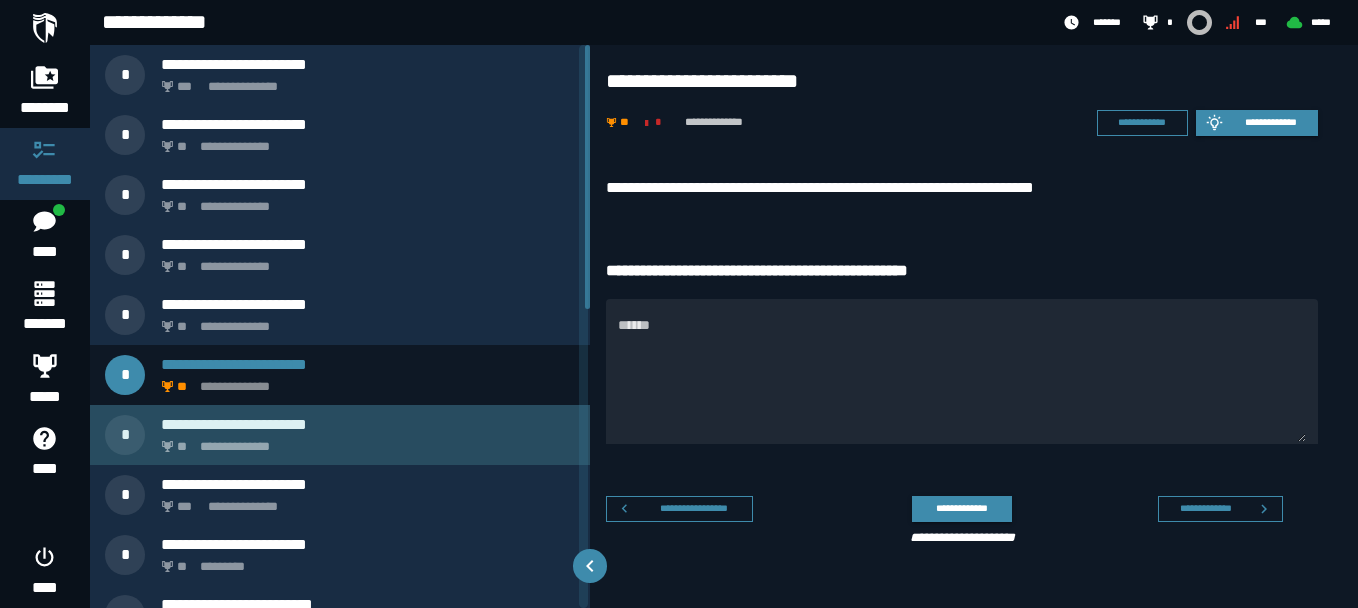 click on "**********" at bounding box center [364, 441] 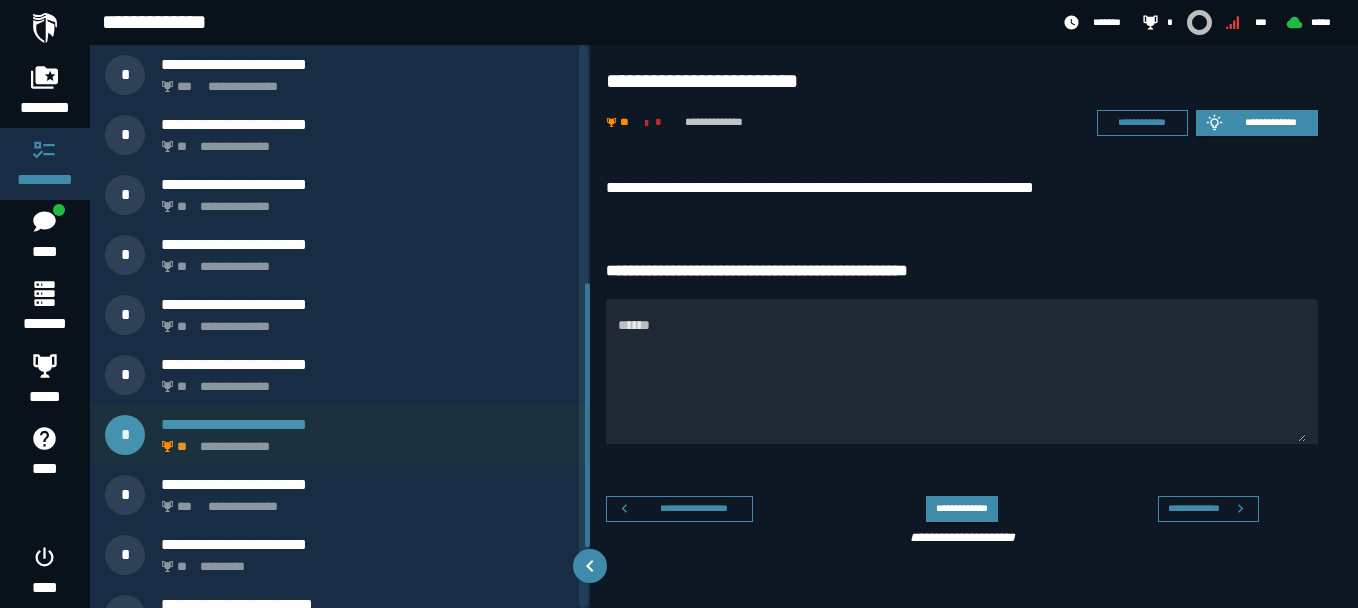 scroll, scrollTop: 637, scrollLeft: 0, axis: vertical 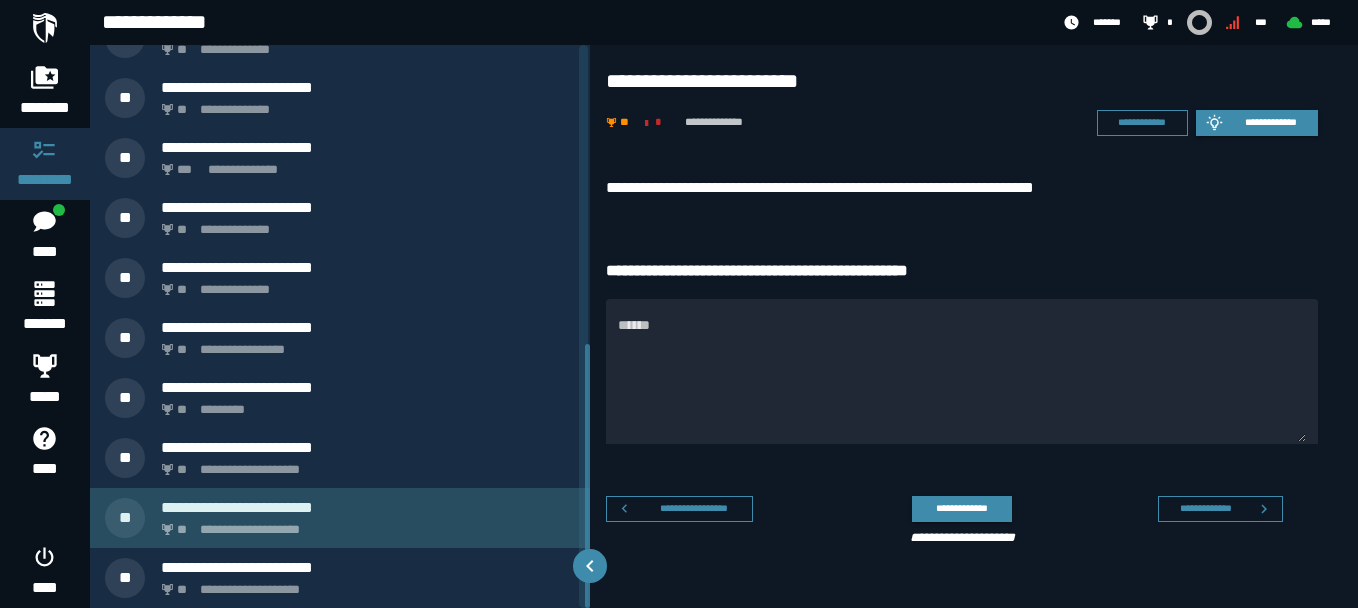 click on "**********" at bounding box center [364, 524] 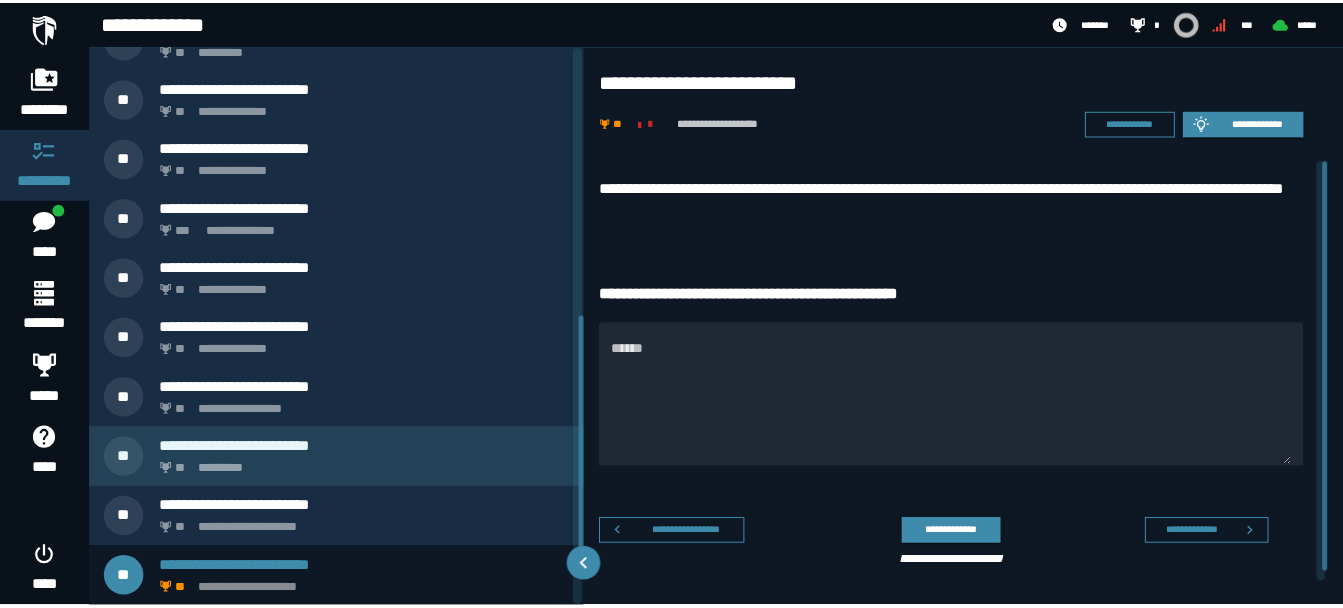 scroll, scrollTop: 637, scrollLeft: 0, axis: vertical 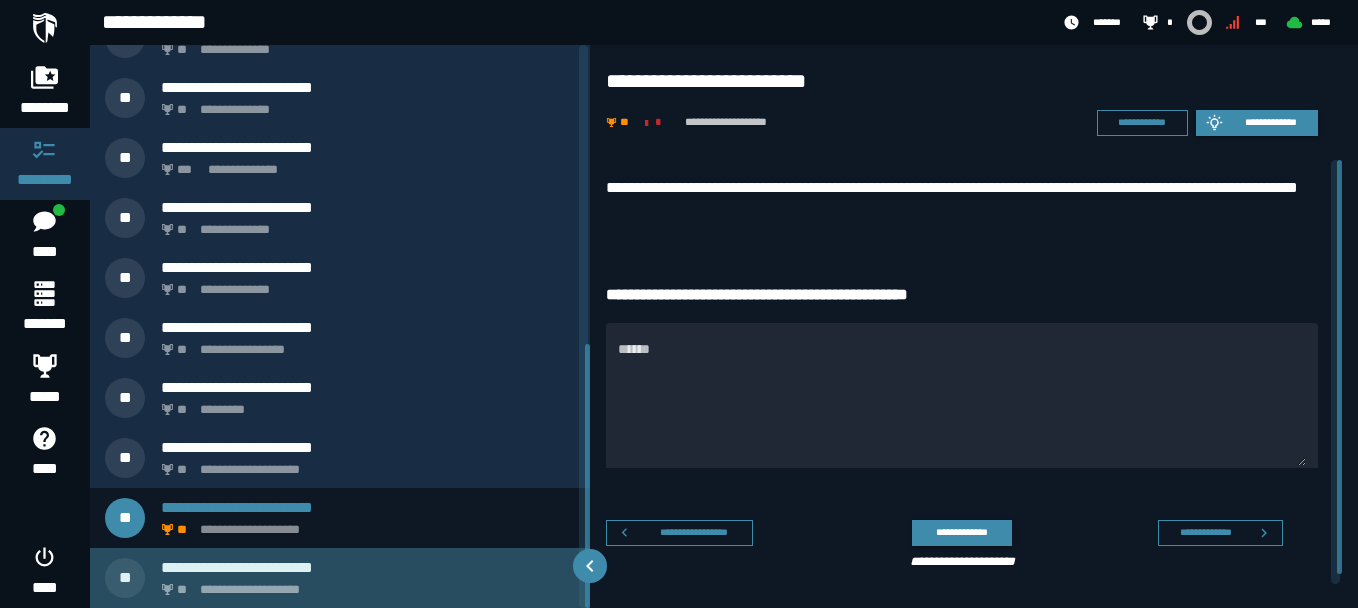 click on "**********" at bounding box center [364, 584] 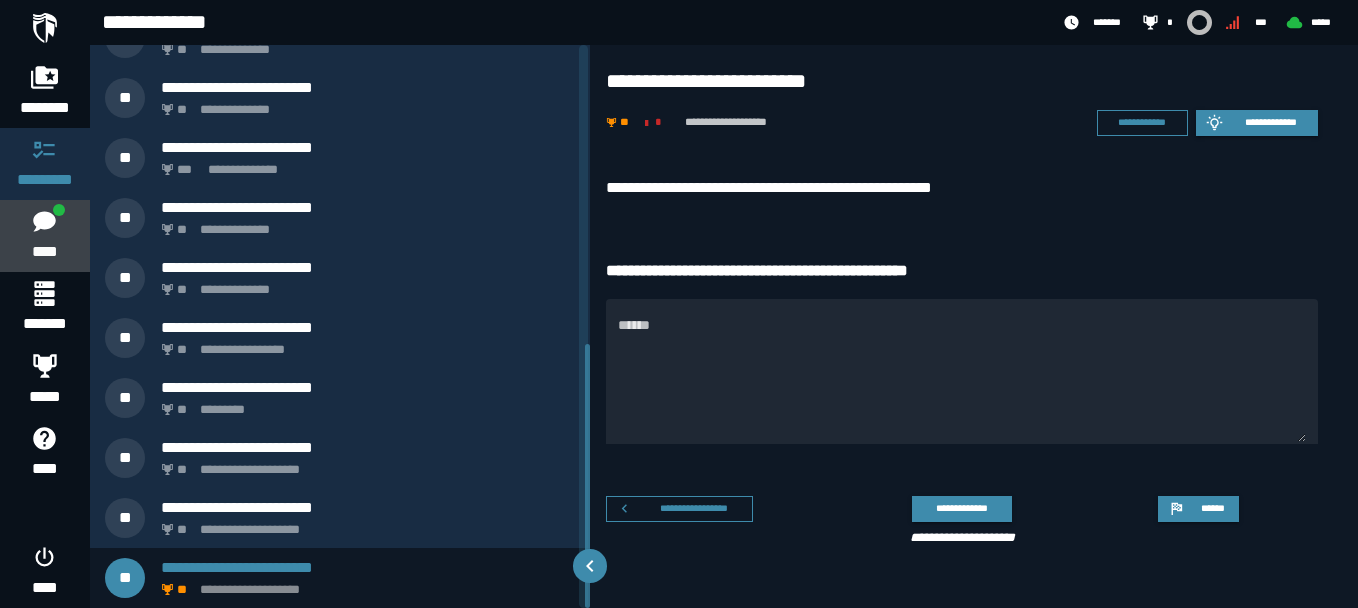 click 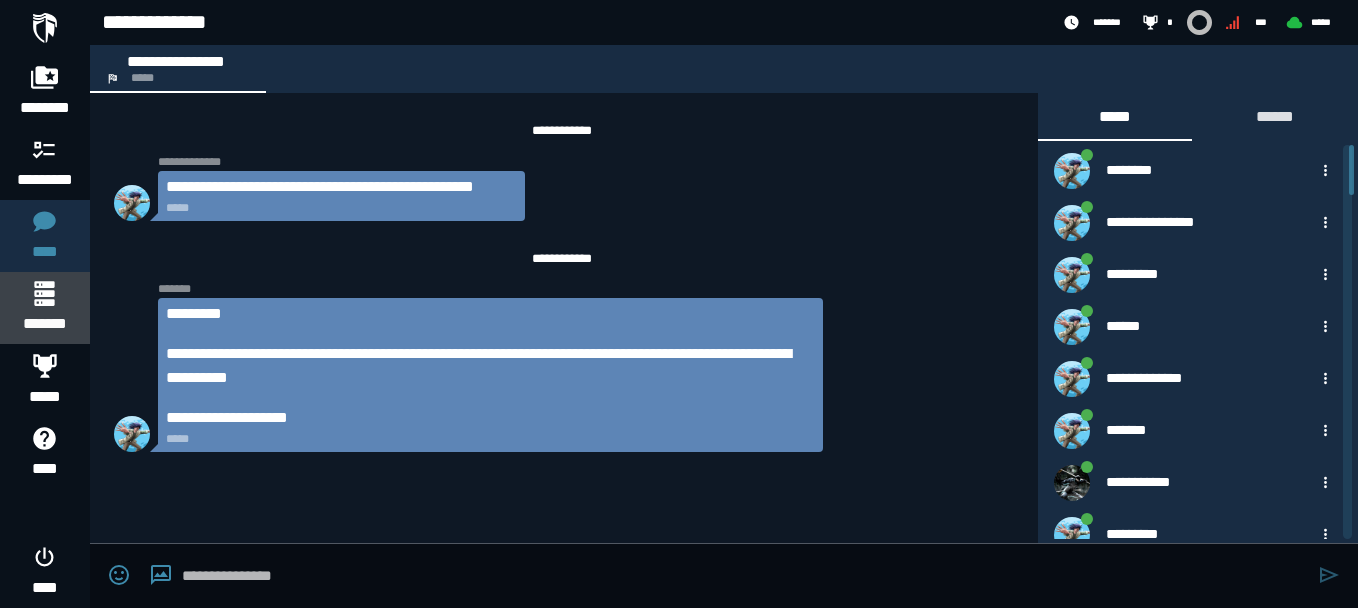 click on "*******" at bounding box center [44, 324] 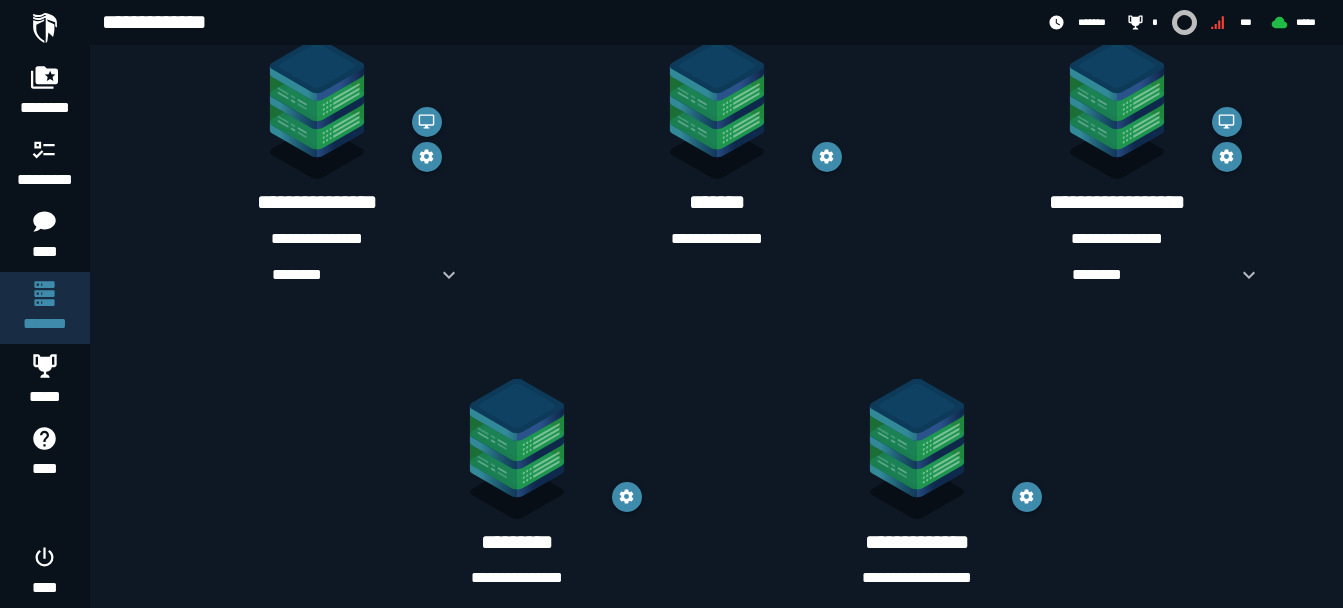 scroll, scrollTop: 431, scrollLeft: 0, axis: vertical 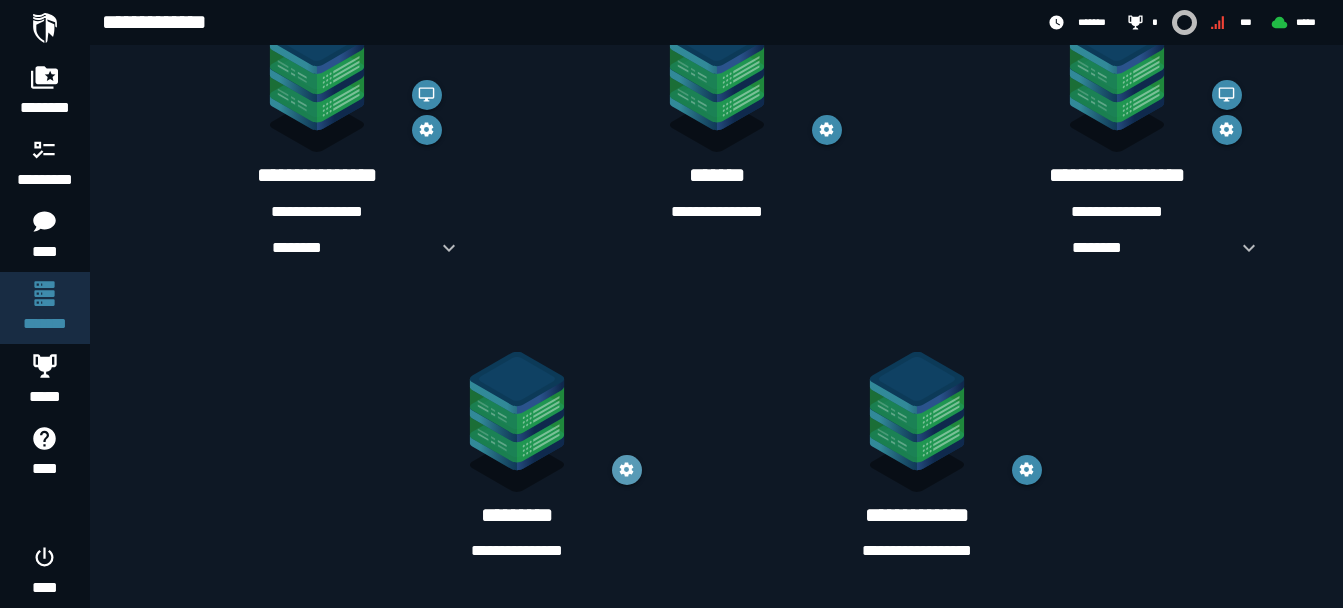 click at bounding box center [627, 470] 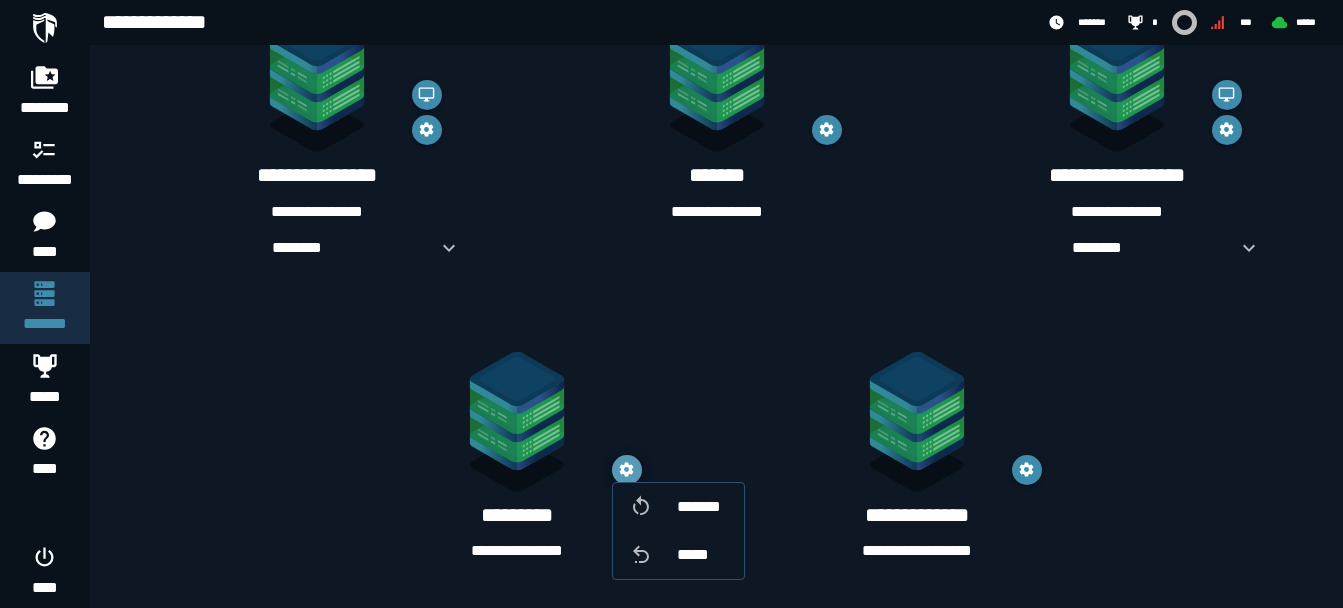 click at bounding box center (627, 470) 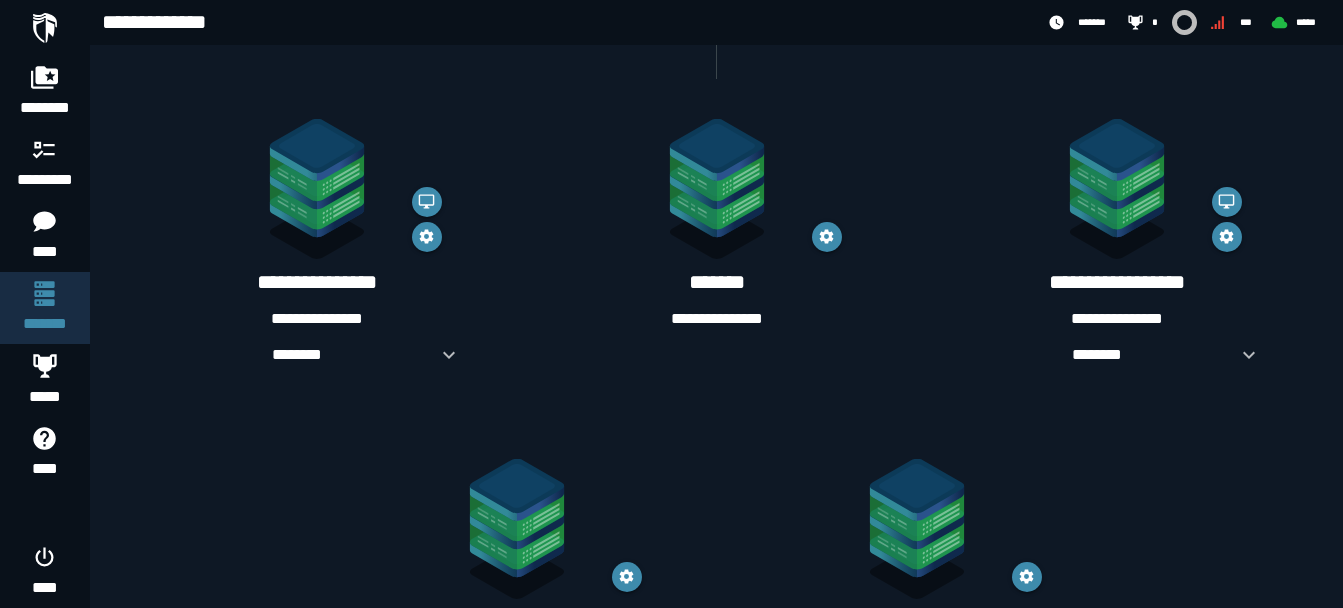 scroll, scrollTop: 235, scrollLeft: 0, axis: vertical 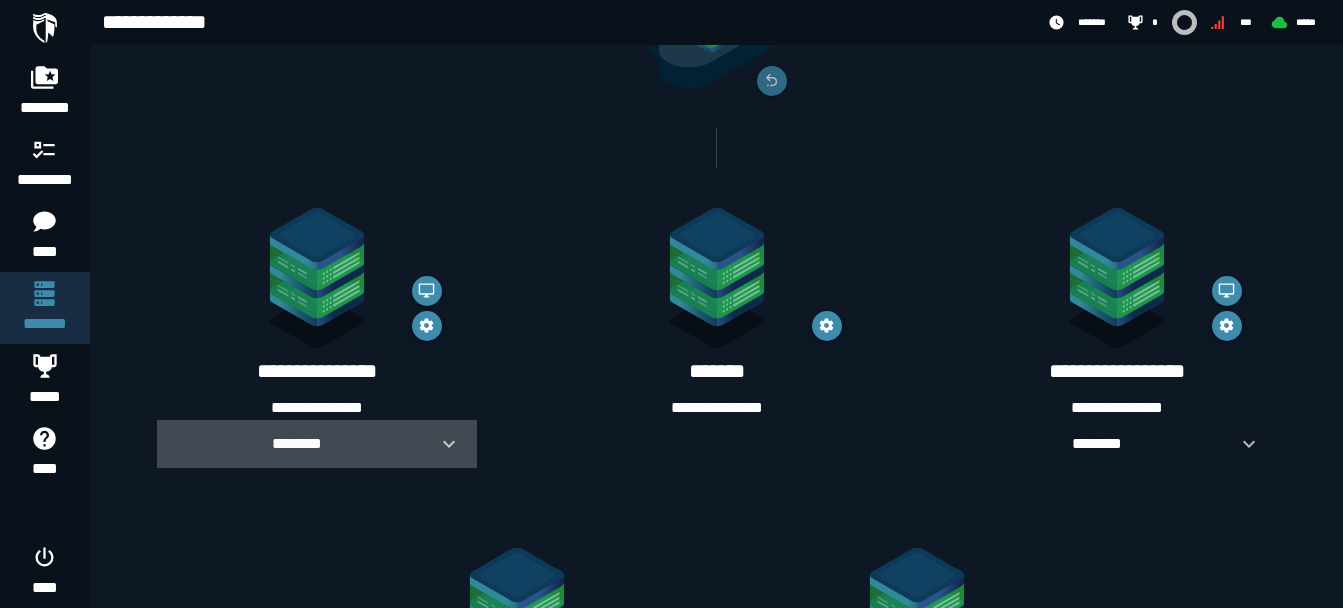 click at bounding box center [441, 444] 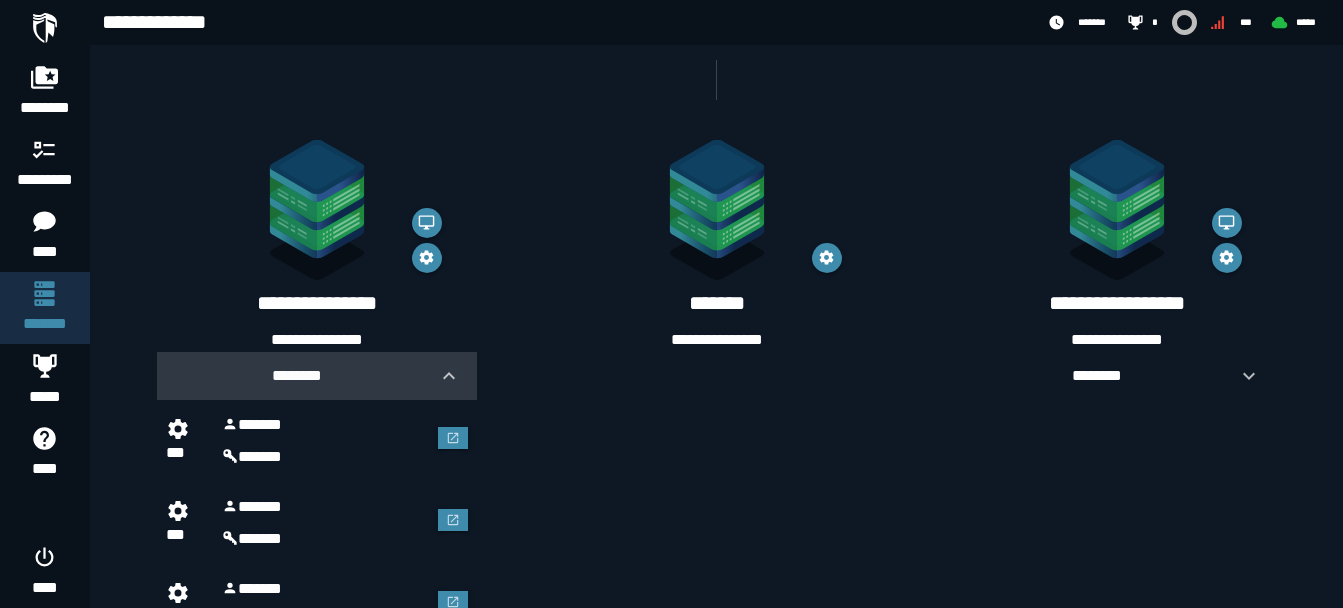 scroll, scrollTop: 206, scrollLeft: 0, axis: vertical 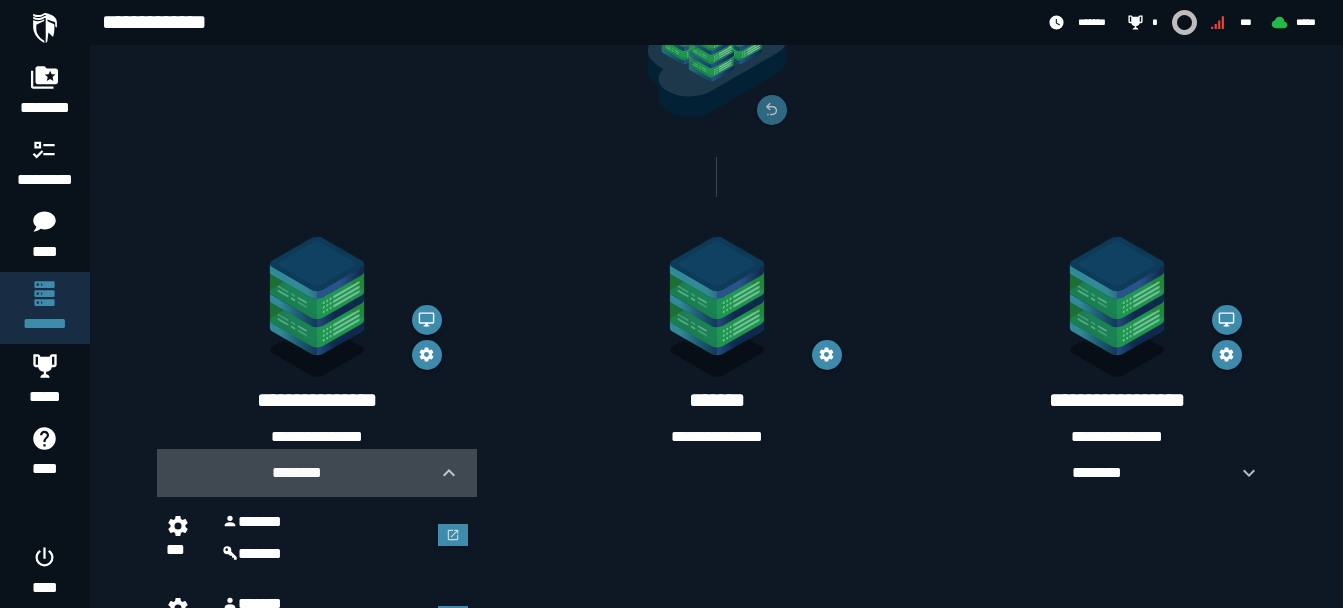 click 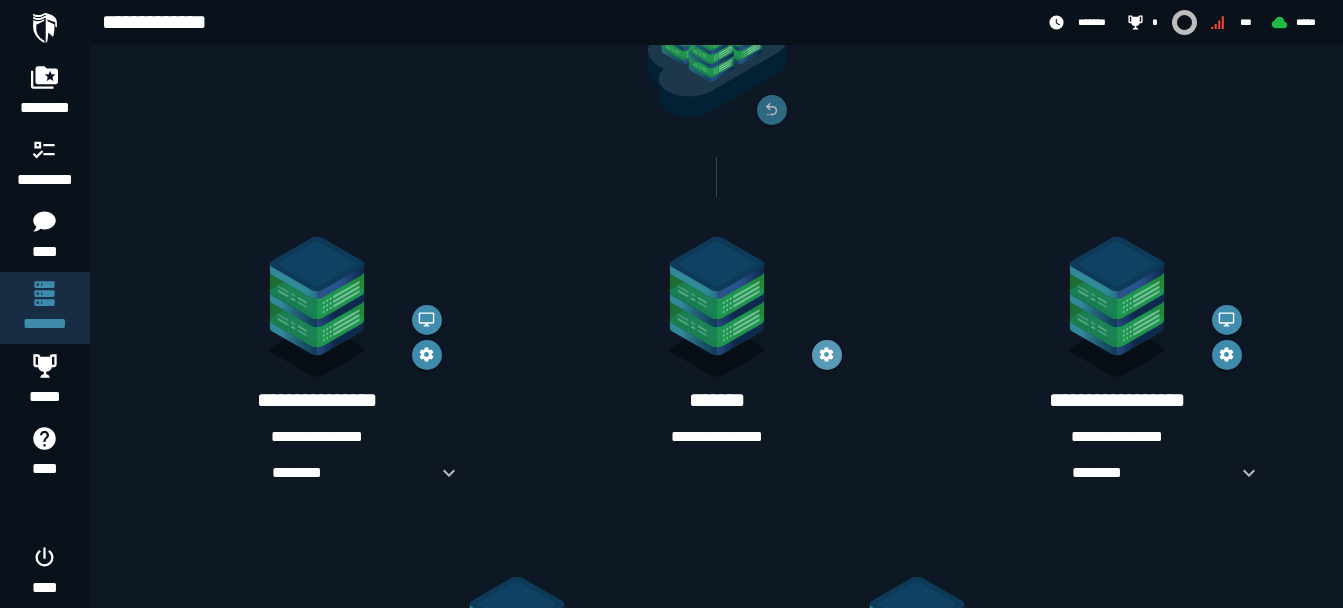 click at bounding box center [827, 355] 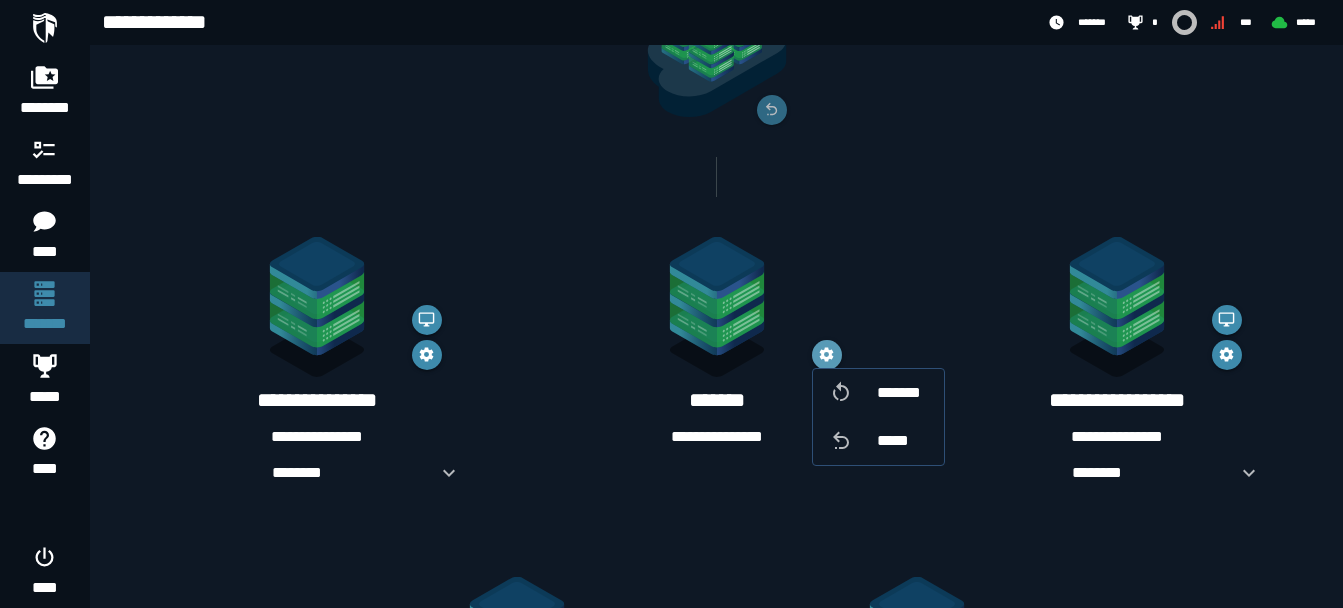 click at bounding box center [827, 355] 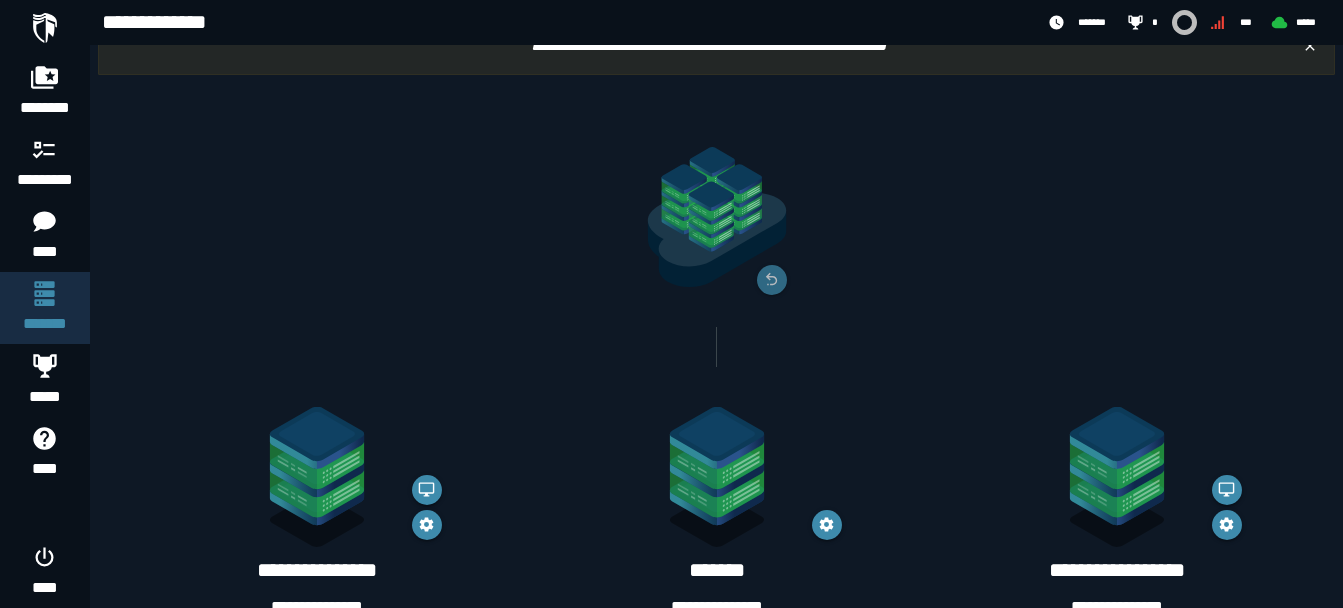 scroll, scrollTop: 55, scrollLeft: 0, axis: vertical 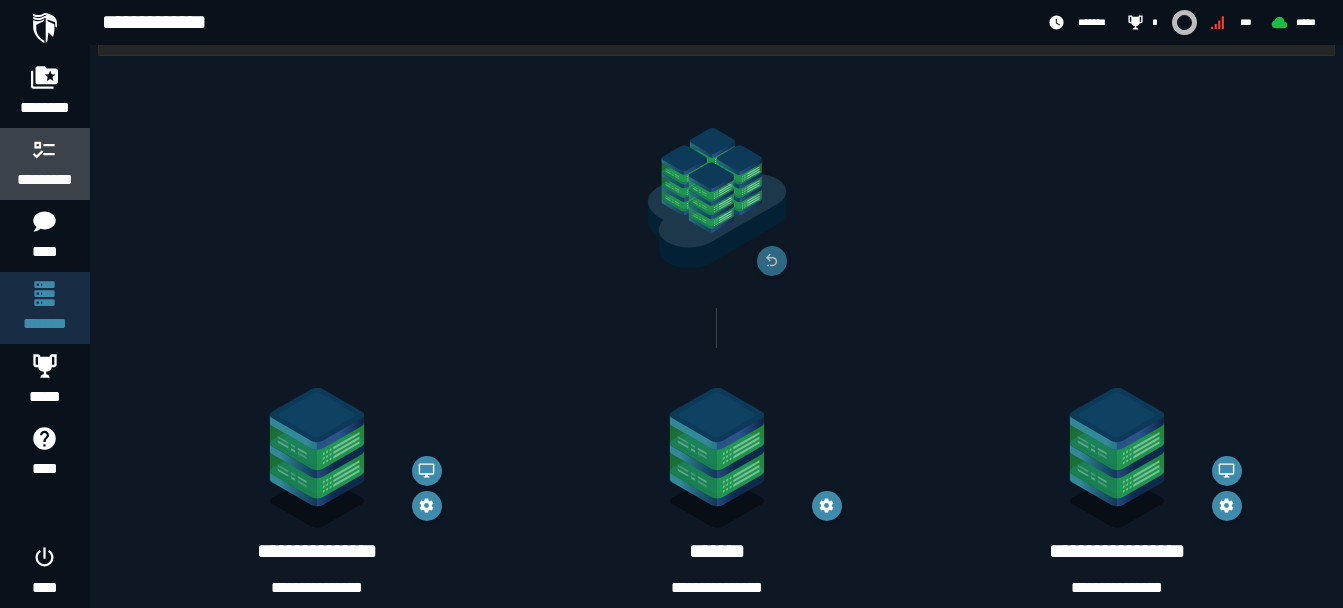 click 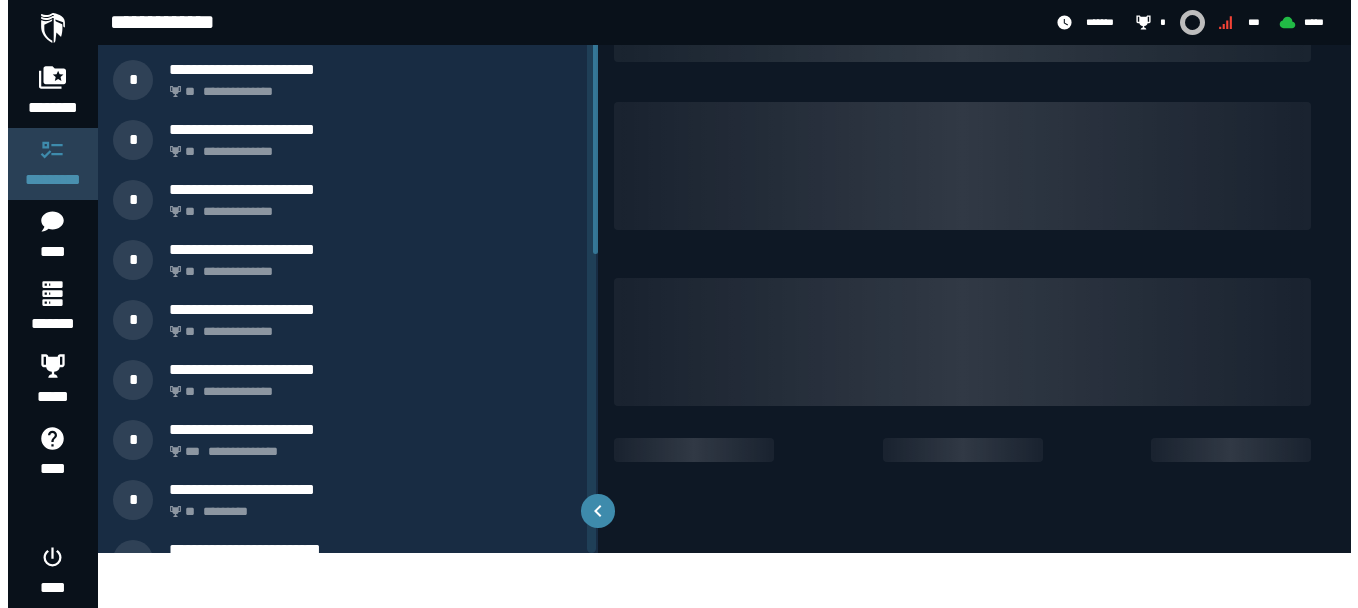 scroll, scrollTop: 0, scrollLeft: 0, axis: both 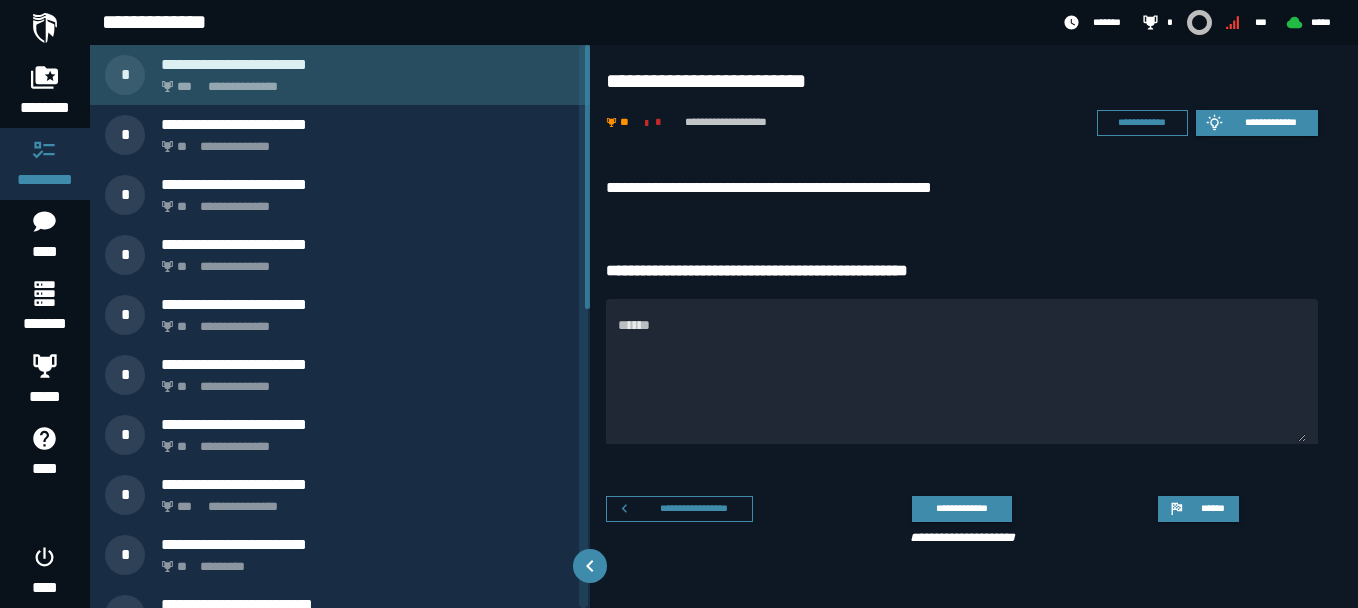 click on "**********" at bounding box center [364, 81] 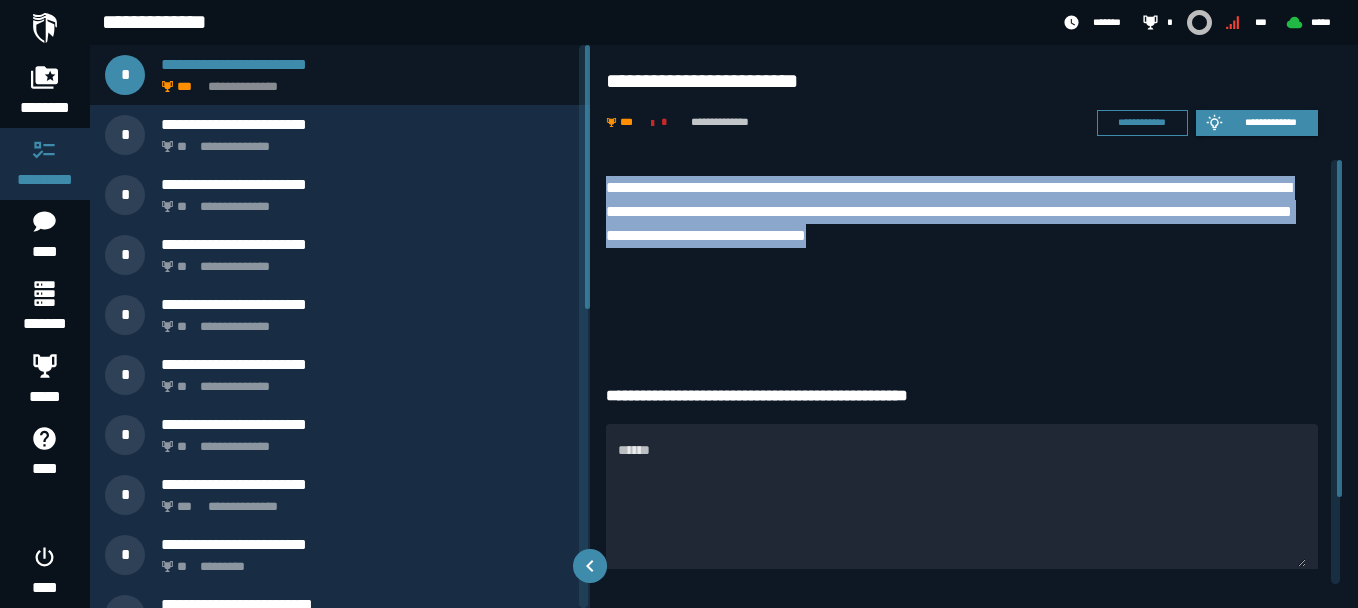 drag, startPoint x: 605, startPoint y: 188, endPoint x: 1084, endPoint y: 236, distance: 481.39902 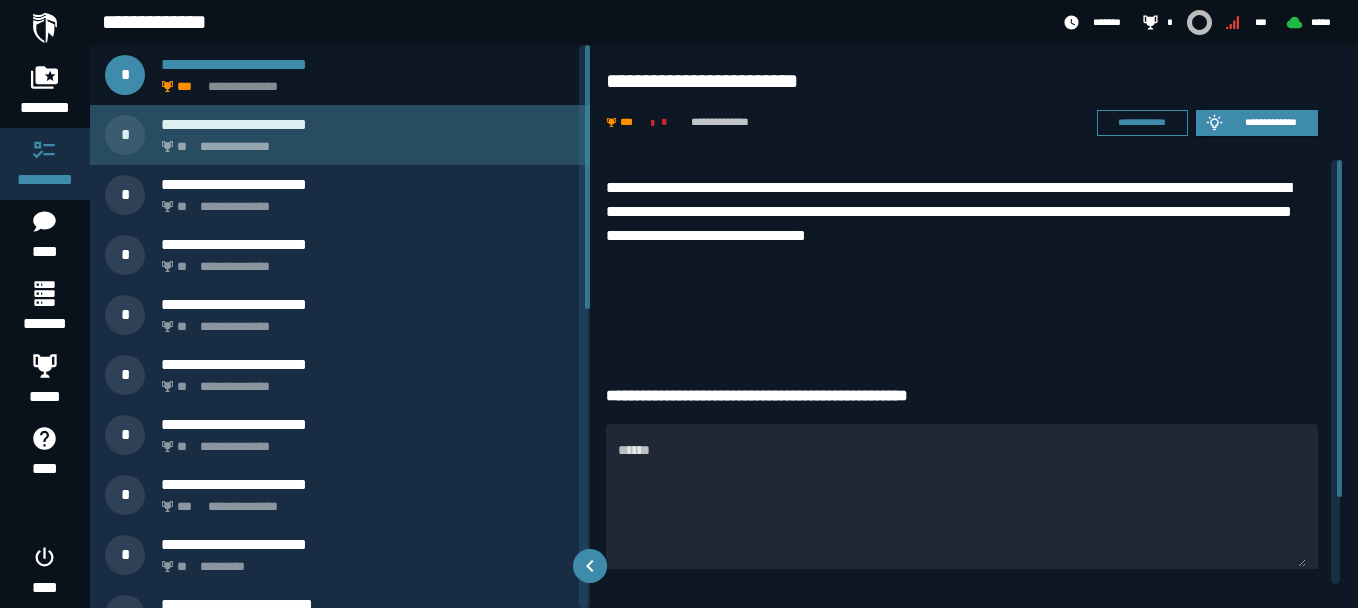 click on "**********" at bounding box center [364, 141] 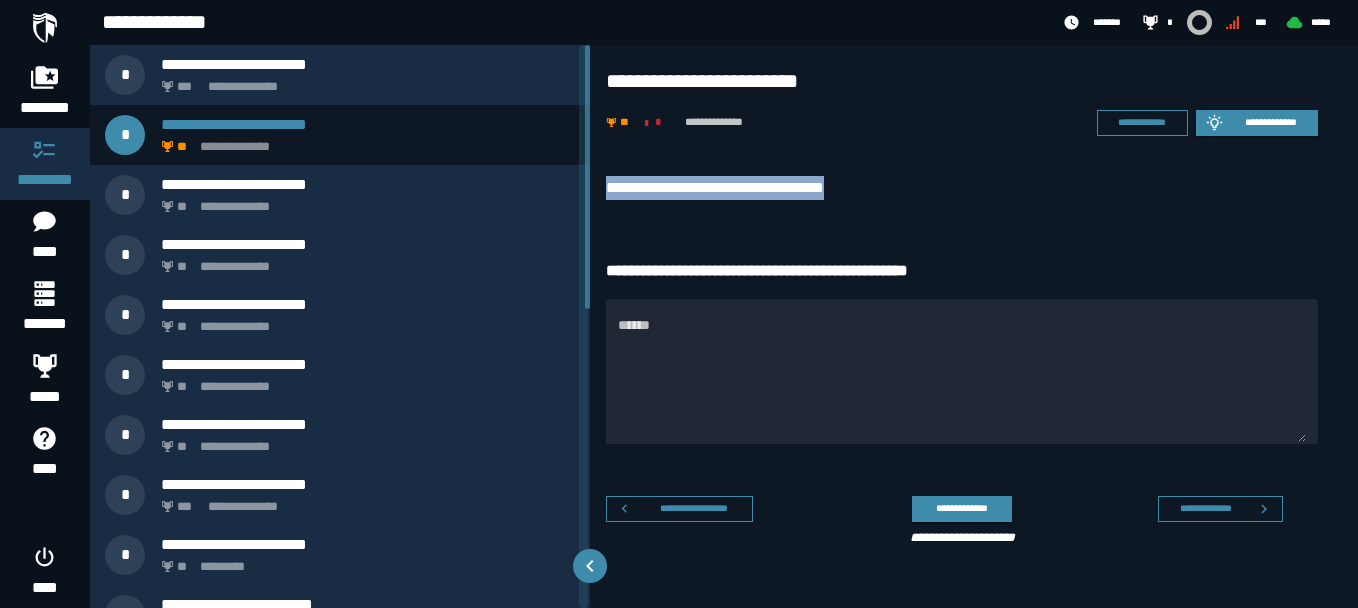 drag, startPoint x: 607, startPoint y: 189, endPoint x: 885, endPoint y: 186, distance: 278.01617 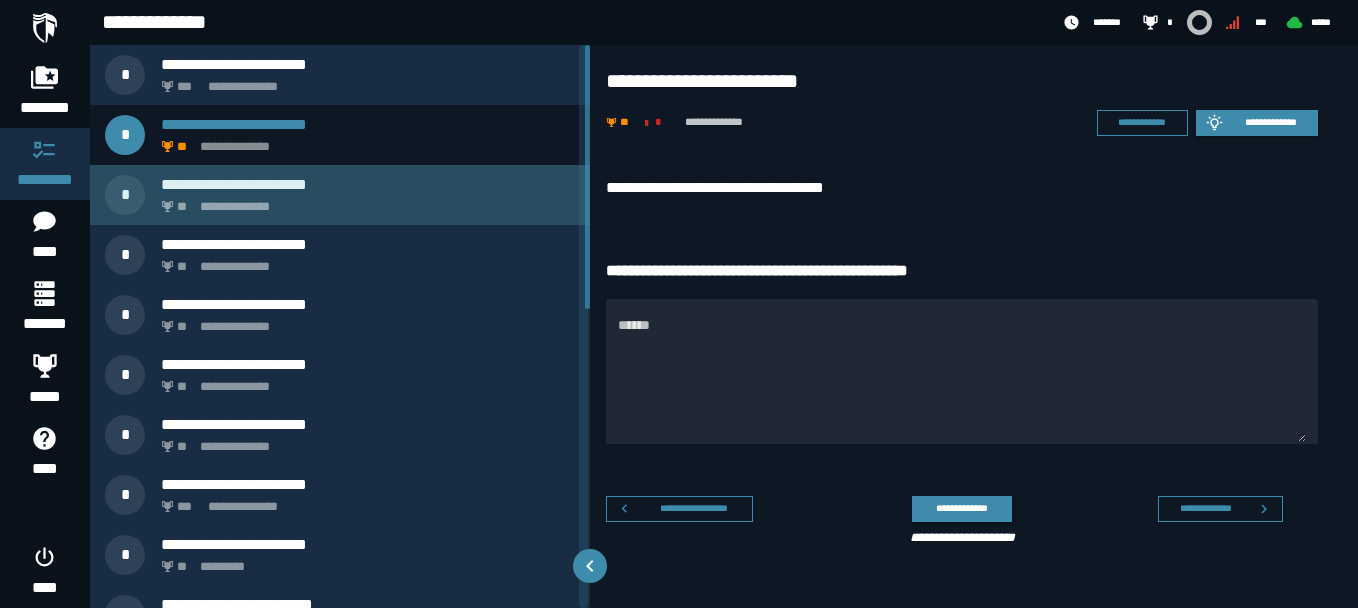 click on "**********" at bounding box center (368, 184) 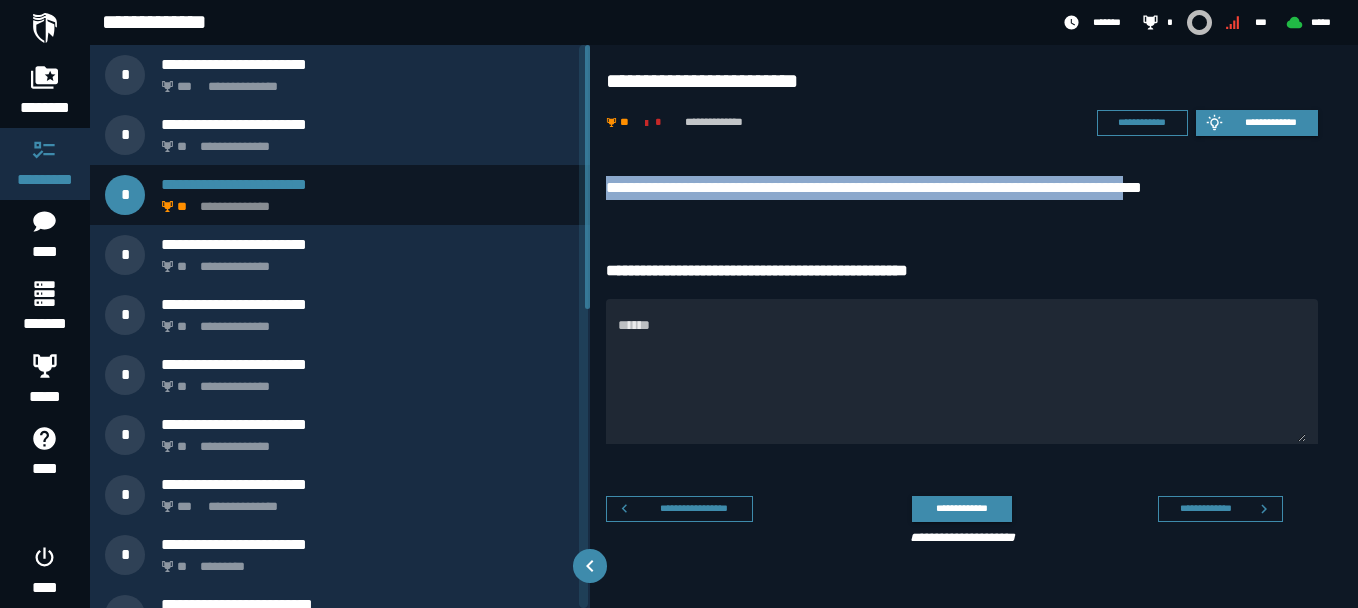 drag, startPoint x: 602, startPoint y: 188, endPoint x: 1207, endPoint y: 196, distance: 605.0529 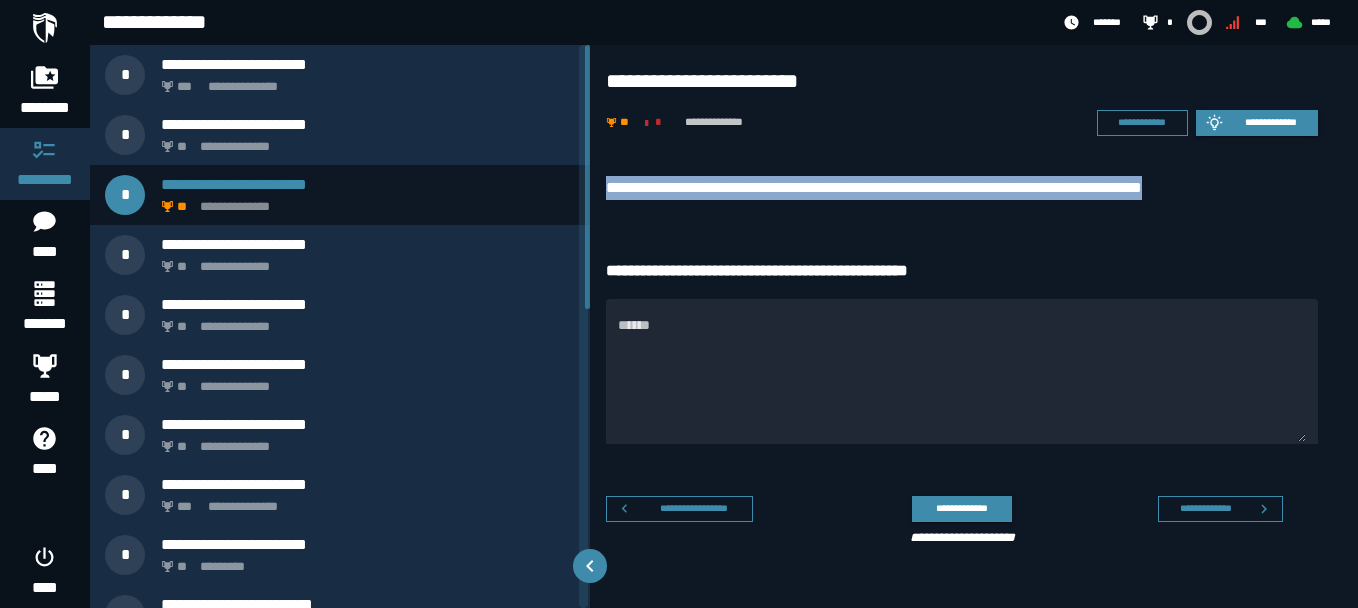 drag, startPoint x: 1238, startPoint y: 190, endPoint x: 599, endPoint y: 188, distance: 639.0031 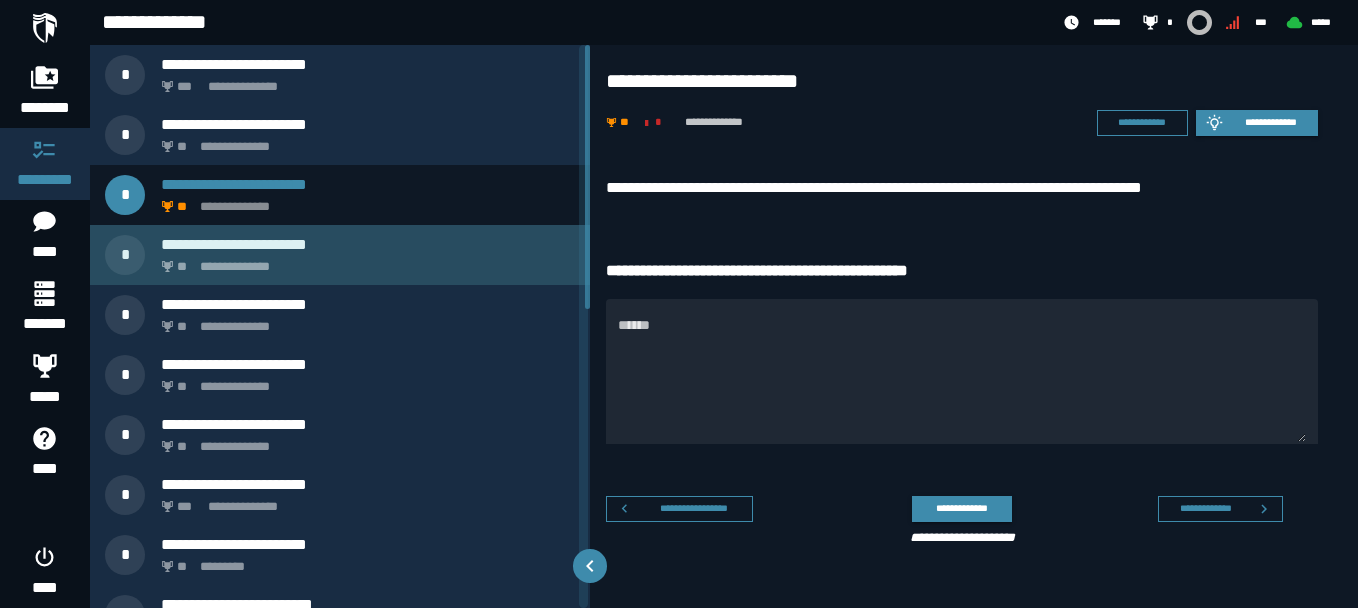click on "**********" at bounding box center (364, 261) 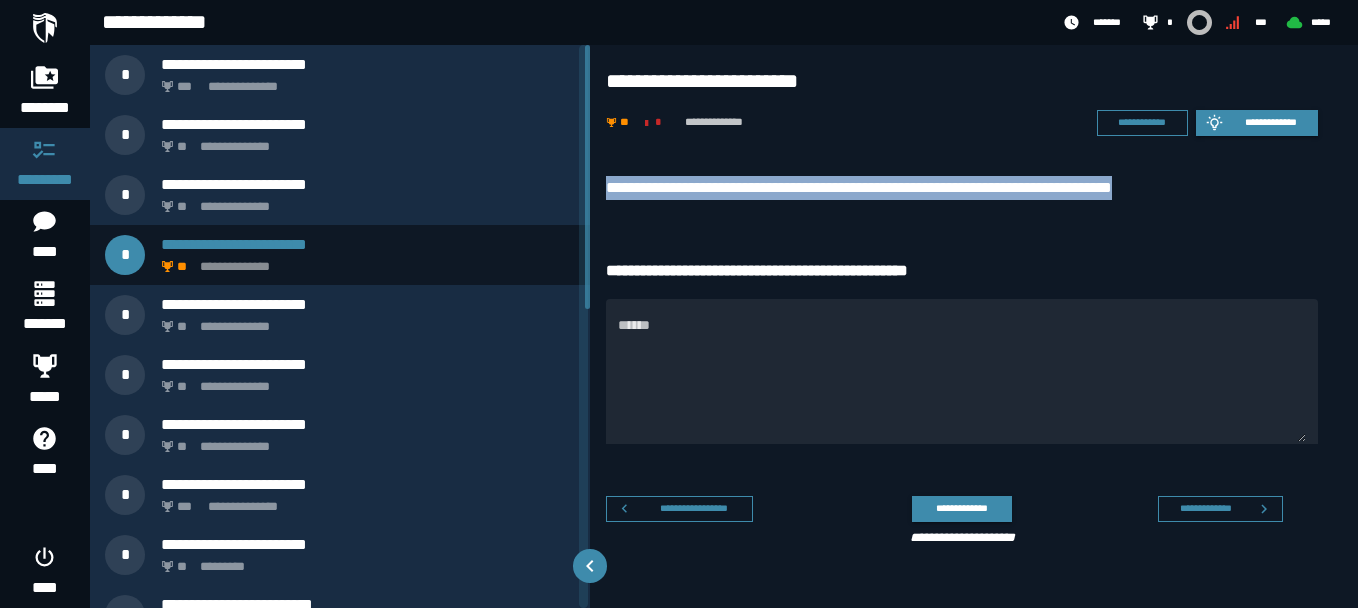 drag, startPoint x: 602, startPoint y: 184, endPoint x: 1132, endPoint y: 204, distance: 530.3772 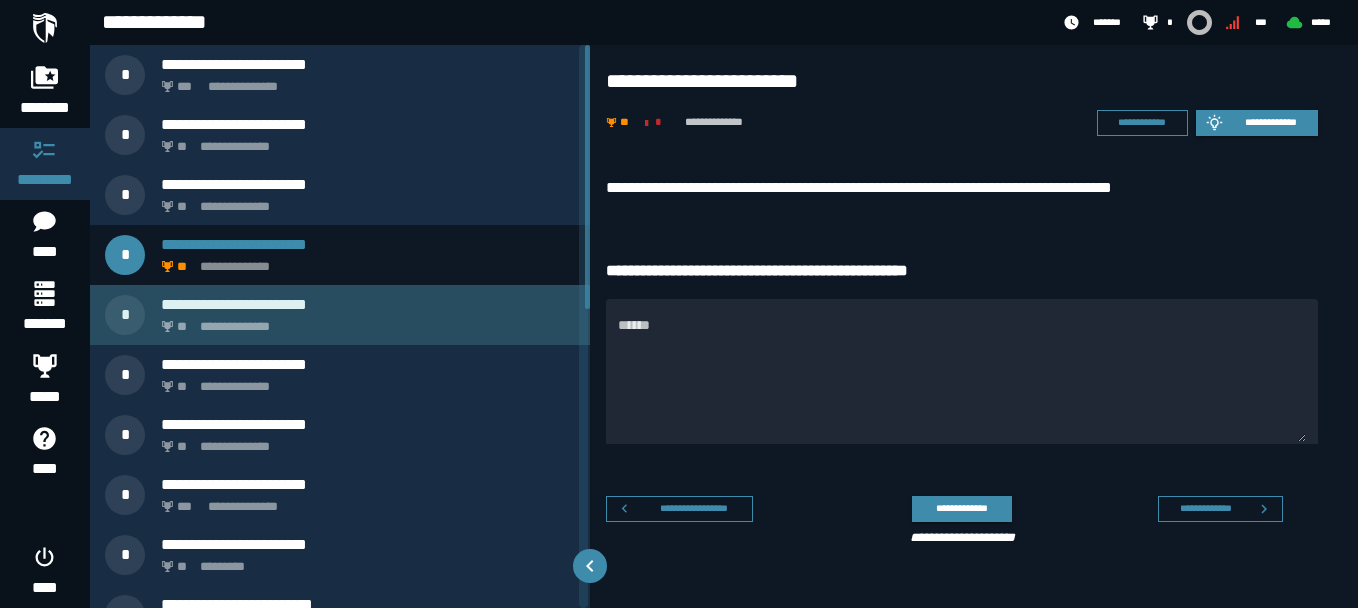 click on "**********" at bounding box center (364, 321) 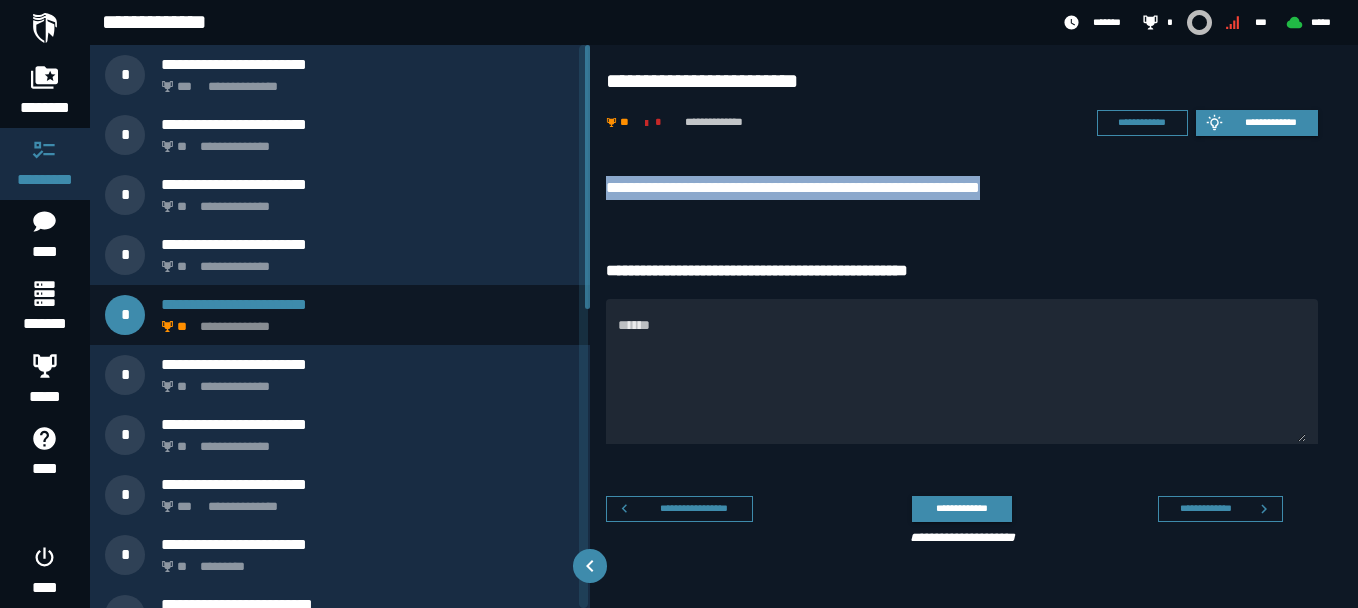 drag, startPoint x: 599, startPoint y: 189, endPoint x: 1042, endPoint y: 186, distance: 443.01016 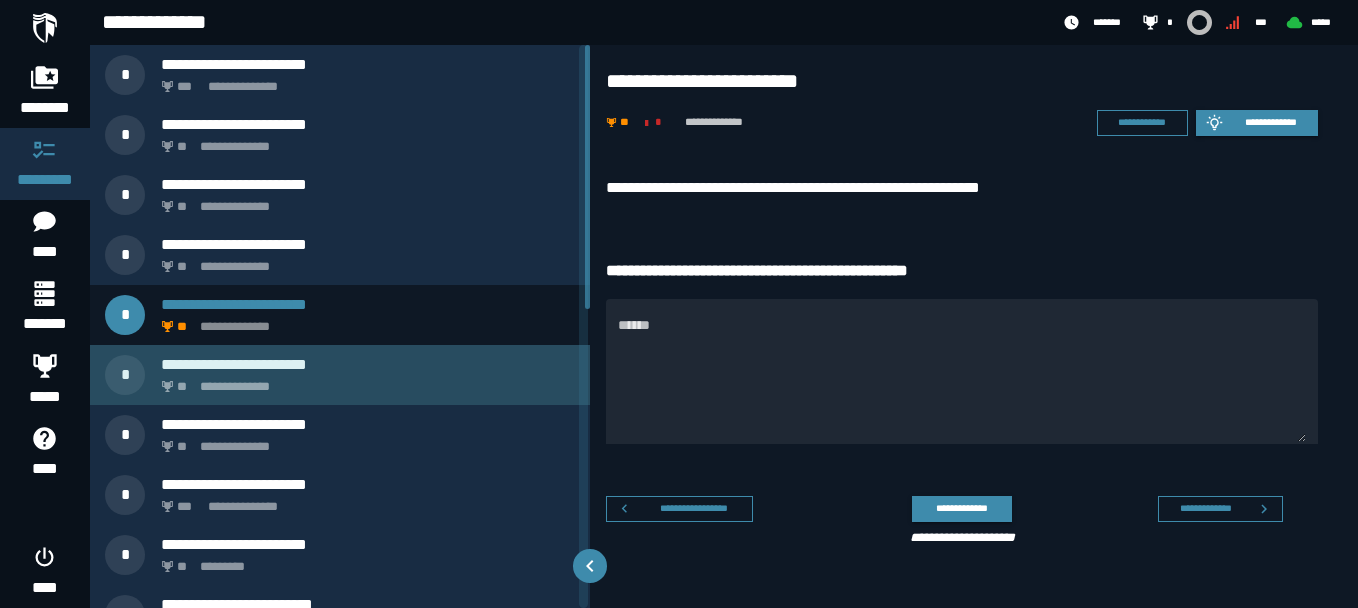 click on "**********" at bounding box center (368, 364) 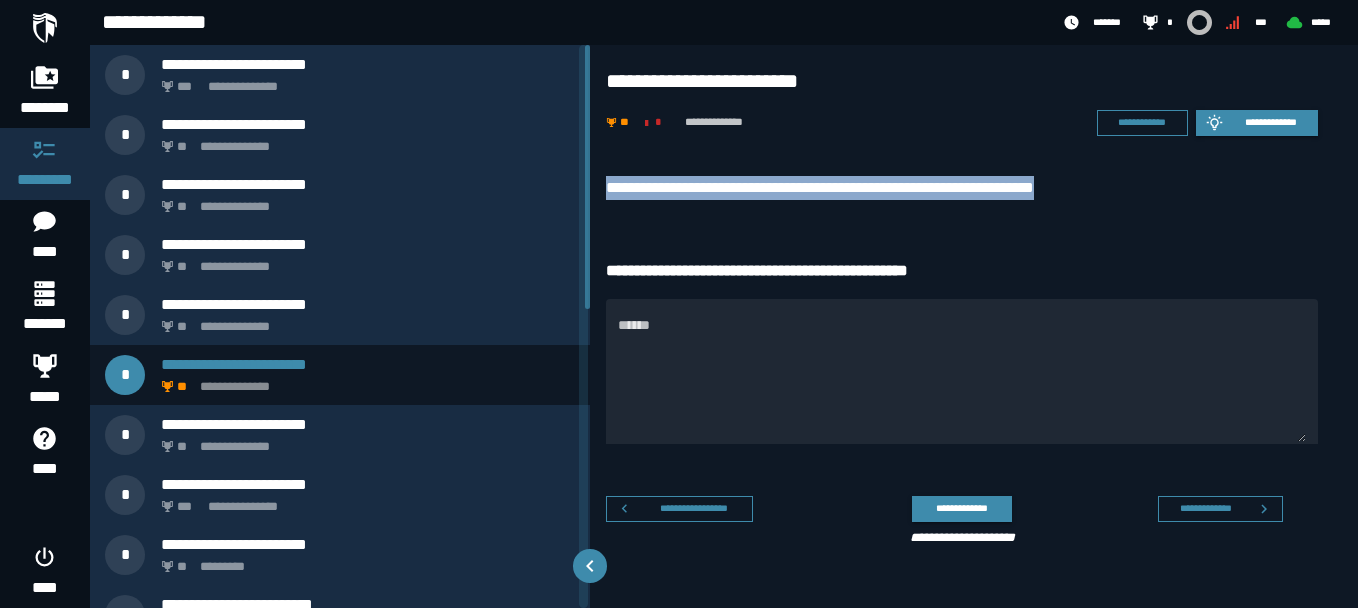 drag, startPoint x: 606, startPoint y: 188, endPoint x: 1147, endPoint y: 197, distance: 541.0748 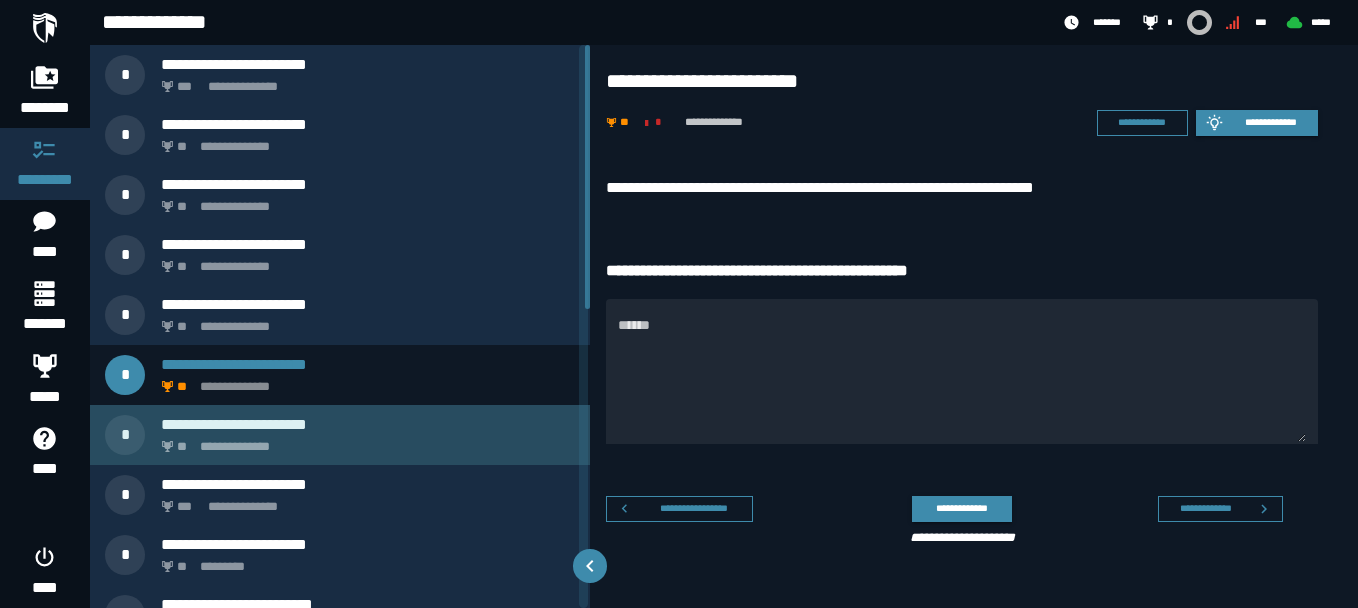 click on "**********" at bounding box center [364, 441] 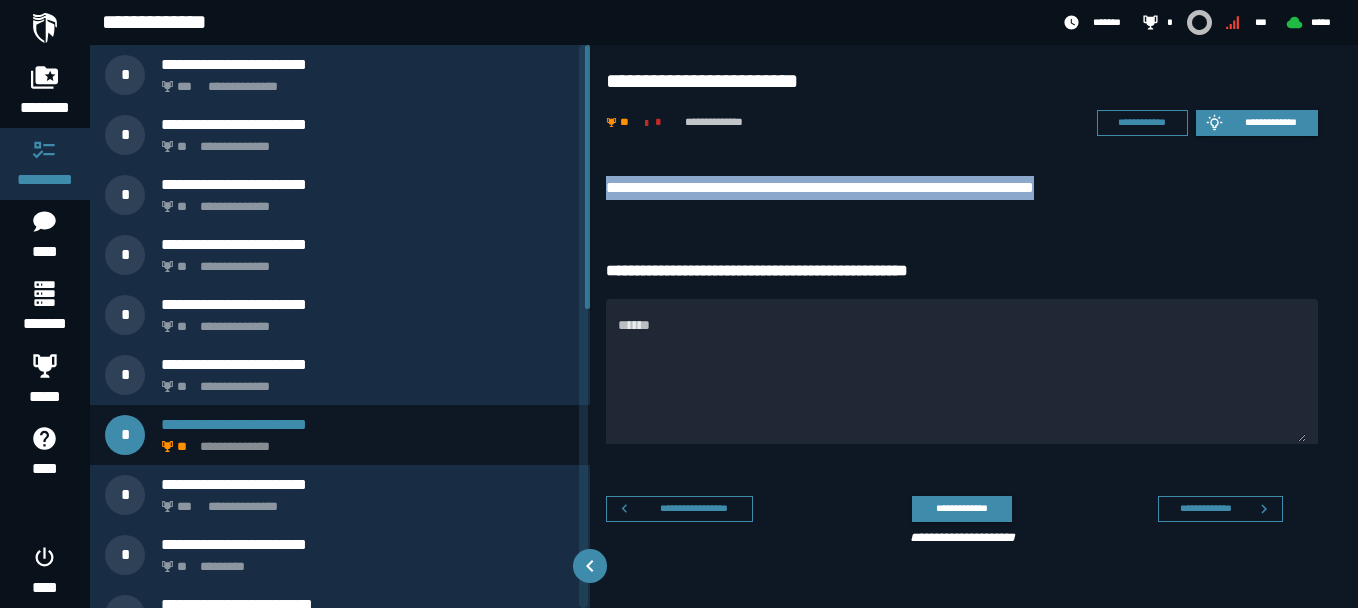 drag, startPoint x: 602, startPoint y: 185, endPoint x: 1157, endPoint y: 179, distance: 555.0324 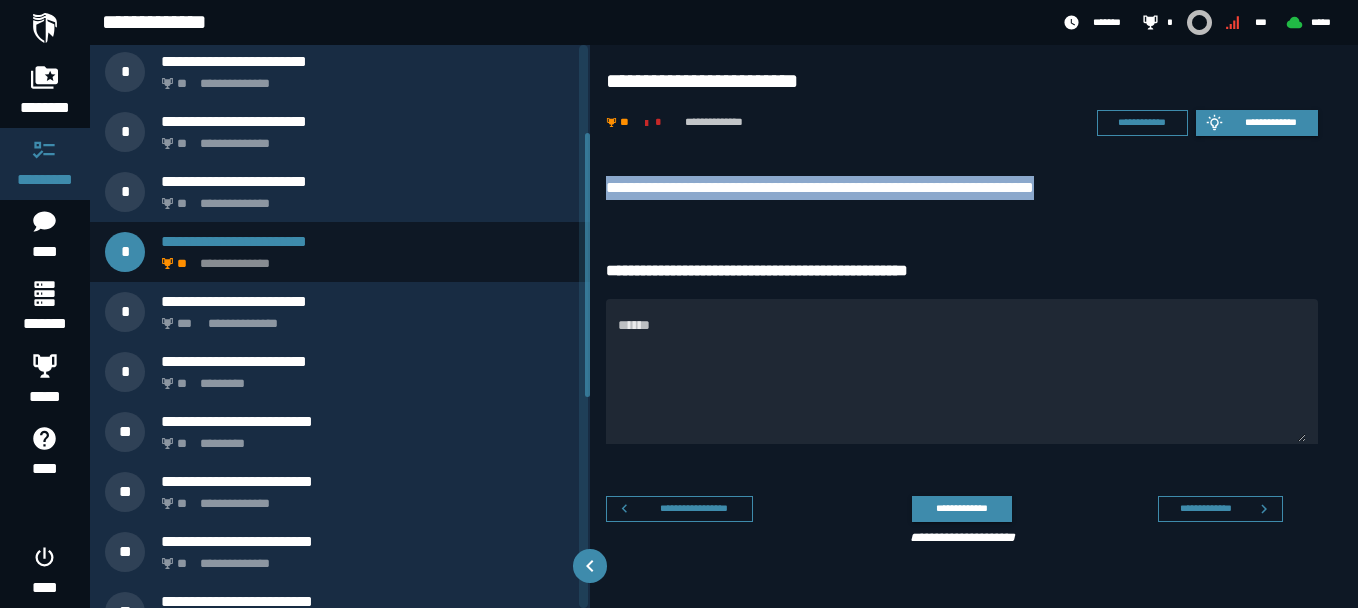scroll, scrollTop: 189, scrollLeft: 0, axis: vertical 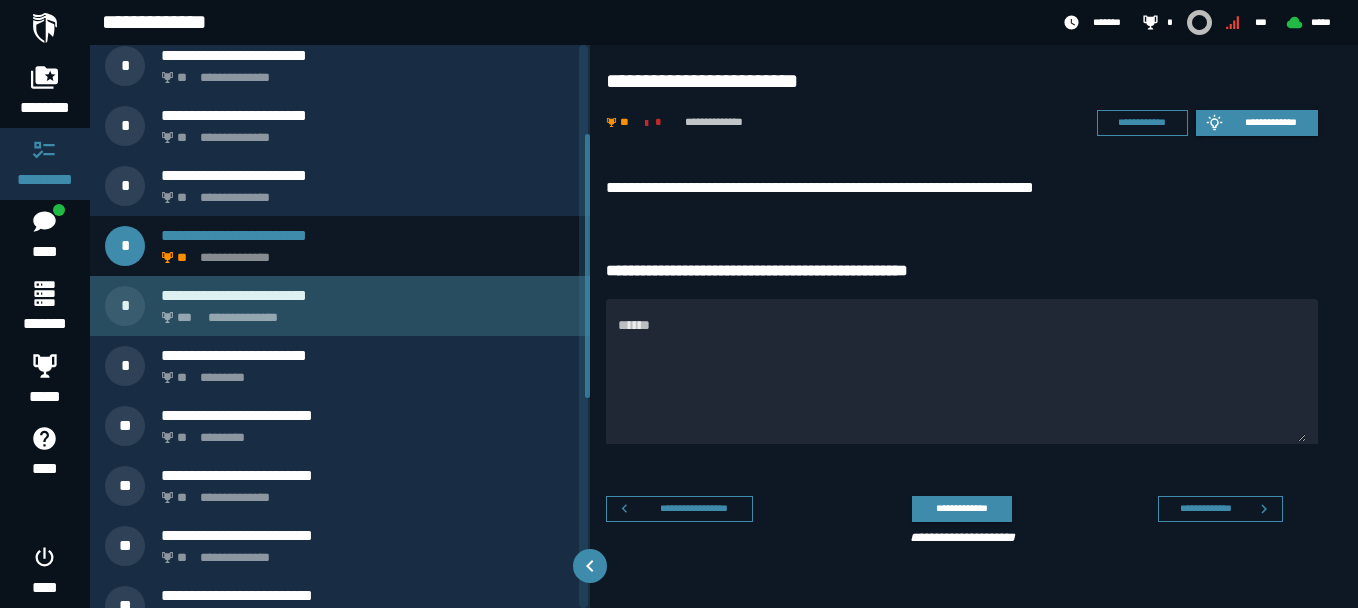 click on "**********" at bounding box center (364, 312) 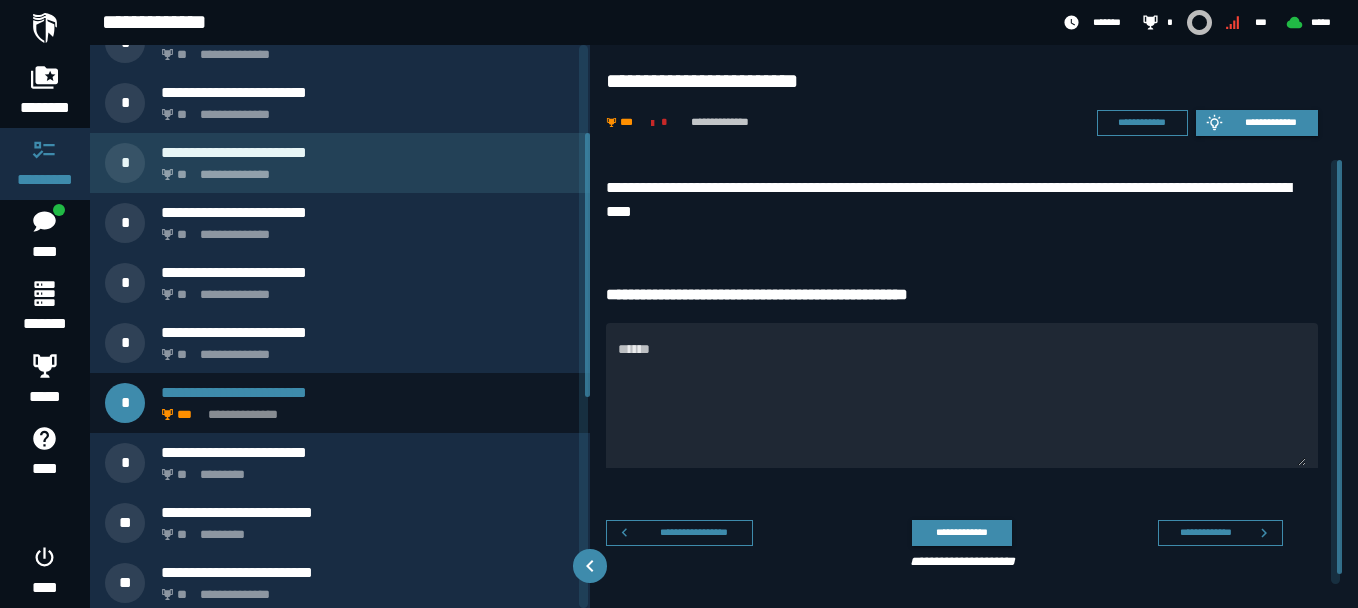 scroll, scrollTop: 0, scrollLeft: 0, axis: both 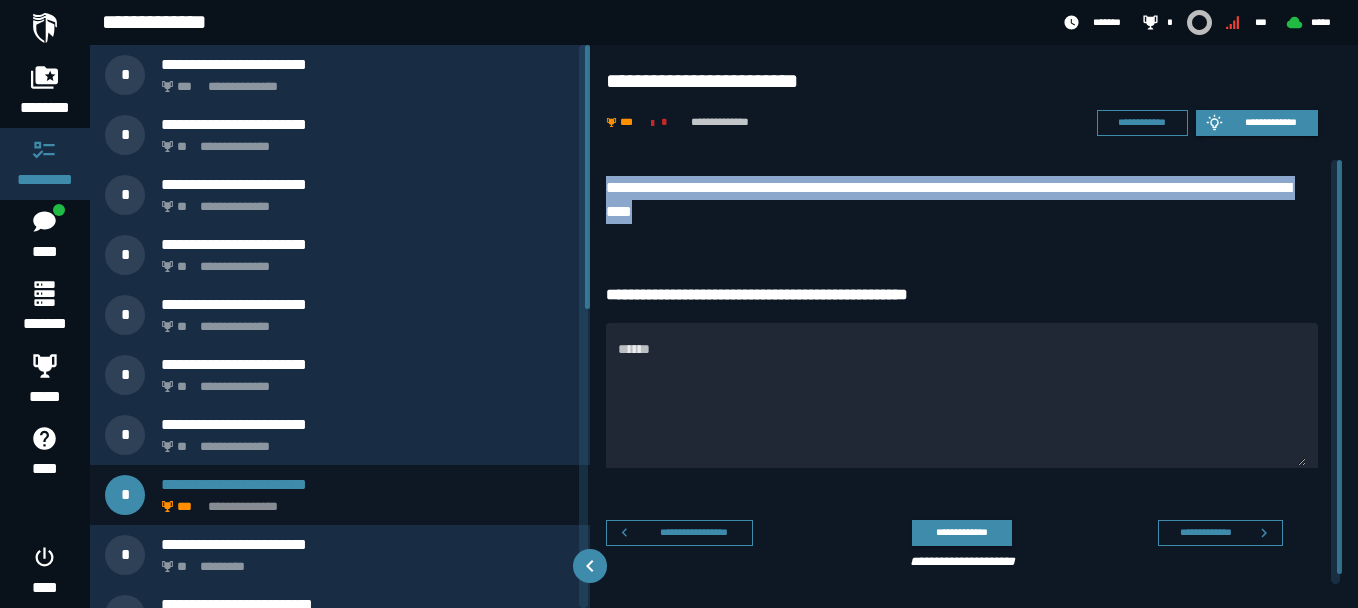 drag, startPoint x: 599, startPoint y: 182, endPoint x: 807, endPoint y: 215, distance: 210.60152 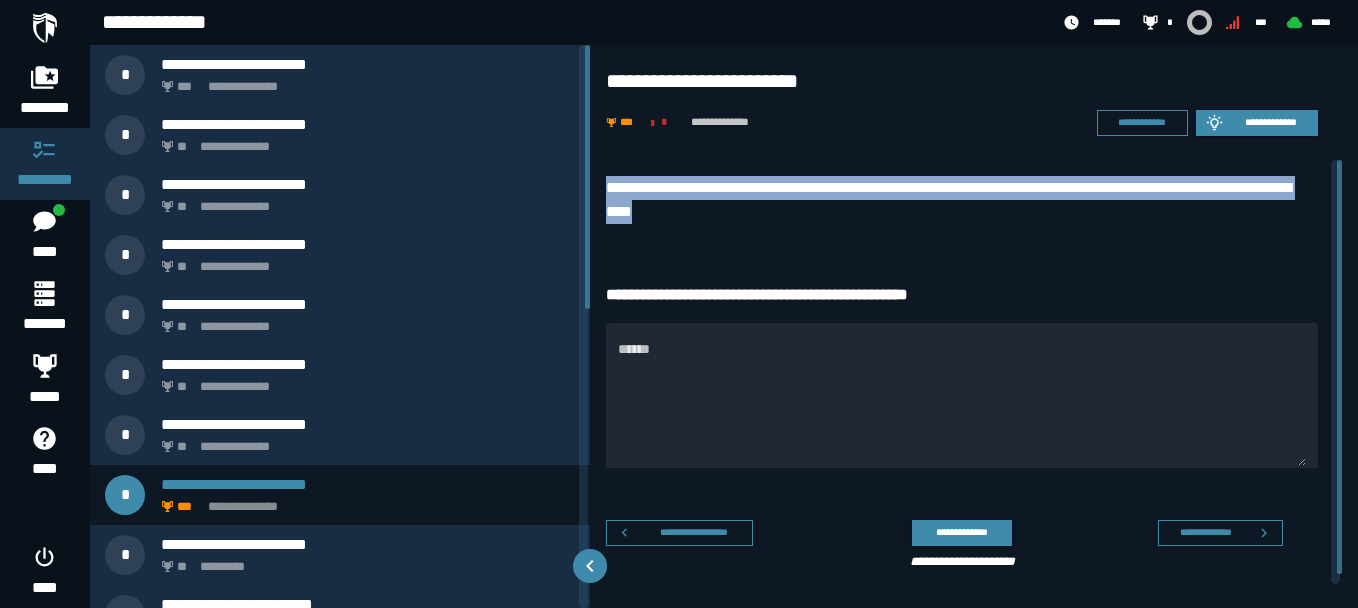 copy on "**********" 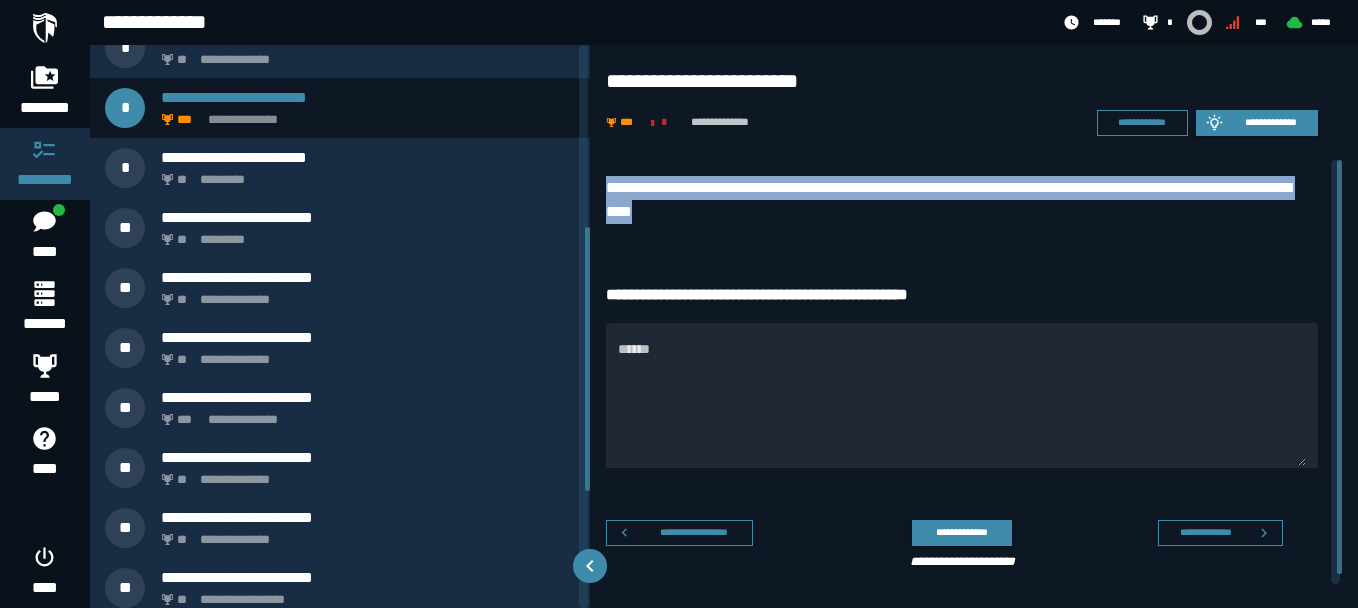 scroll, scrollTop: 391, scrollLeft: 0, axis: vertical 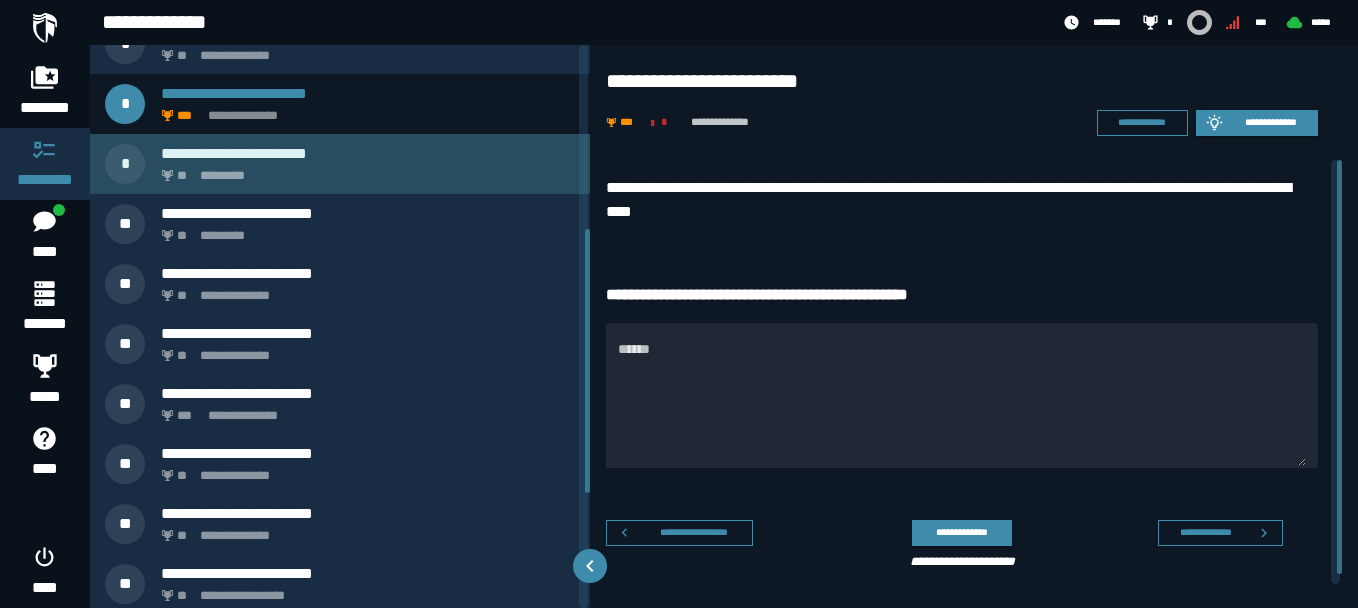 click on "**********" at bounding box center [368, 153] 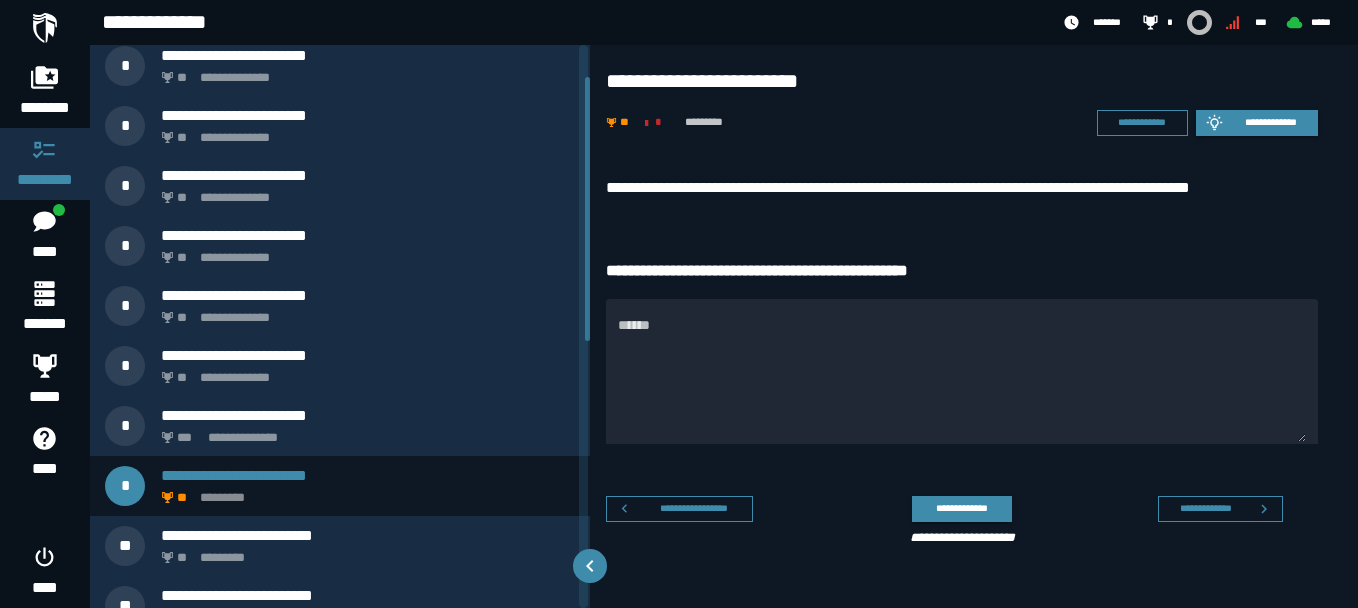 scroll, scrollTop: 0, scrollLeft: 0, axis: both 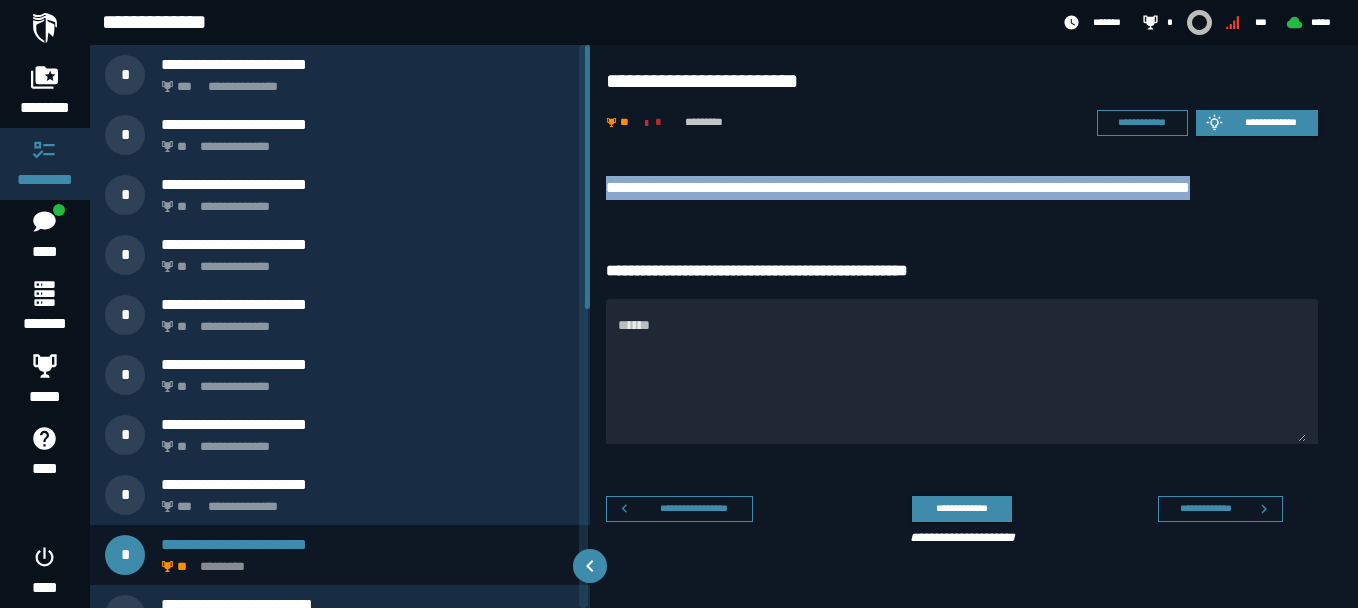 drag, startPoint x: 597, startPoint y: 187, endPoint x: 1296, endPoint y: 189, distance: 699.00287 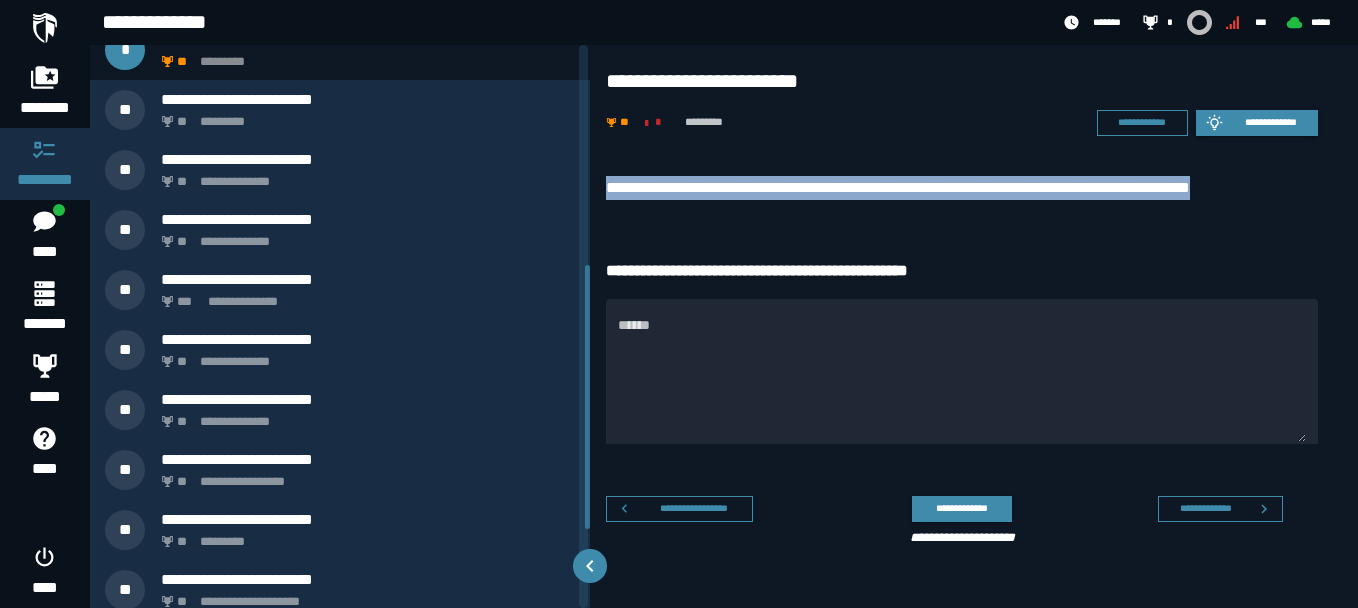 scroll, scrollTop: 469, scrollLeft: 0, axis: vertical 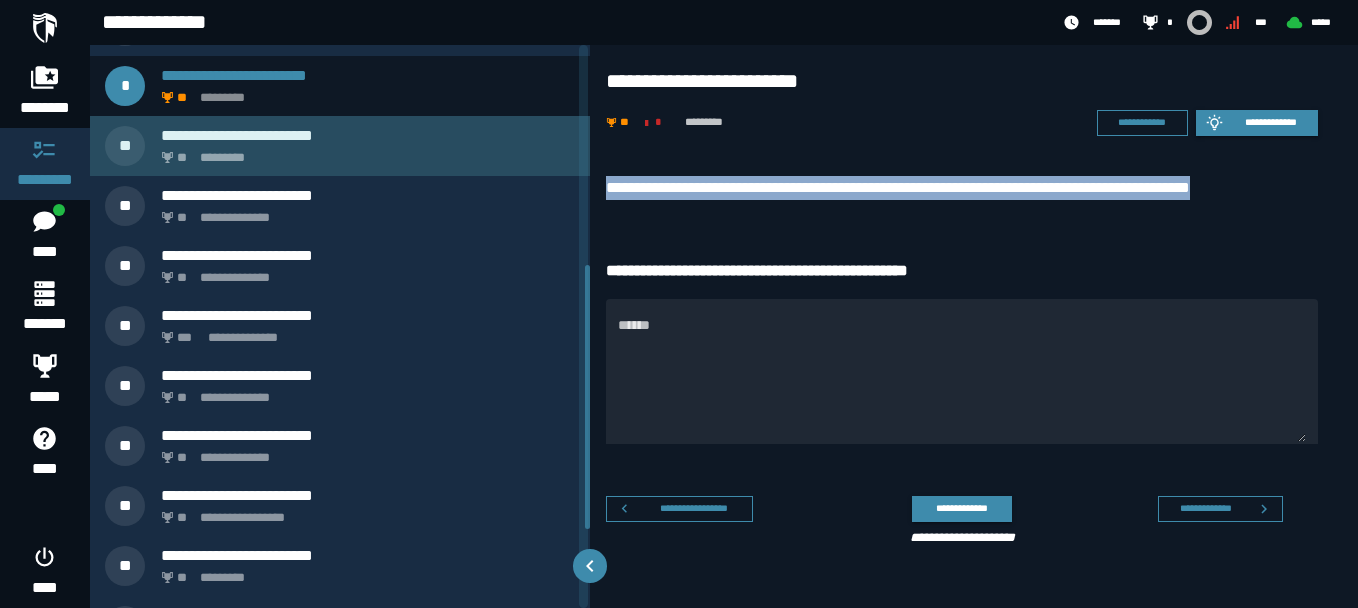click on "** *********" at bounding box center [364, 152] 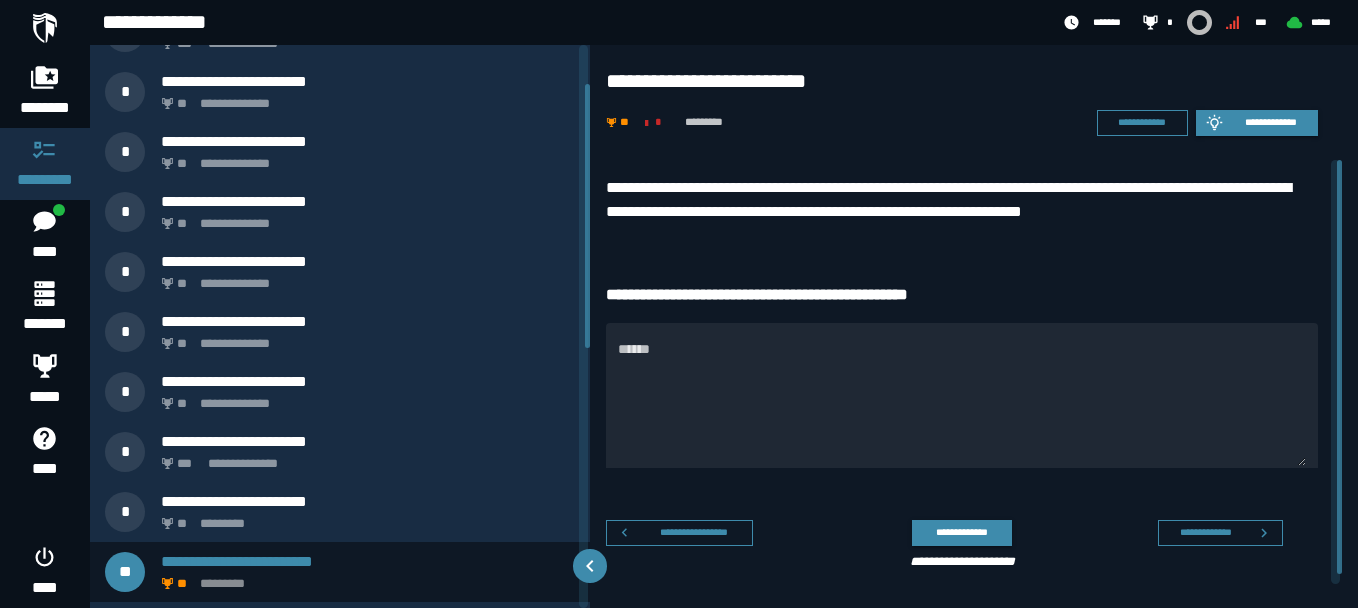 scroll, scrollTop: 37, scrollLeft: 0, axis: vertical 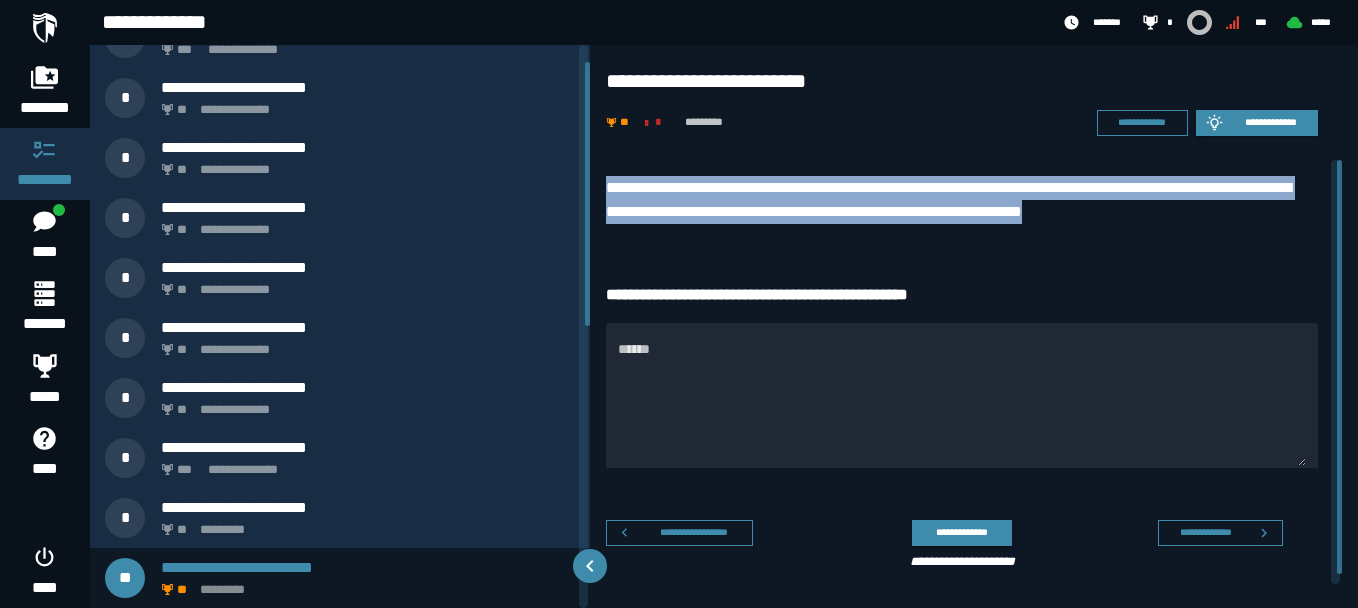 drag, startPoint x: 598, startPoint y: 178, endPoint x: 1213, endPoint y: 218, distance: 616.29944 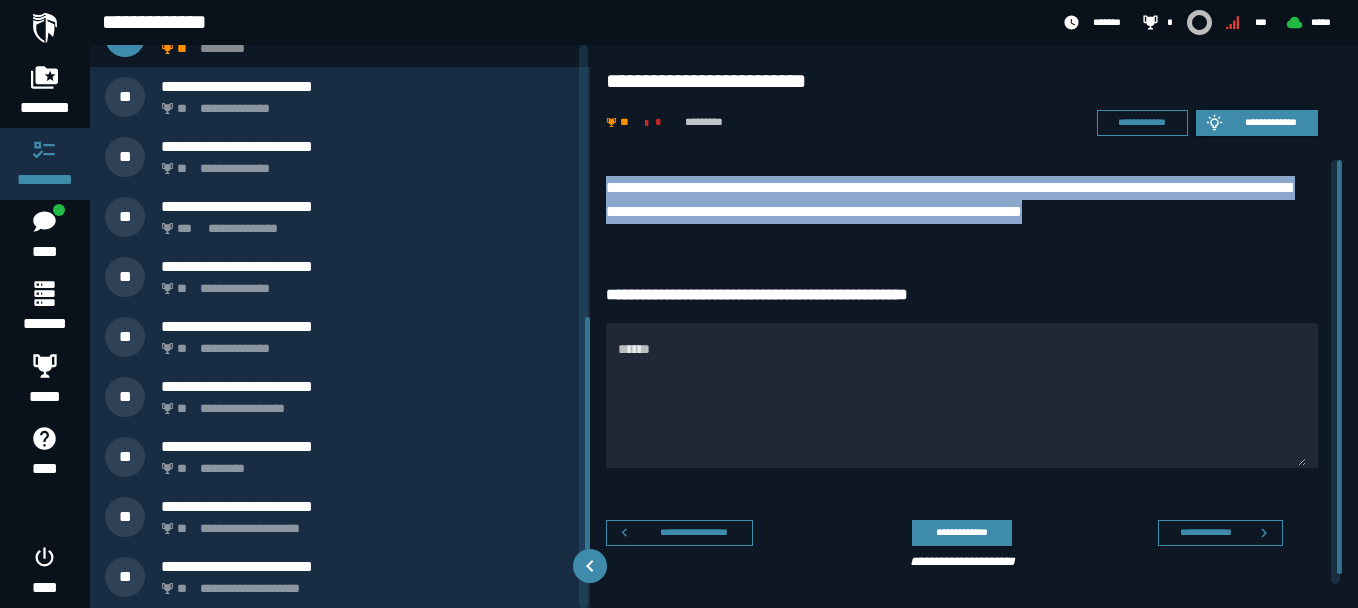 scroll, scrollTop: 580, scrollLeft: 0, axis: vertical 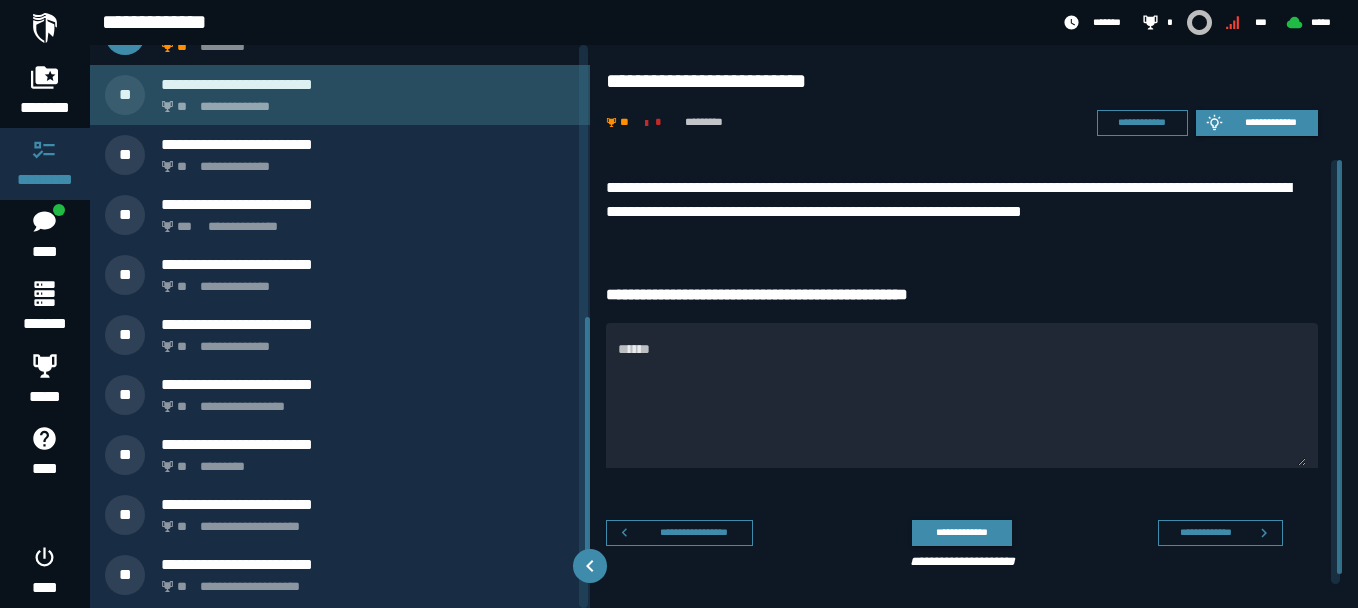 click on "**********" at bounding box center [340, 95] 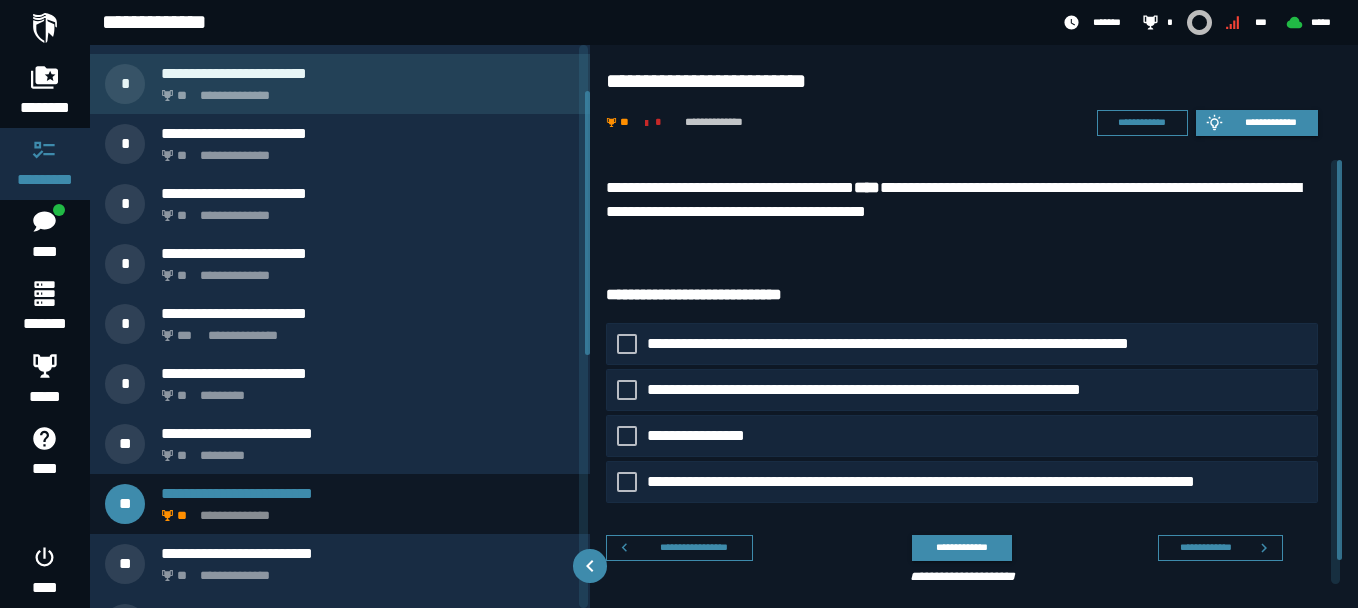 scroll, scrollTop: 97, scrollLeft: 0, axis: vertical 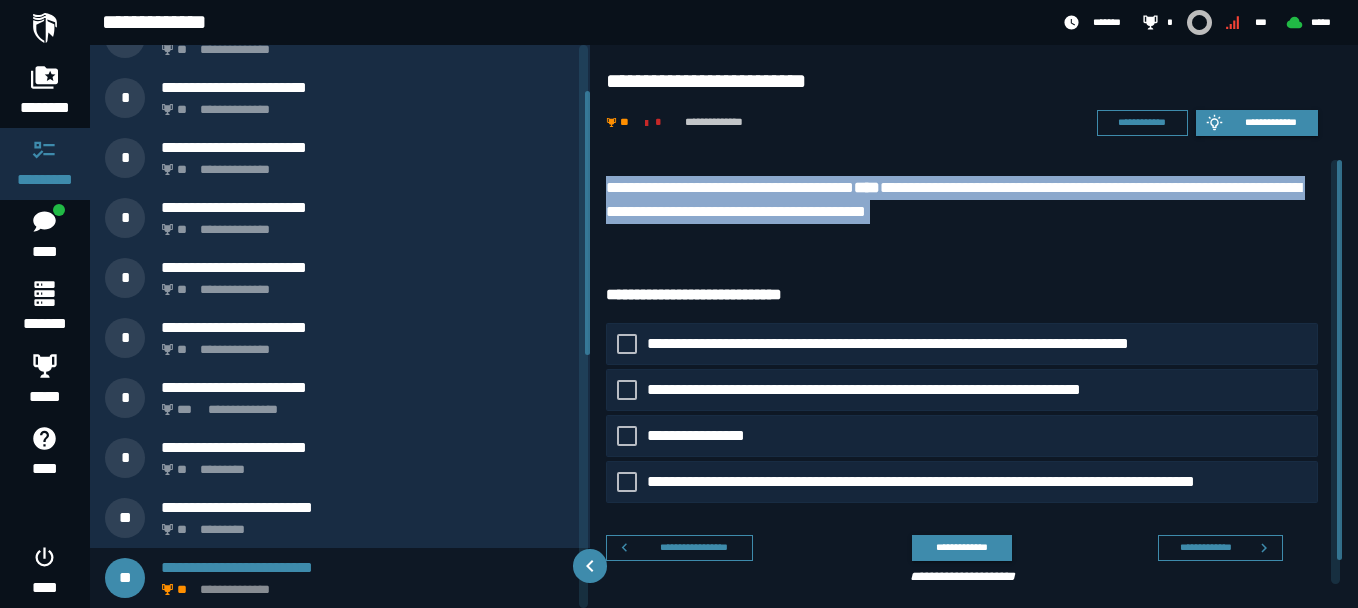 drag, startPoint x: 604, startPoint y: 191, endPoint x: 836, endPoint y: 245, distance: 238.2016 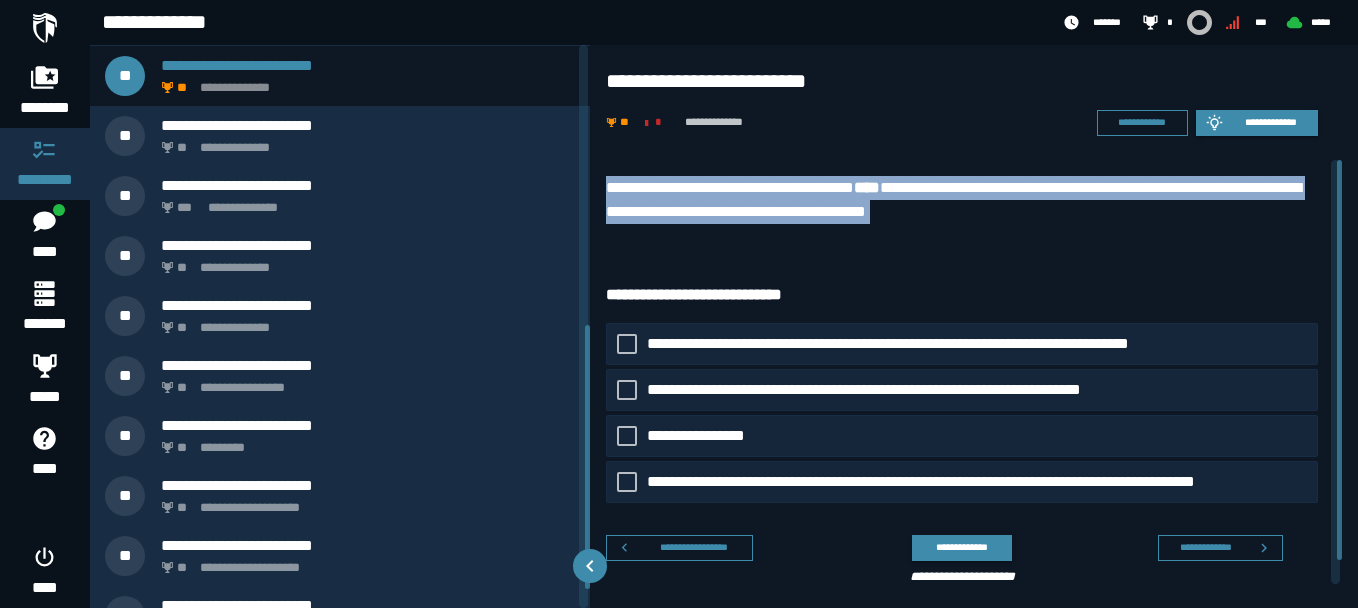 scroll, scrollTop: 593, scrollLeft: 0, axis: vertical 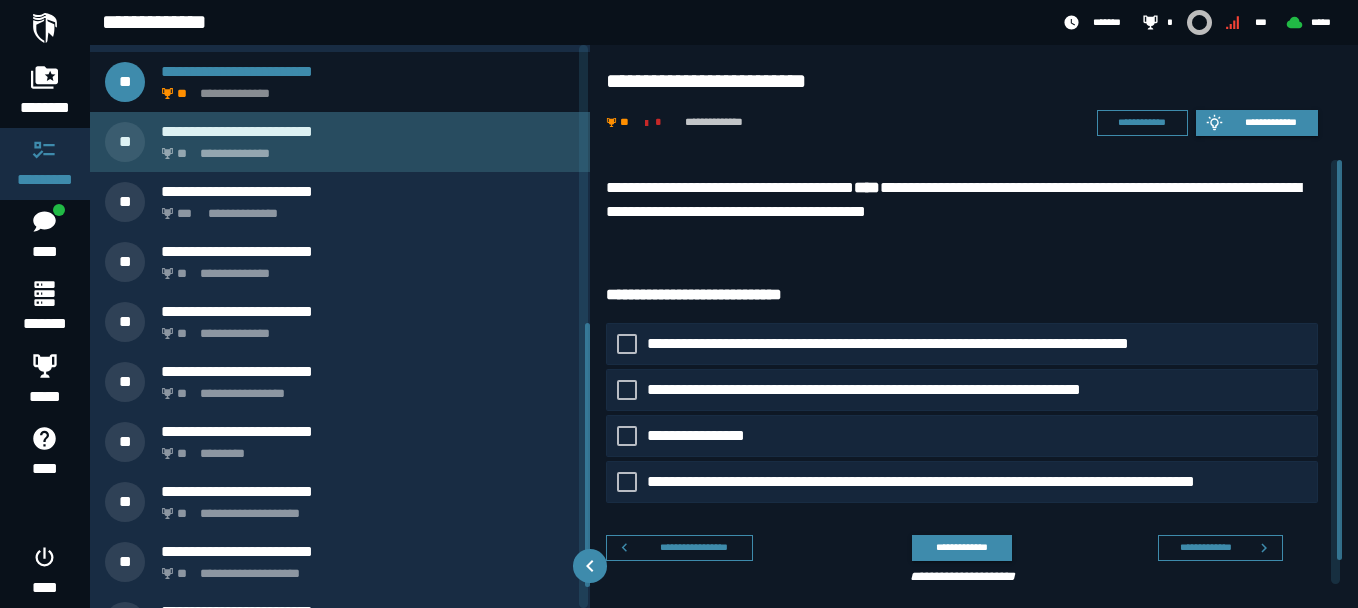 click on "**********" at bounding box center [340, 142] 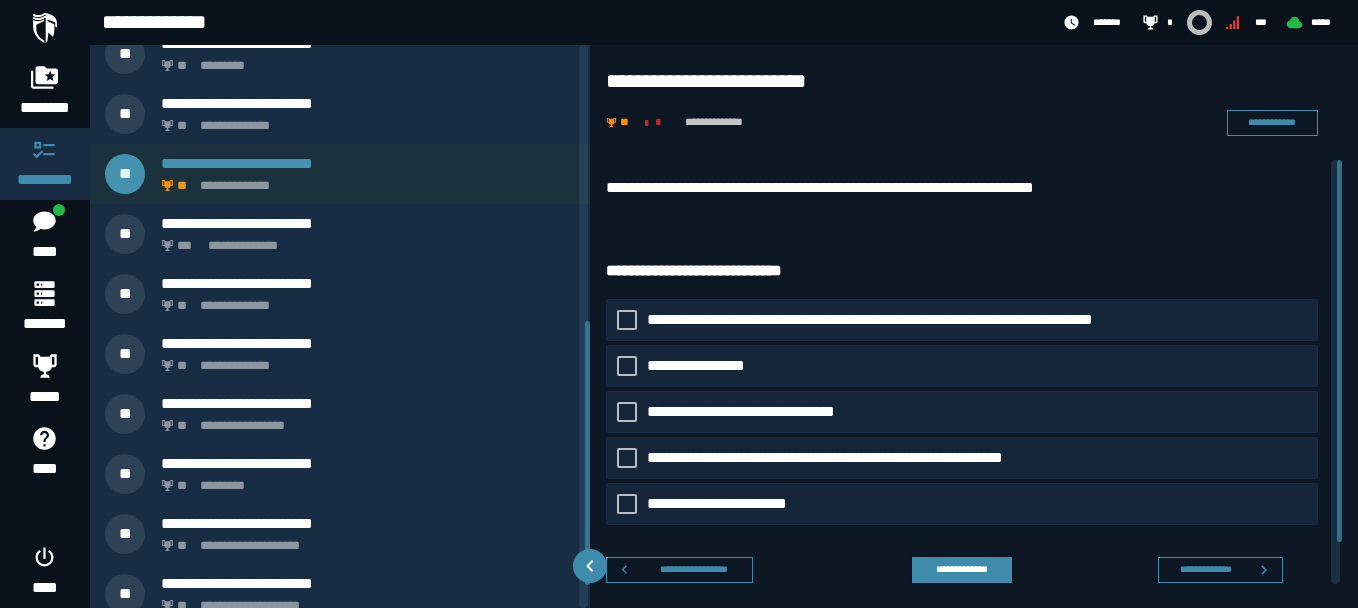 scroll, scrollTop: 542, scrollLeft: 0, axis: vertical 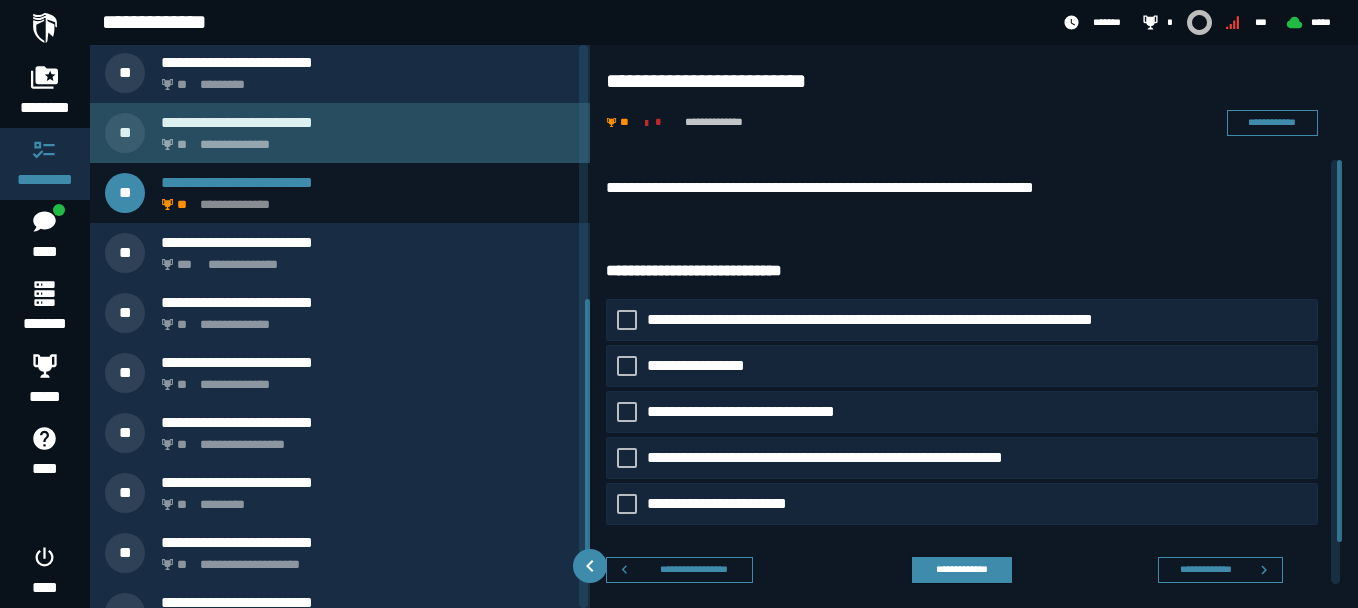 click on "**********" at bounding box center [364, 139] 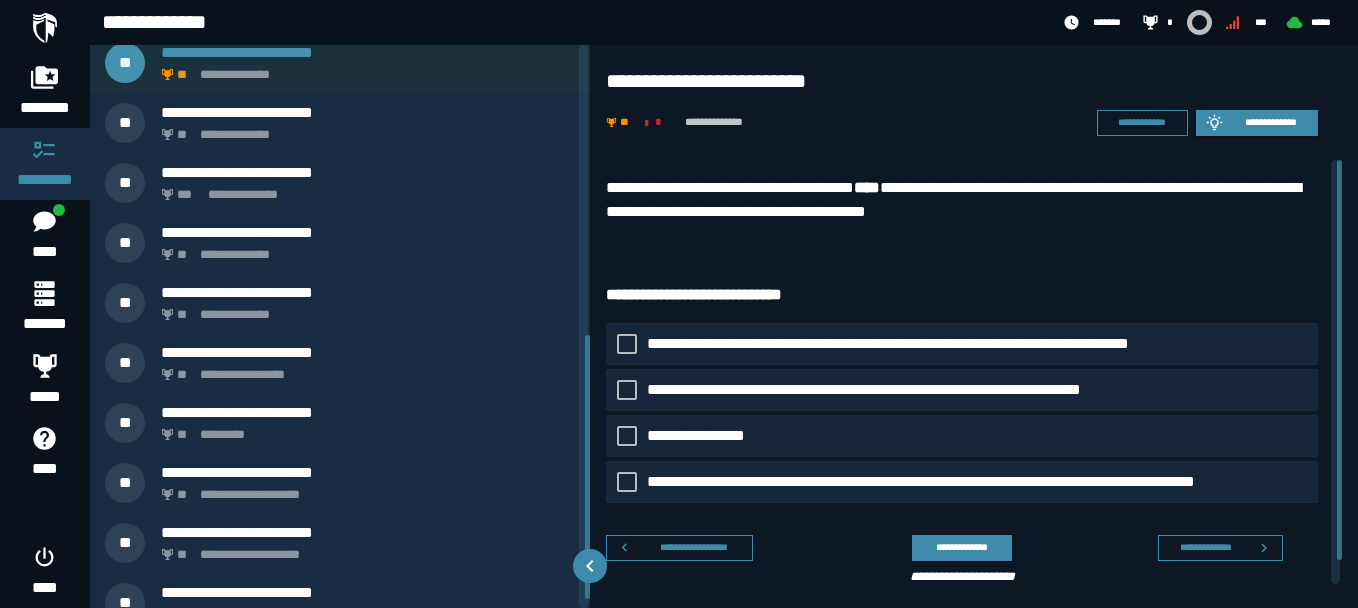 scroll, scrollTop: 637, scrollLeft: 0, axis: vertical 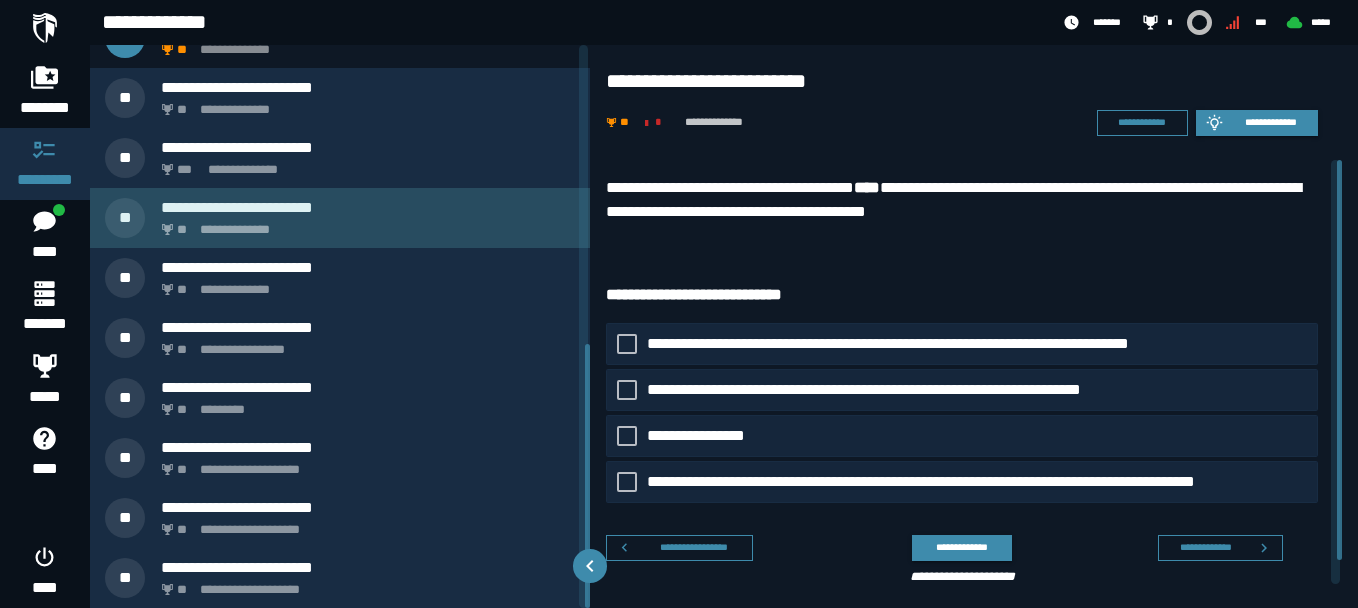 click on "**********" at bounding box center (364, 224) 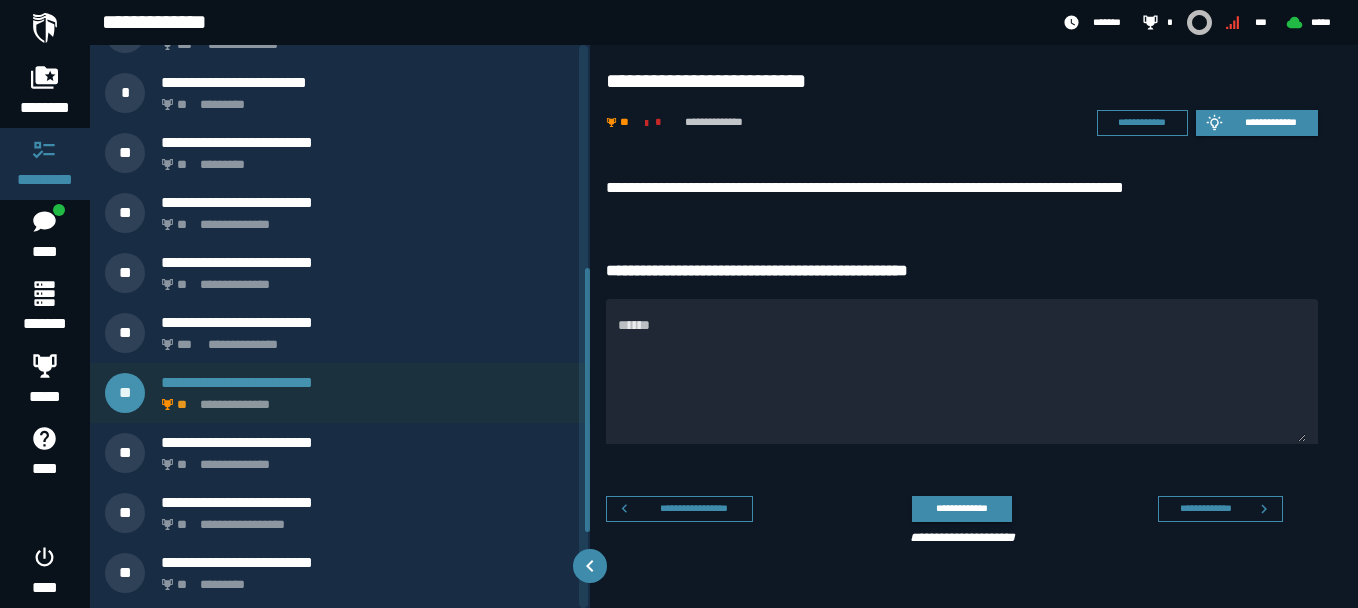 scroll, scrollTop: 485, scrollLeft: 0, axis: vertical 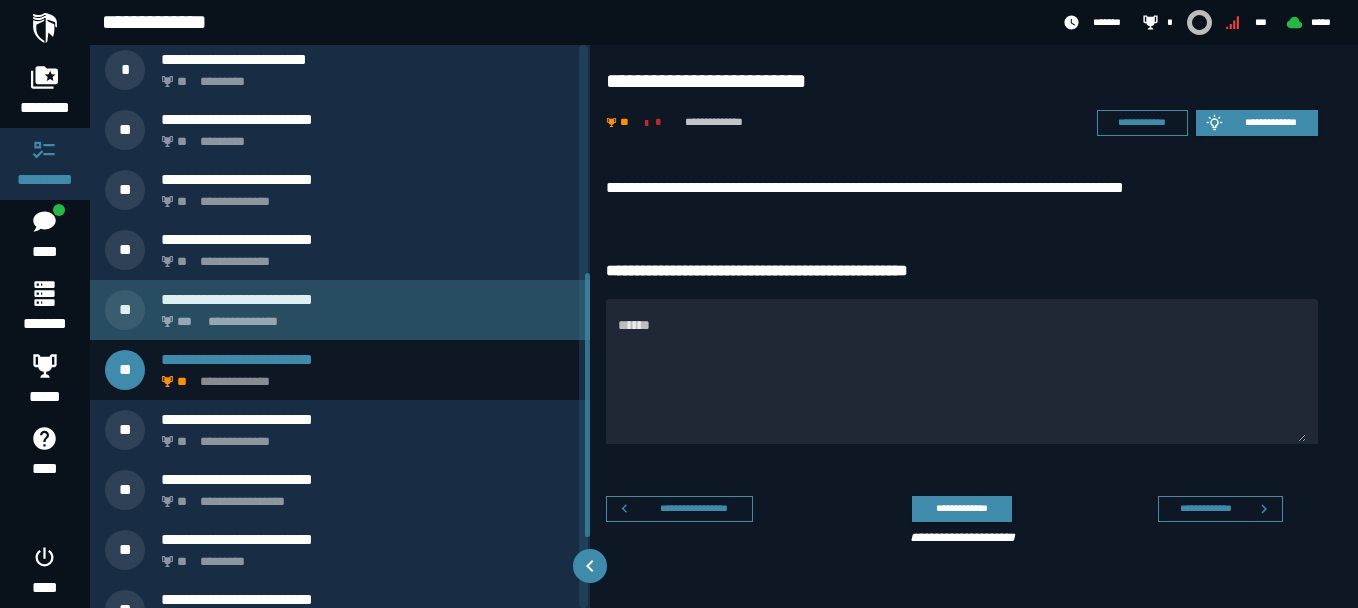 click on "**********" at bounding box center [340, 310] 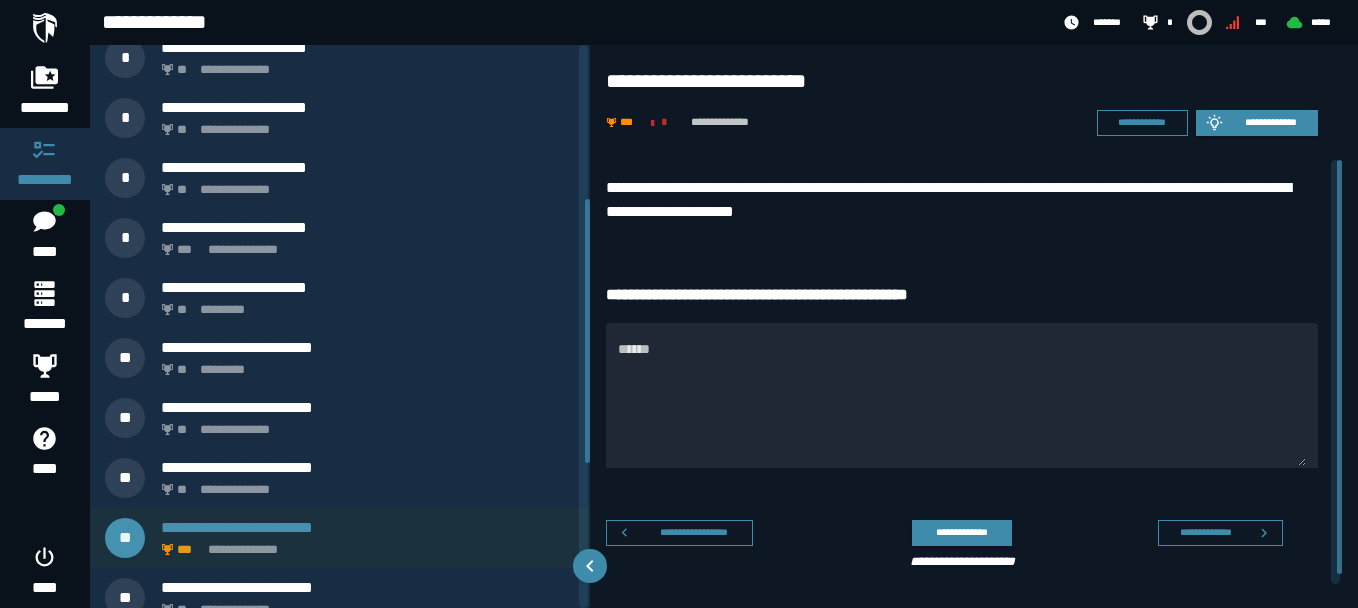 scroll, scrollTop: 217, scrollLeft: 0, axis: vertical 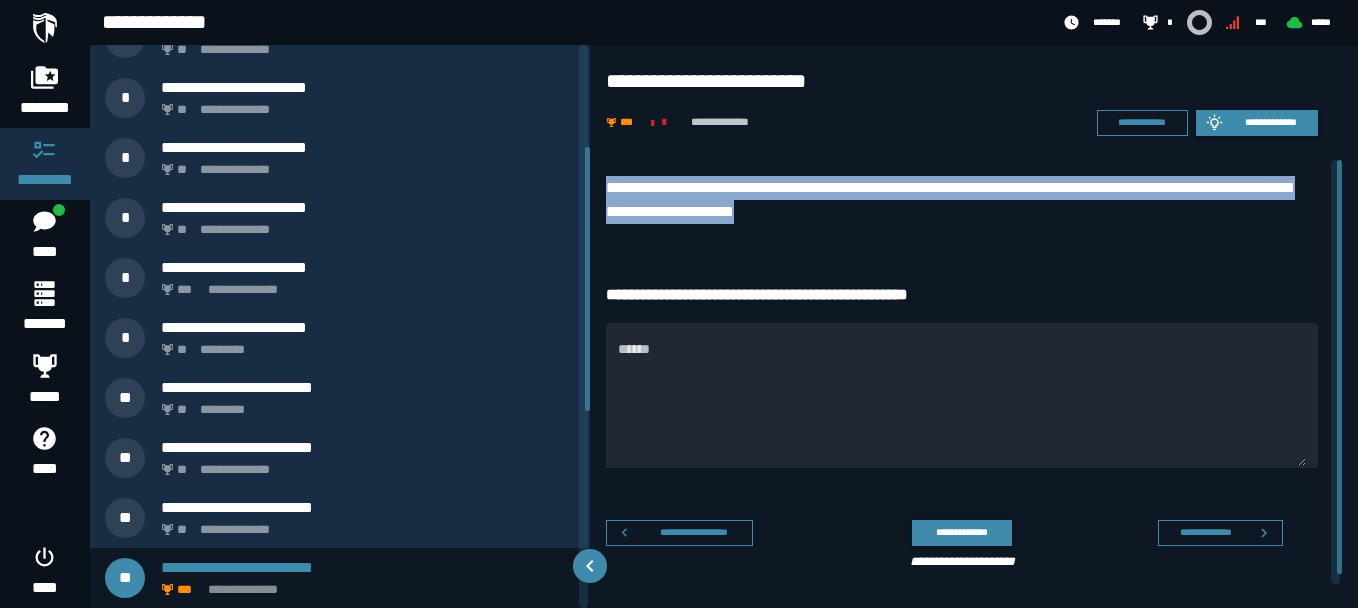 drag, startPoint x: 603, startPoint y: 184, endPoint x: 856, endPoint y: 233, distance: 257.7014 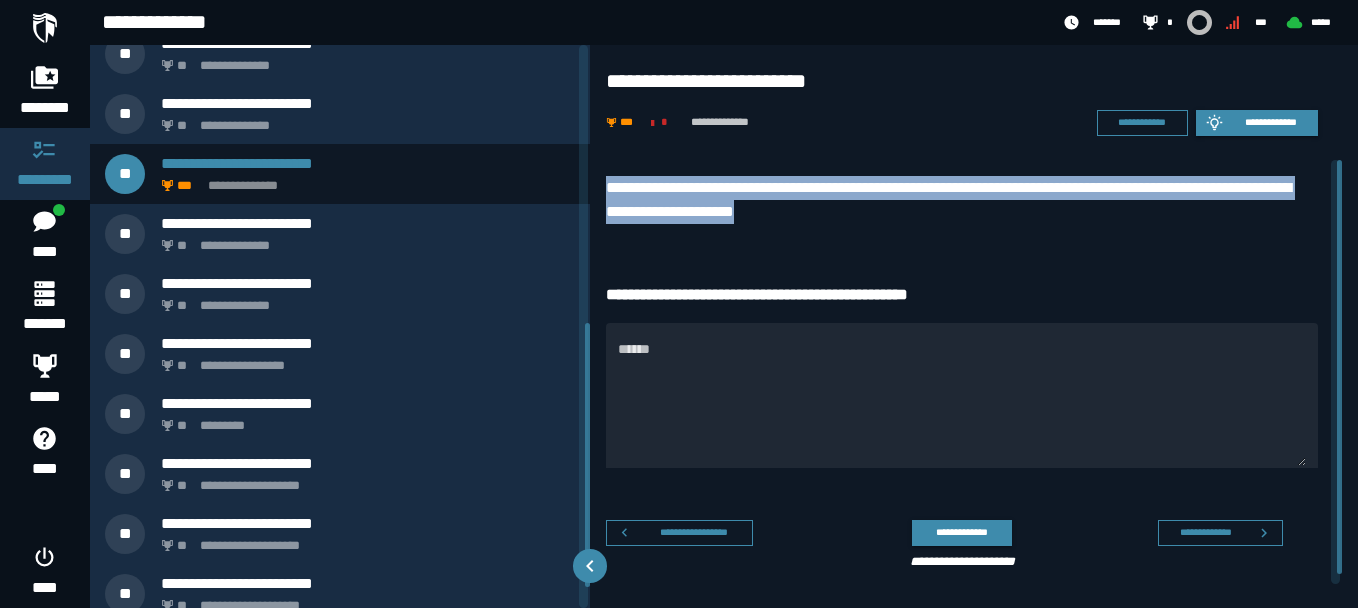 scroll, scrollTop: 637, scrollLeft: 0, axis: vertical 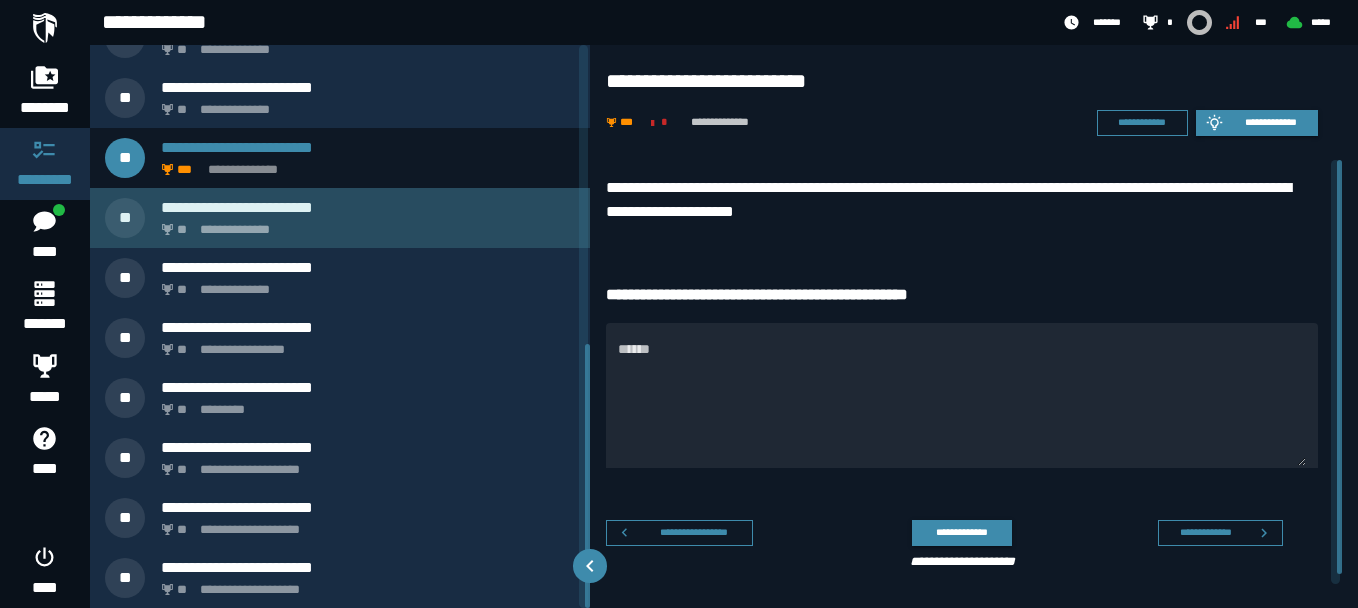 click on "**********" at bounding box center (364, 224) 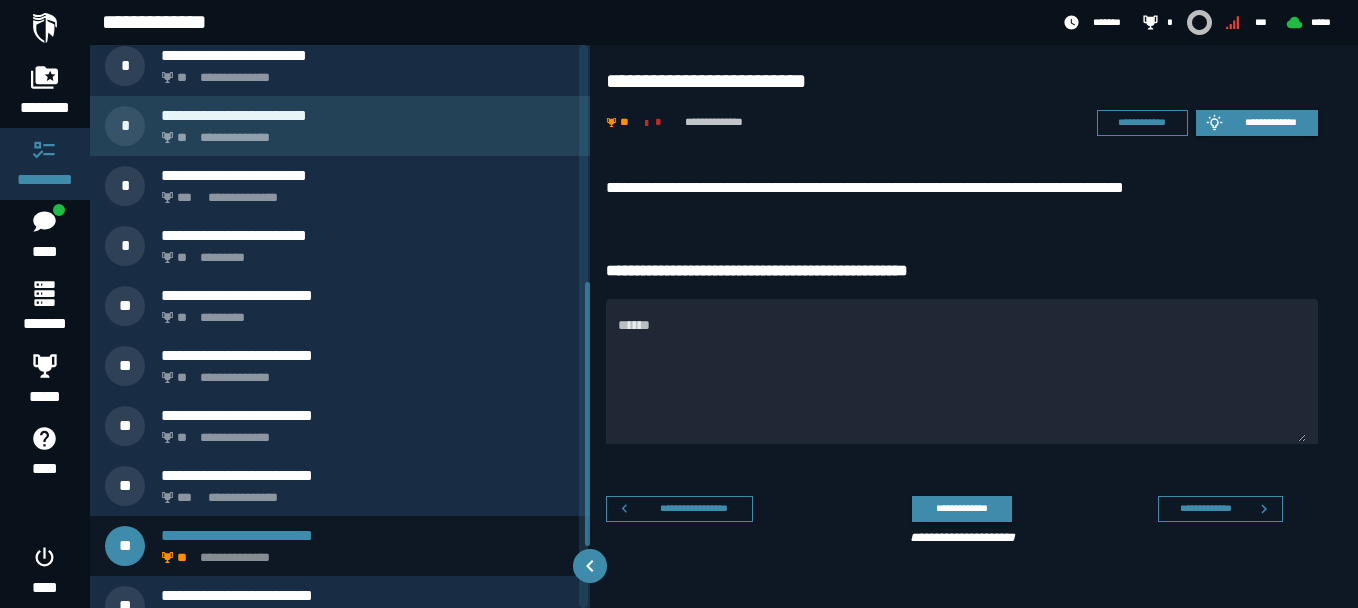 scroll, scrollTop: 277, scrollLeft: 0, axis: vertical 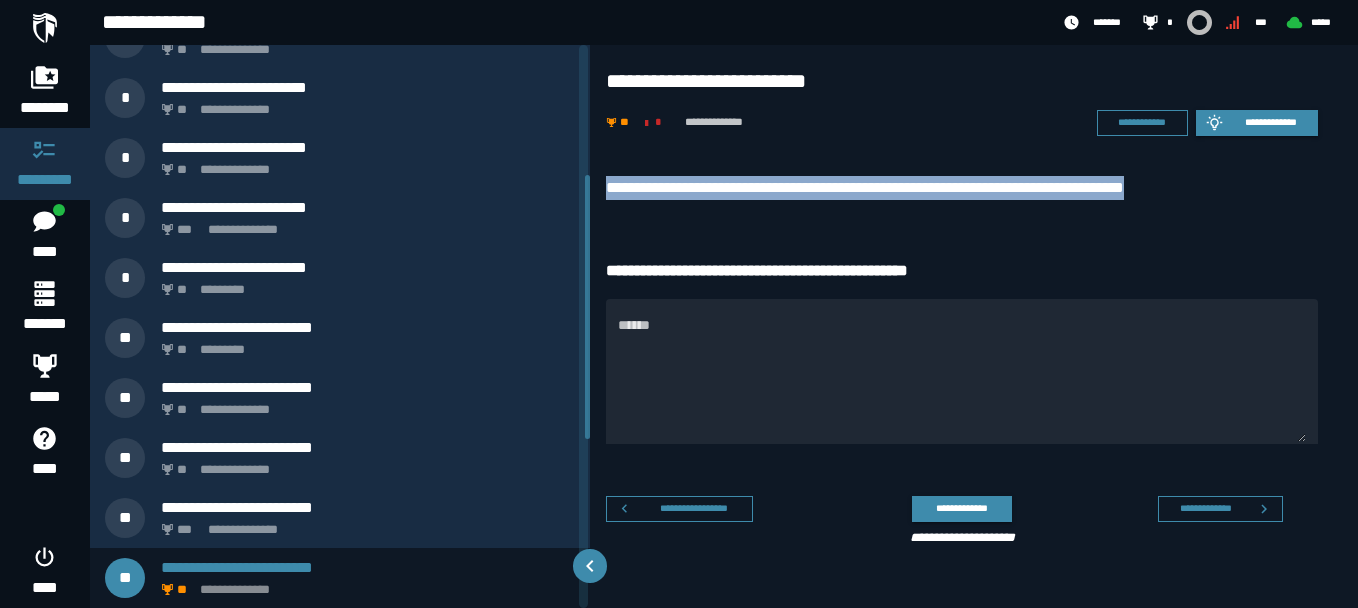 drag, startPoint x: 606, startPoint y: 186, endPoint x: 1200, endPoint y: 184, distance: 594.00336 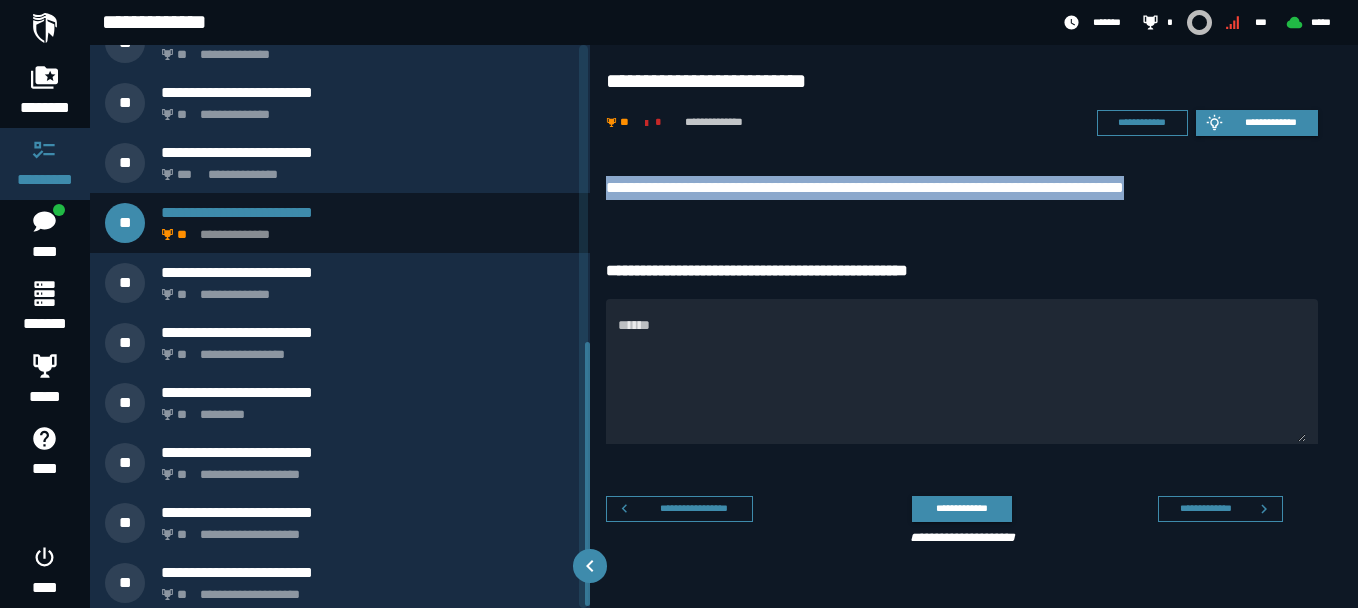 scroll, scrollTop: 637, scrollLeft: 0, axis: vertical 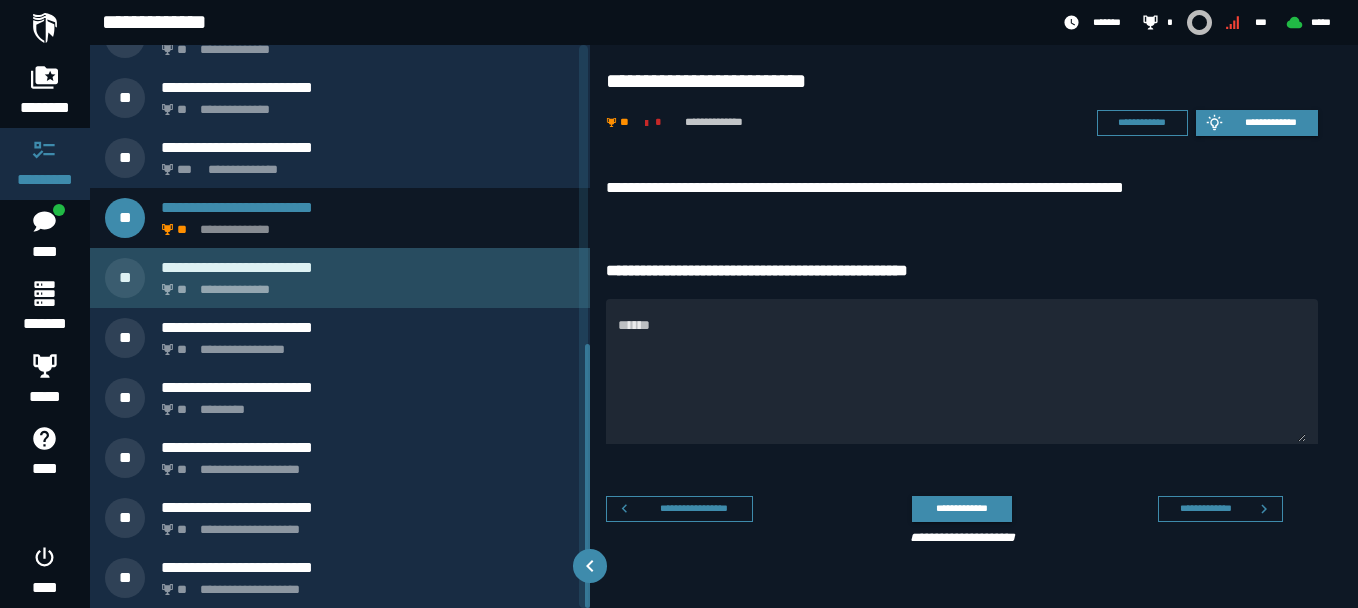click on "**********" at bounding box center (368, 267) 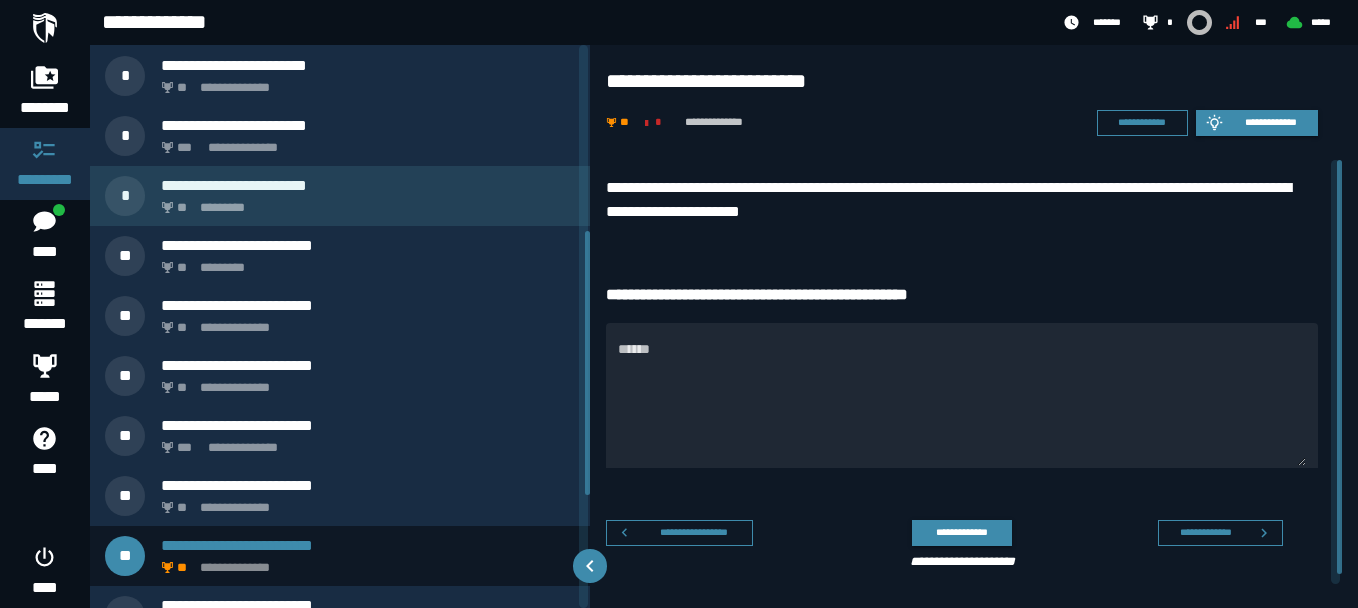 scroll, scrollTop: 337, scrollLeft: 0, axis: vertical 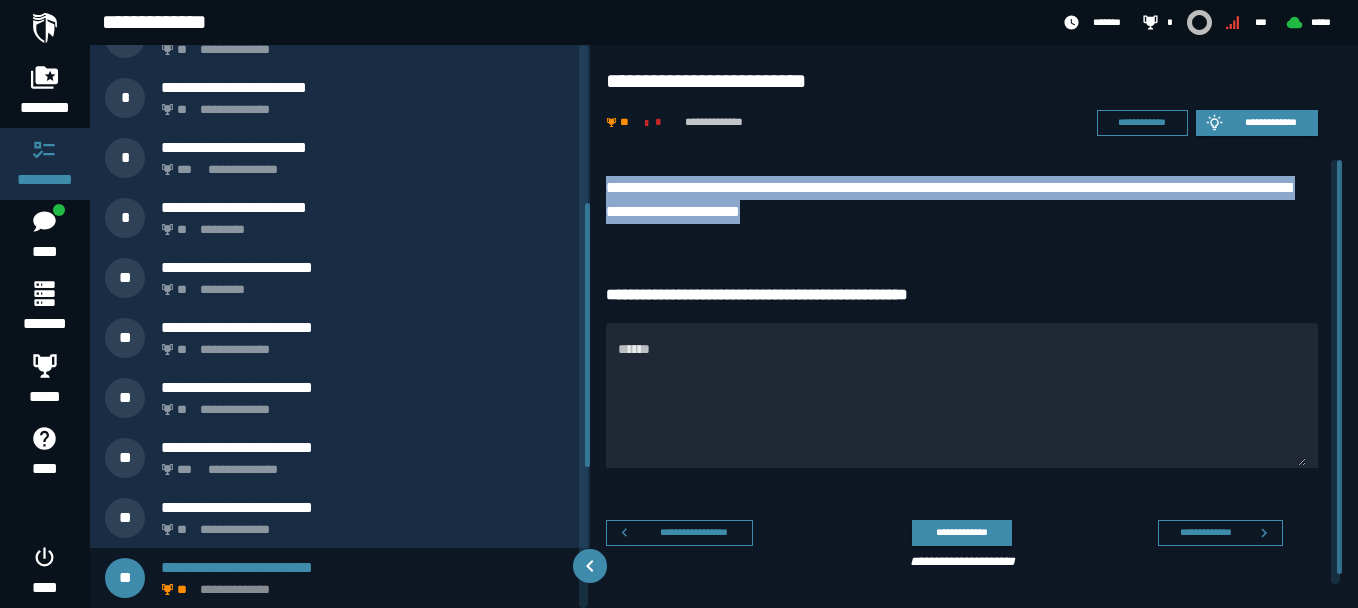 drag, startPoint x: 603, startPoint y: 184, endPoint x: 906, endPoint y: 216, distance: 304.6851 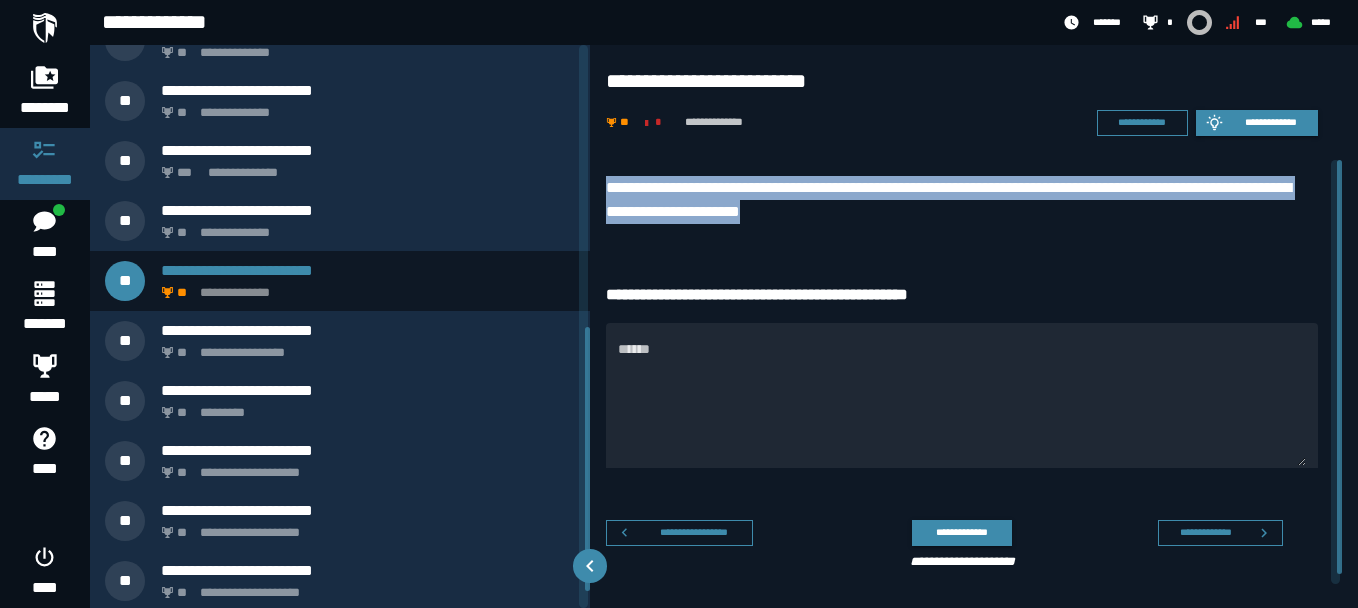 scroll, scrollTop: 637, scrollLeft: 0, axis: vertical 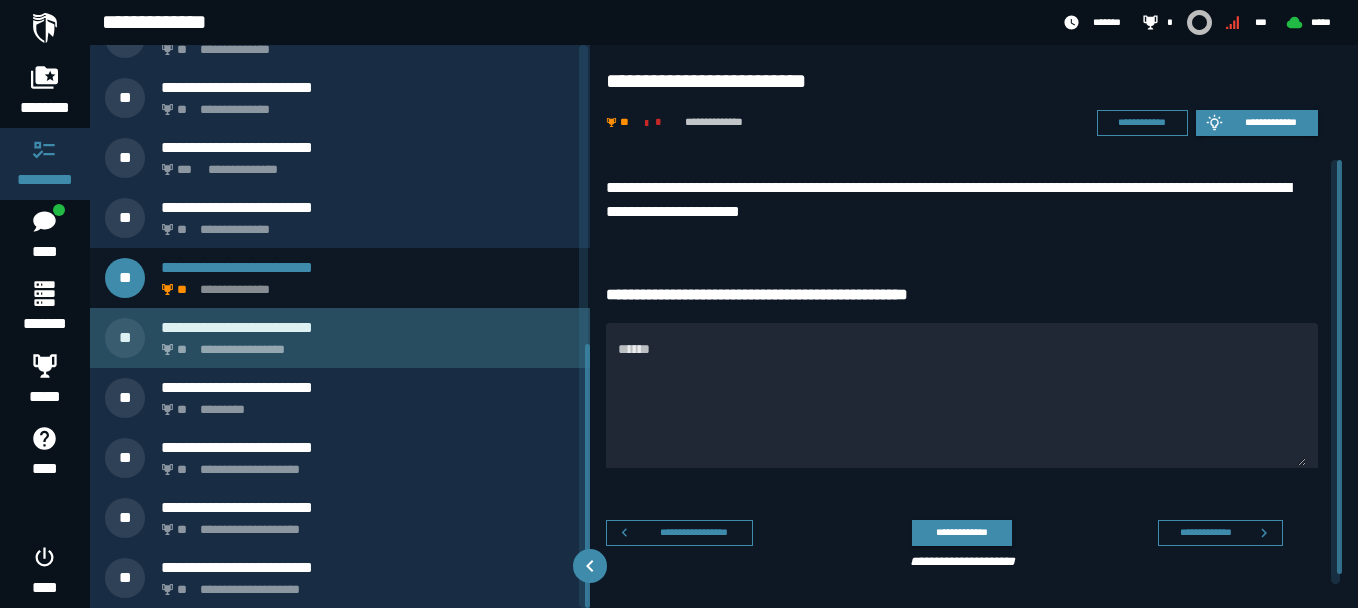 click on "**********" at bounding box center (364, 344) 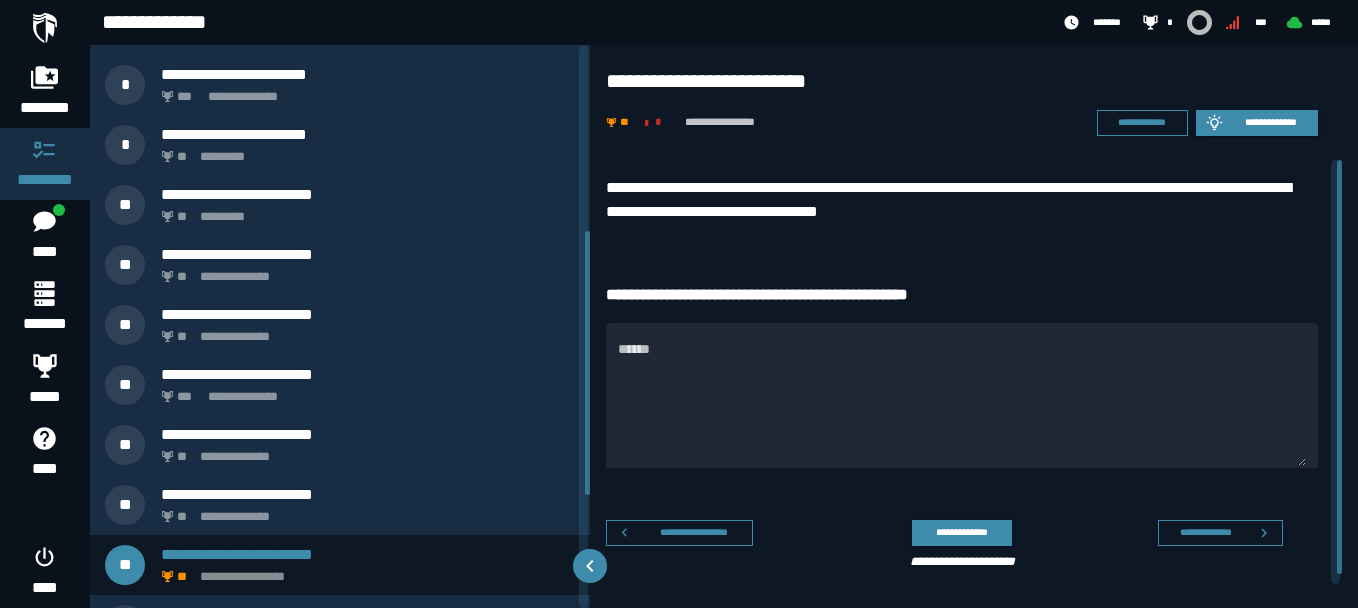 scroll, scrollTop: 397, scrollLeft: 0, axis: vertical 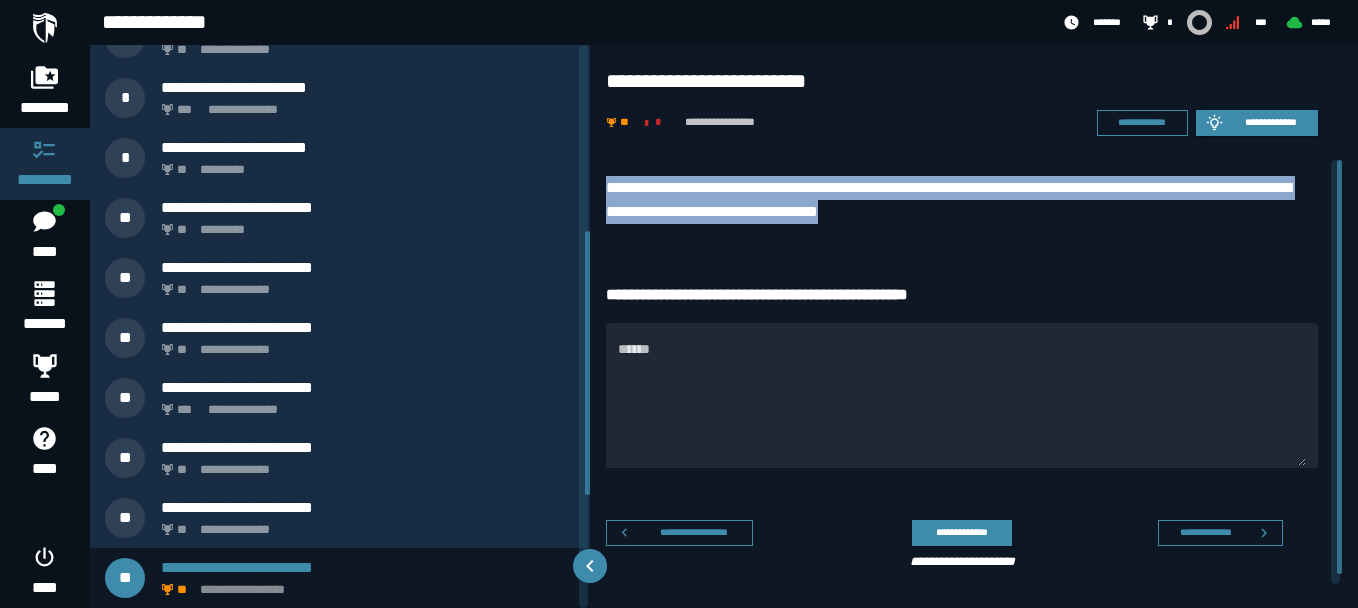 drag, startPoint x: 604, startPoint y: 183, endPoint x: 876, endPoint y: 231, distance: 276.20282 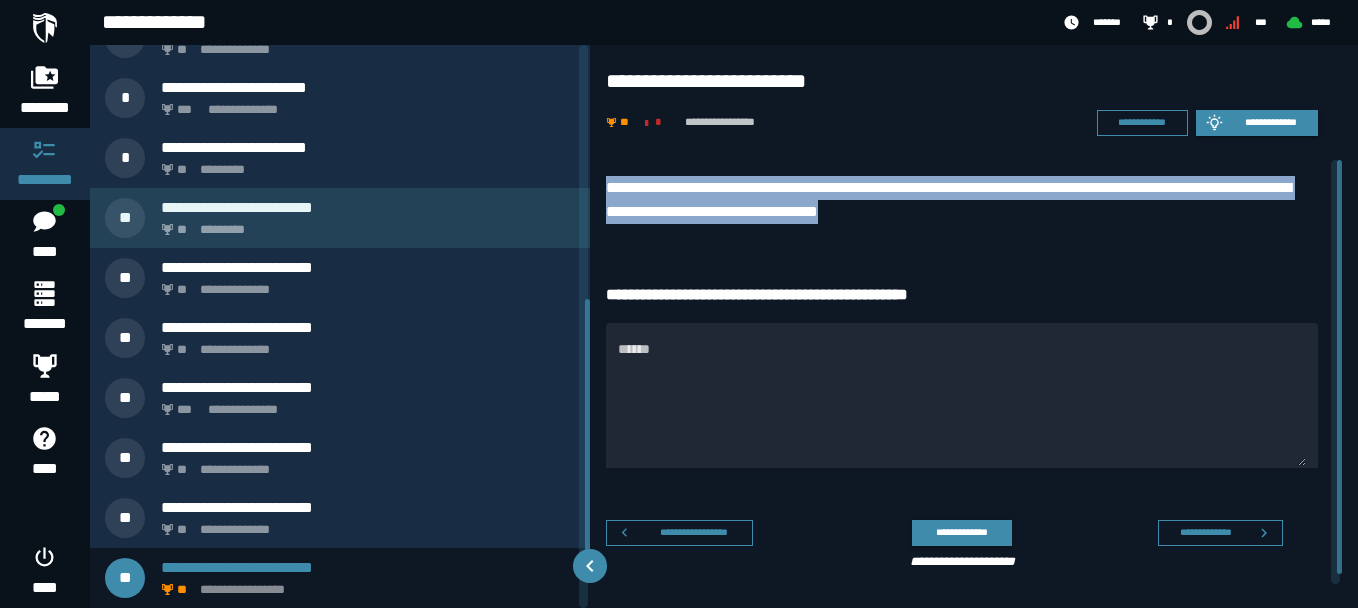scroll, scrollTop: 637, scrollLeft: 0, axis: vertical 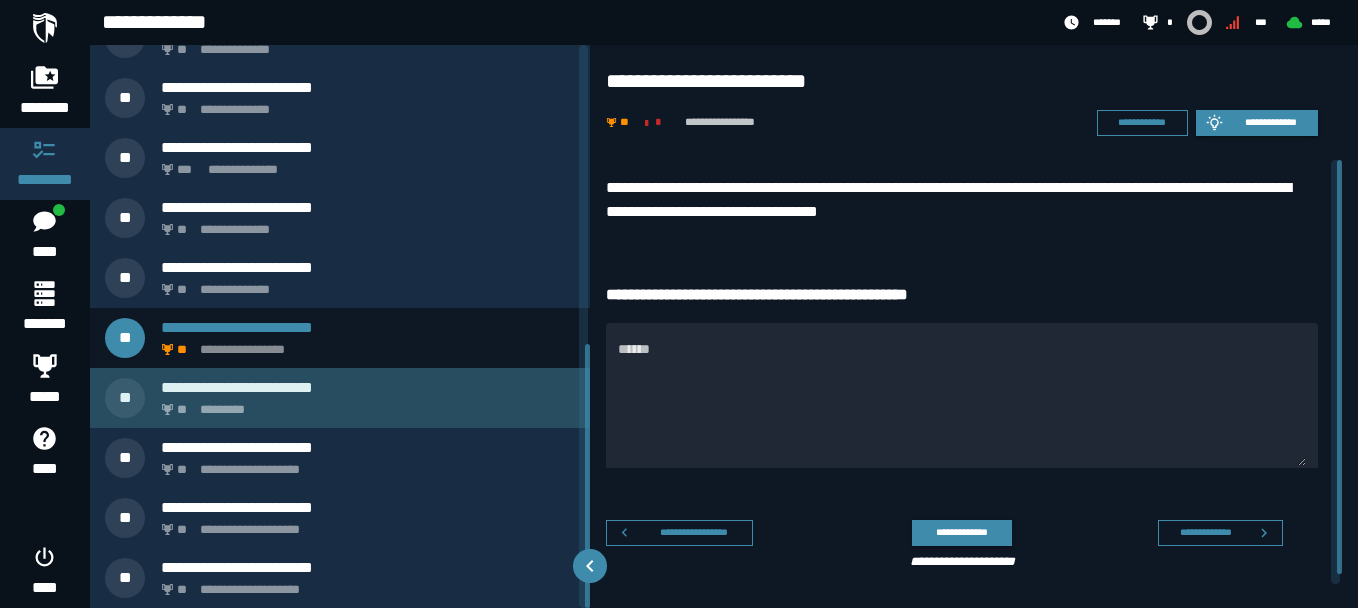 click on "** *********" at bounding box center (364, 404) 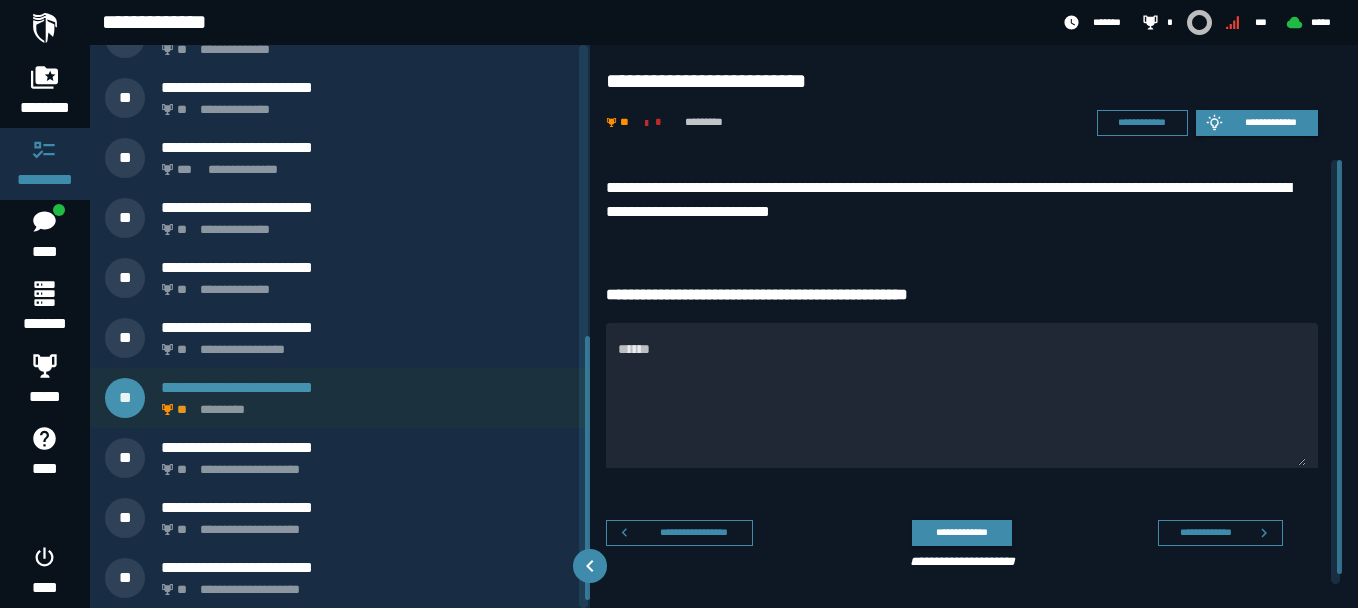 scroll, scrollTop: 457, scrollLeft: 0, axis: vertical 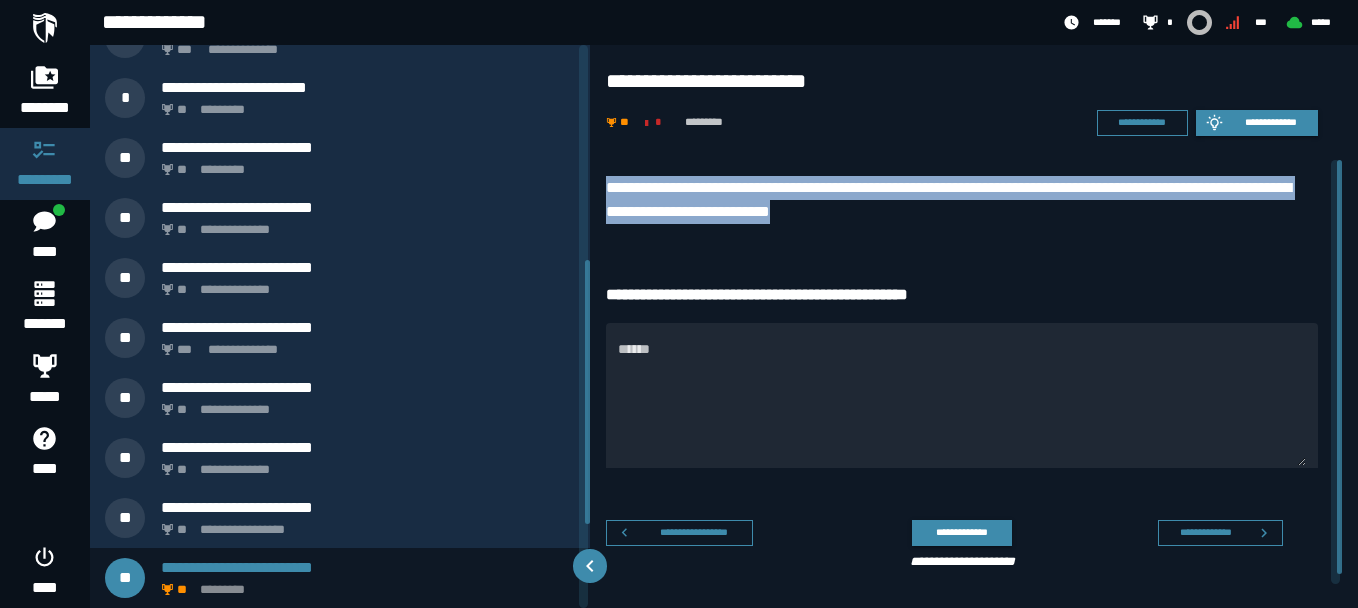 drag, startPoint x: 606, startPoint y: 191, endPoint x: 903, endPoint y: 221, distance: 298.5113 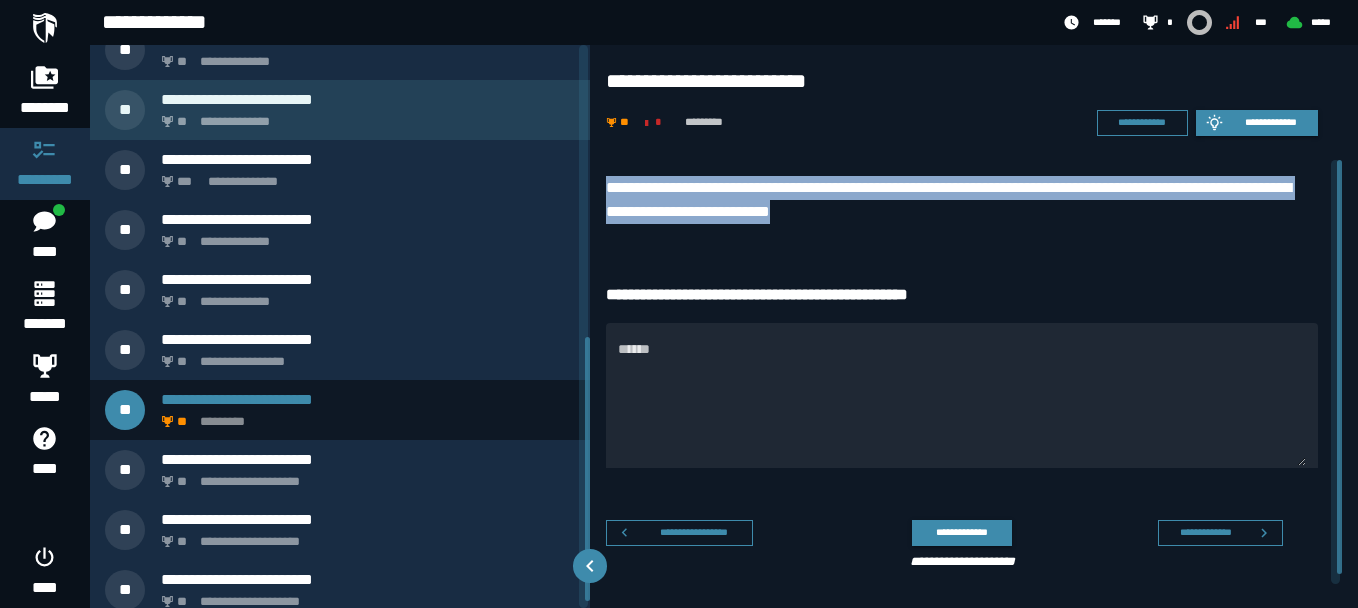 scroll, scrollTop: 637, scrollLeft: 0, axis: vertical 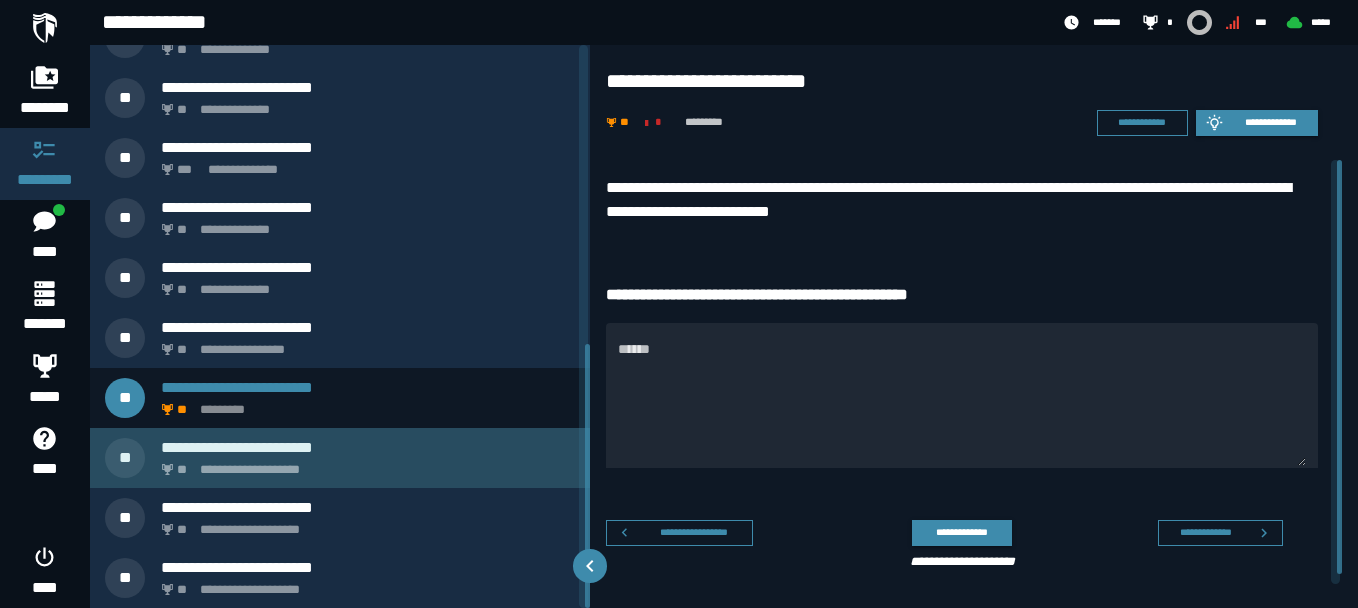 click on "**********" at bounding box center (364, 464) 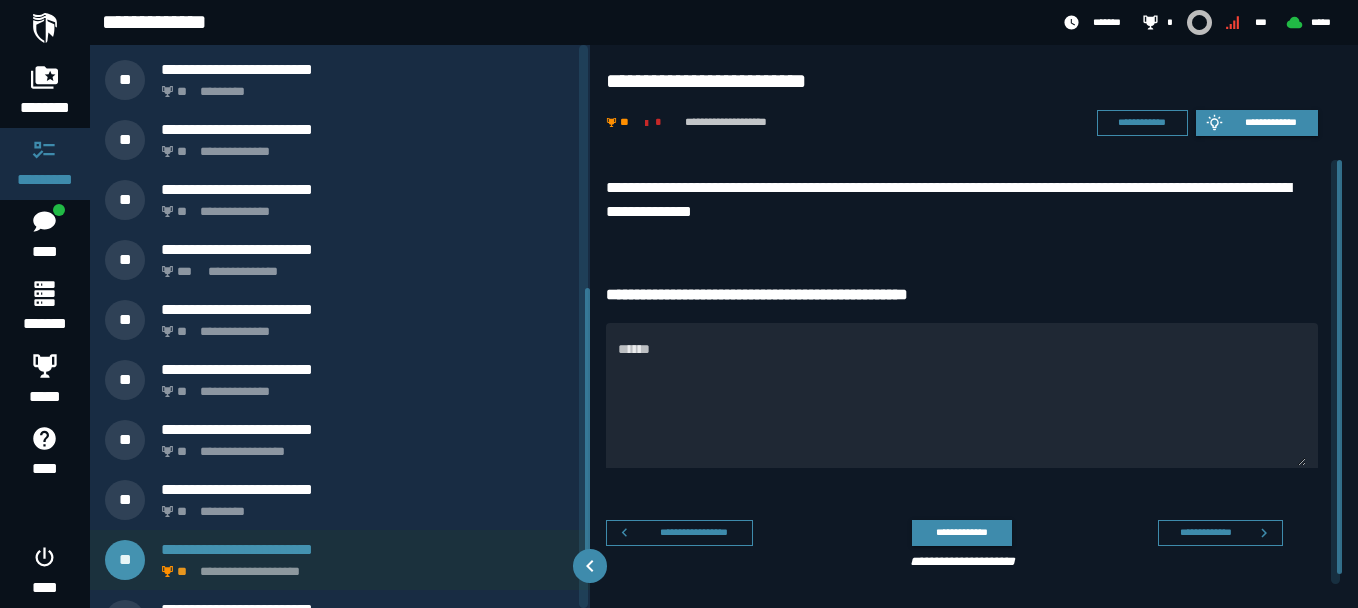 scroll, scrollTop: 517, scrollLeft: 0, axis: vertical 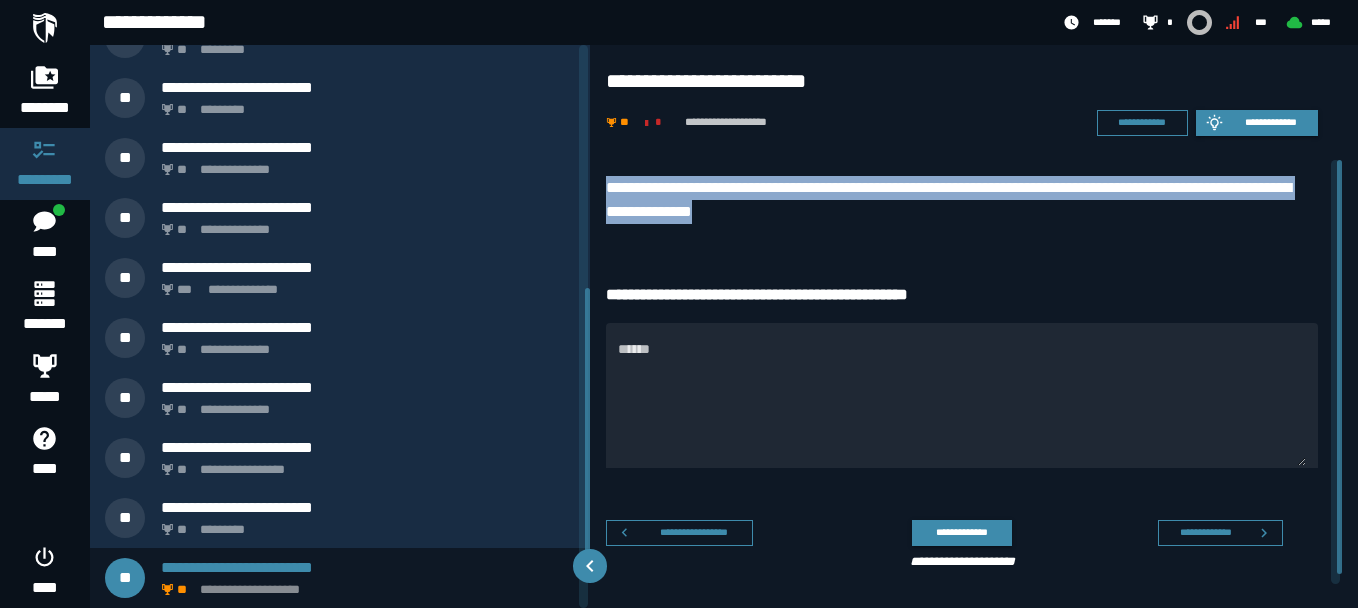drag, startPoint x: 603, startPoint y: 190, endPoint x: 850, endPoint y: 206, distance: 247.51767 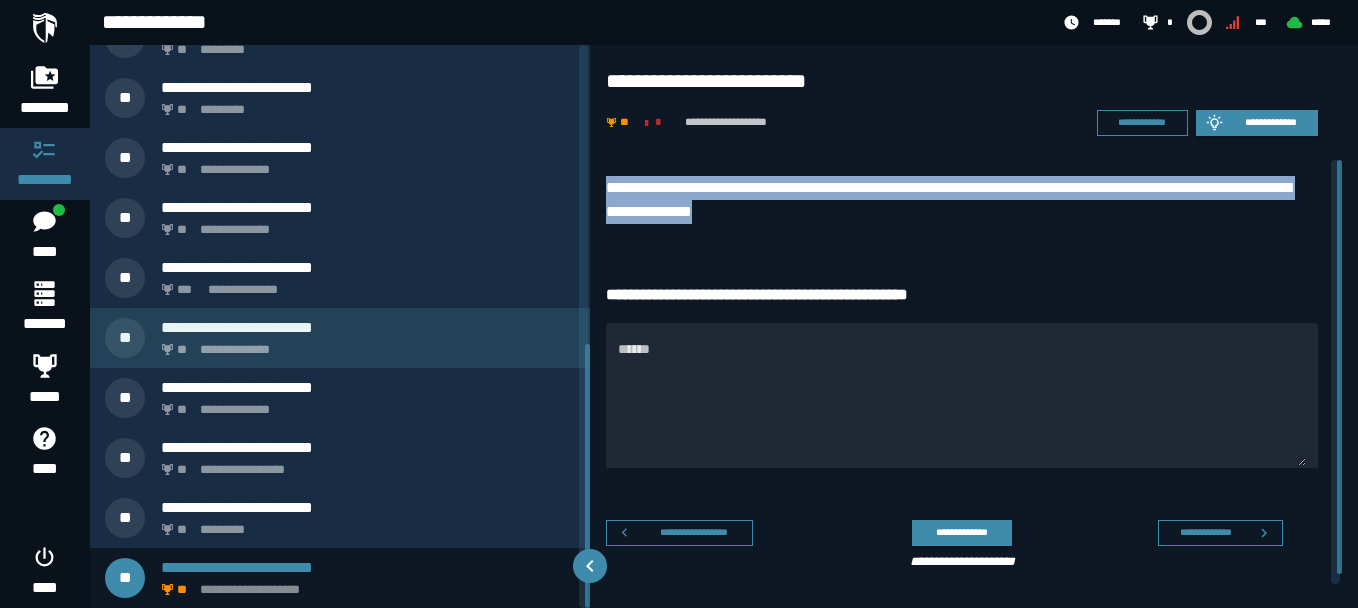 scroll, scrollTop: 637, scrollLeft: 0, axis: vertical 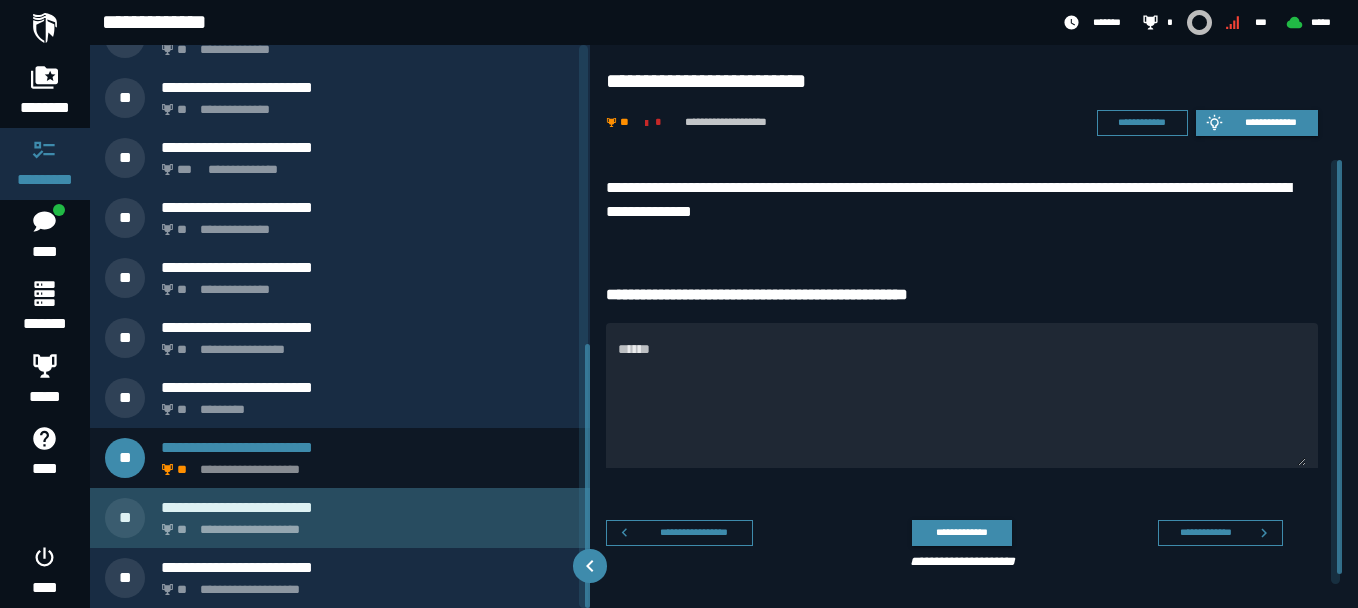 click on "**********" at bounding box center [364, 524] 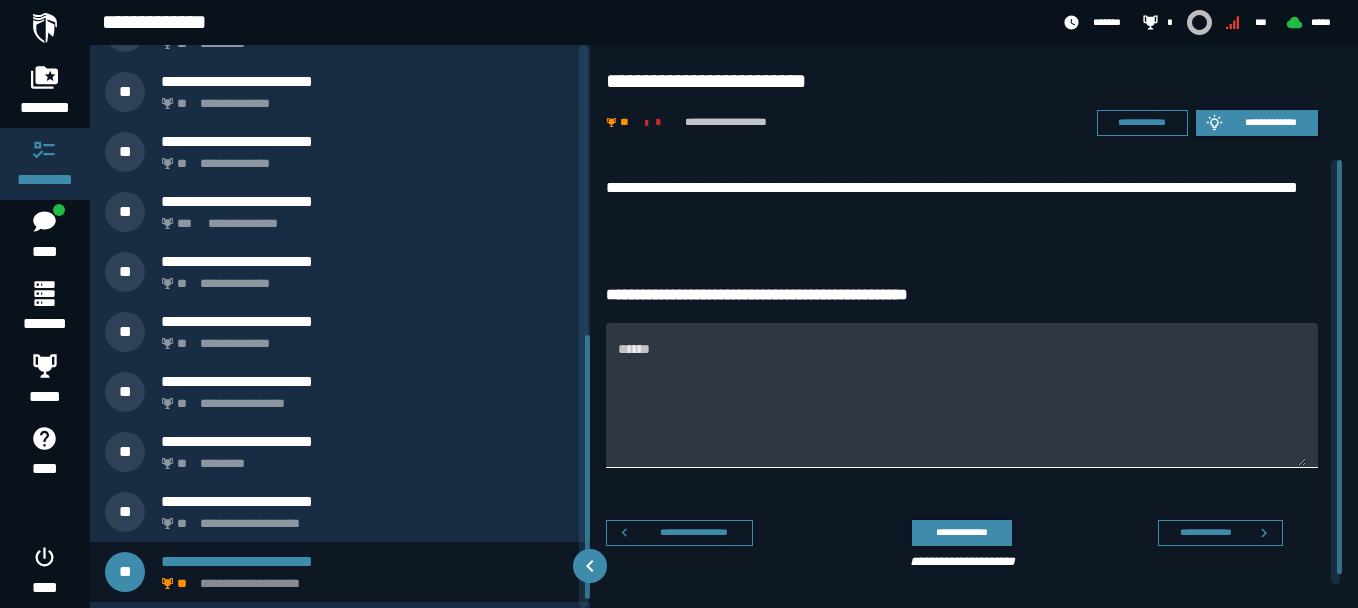 scroll, scrollTop: 577, scrollLeft: 0, axis: vertical 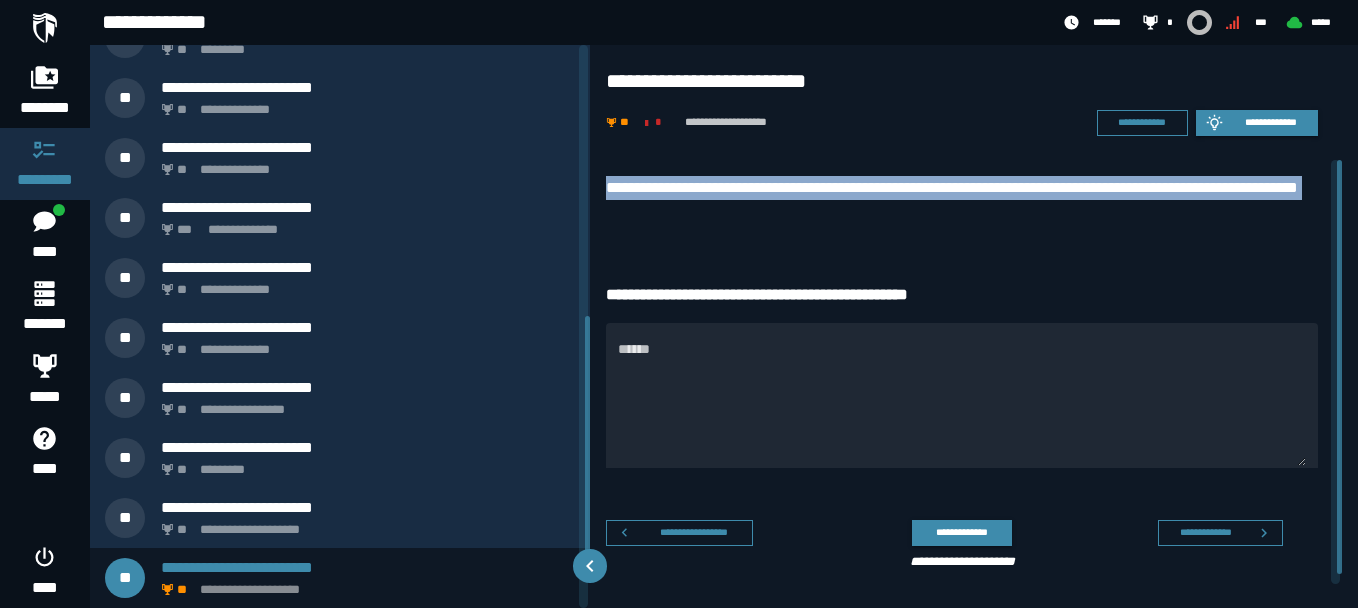 drag, startPoint x: 607, startPoint y: 183, endPoint x: 712, endPoint y: 236, distance: 117.61803 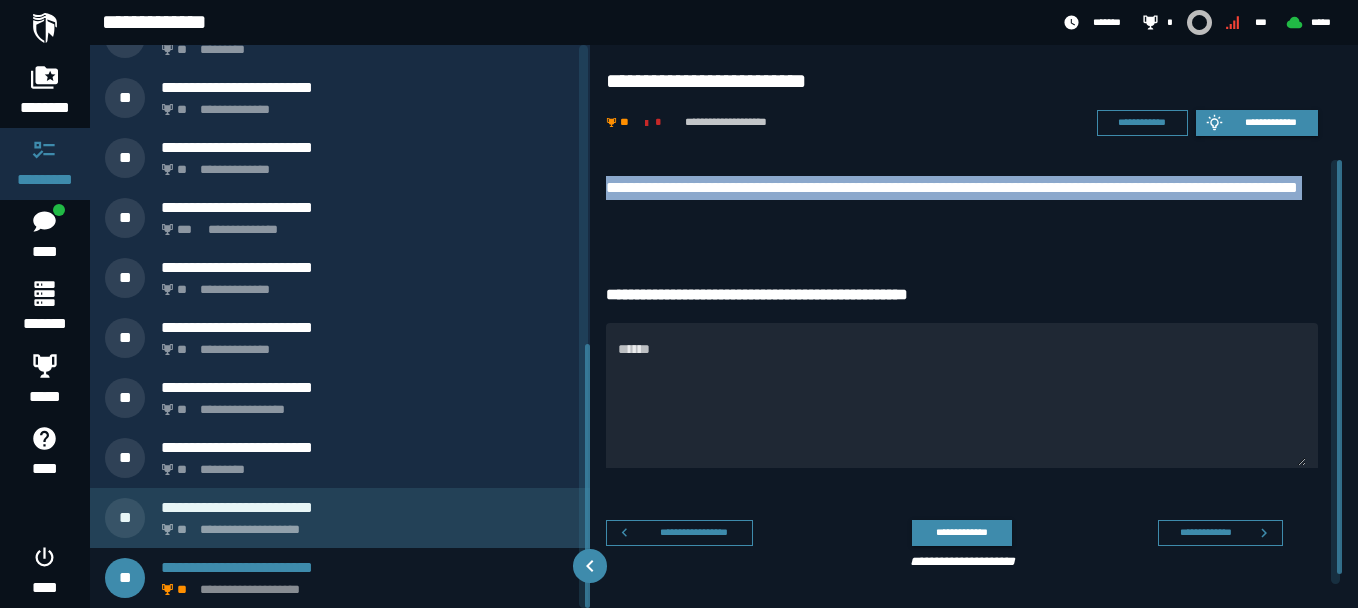 scroll, scrollTop: 637, scrollLeft: 0, axis: vertical 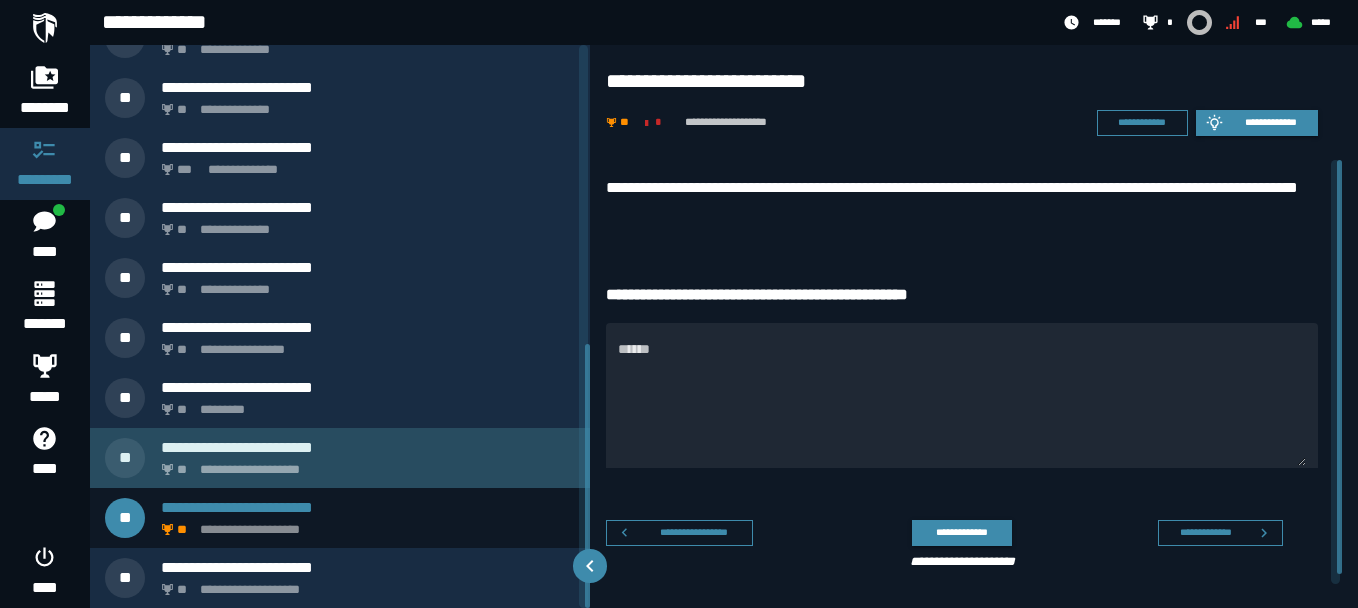 click on "**********" at bounding box center [364, 464] 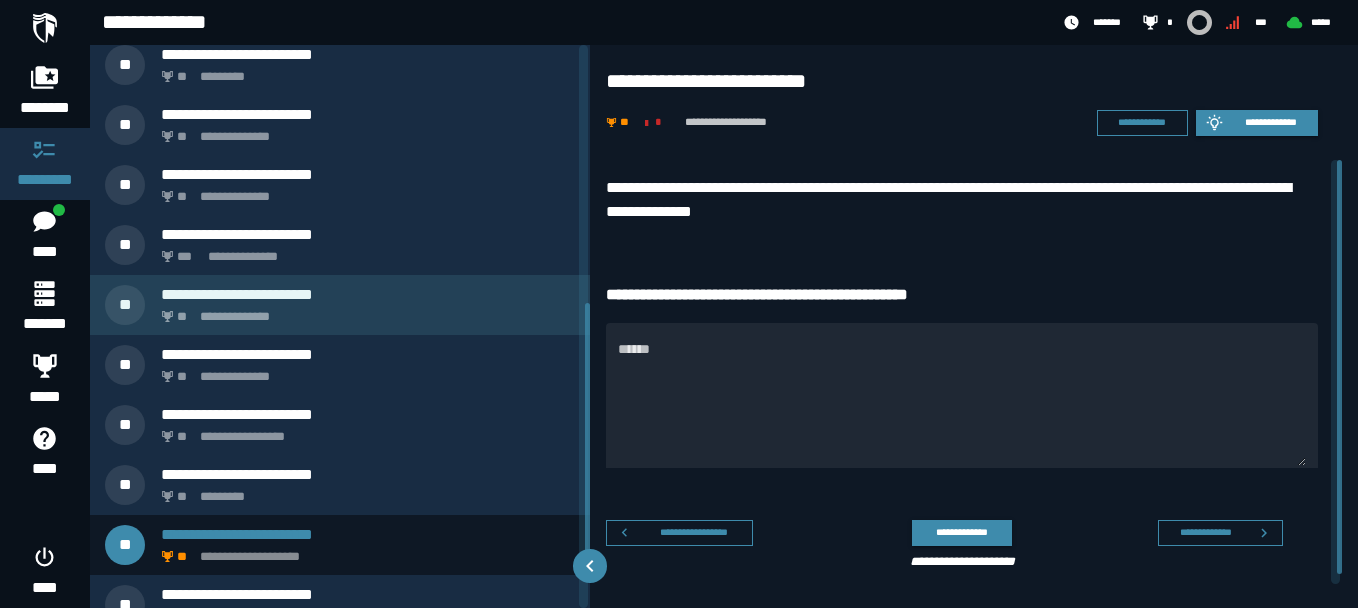 scroll, scrollTop: 517, scrollLeft: 0, axis: vertical 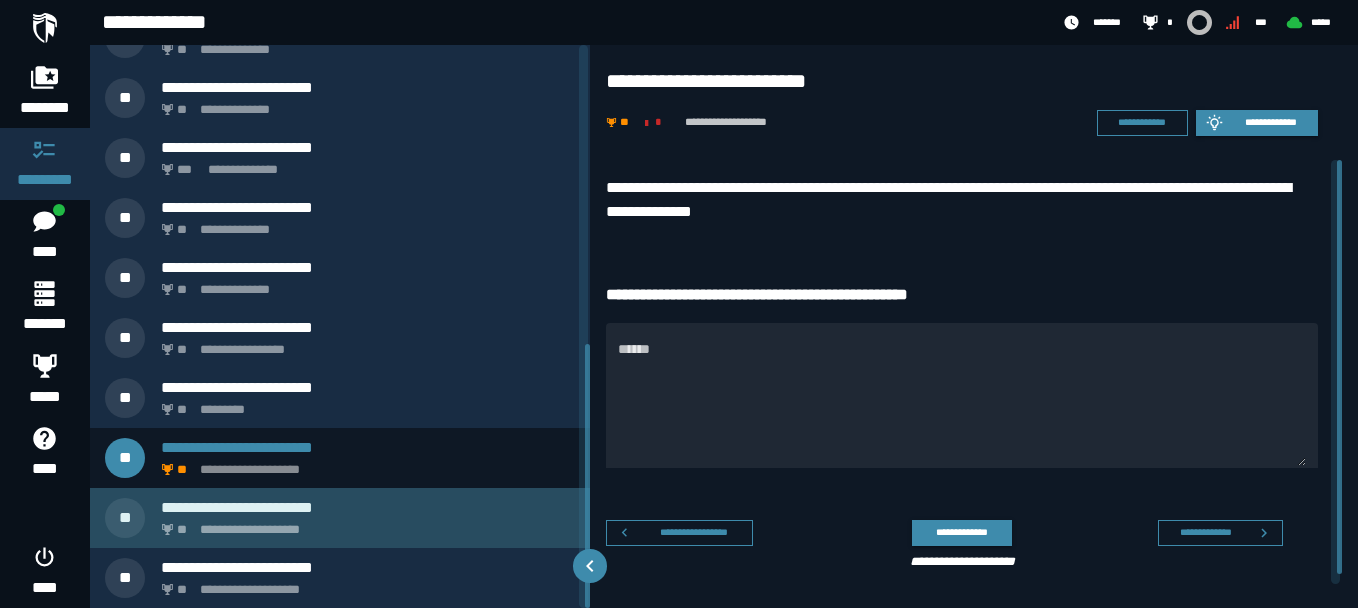 click on "**********" at bounding box center [368, 507] 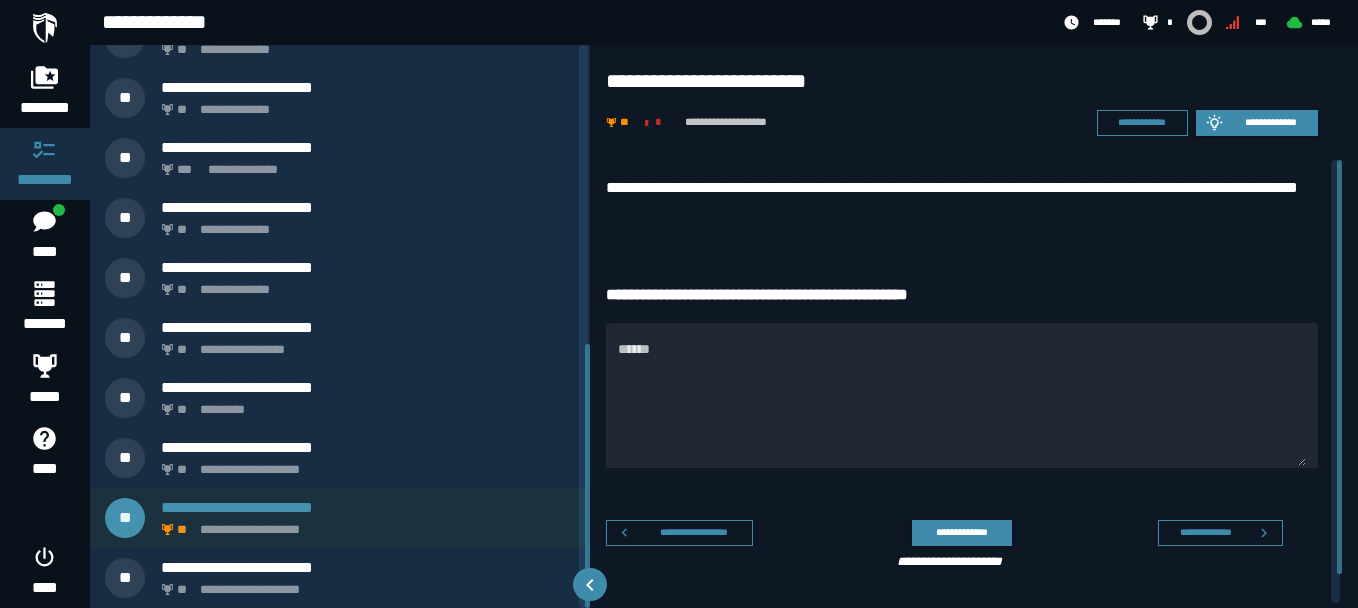 scroll, scrollTop: 577, scrollLeft: 0, axis: vertical 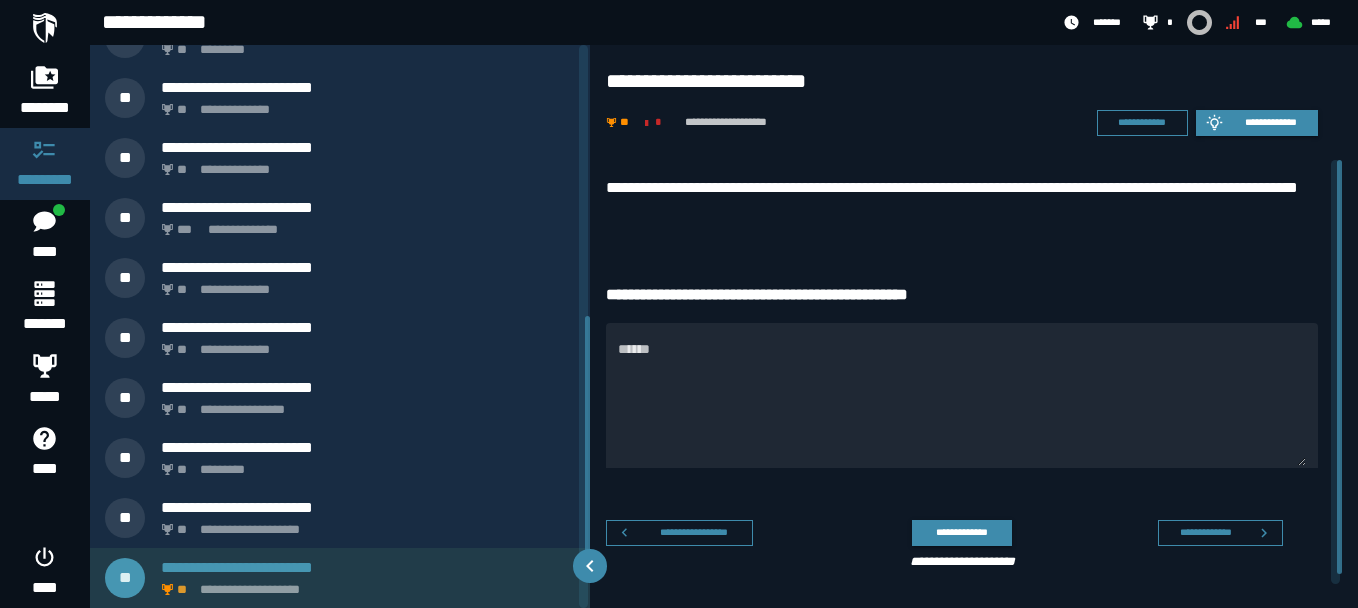 click on "**********" at bounding box center [340, 578] 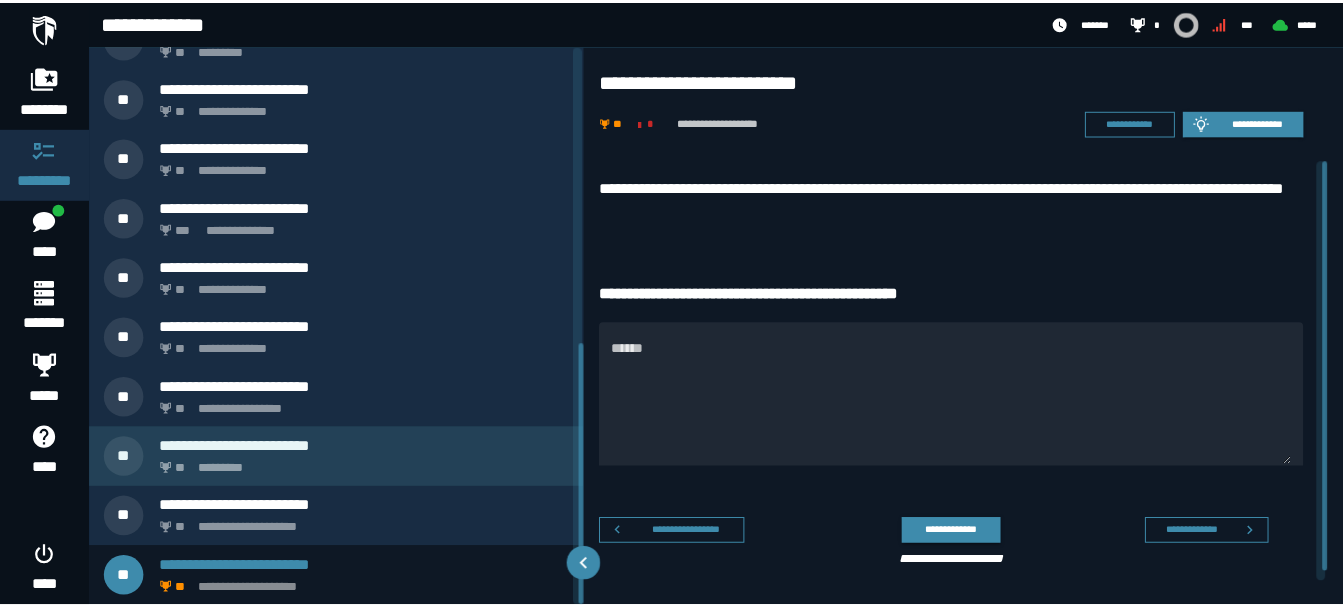 scroll, scrollTop: 637, scrollLeft: 0, axis: vertical 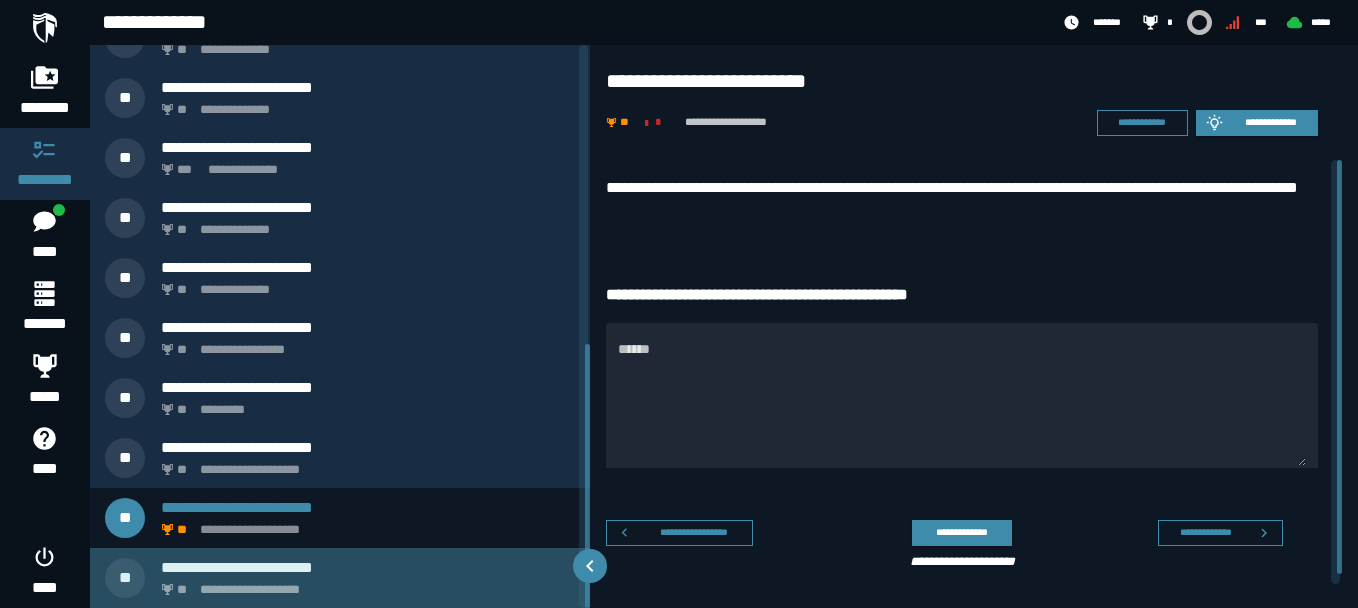 click on "**********" at bounding box center (364, 584) 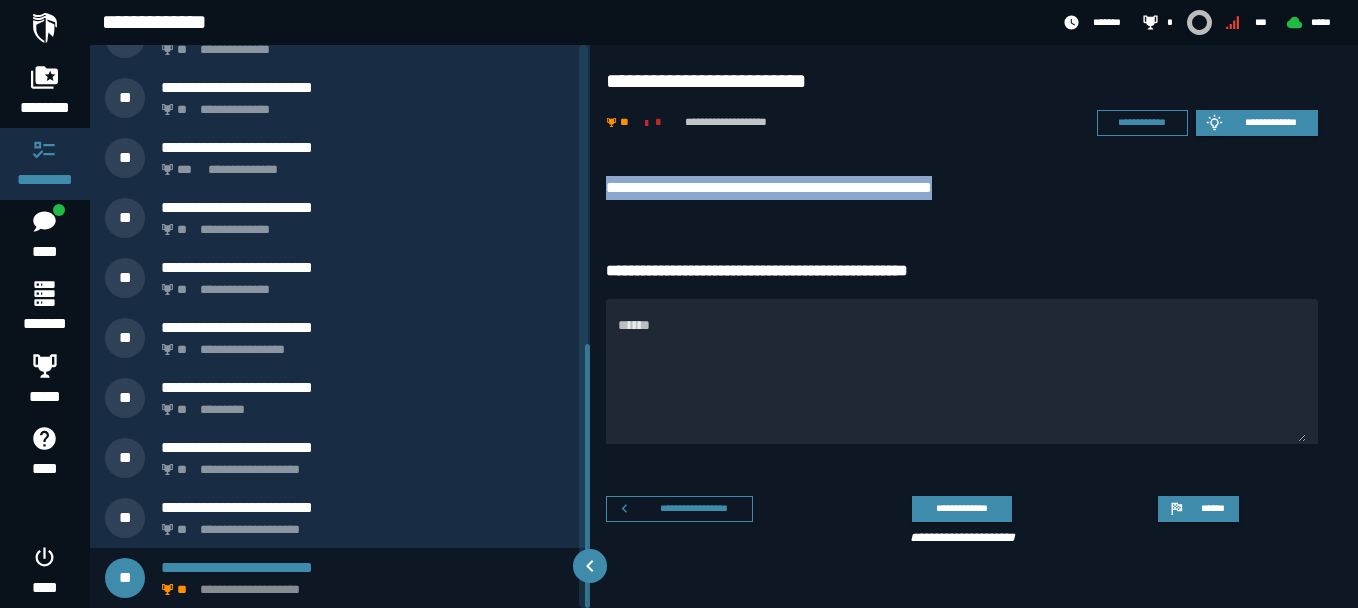 drag, startPoint x: 607, startPoint y: 188, endPoint x: 1016, endPoint y: 187, distance: 409.00122 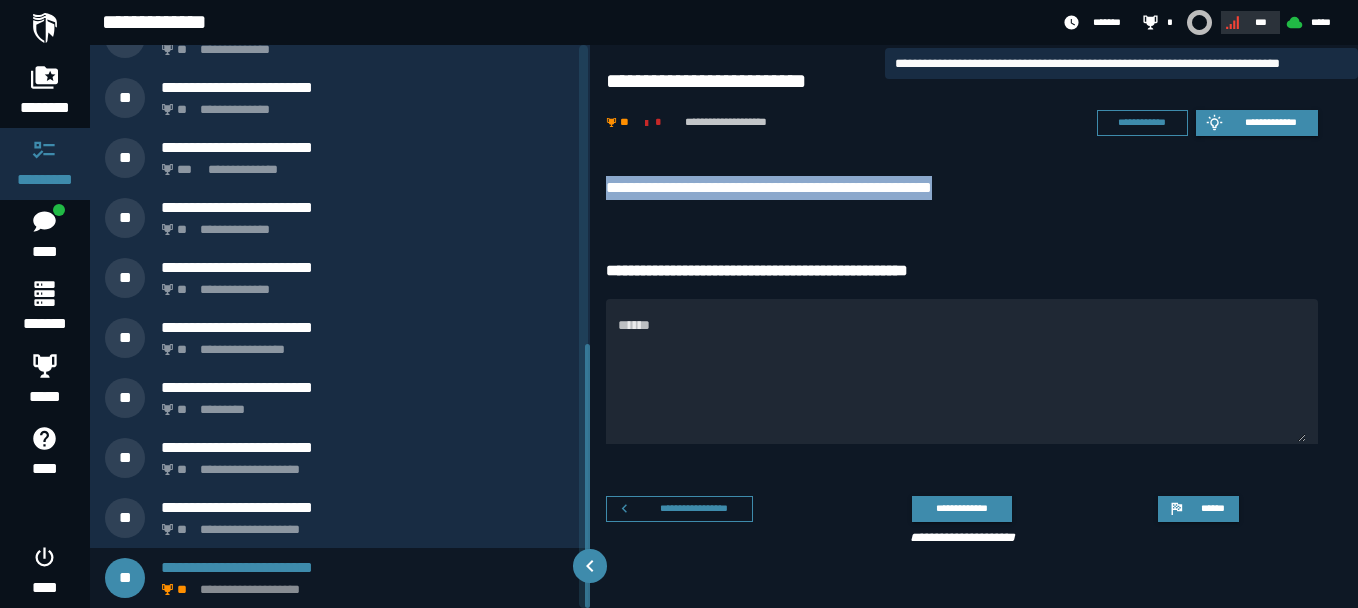click on "***" at bounding box center (1261, 22) 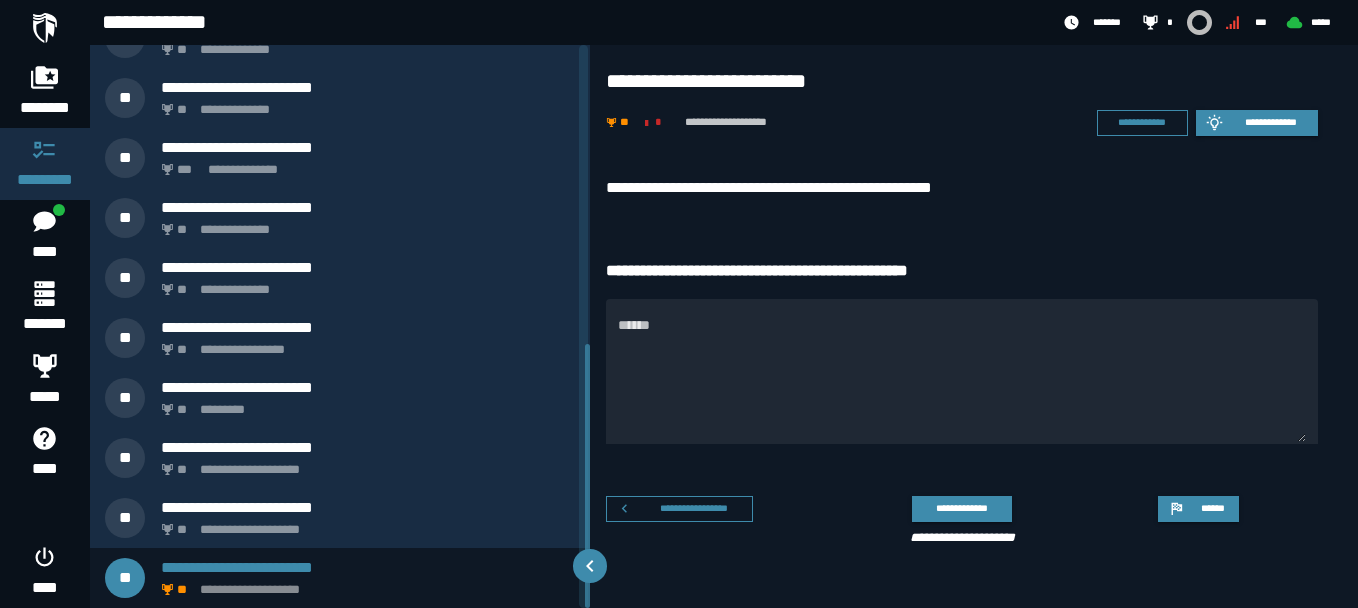 click on "**********" at bounding box center [958, 123] 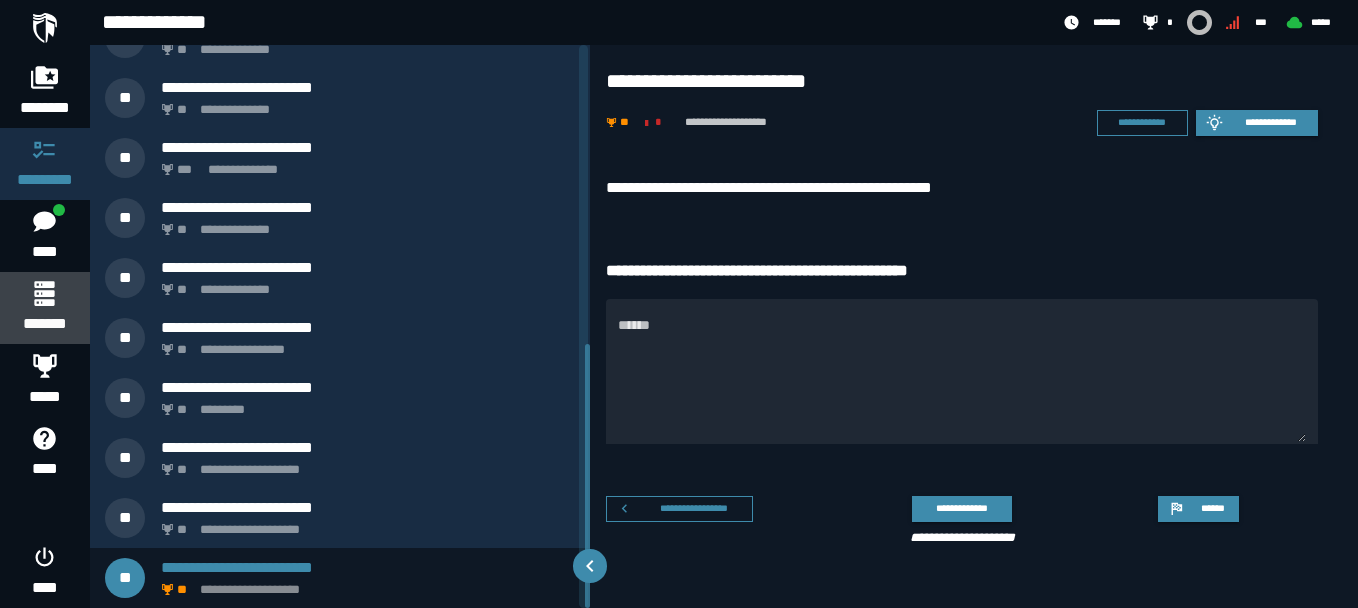 click 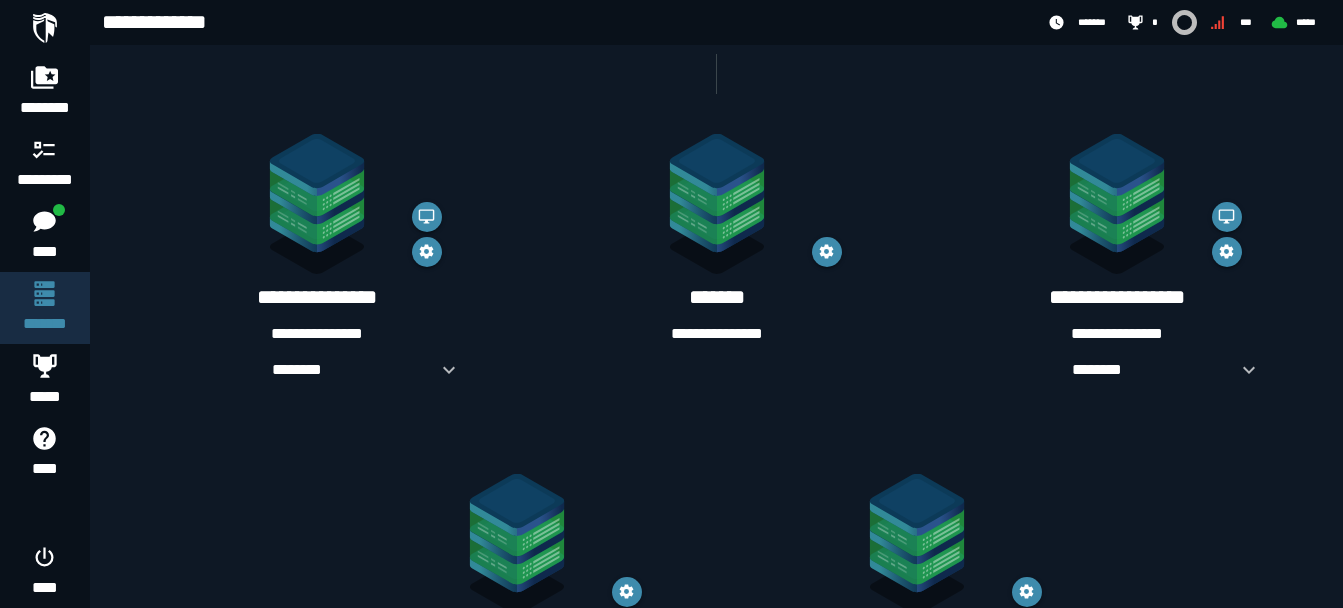 scroll, scrollTop: 349, scrollLeft: 0, axis: vertical 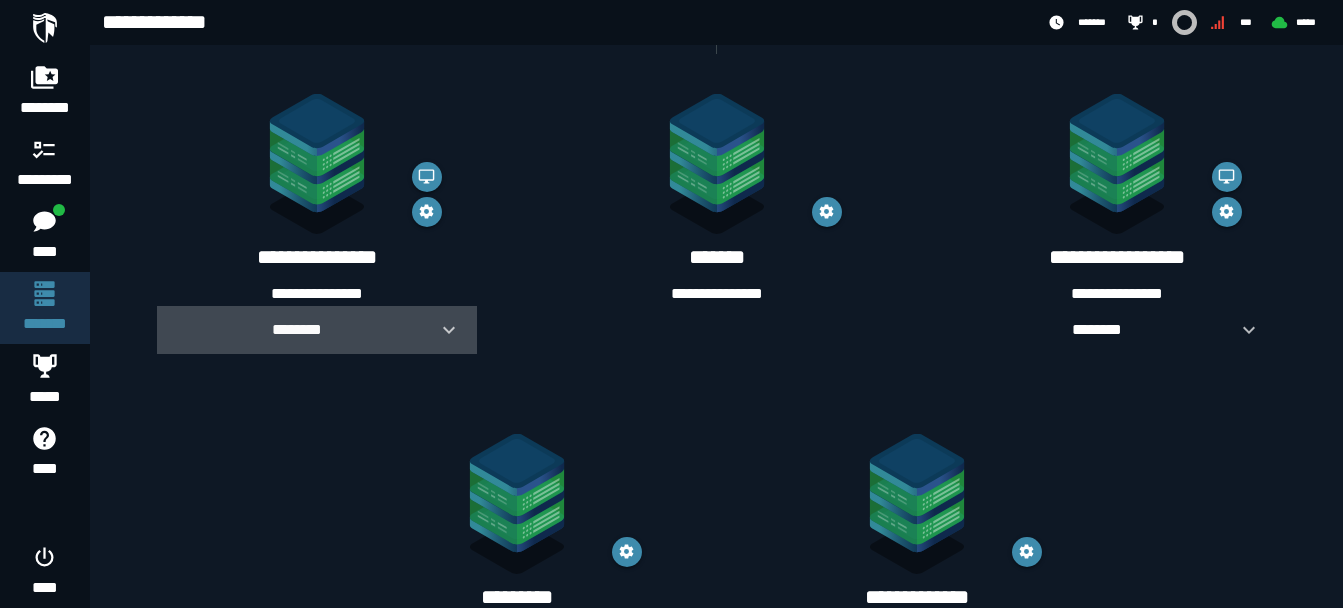 click 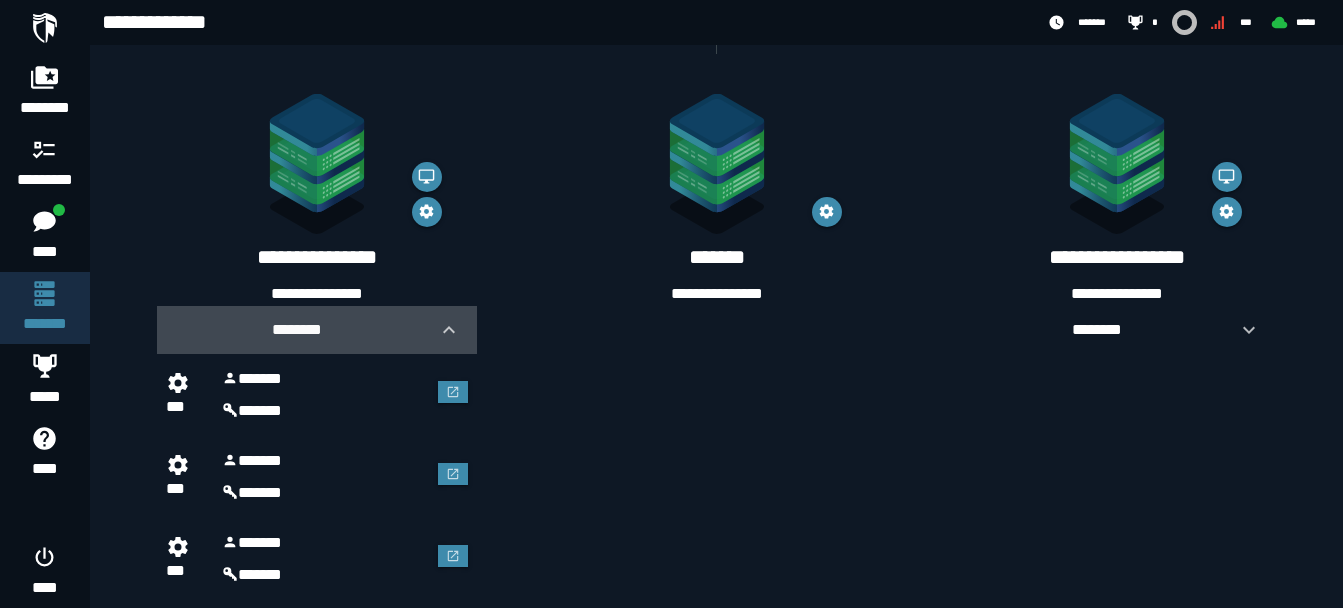 click 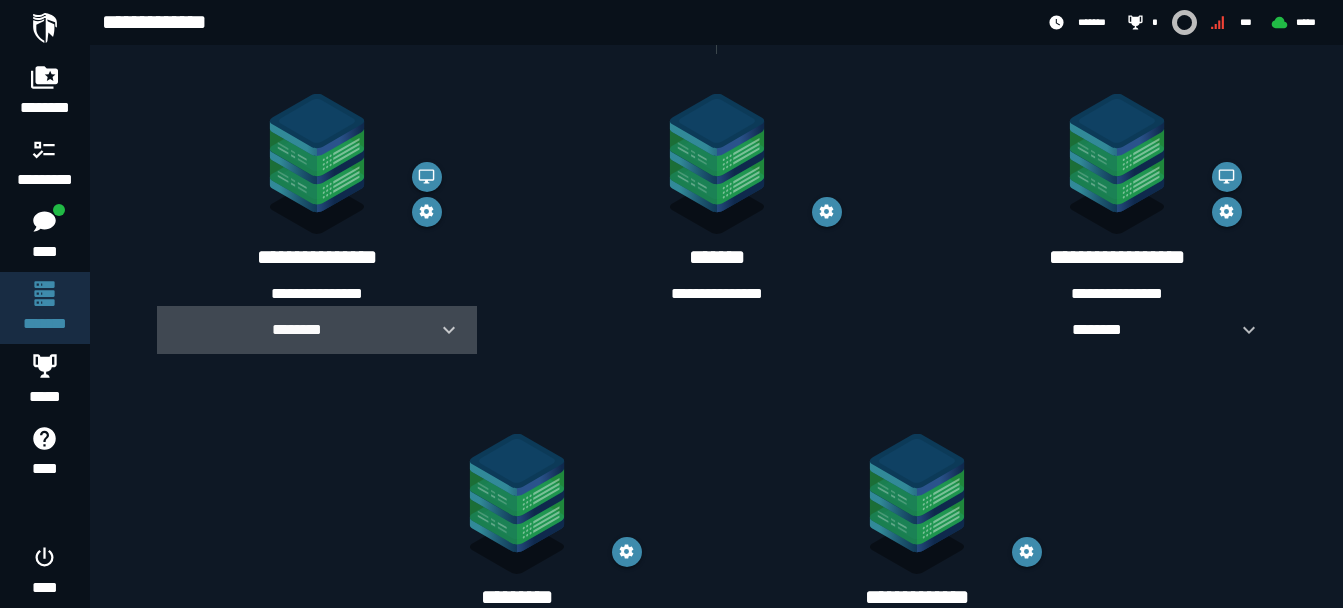 click 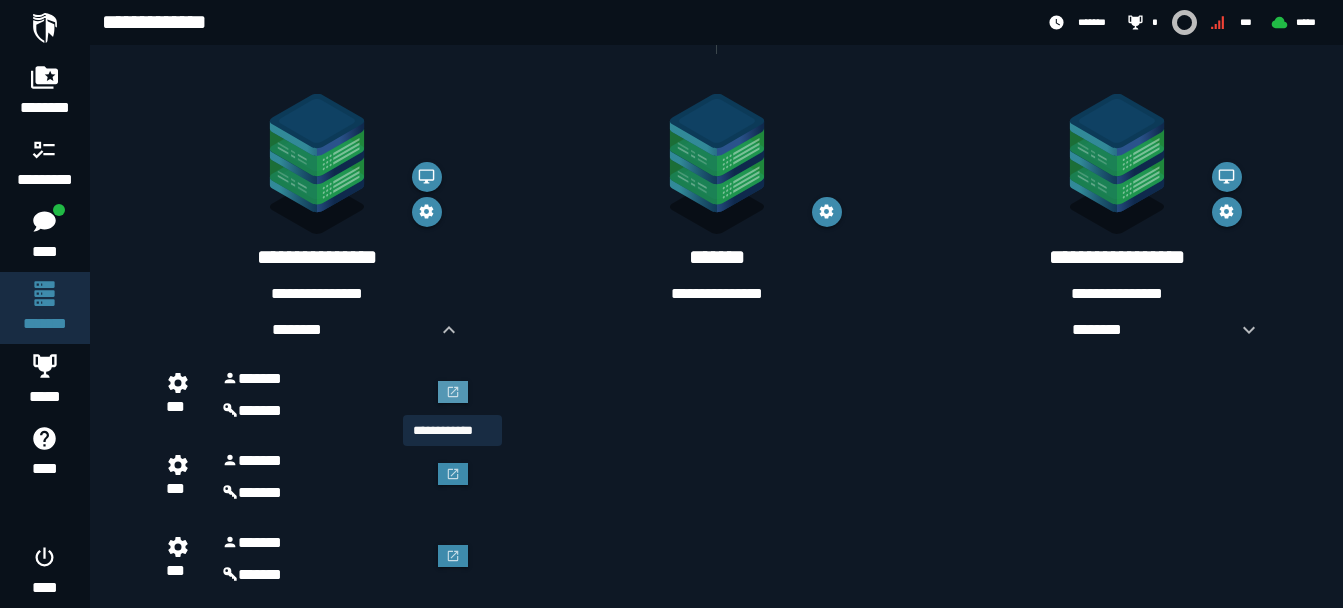 click 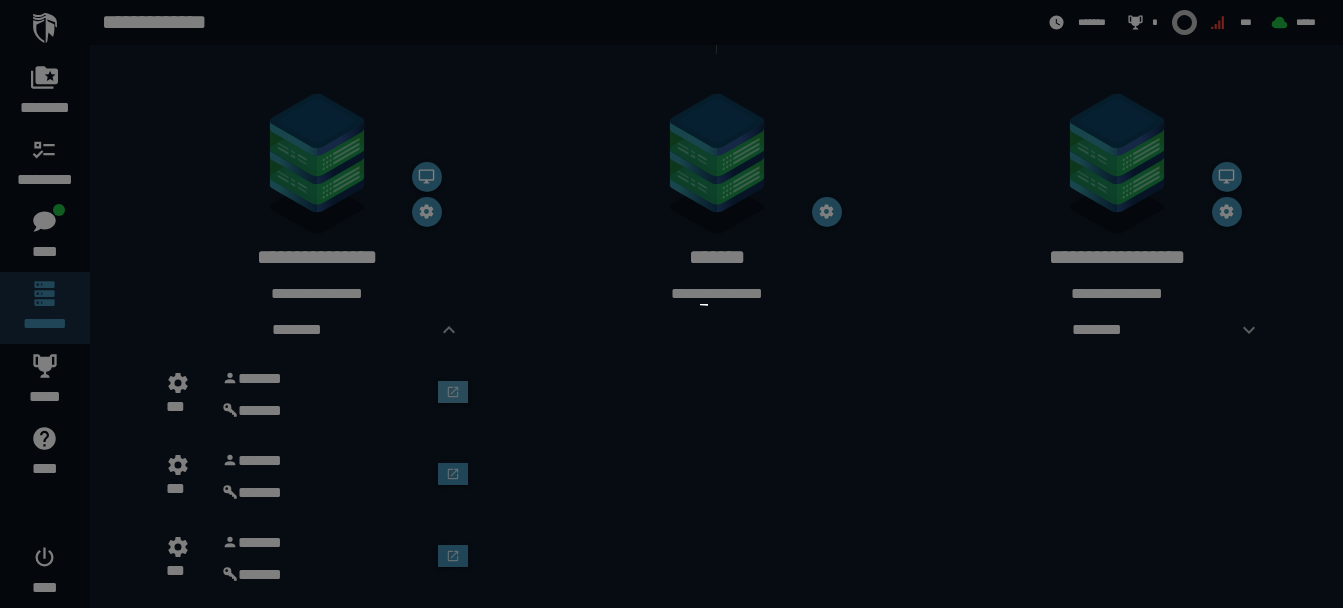 scroll, scrollTop: 0, scrollLeft: 0, axis: both 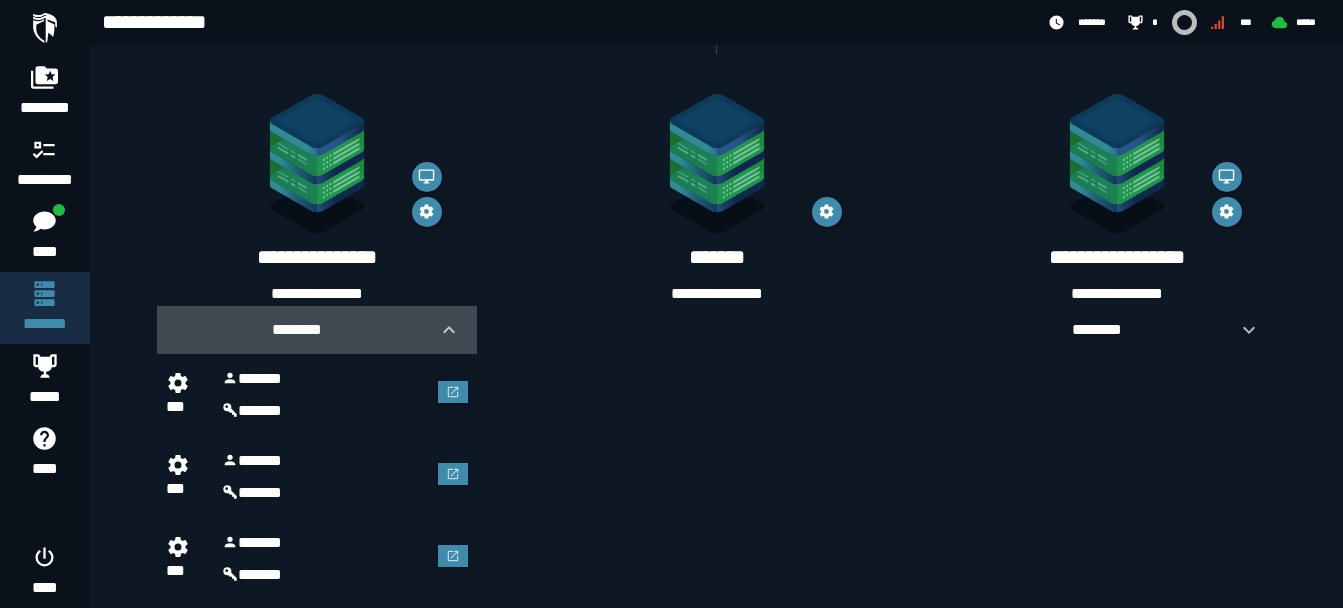 click 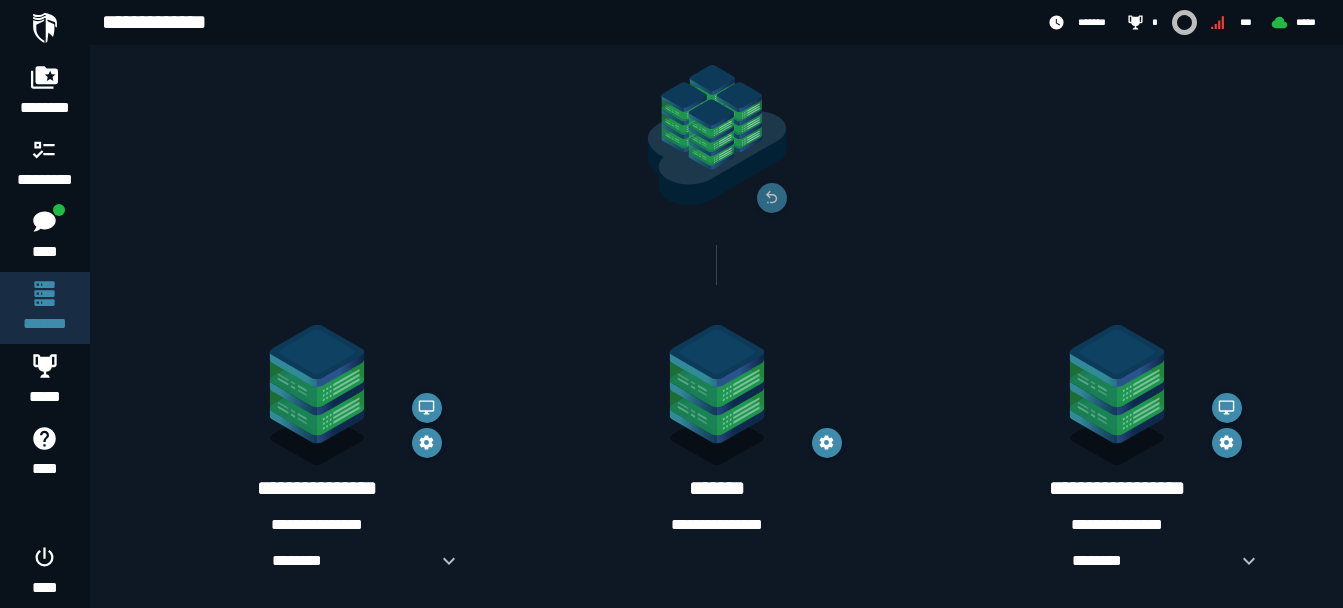scroll, scrollTop: 120, scrollLeft: 0, axis: vertical 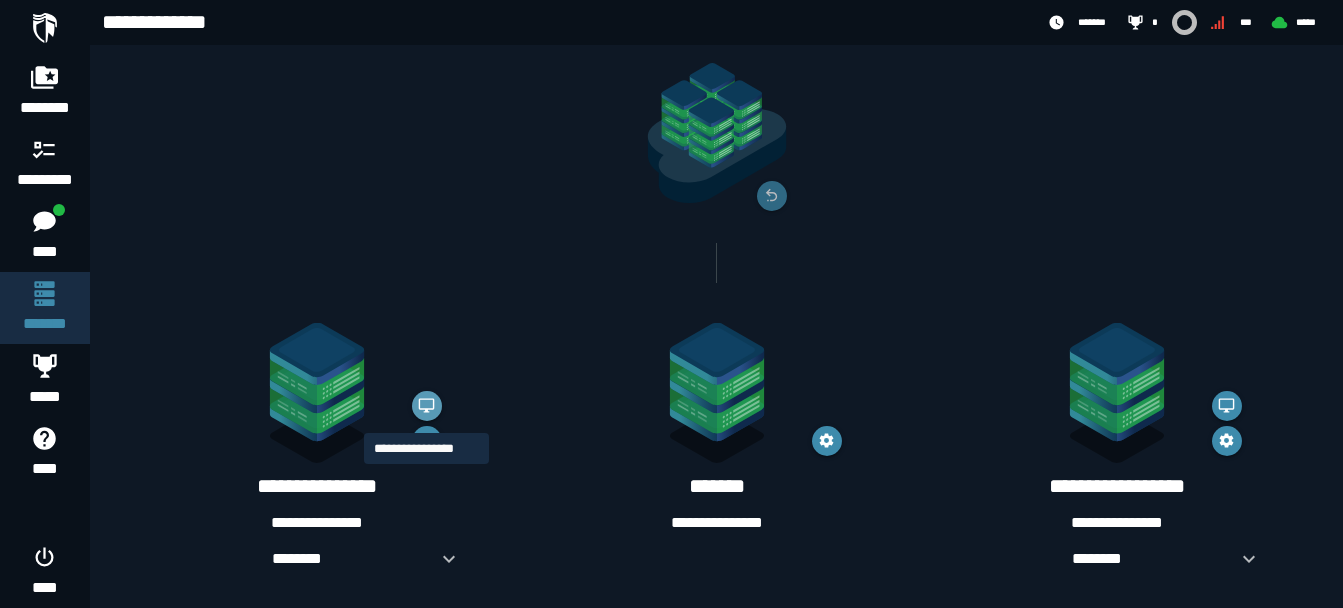 click 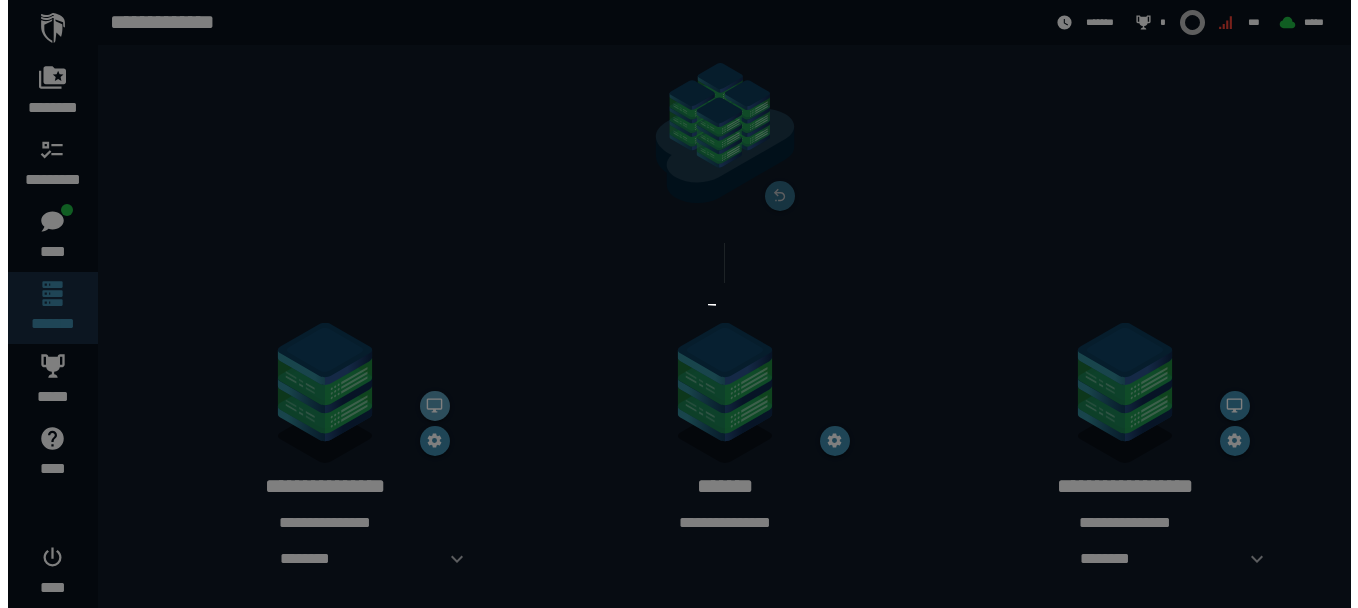 scroll, scrollTop: 0, scrollLeft: 0, axis: both 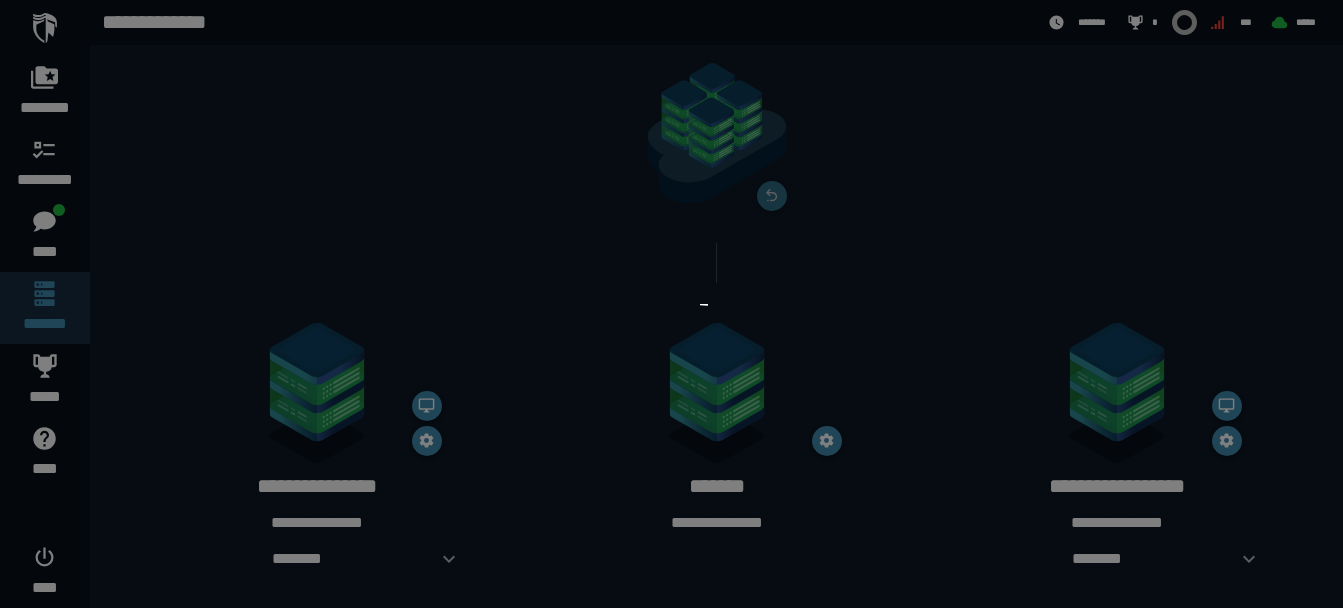 click at bounding box center [671, 304] 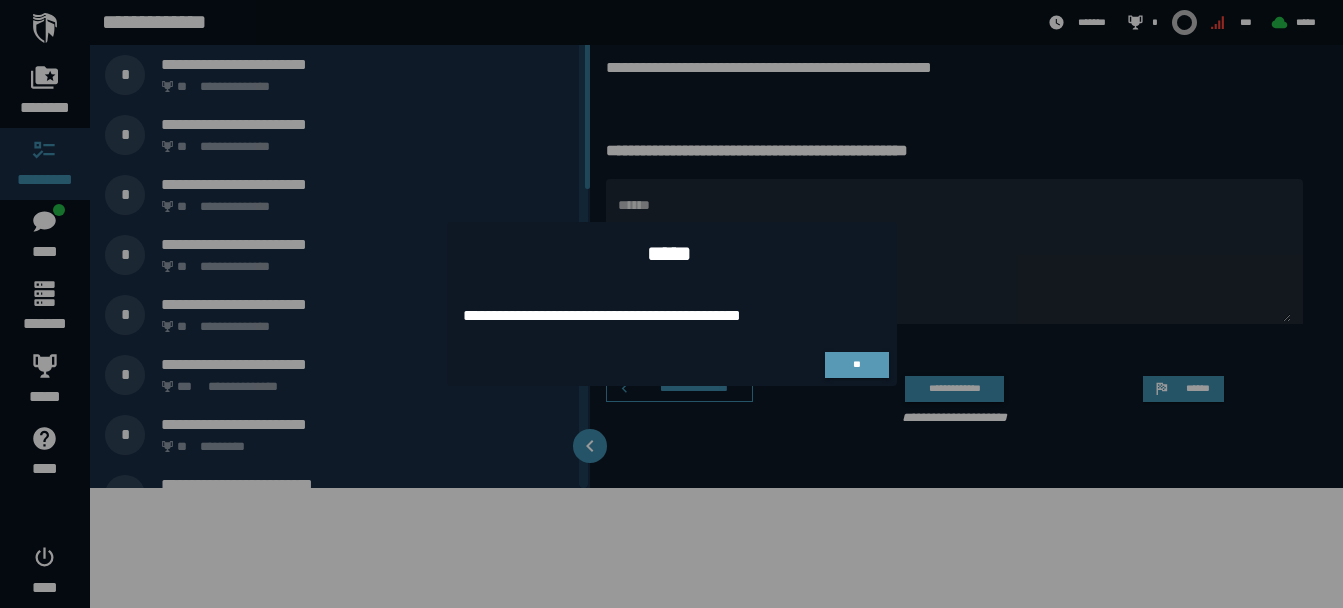 click on "**" at bounding box center [857, 365] 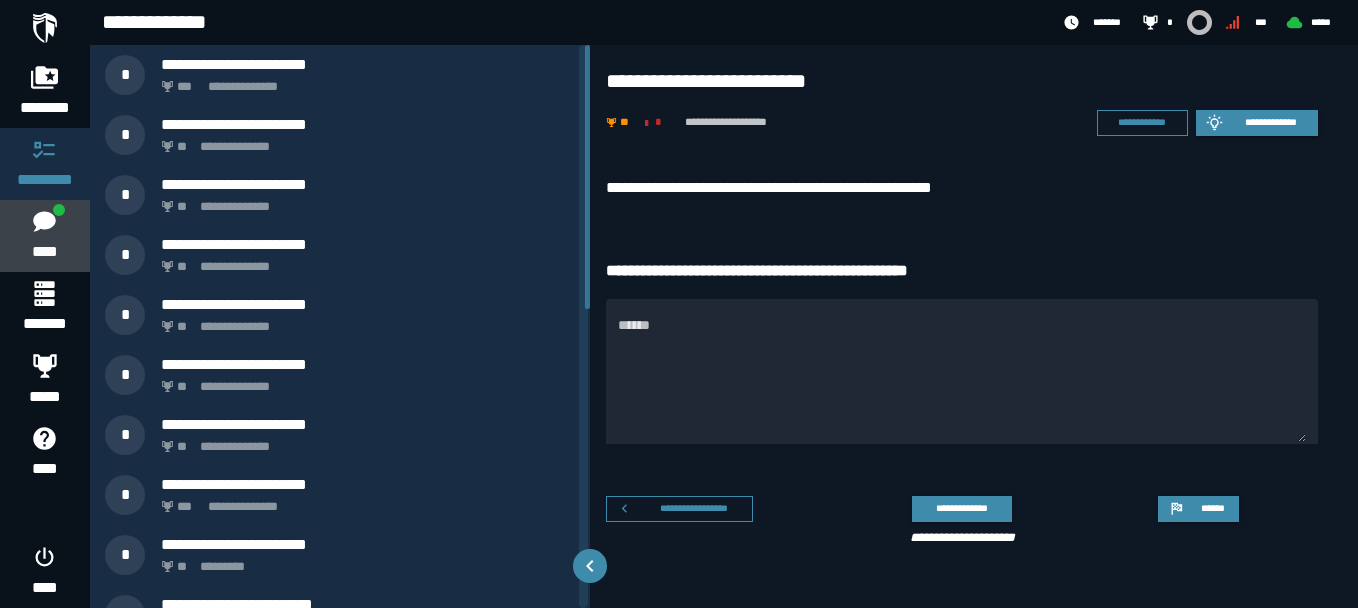 click 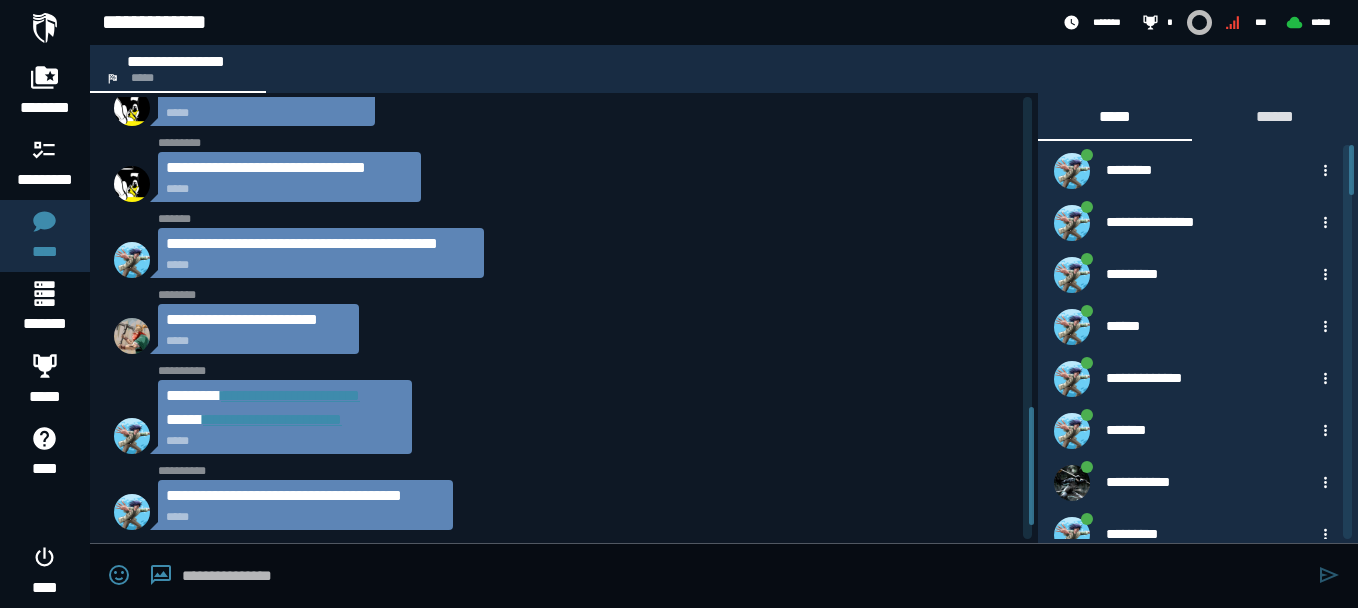 scroll, scrollTop: 1213, scrollLeft: 0, axis: vertical 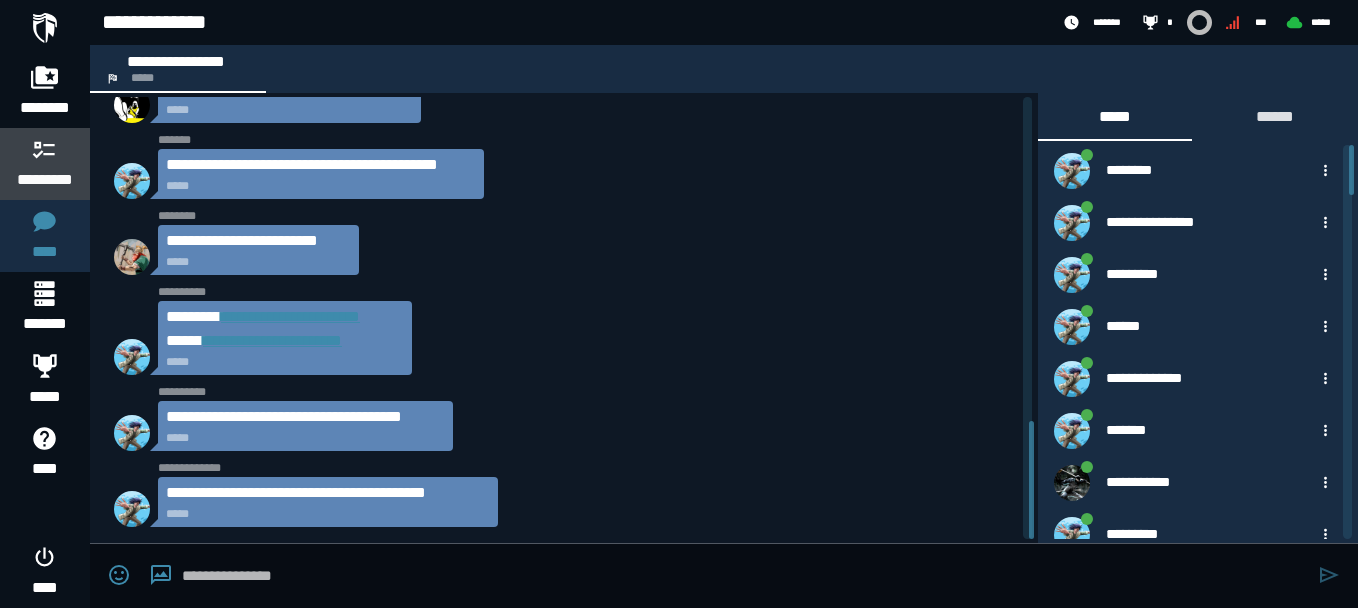 click 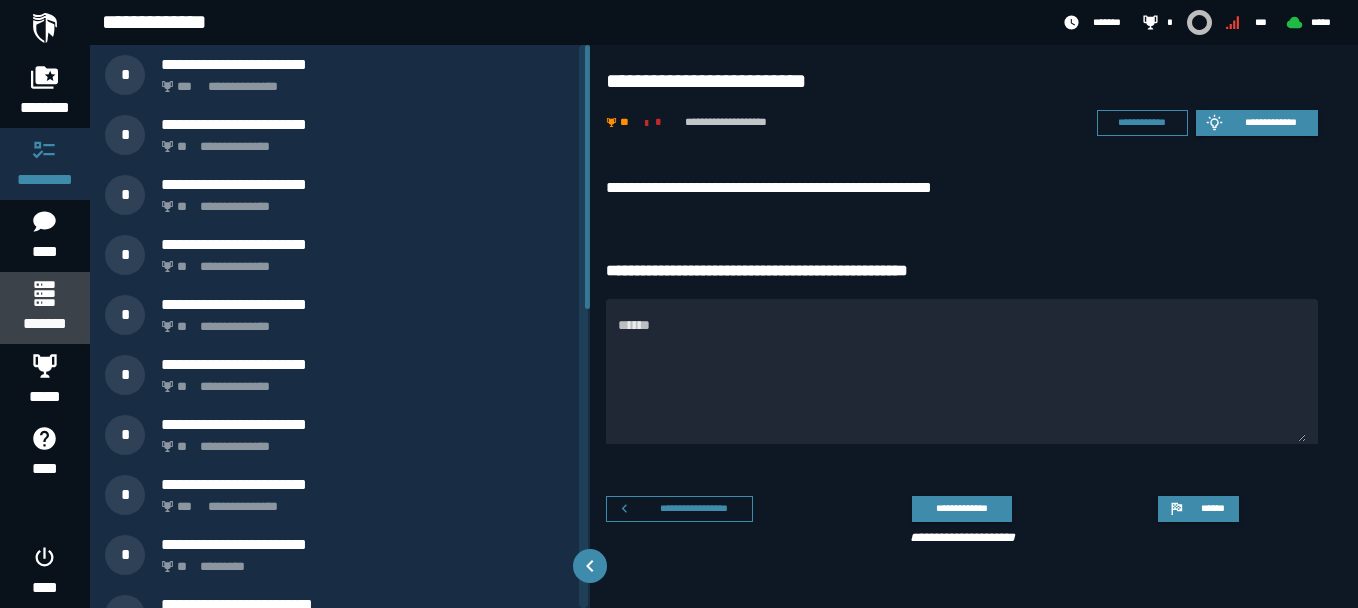 click 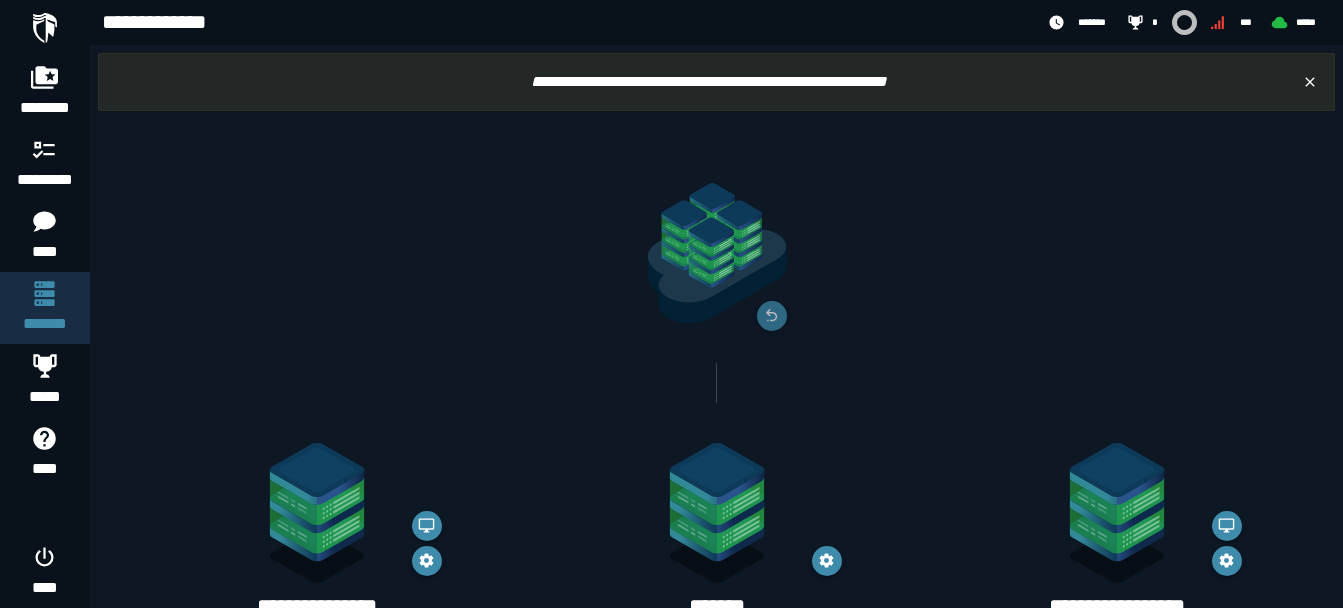 scroll, scrollTop: 255, scrollLeft: 0, axis: vertical 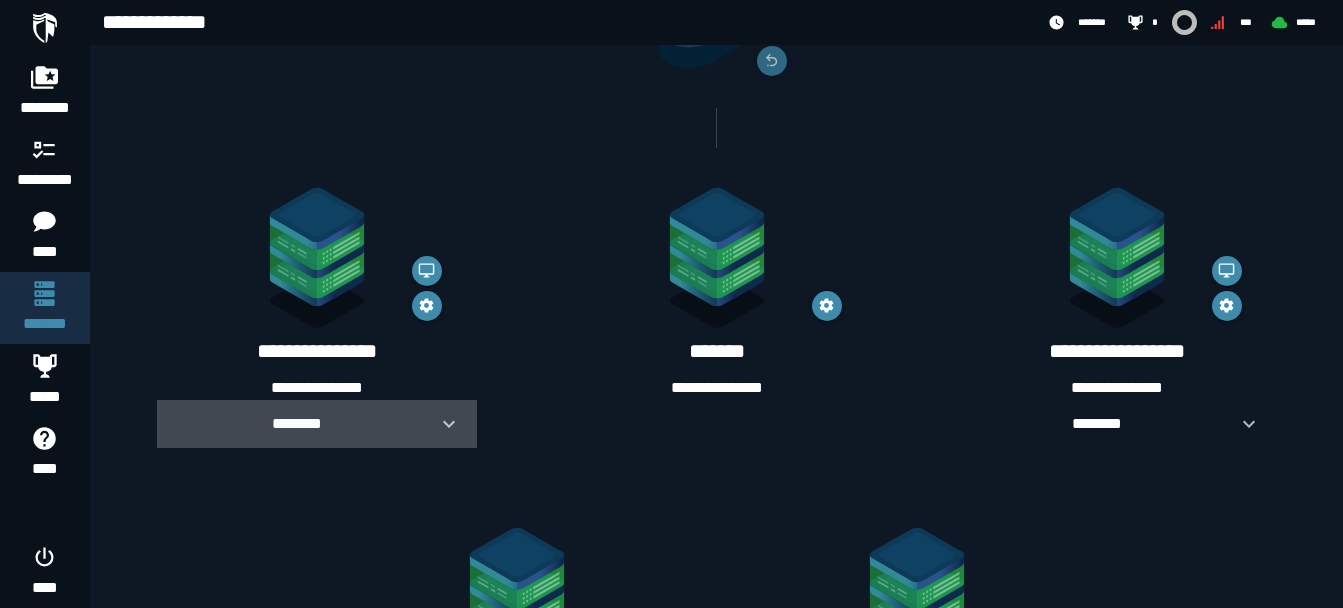 click 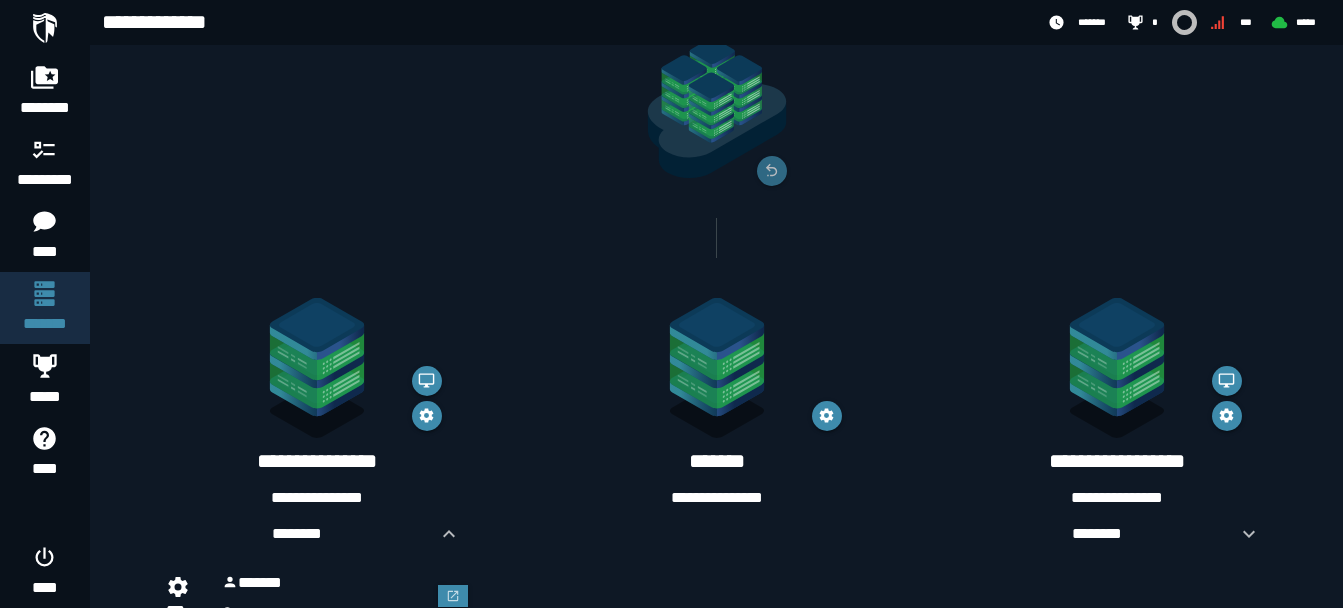 scroll, scrollTop: 143, scrollLeft: 0, axis: vertical 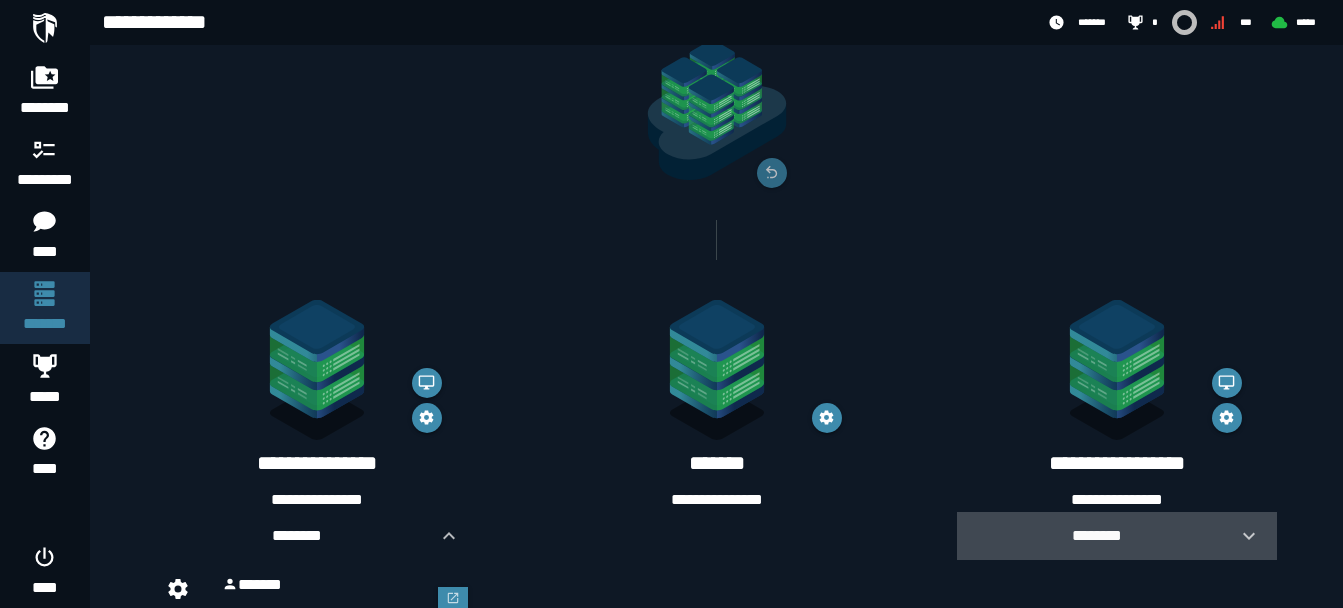 click at bounding box center [1241, 536] 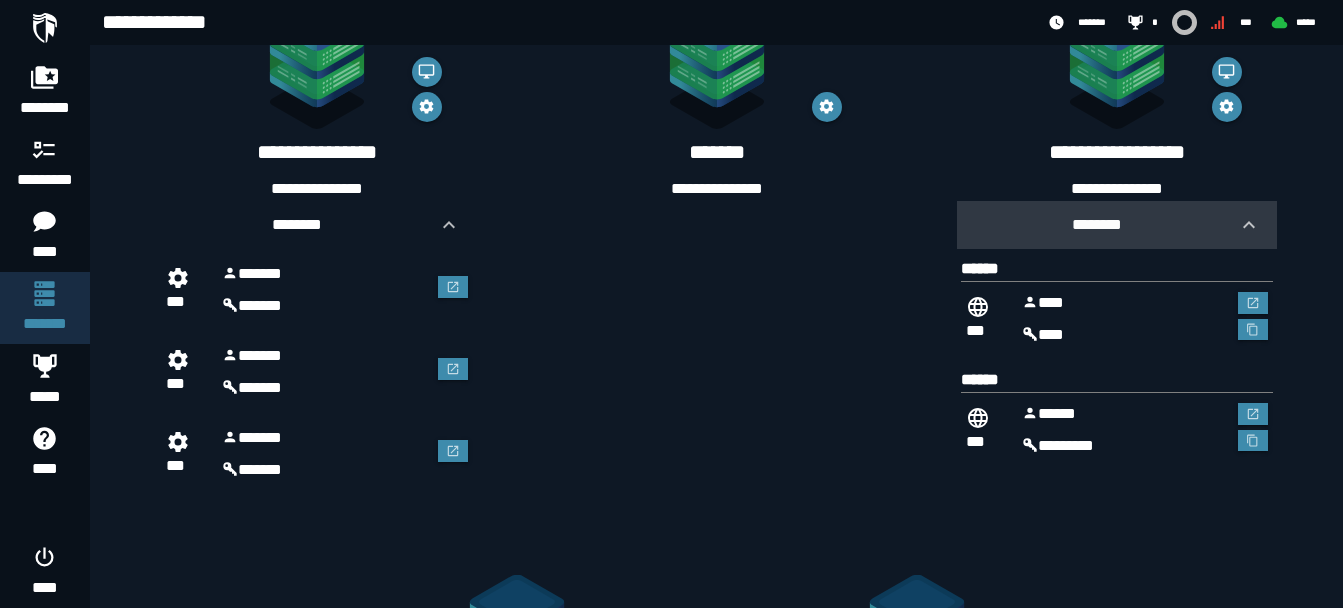 scroll, scrollTop: 452, scrollLeft: 0, axis: vertical 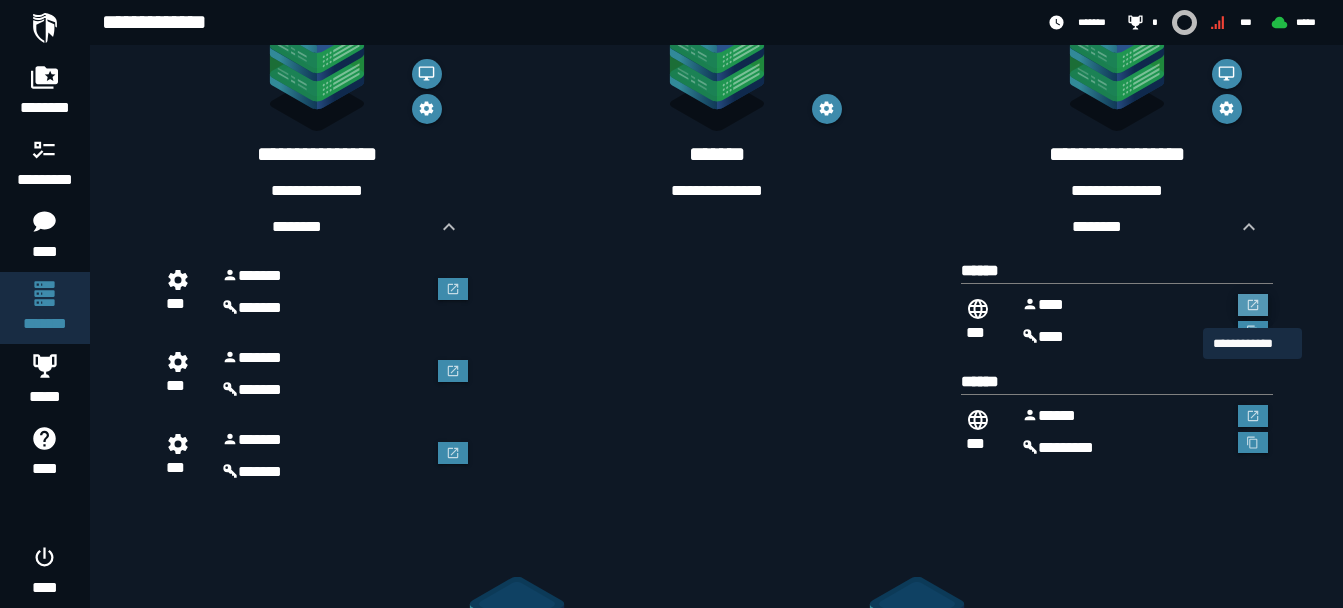 click 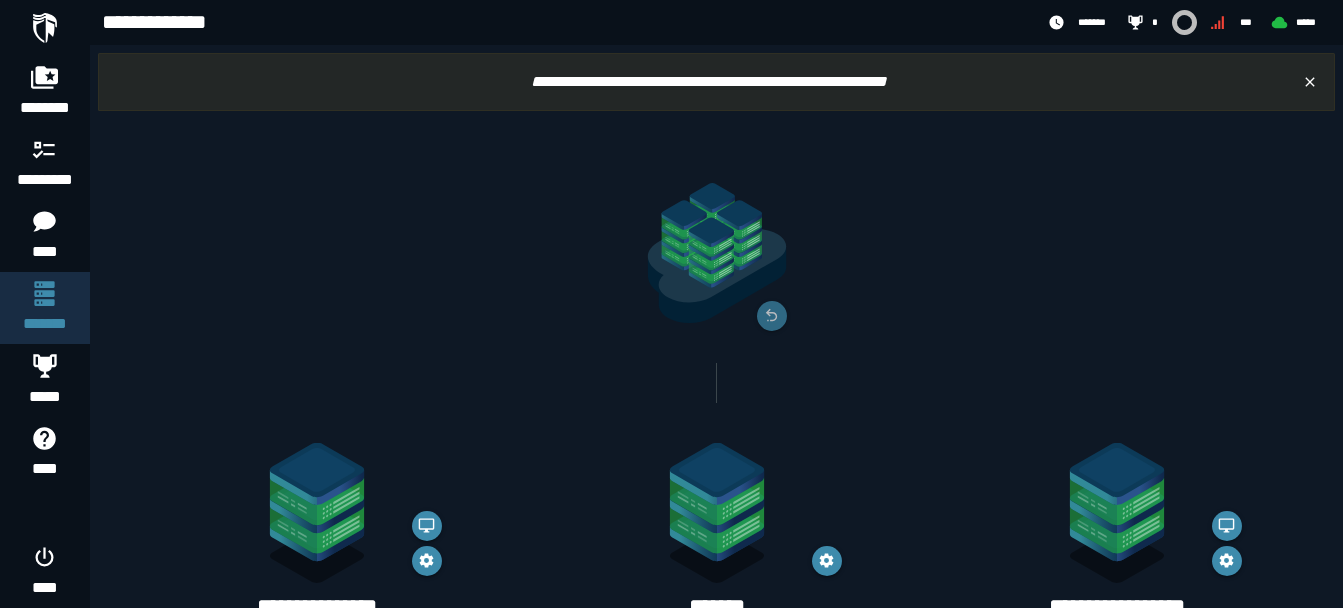 scroll, scrollTop: 452, scrollLeft: 0, axis: vertical 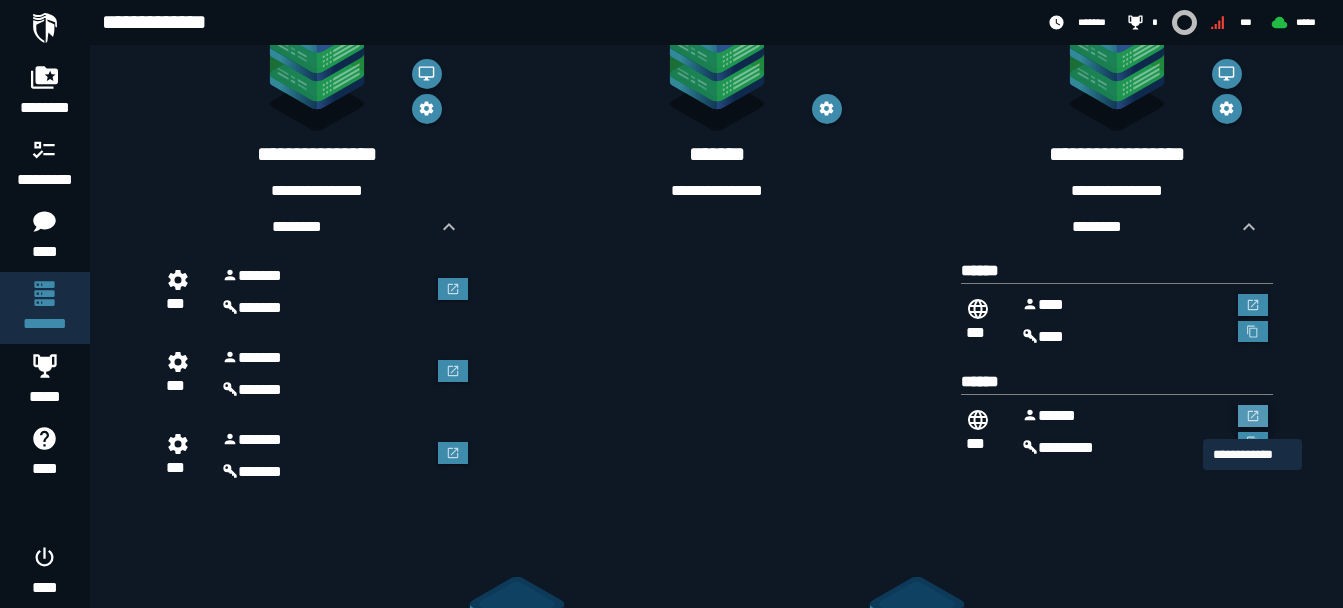 click 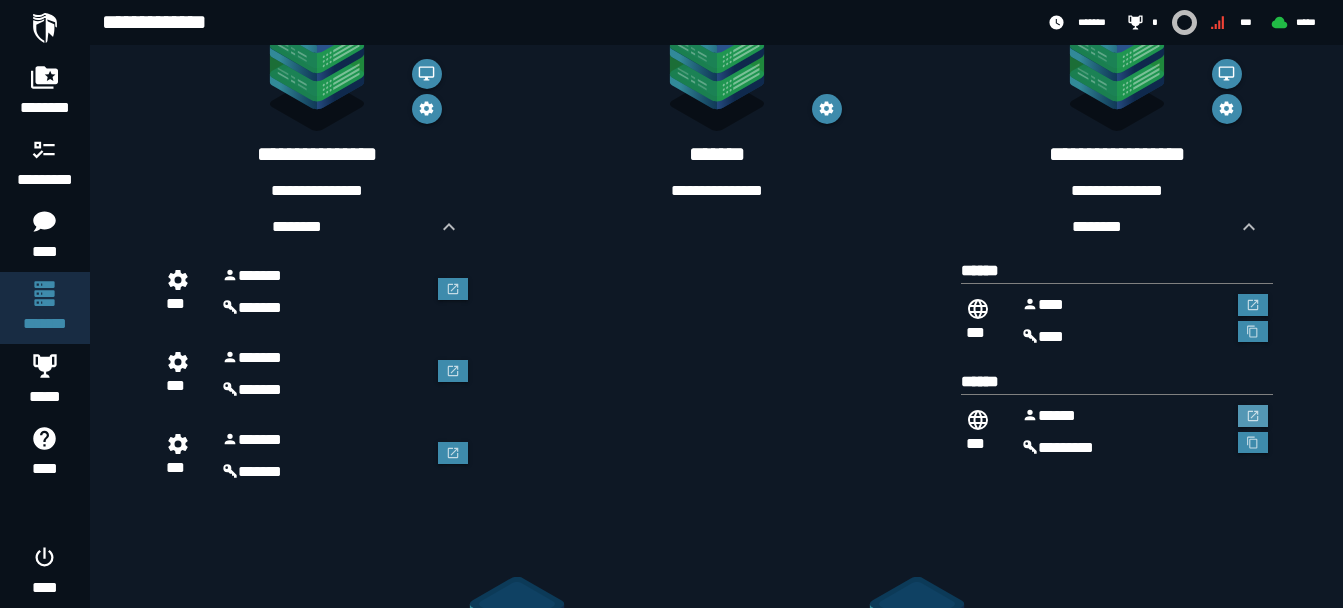 scroll, scrollTop: 452, scrollLeft: 0, axis: vertical 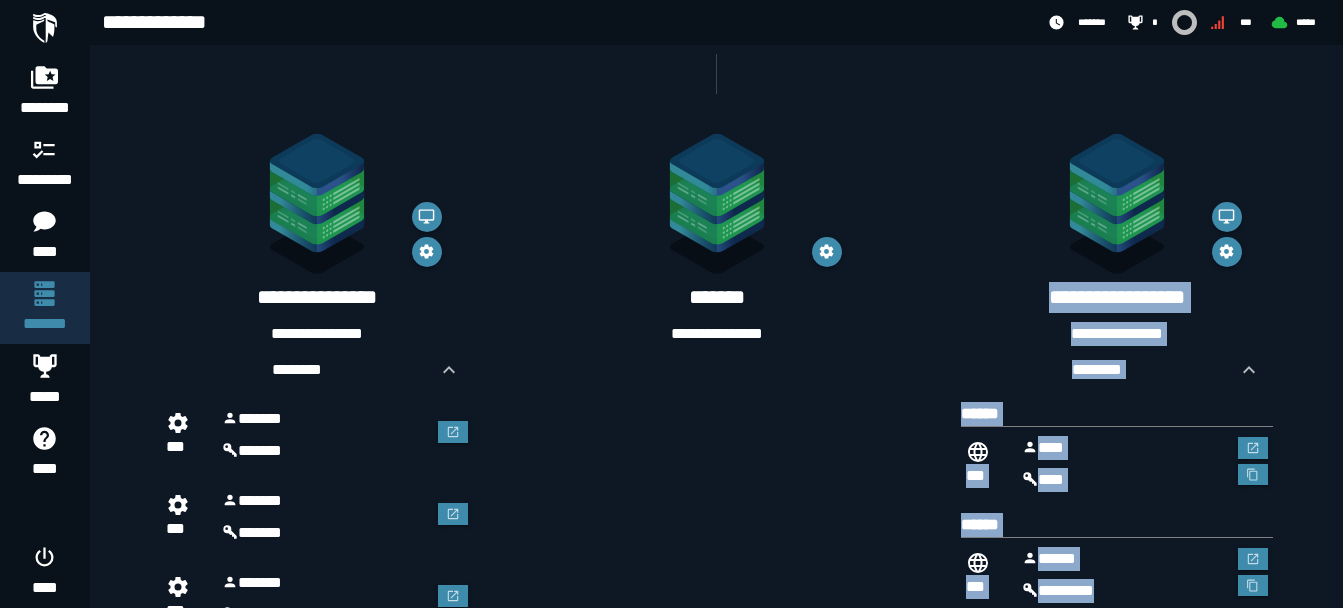 drag, startPoint x: 958, startPoint y: 155, endPoint x: 1310, endPoint y: 576, distance: 548.7668 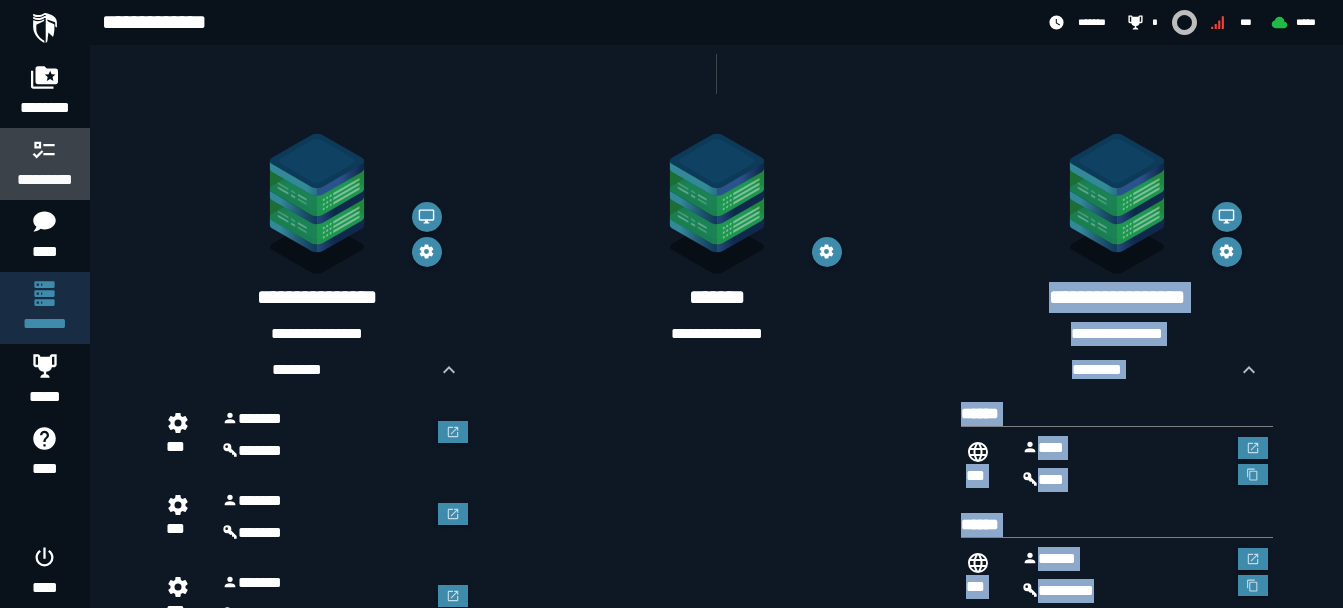 click on "*********" at bounding box center [45, 180] 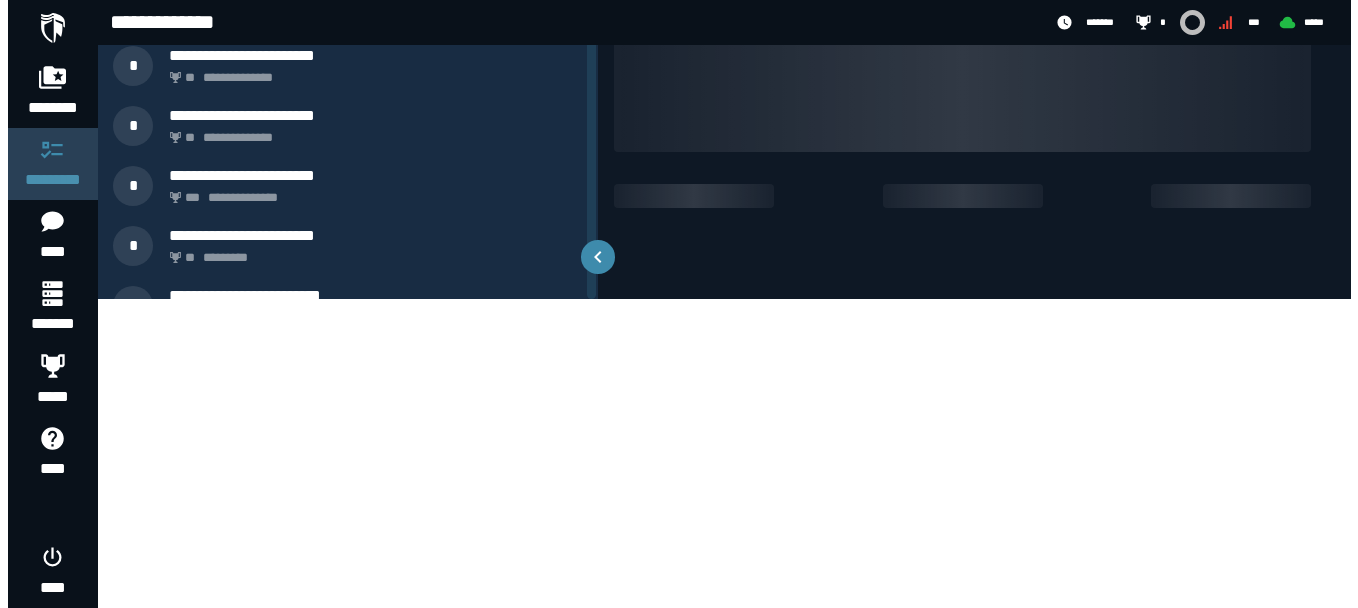 scroll, scrollTop: 0, scrollLeft: 0, axis: both 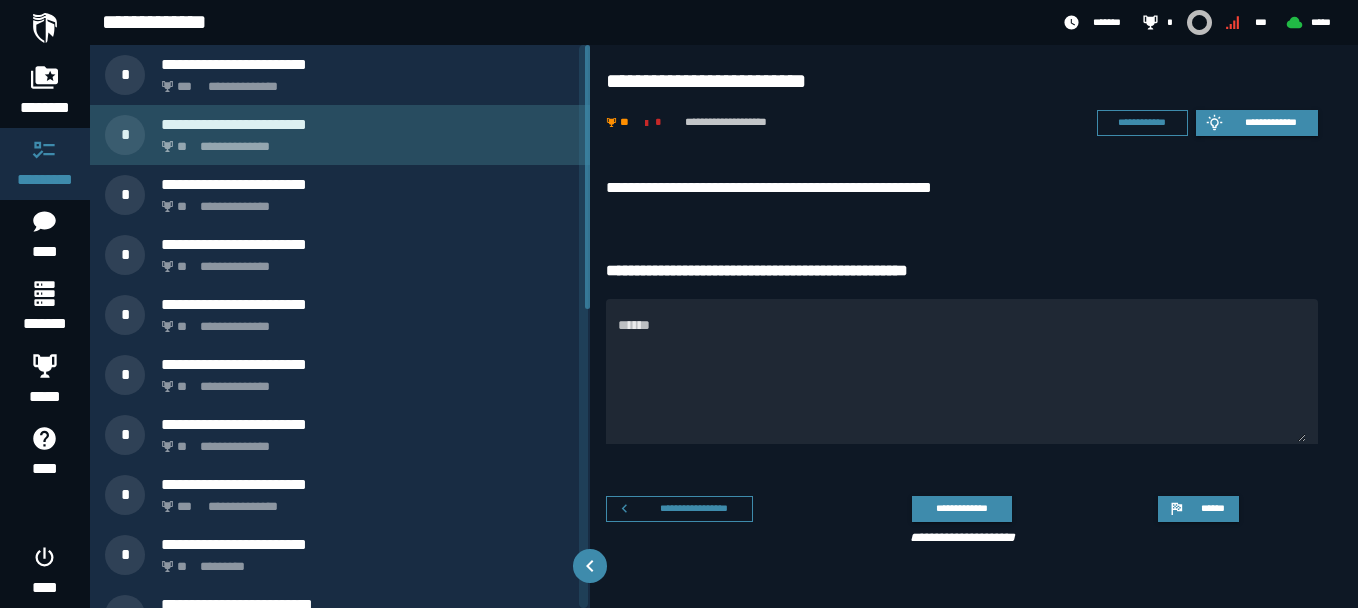 click on "**********" at bounding box center (340, 135) 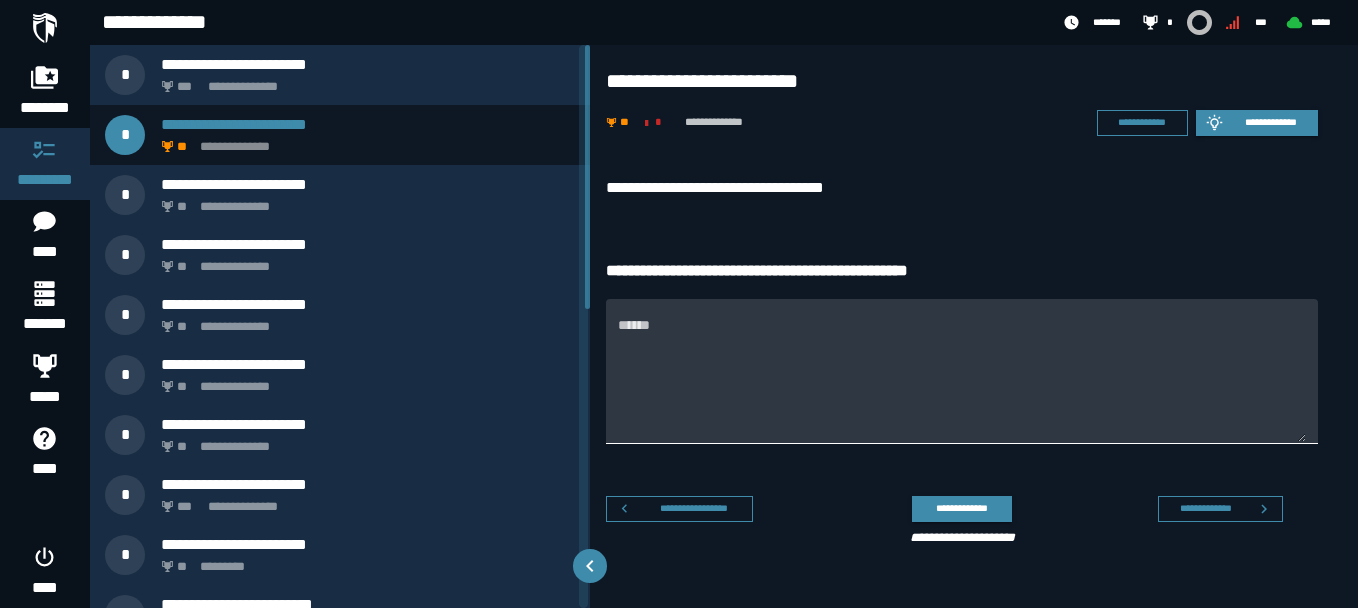 click on "******" at bounding box center (962, 383) 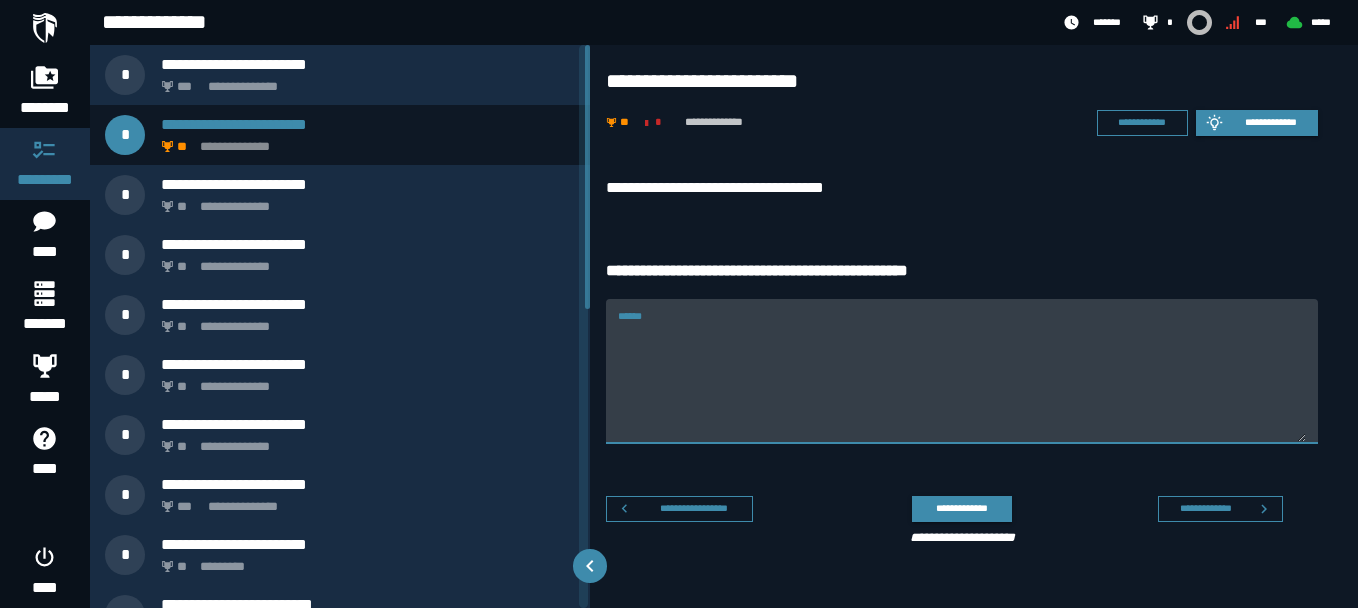 paste on "**********" 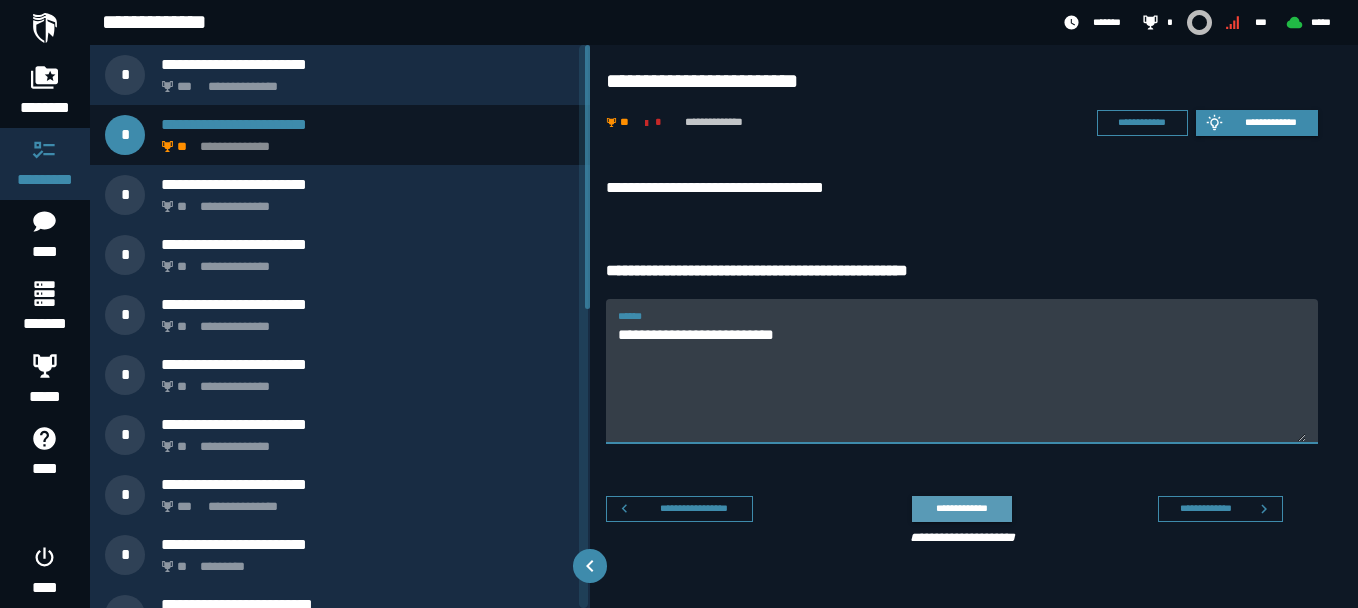 type on "**********" 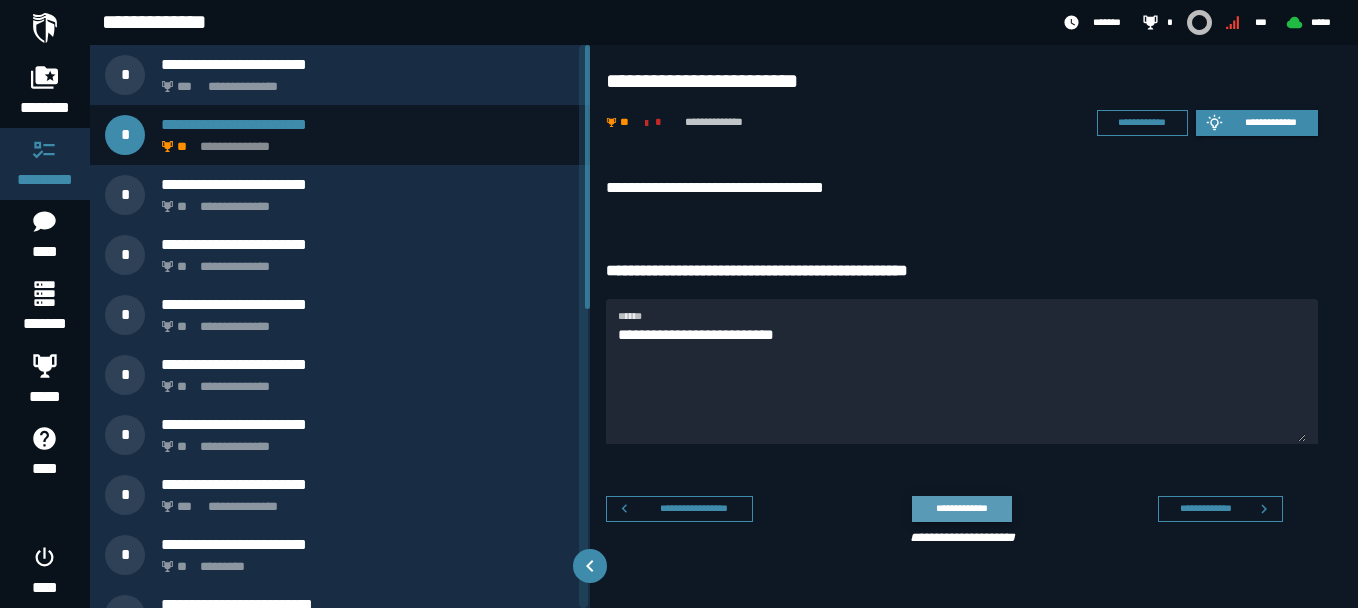 click on "**********" at bounding box center [961, 508] 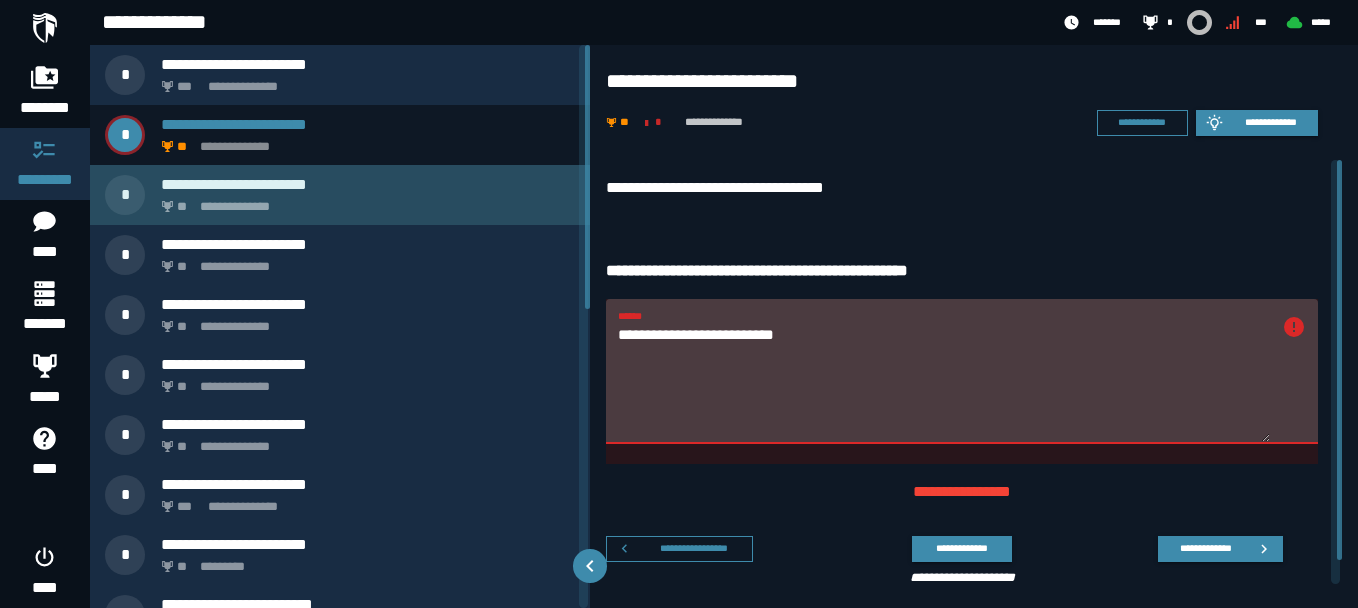 click on "**********" at bounding box center (340, 195) 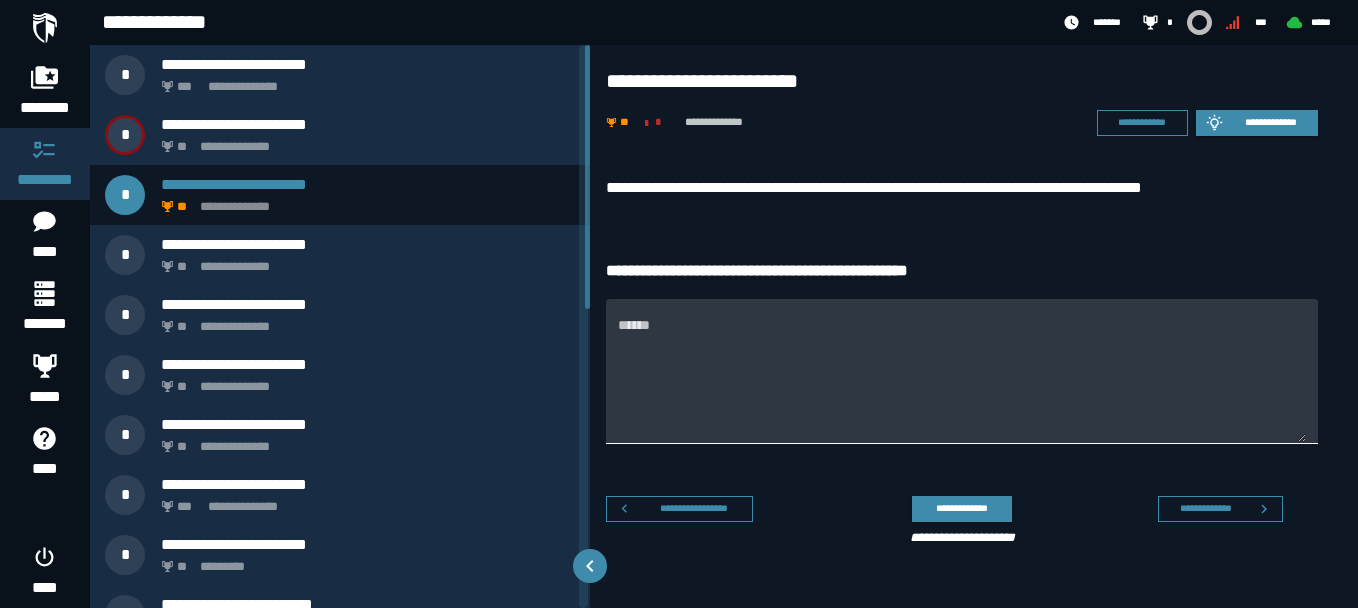 click on "******" at bounding box center (962, 383) 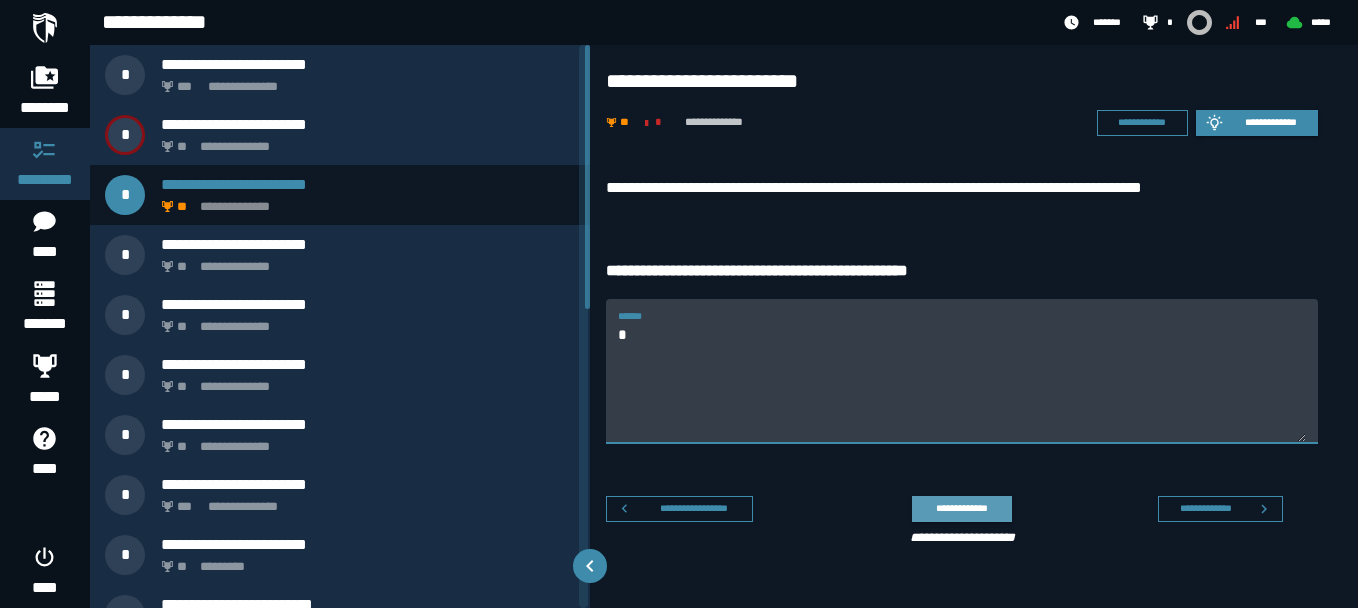 type on "*" 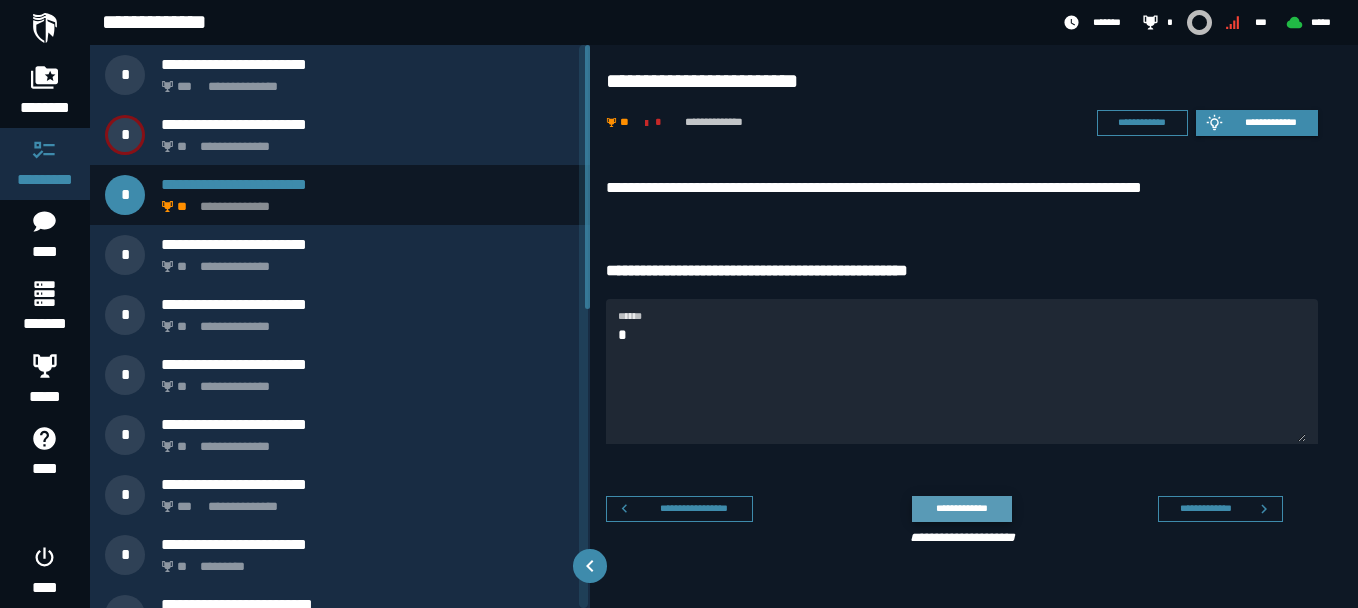 click on "**********" at bounding box center (961, 508) 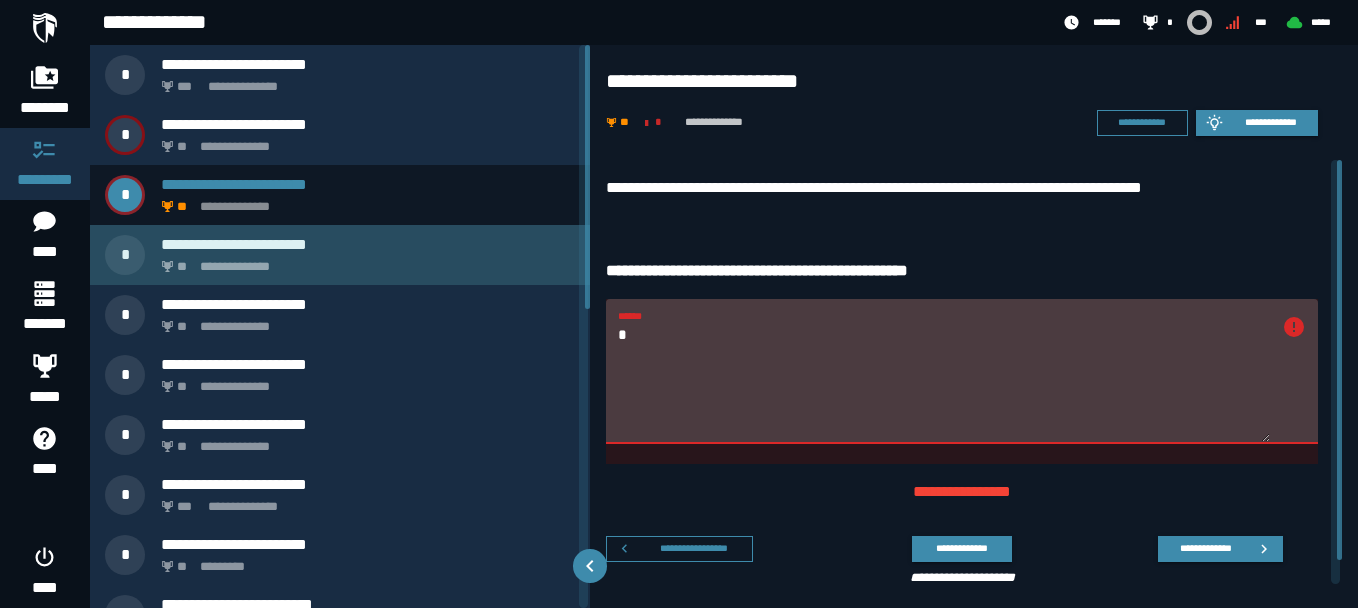 click on "**********" at bounding box center [364, 261] 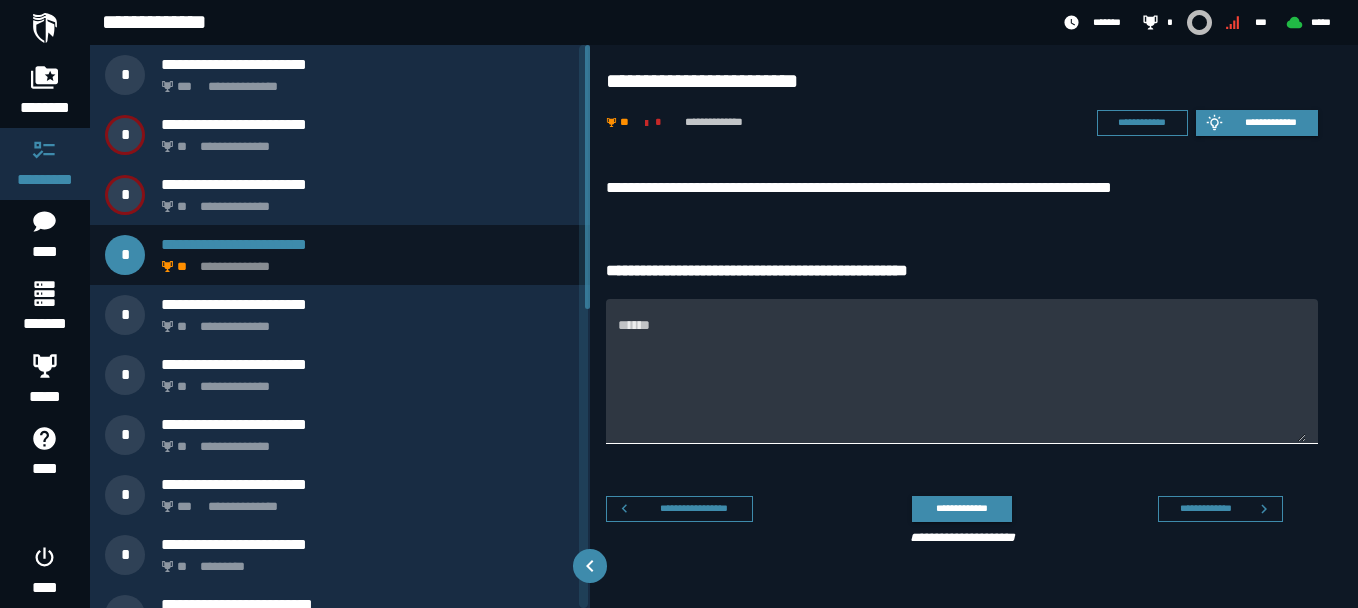 click on "******" at bounding box center (962, 371) 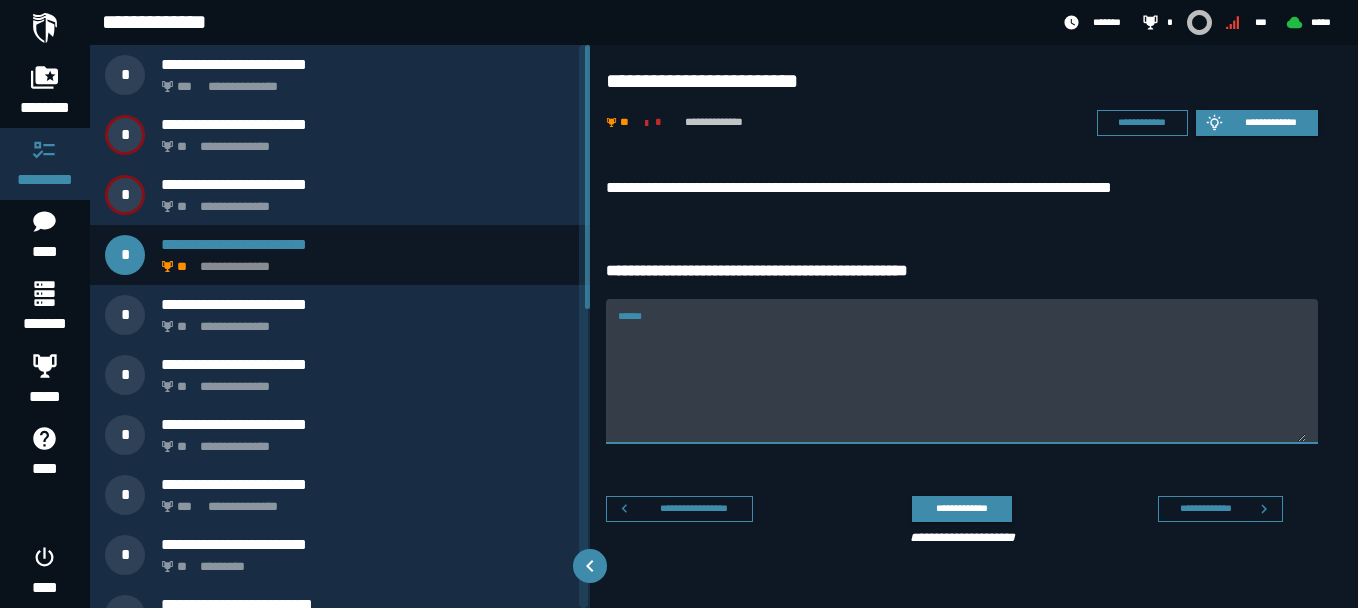 paste on "**********" 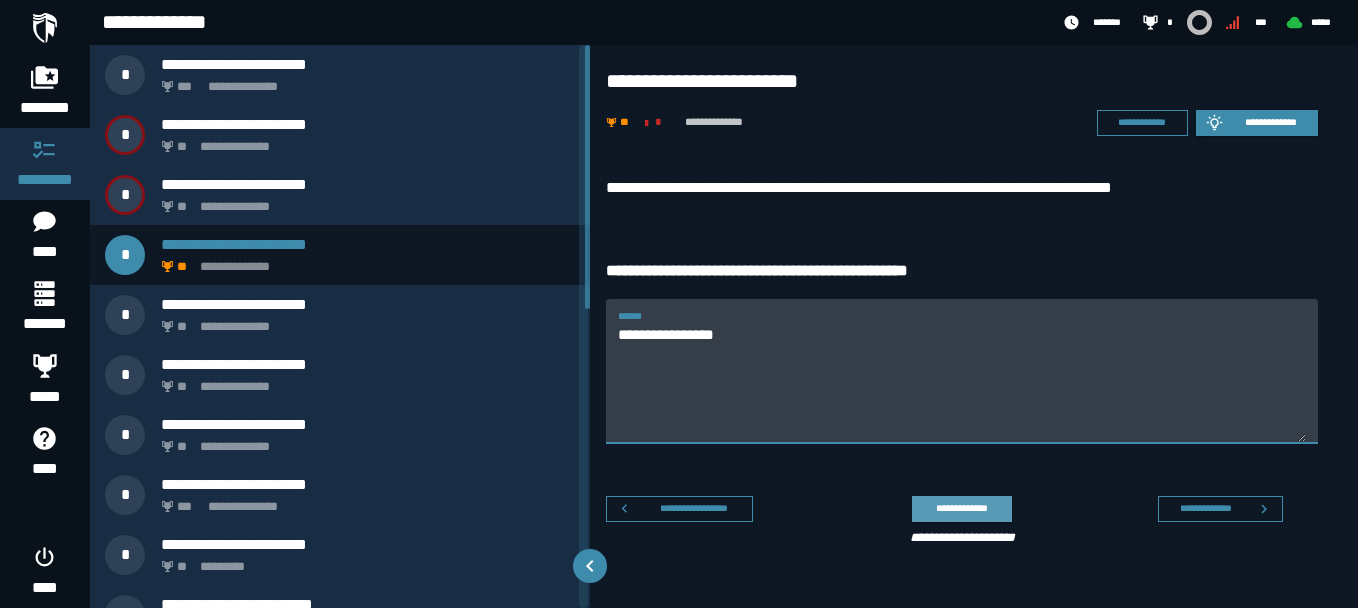 type on "**********" 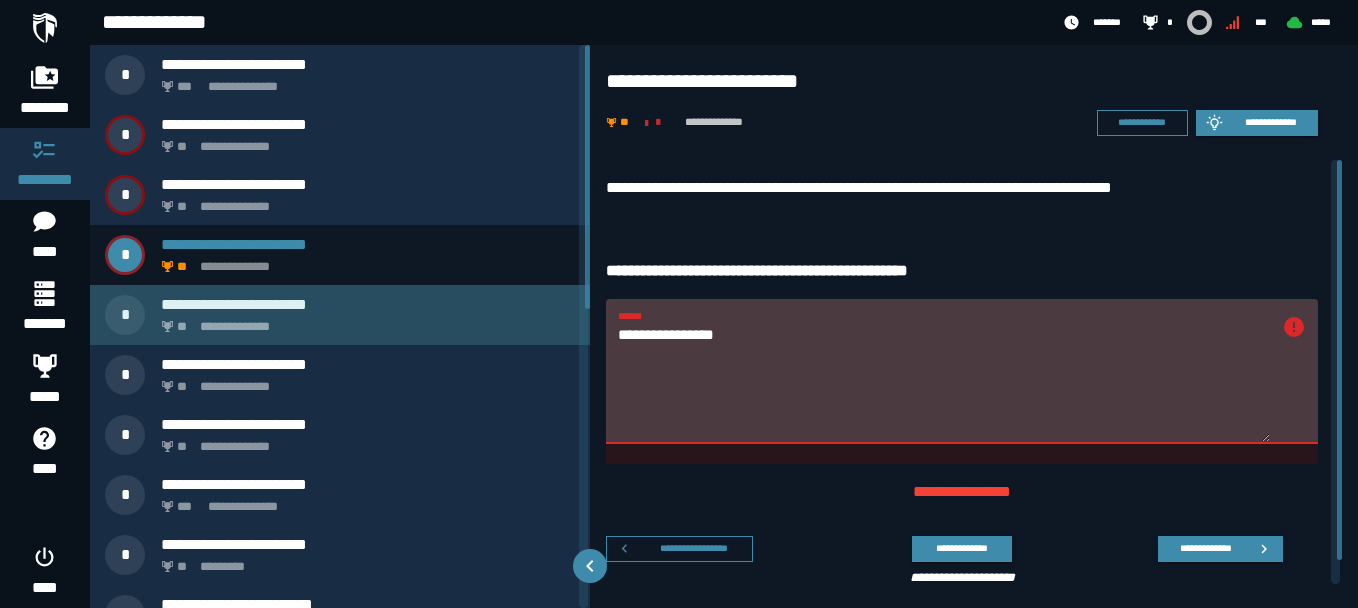 click on "**********" at bounding box center [364, 321] 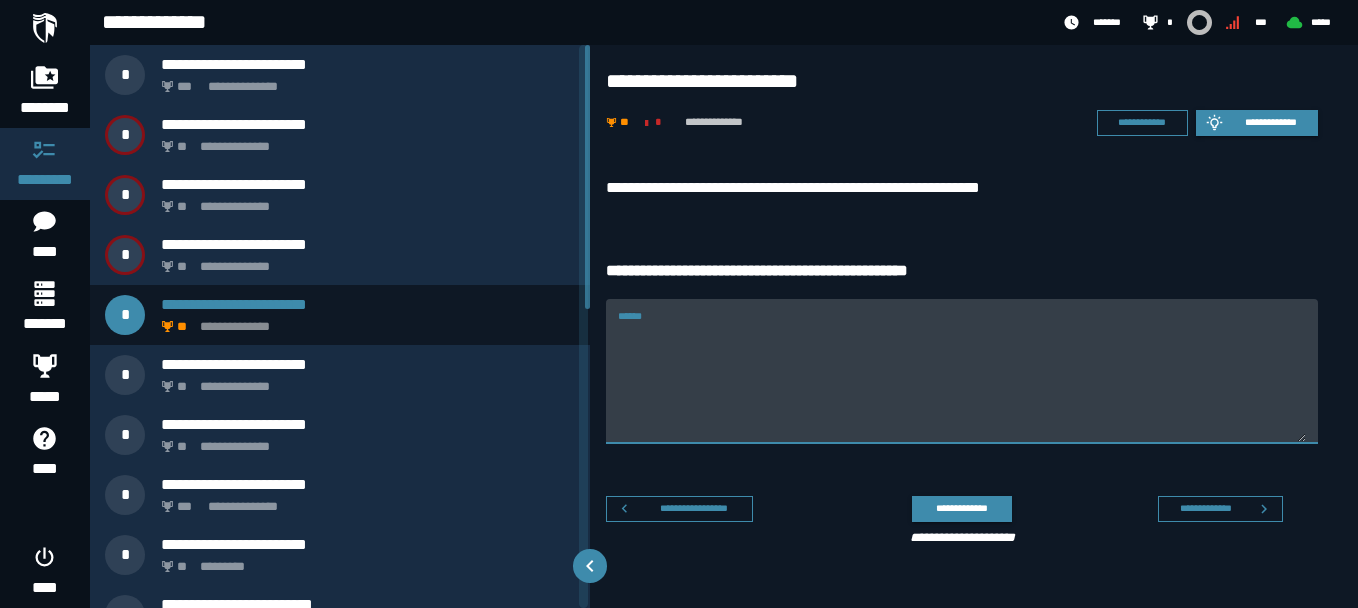 click on "******" at bounding box center [962, 383] 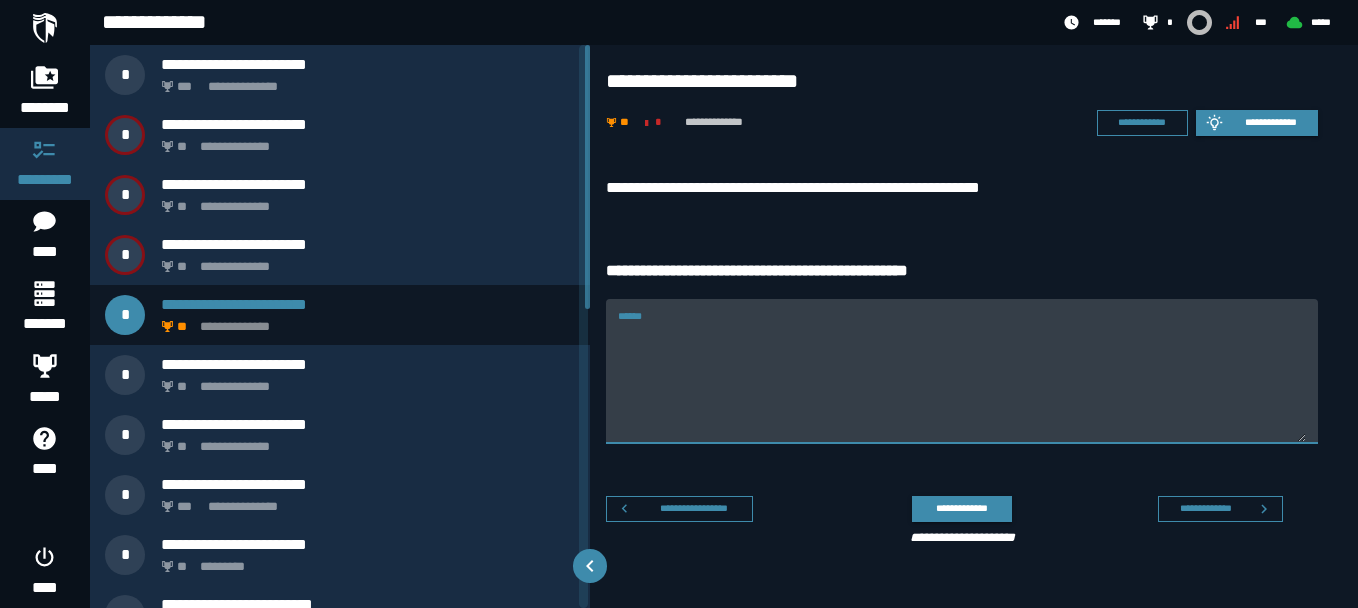 paste on "**********" 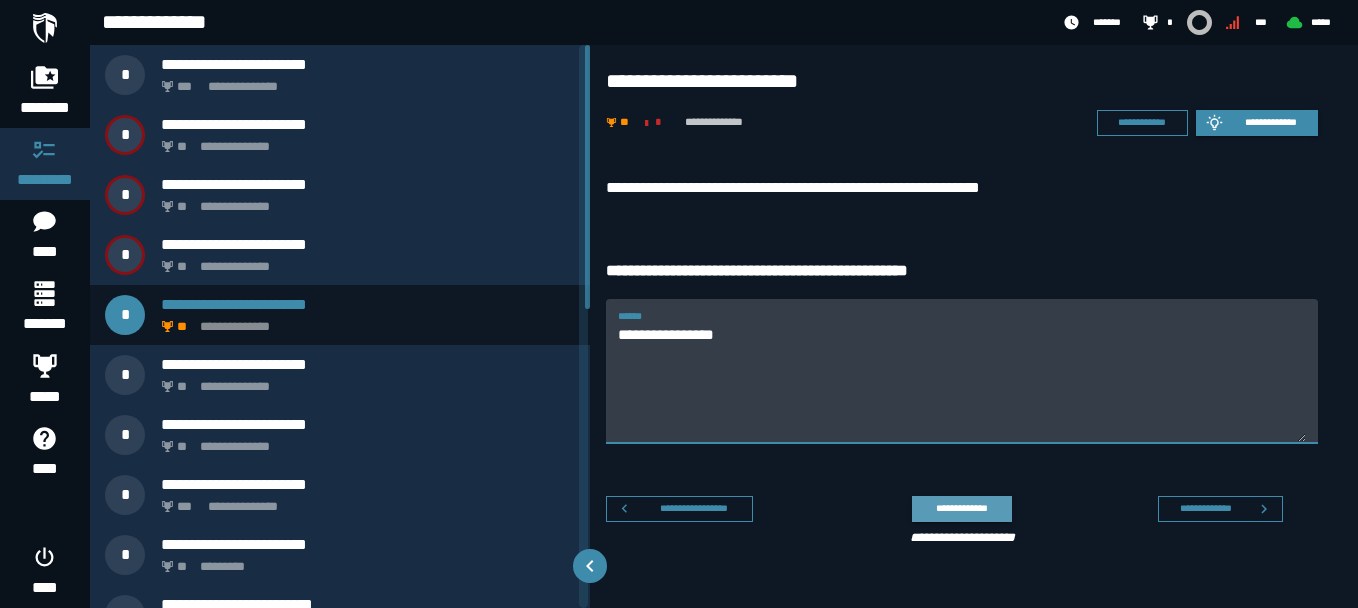 type on "**********" 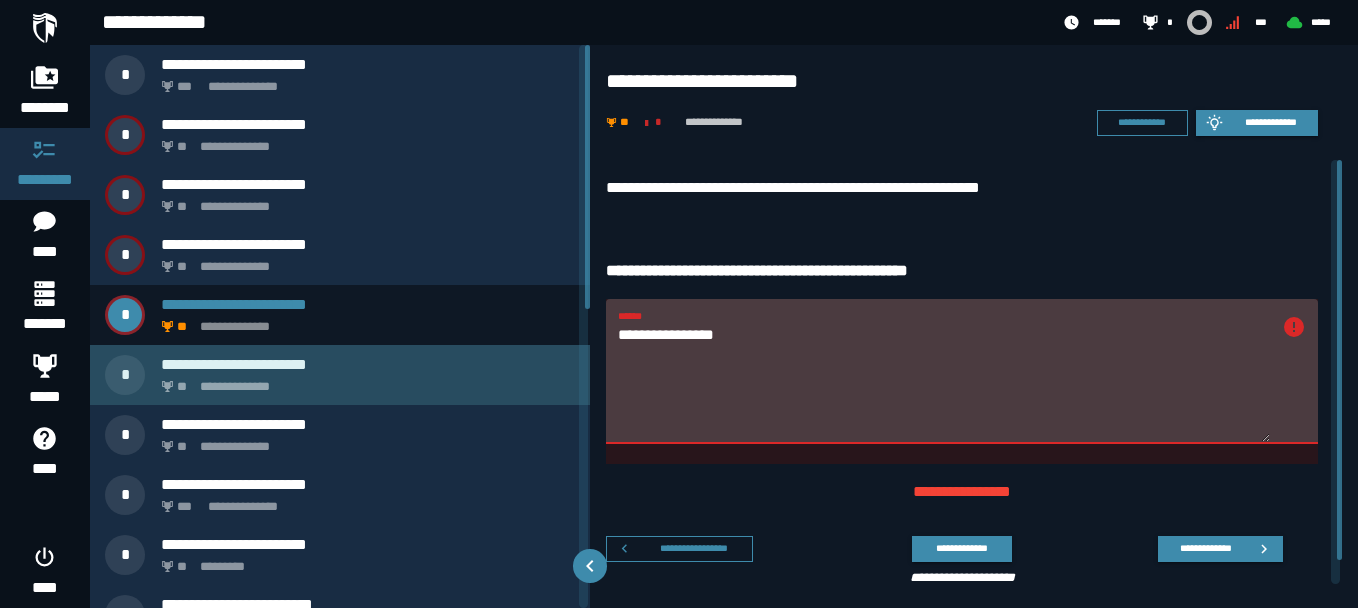 click on "**********" at bounding box center (364, 381) 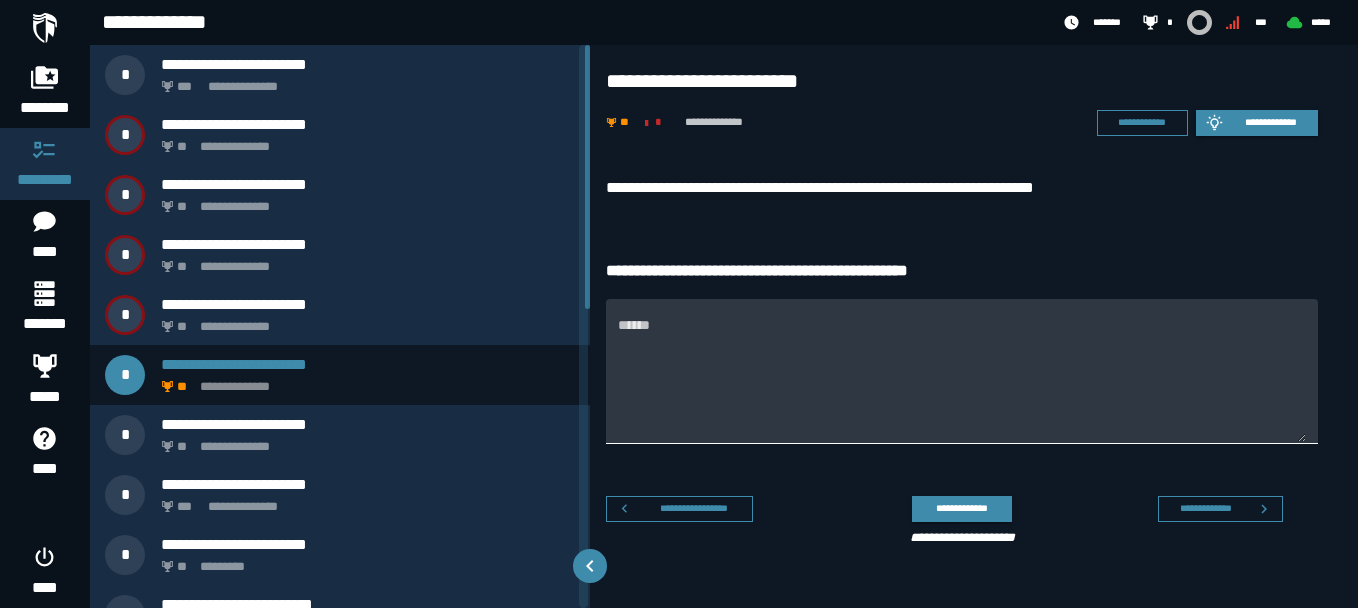 click on "******" at bounding box center [962, 383] 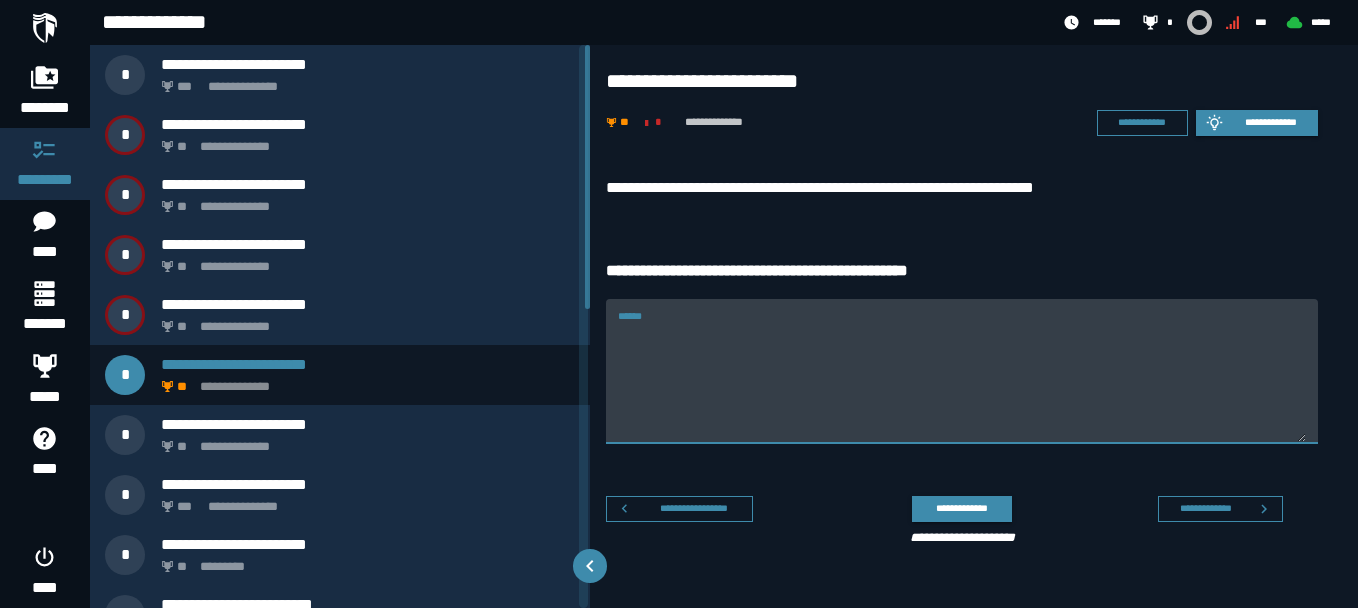 paste on "**********" 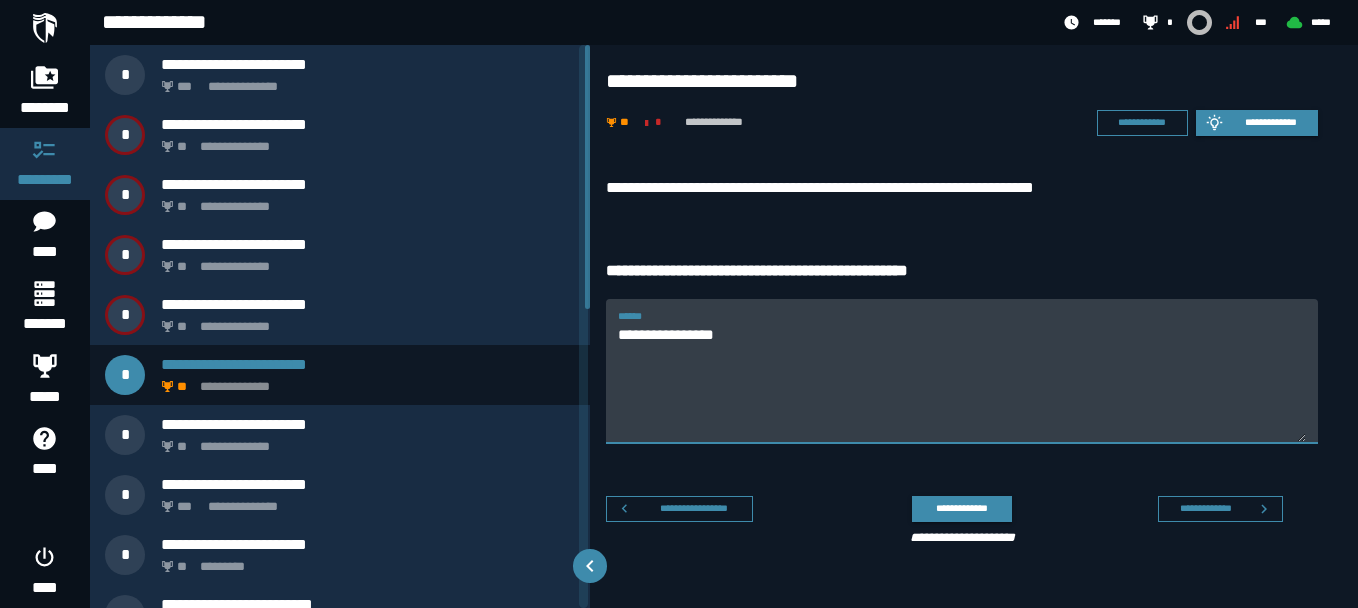 click on "**********" at bounding box center (962, 383) 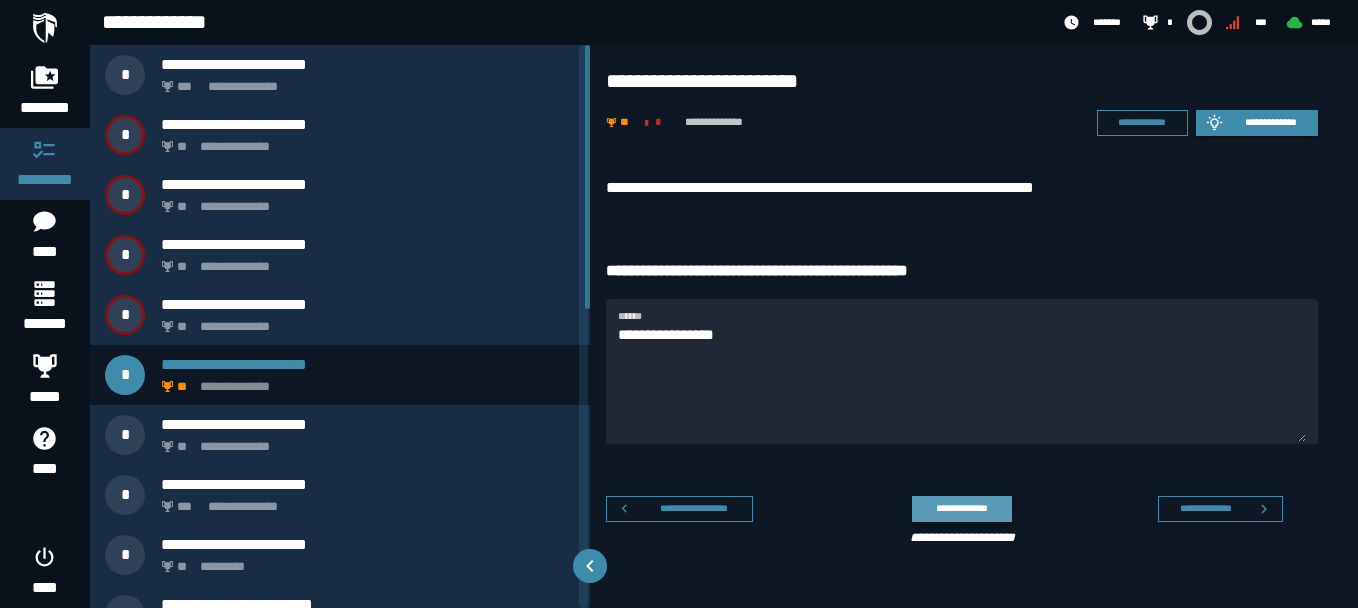 click on "**********" at bounding box center [961, 508] 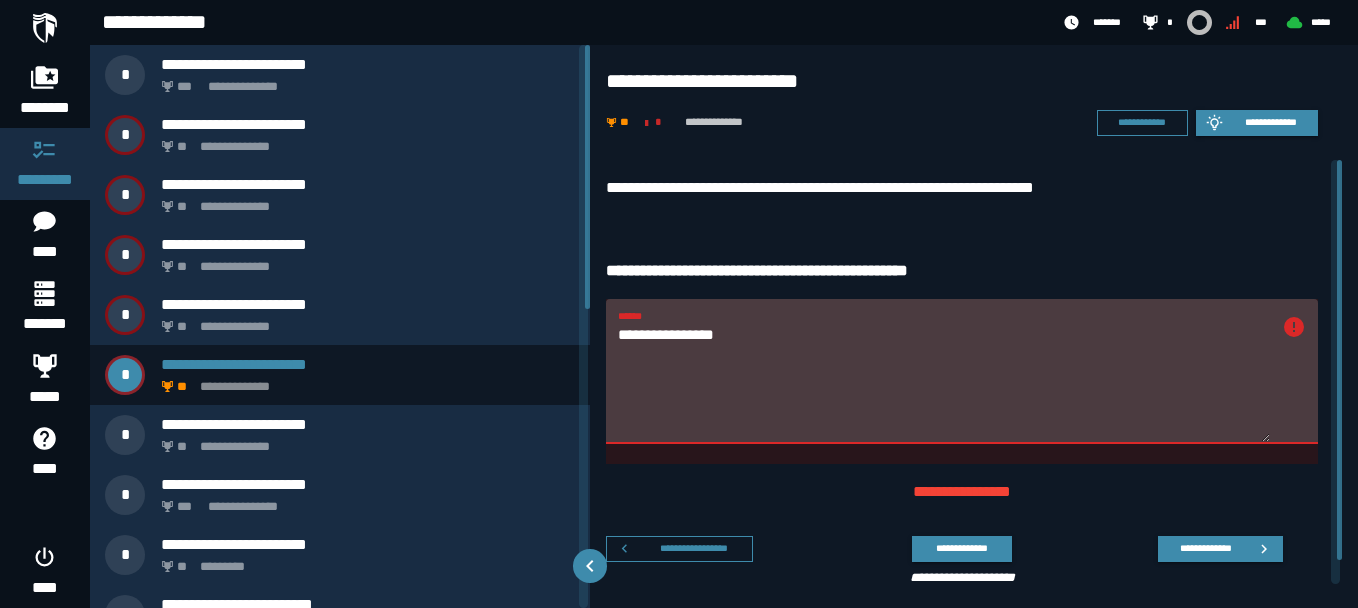 click on "**********" at bounding box center (944, 383) 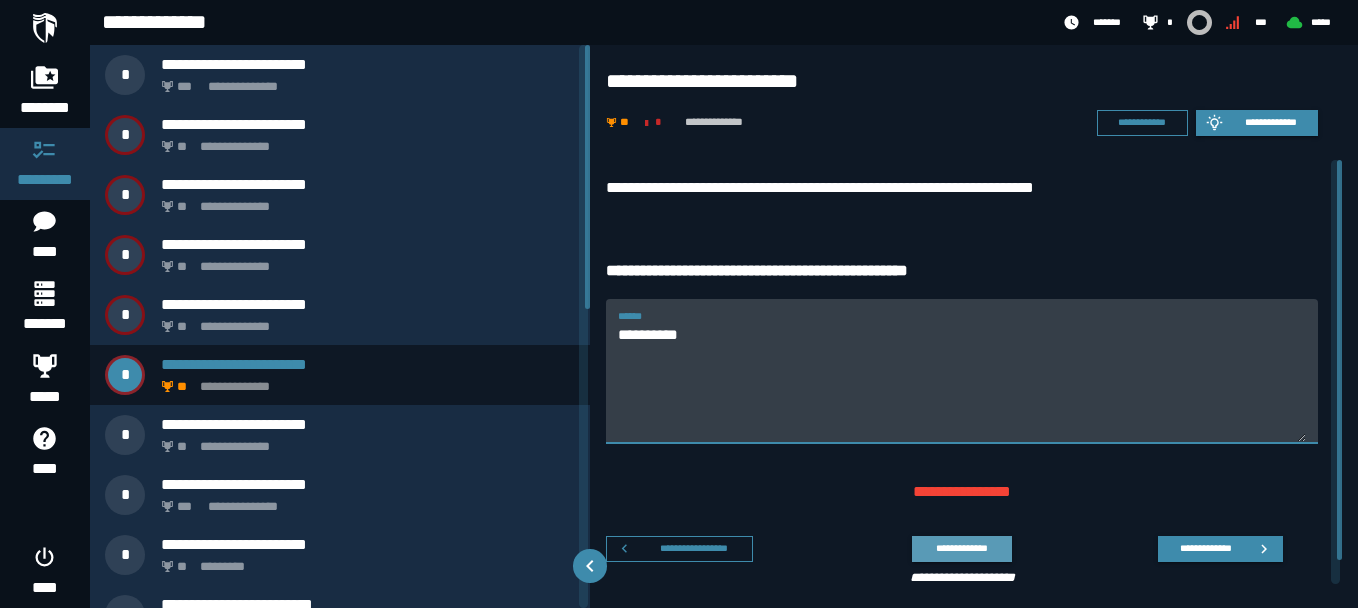 type on "********" 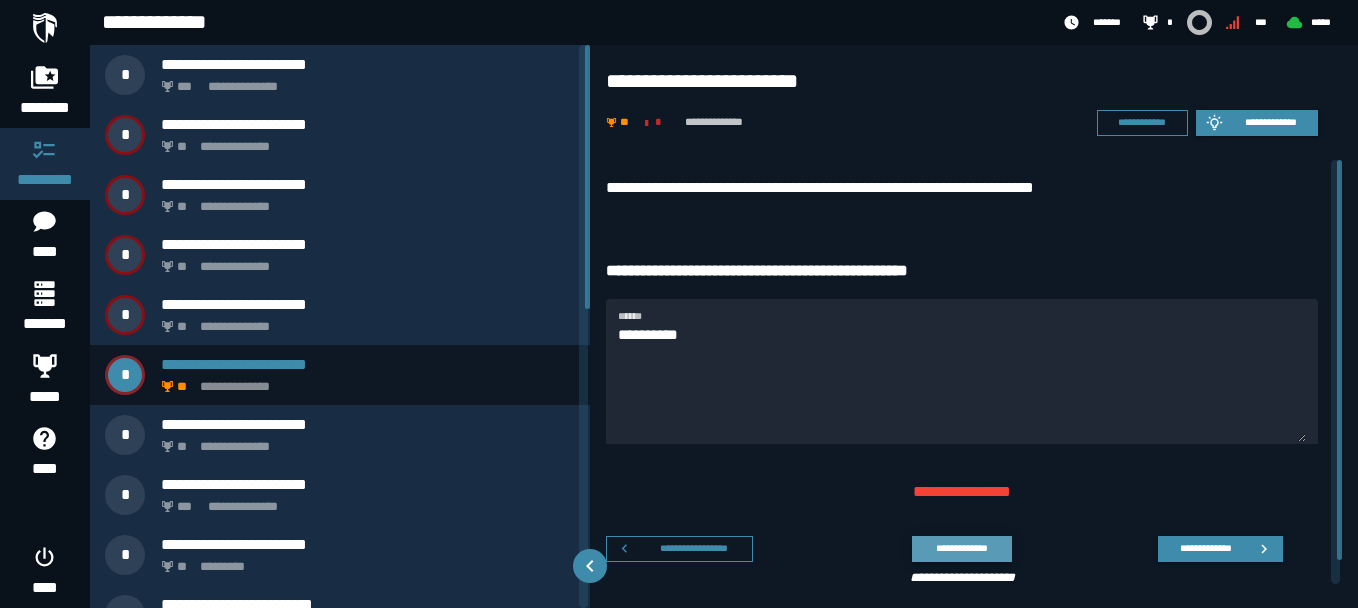 click on "**********" at bounding box center (961, 548) 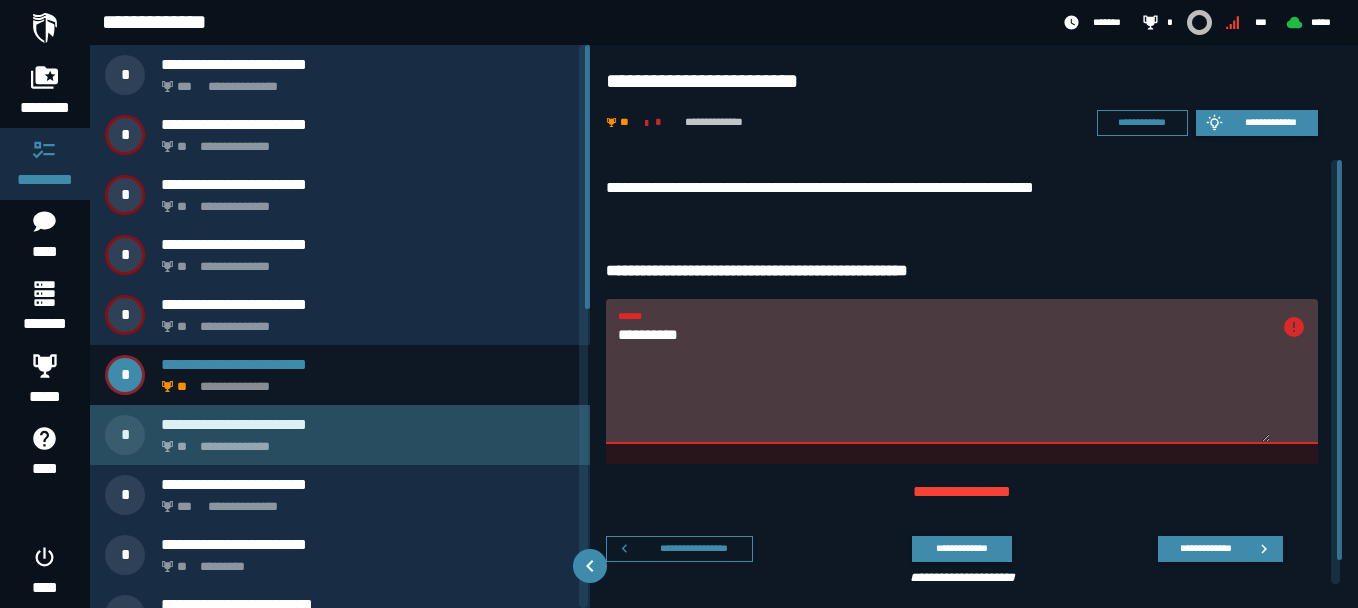 click on "**********" at bounding box center [364, 441] 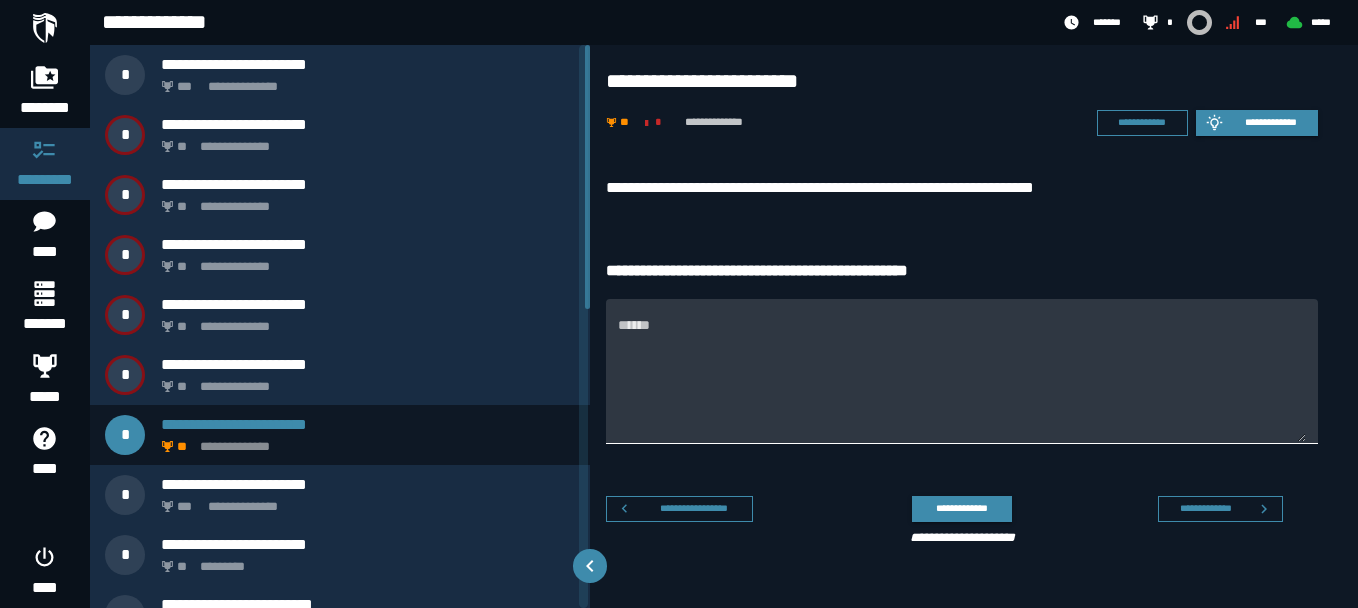 click on "******" at bounding box center (962, 383) 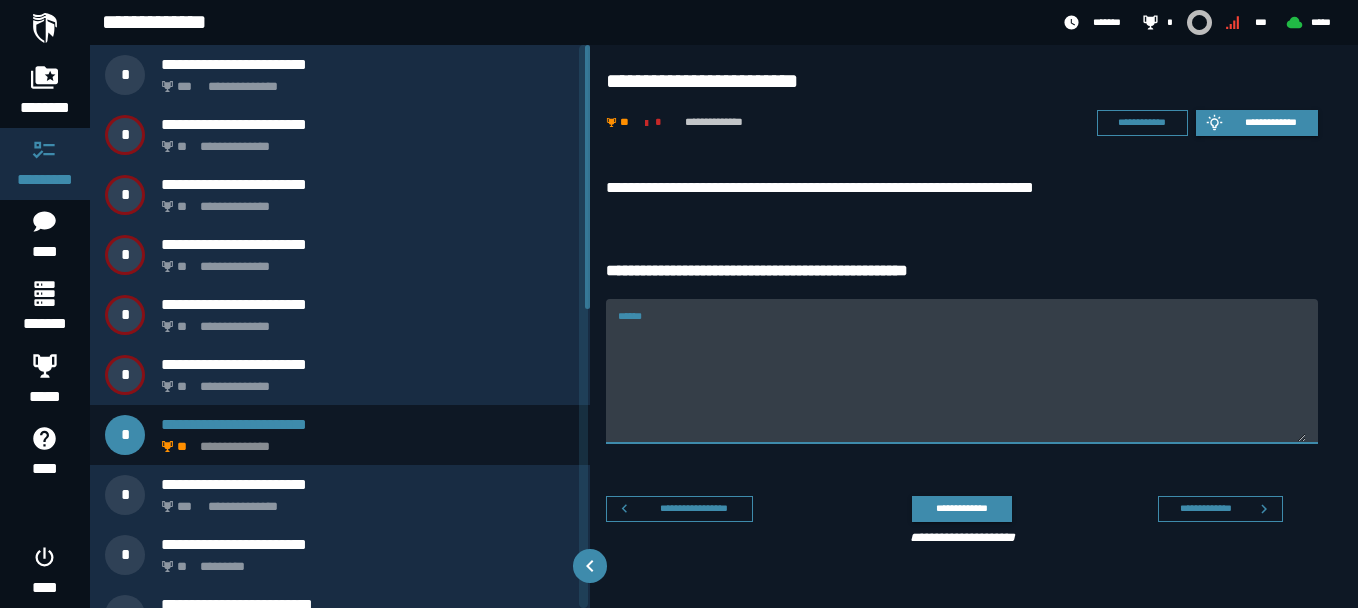 paste on "*****" 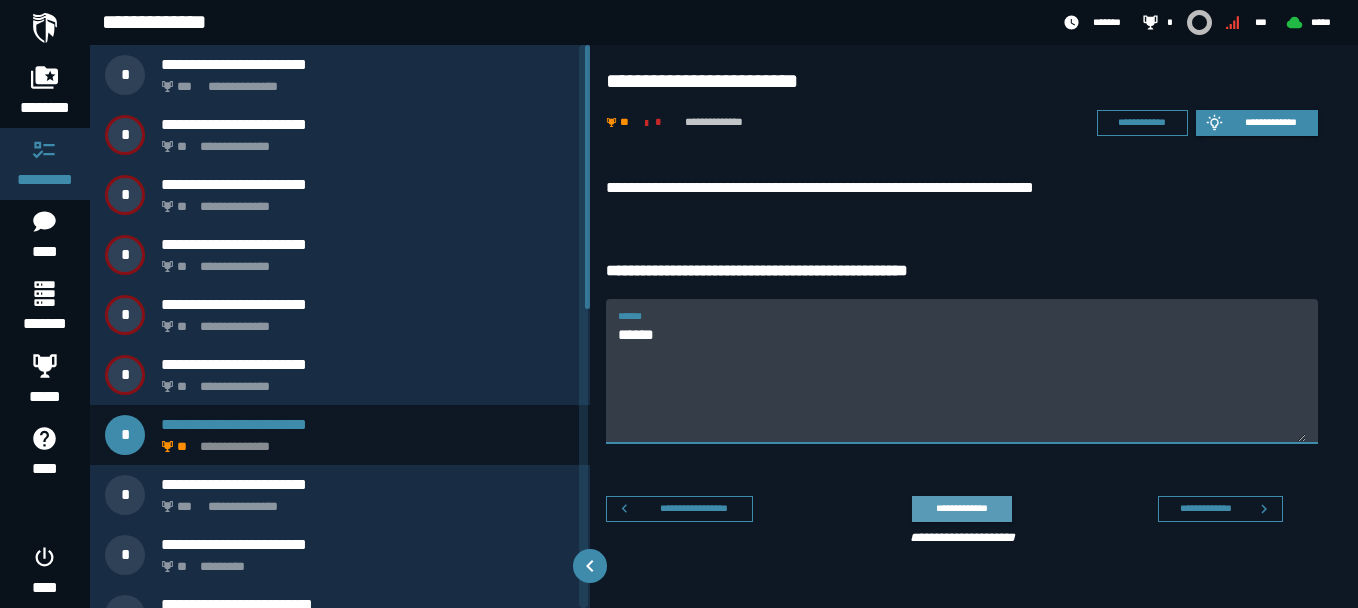 type on "*****" 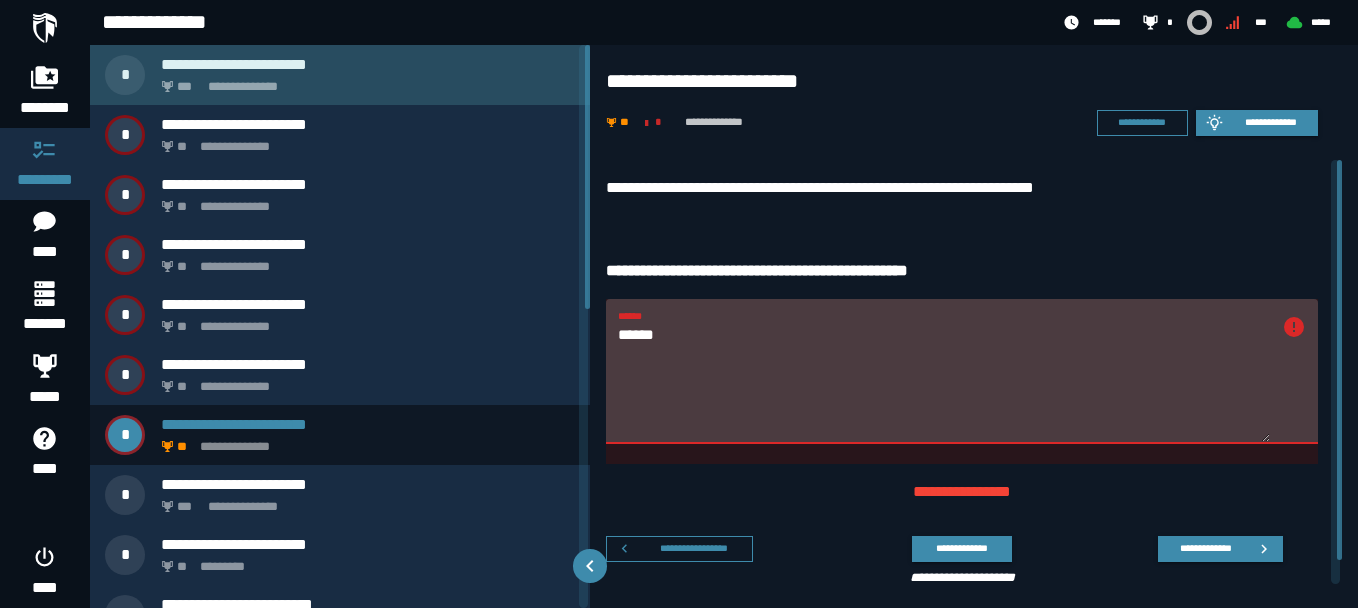 click on "**********" at bounding box center [364, 81] 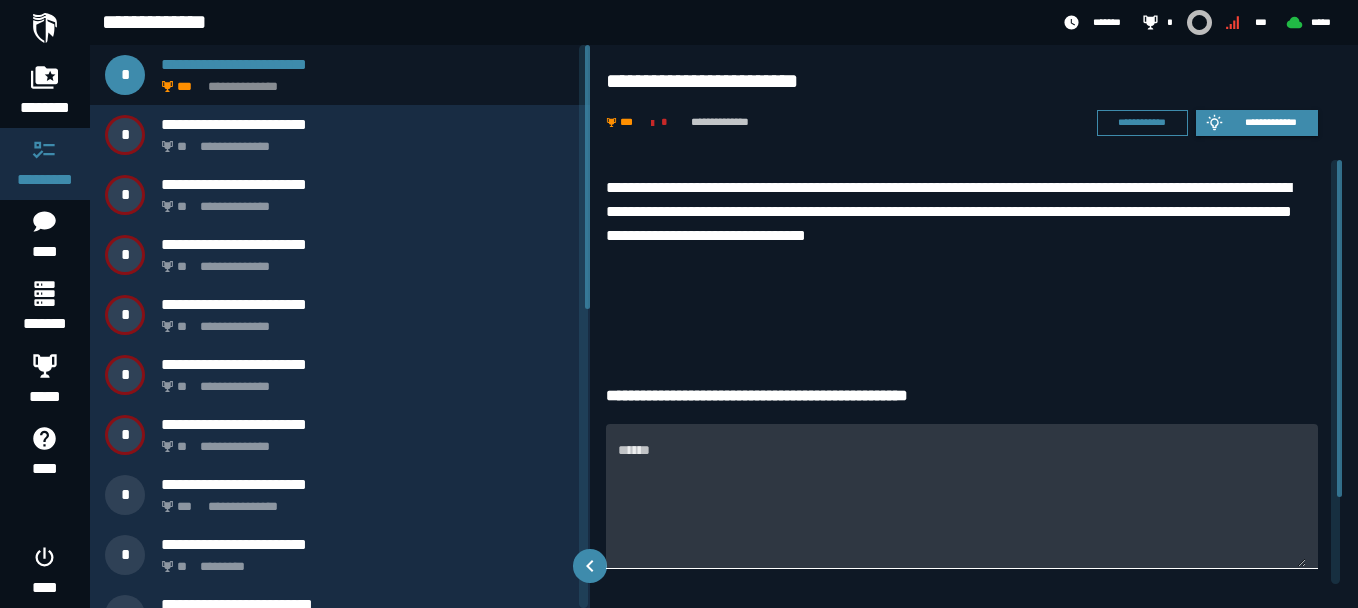 click on "******" at bounding box center [962, 507] 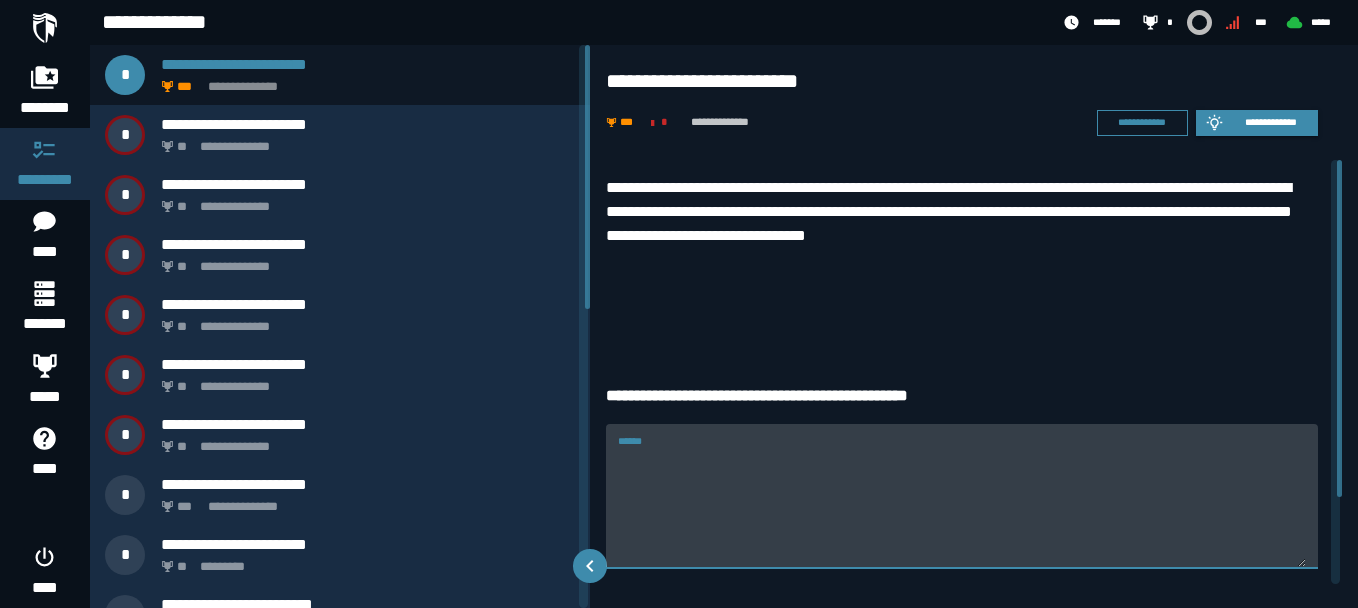 drag, startPoint x: 885, startPoint y: 493, endPoint x: 875, endPoint y: 484, distance: 13.453624 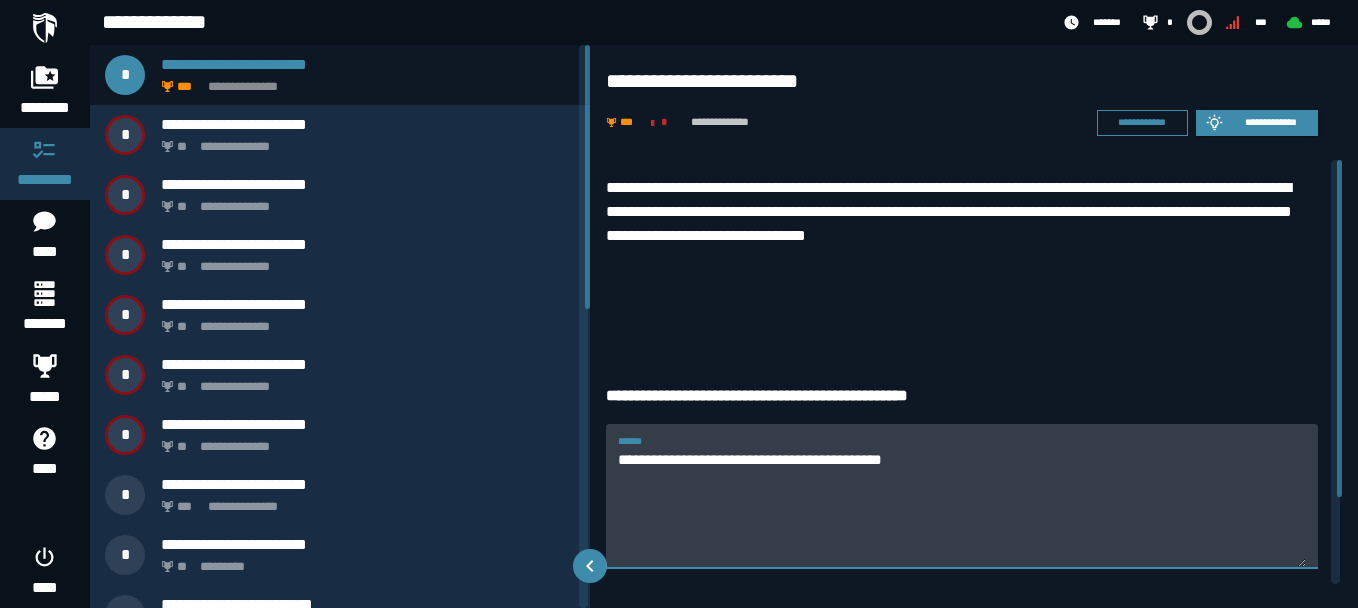 scroll, scrollTop: 110, scrollLeft: 0, axis: vertical 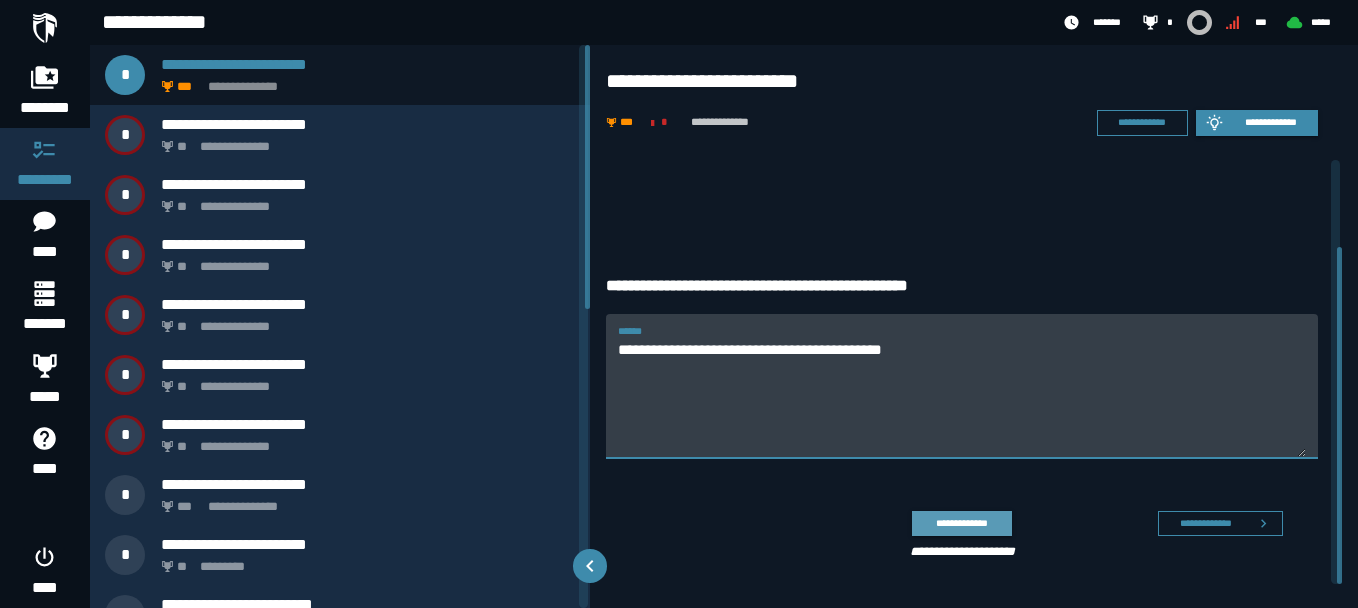 type on "**********" 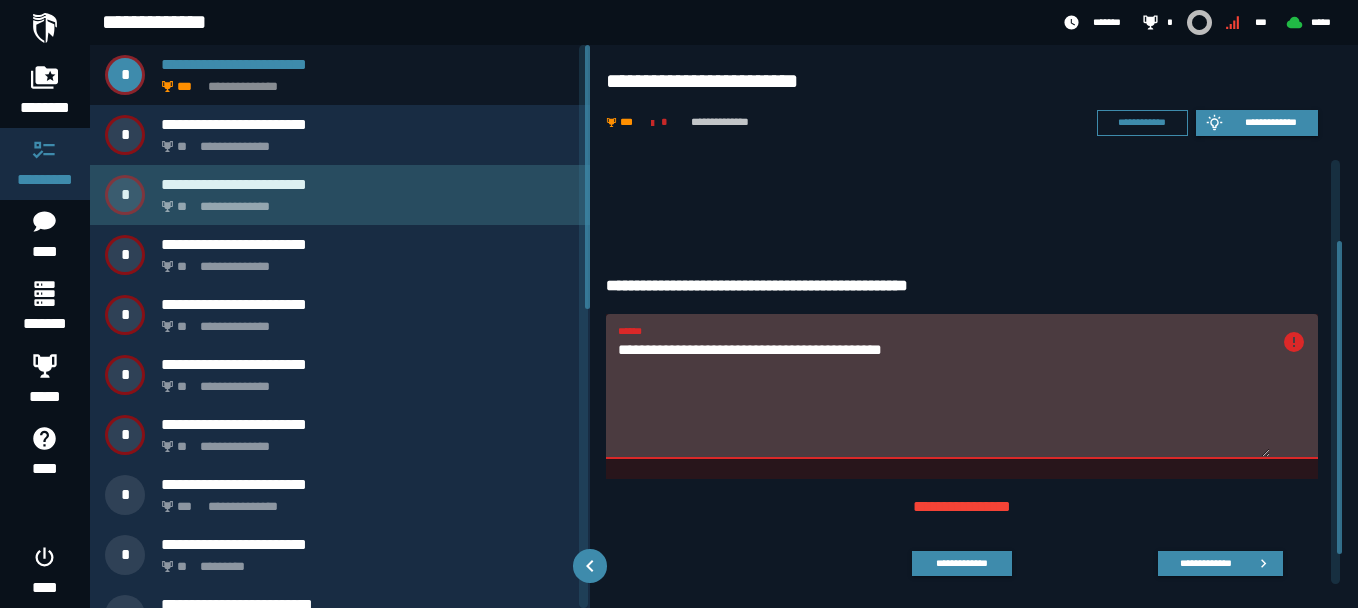 click on "**********" at bounding box center (364, 201) 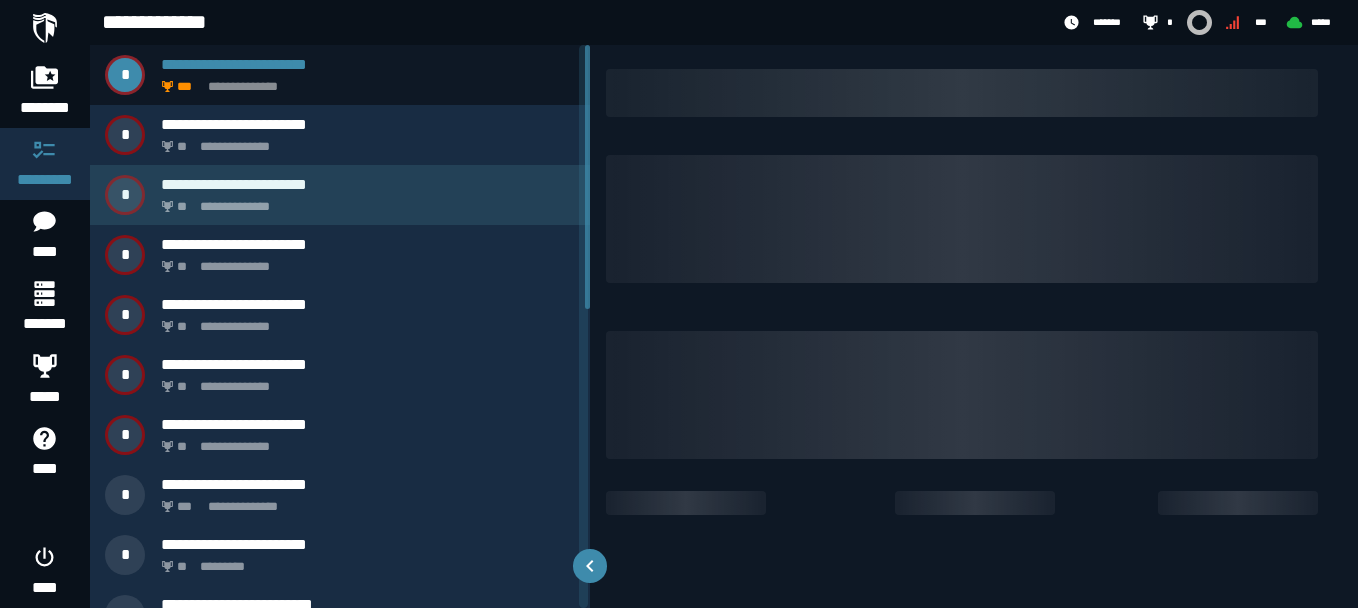 scroll, scrollTop: 0, scrollLeft: 0, axis: both 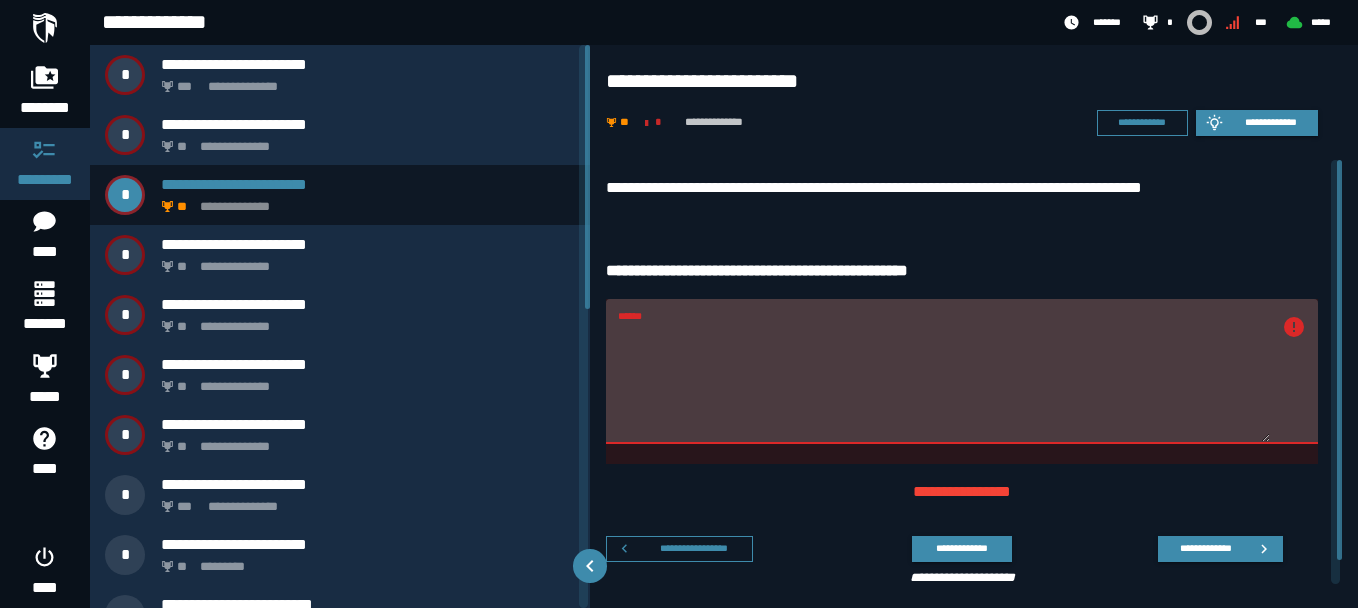 click on "******" at bounding box center (944, 383) 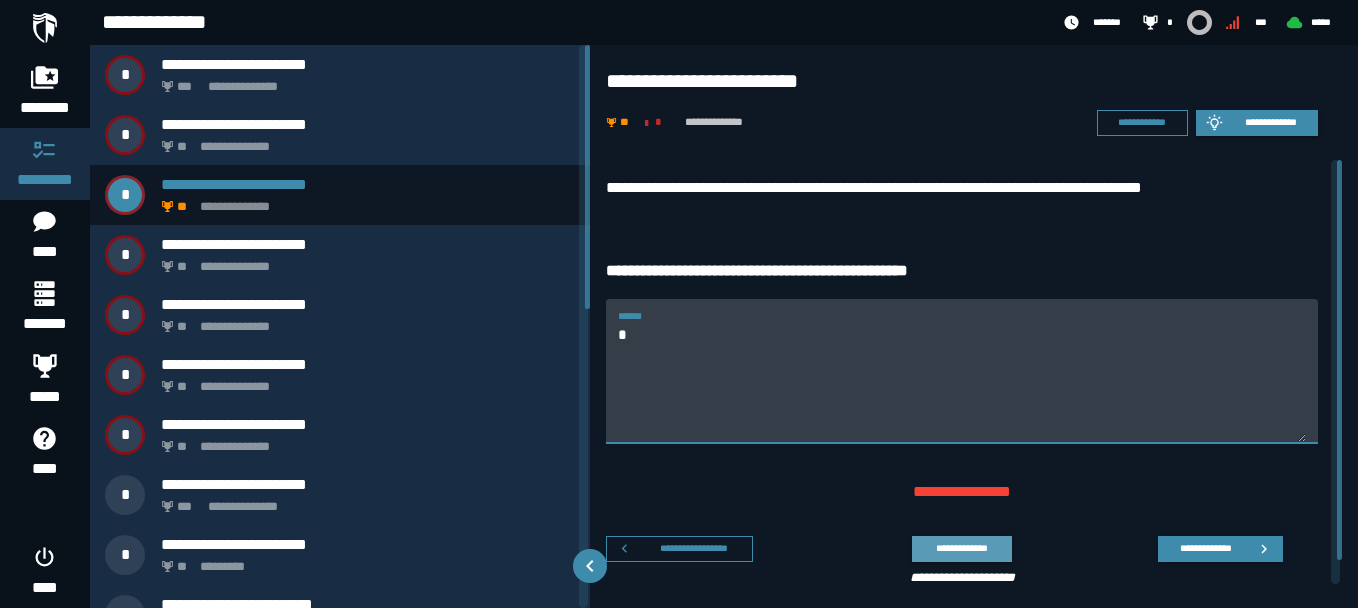type on "*" 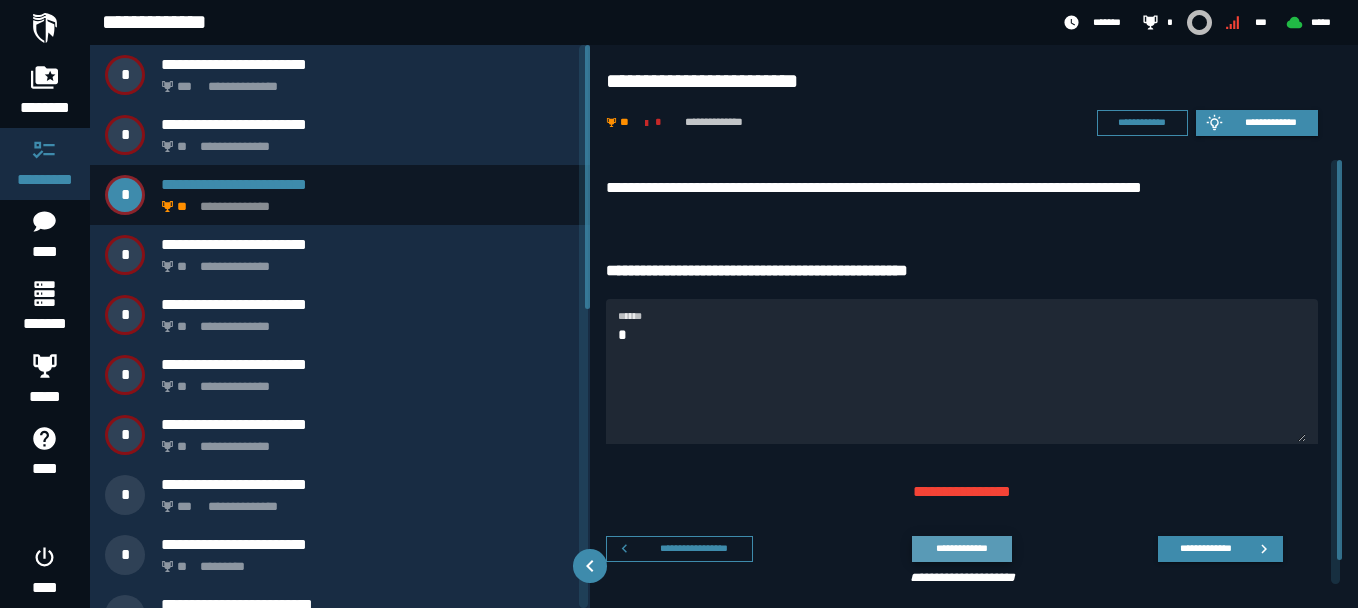 click on "**********" at bounding box center [961, 548] 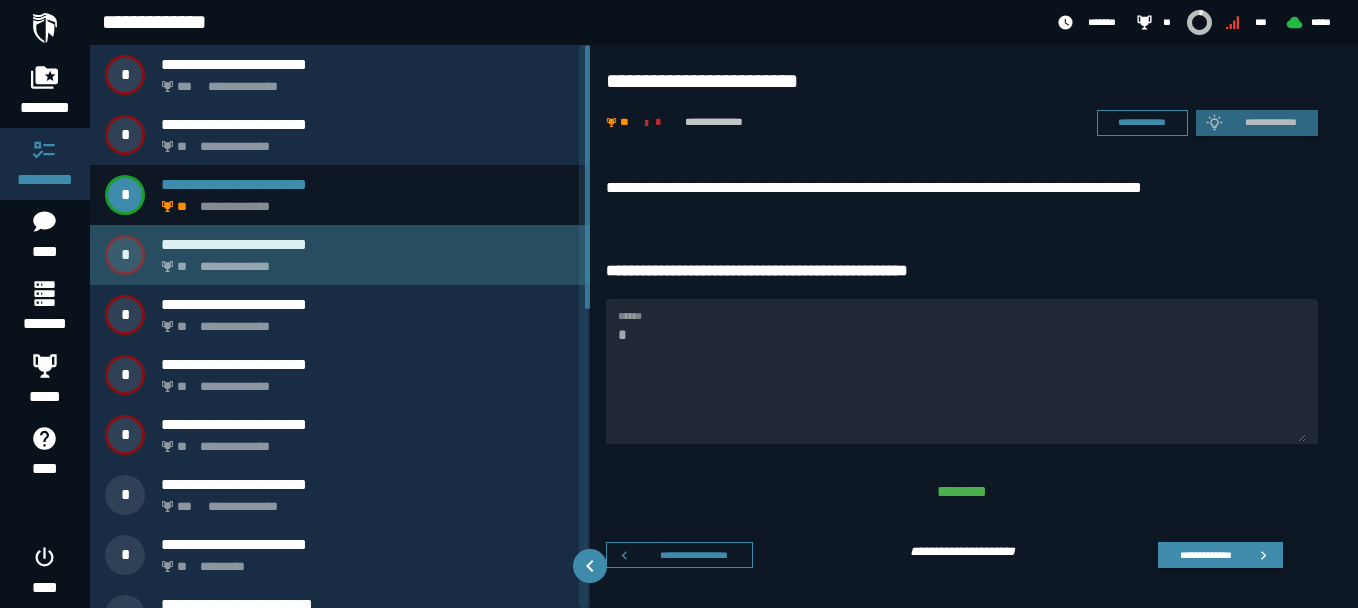 click on "**********" at bounding box center [364, 261] 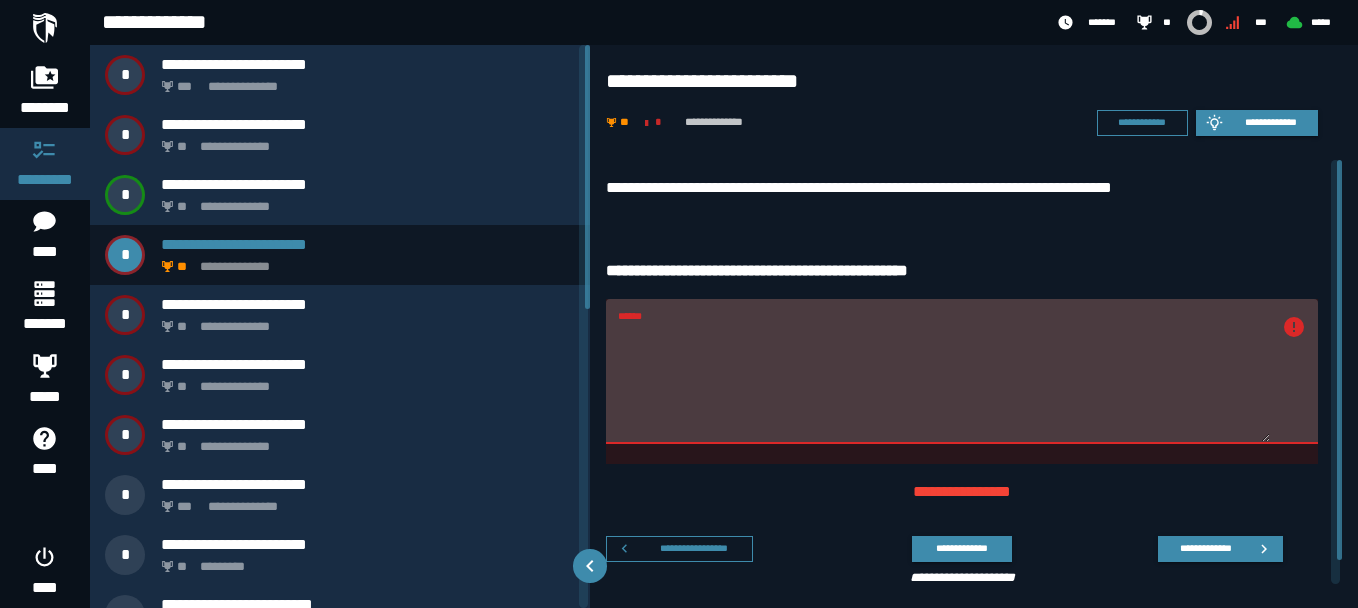 drag, startPoint x: 786, startPoint y: 344, endPoint x: 586, endPoint y: 326, distance: 200.80836 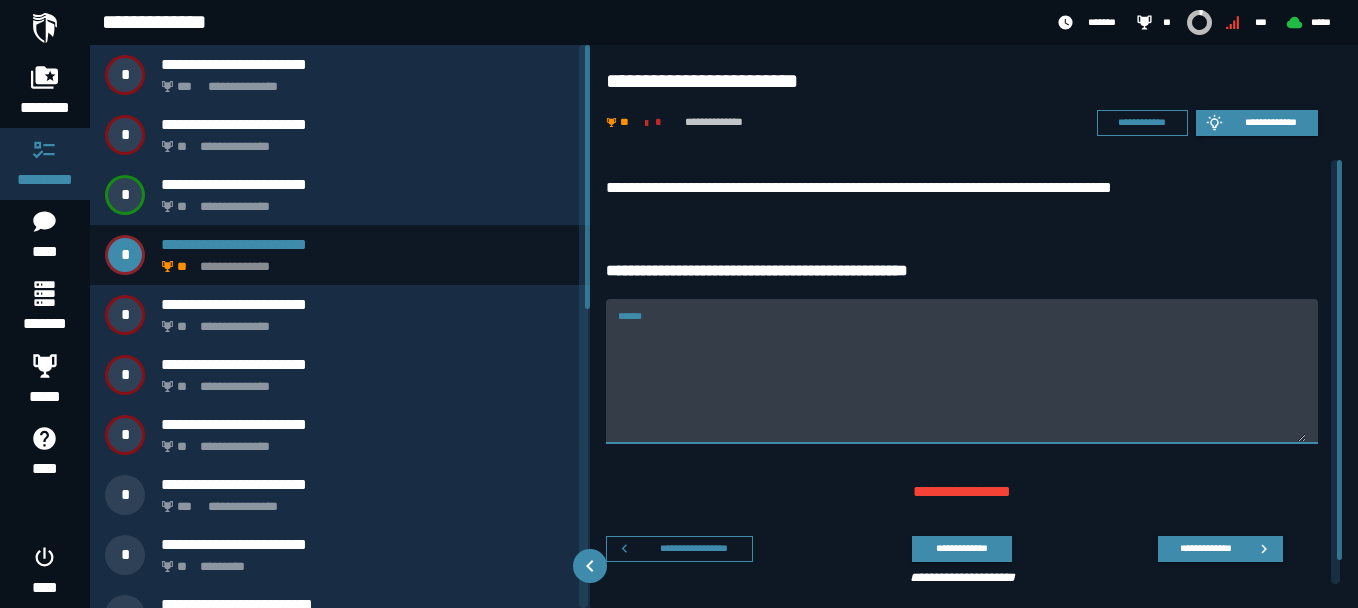 type 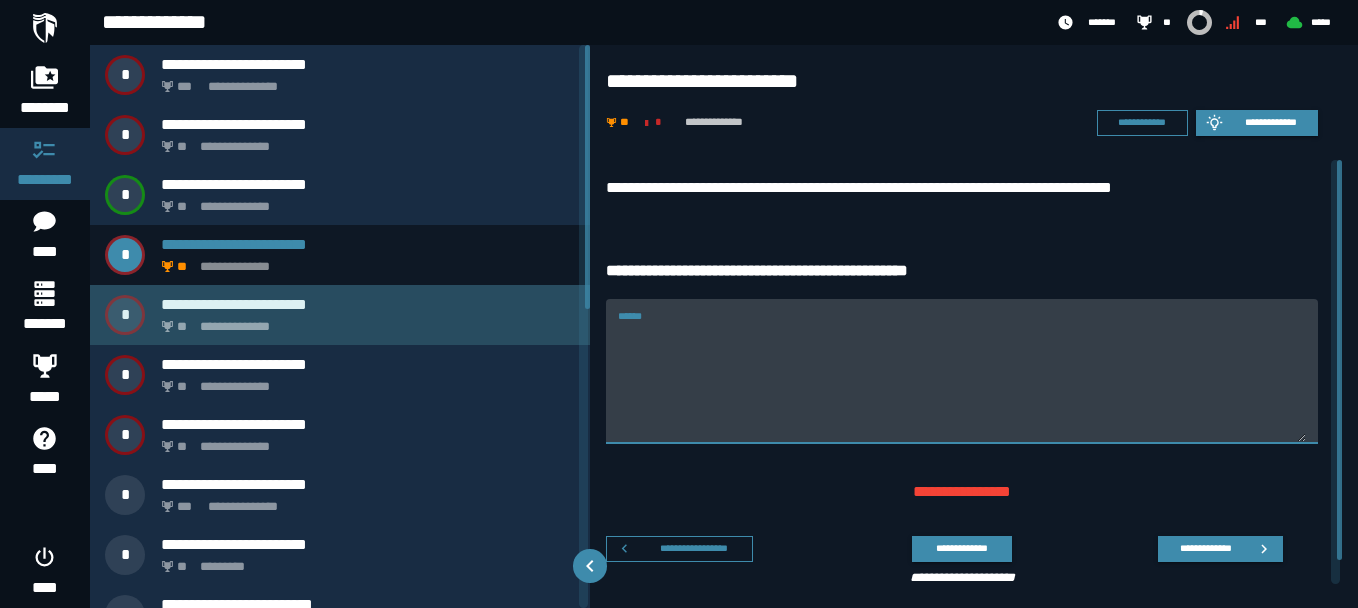 click on "**********" 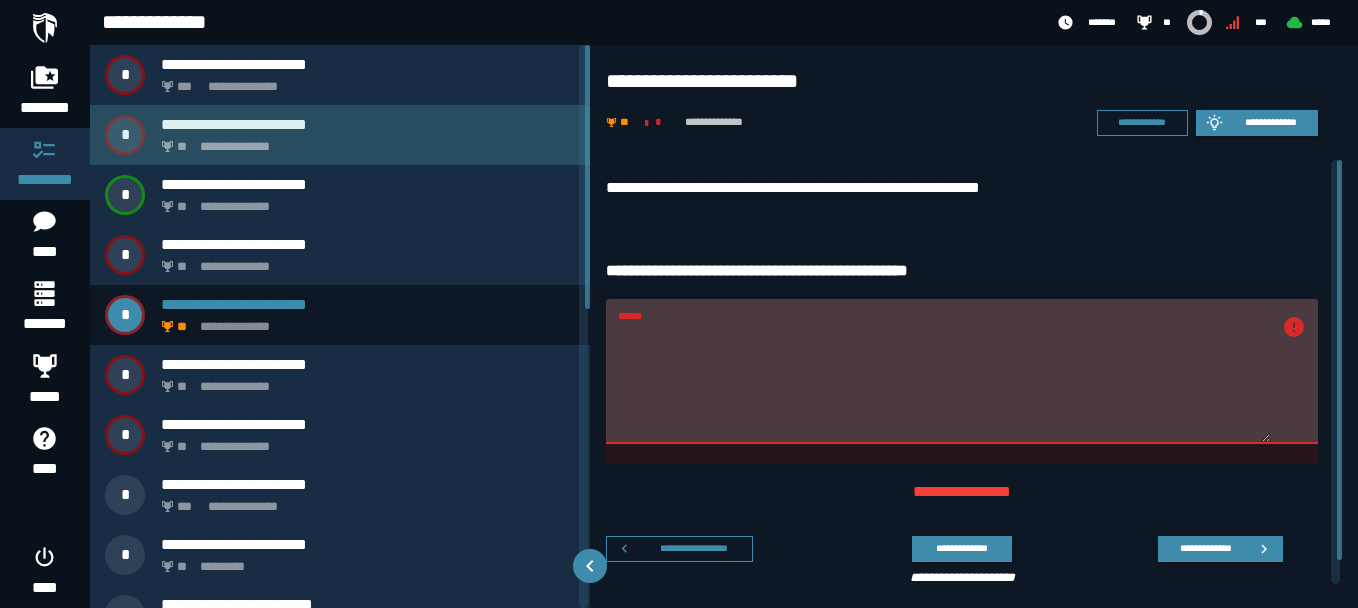 click on "**********" at bounding box center [364, 141] 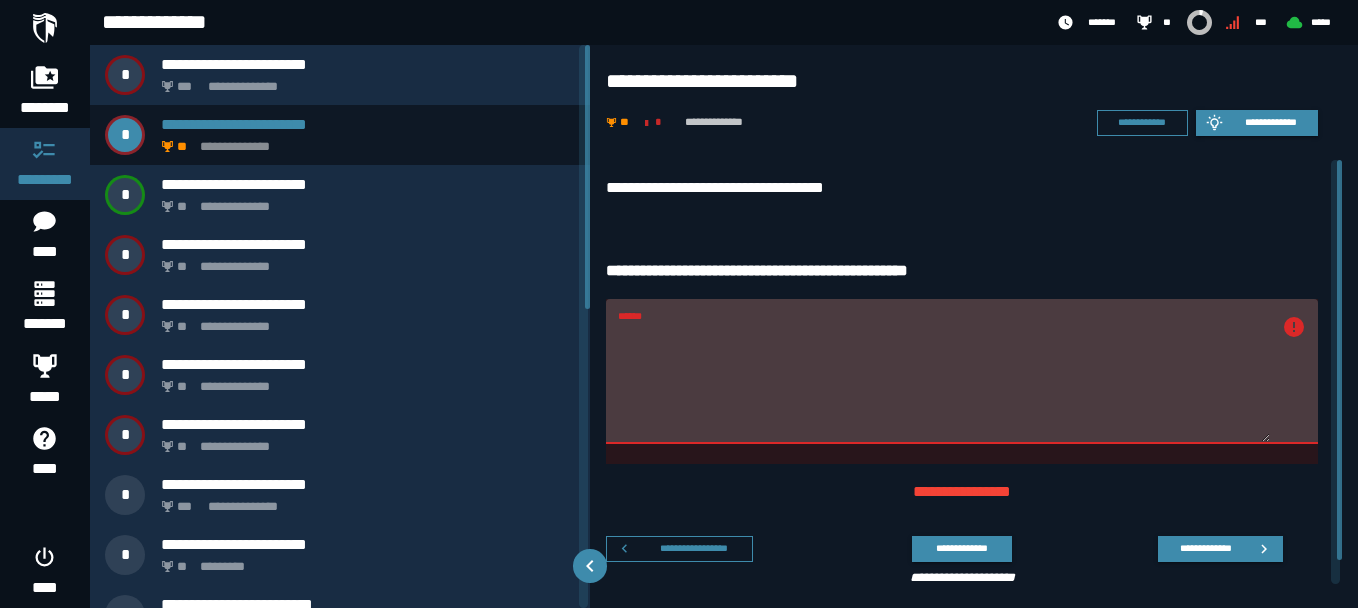 drag, startPoint x: 831, startPoint y: 332, endPoint x: 594, endPoint y: 319, distance: 237.35628 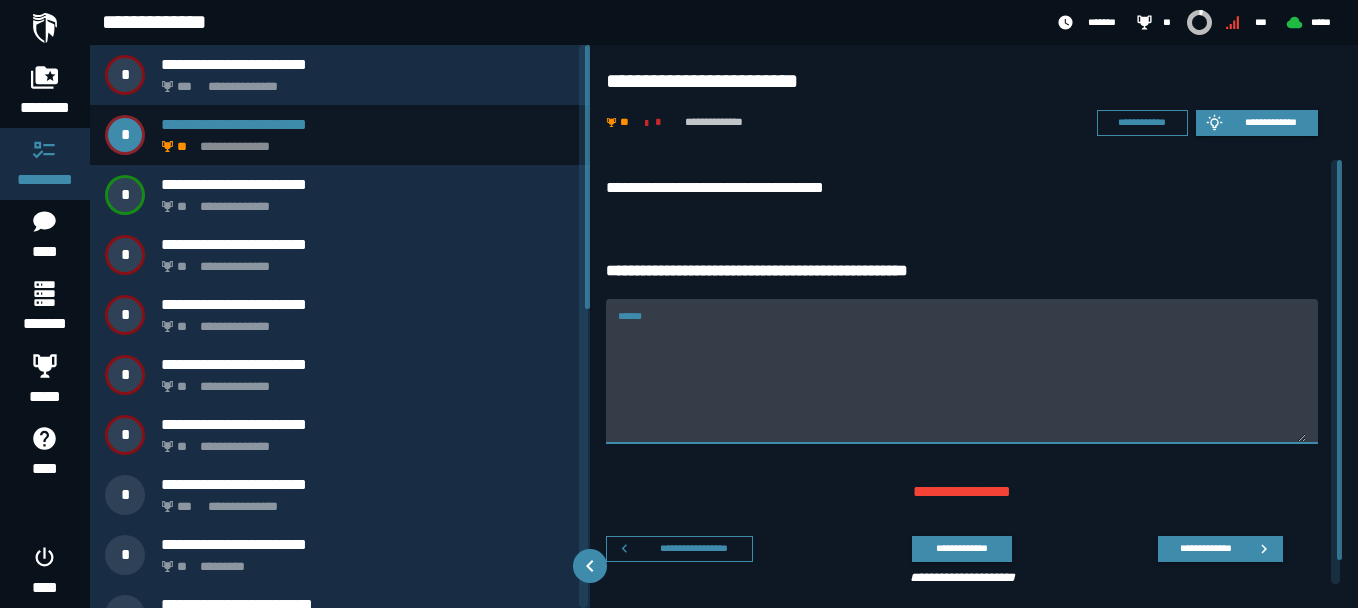 paste on "**********" 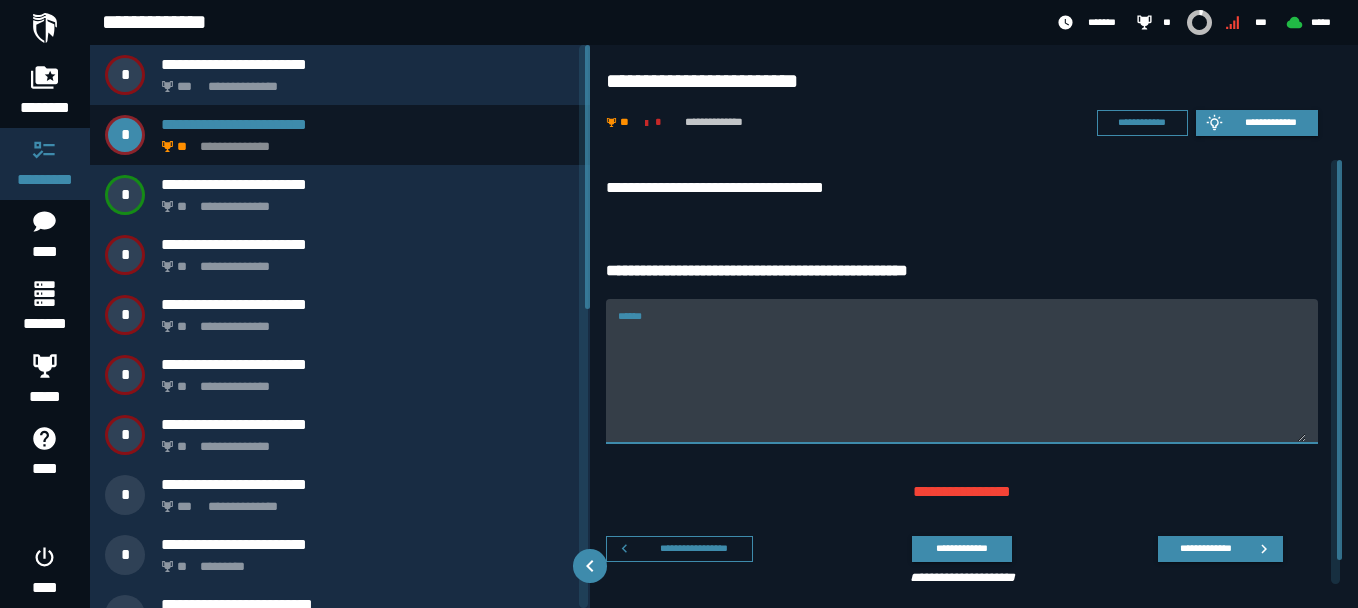paste on "**********" 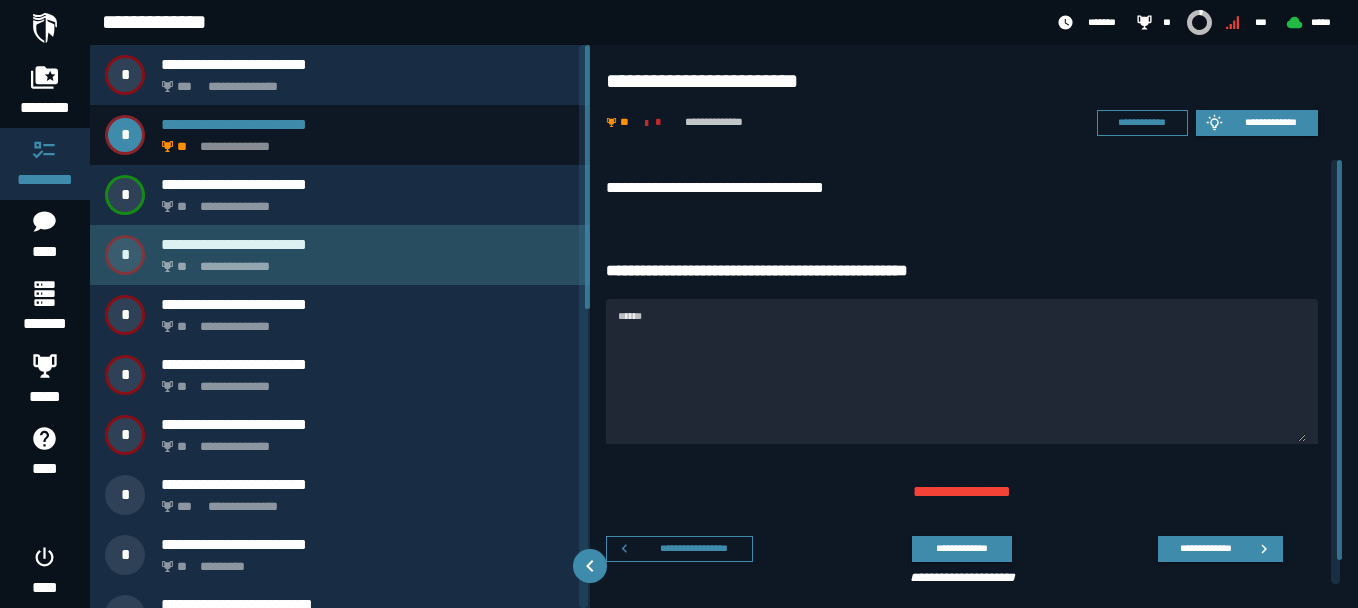 click on "**********" at bounding box center (364, 261) 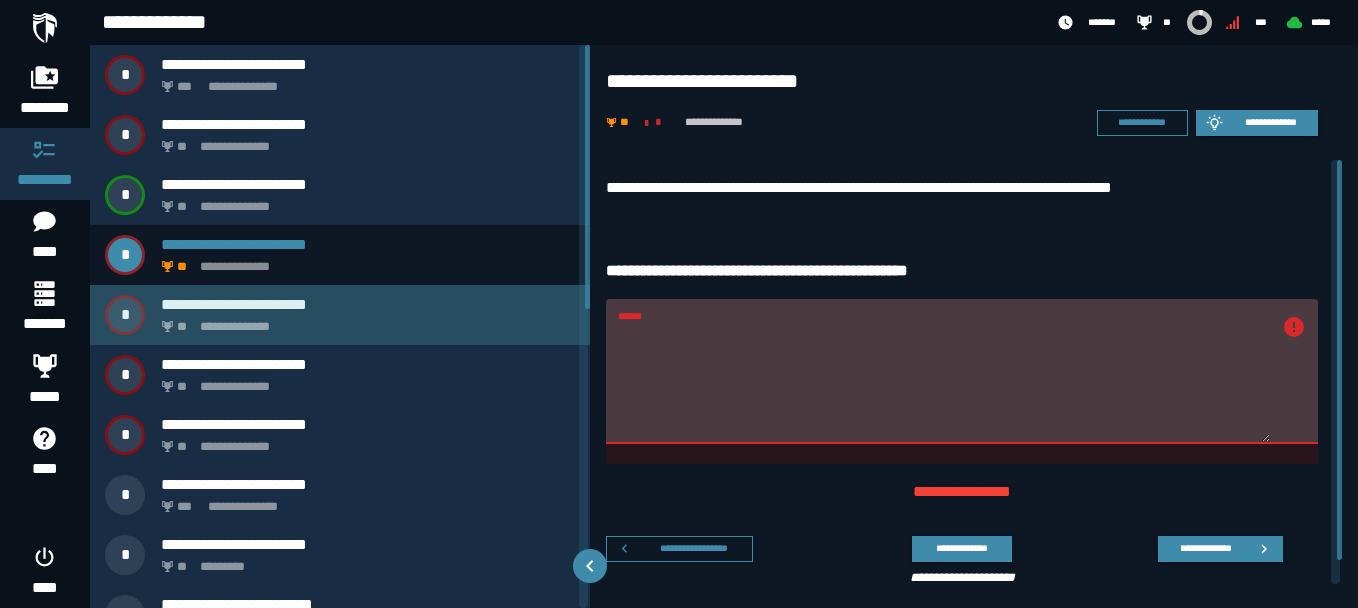 click on "**********" at bounding box center [364, 321] 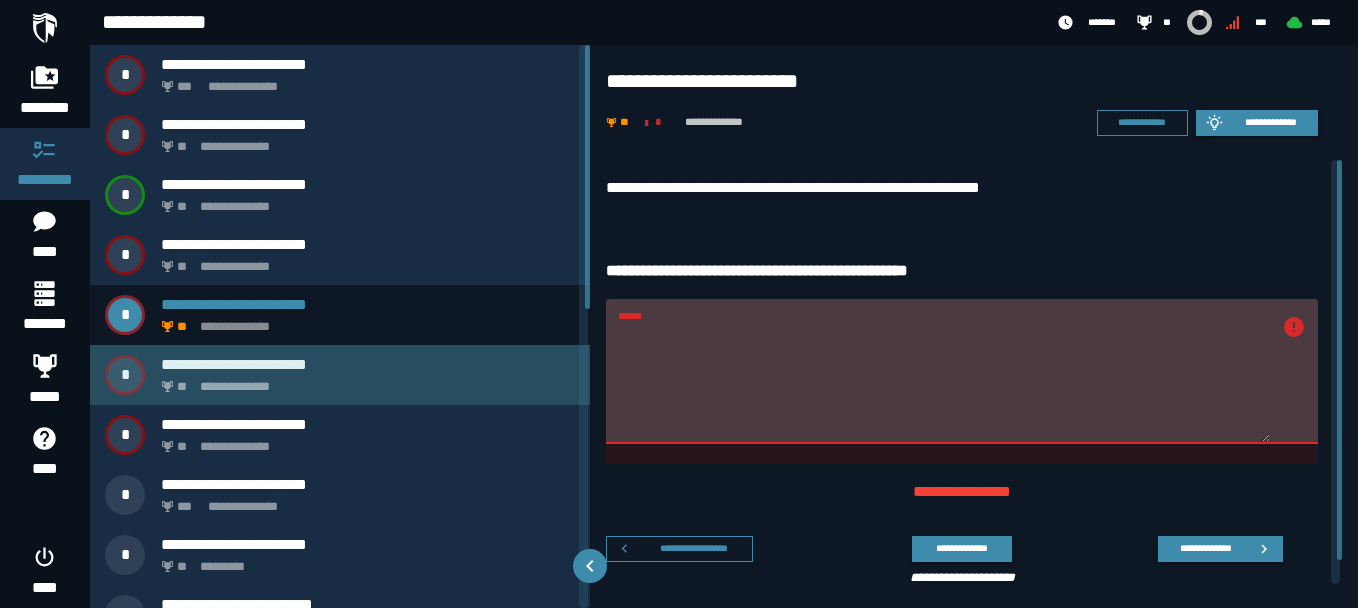 click on "**********" at bounding box center [364, 381] 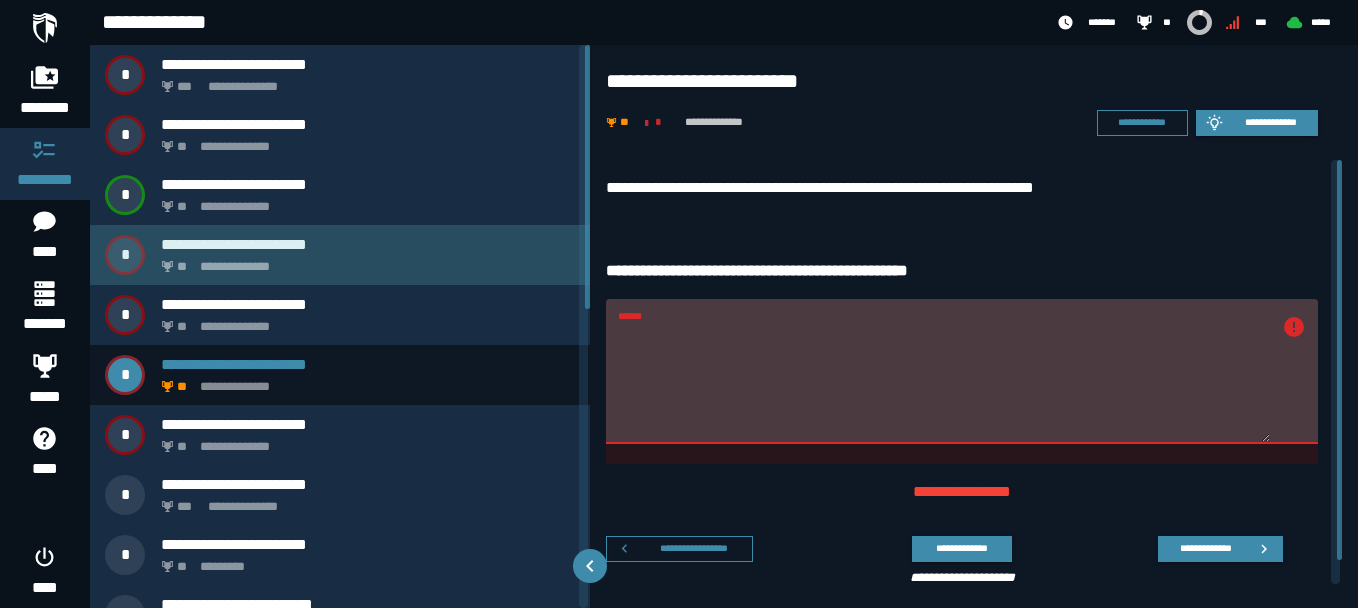 click on "**********" at bounding box center [364, 261] 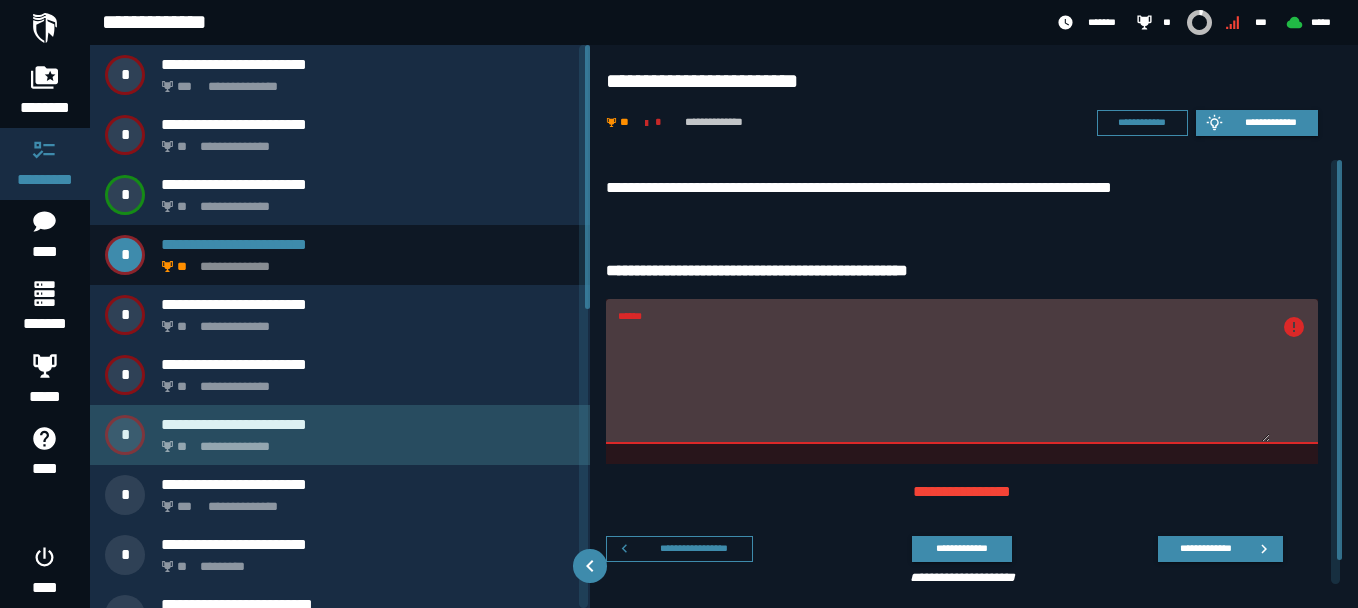 click on "**********" at bounding box center (368, 424) 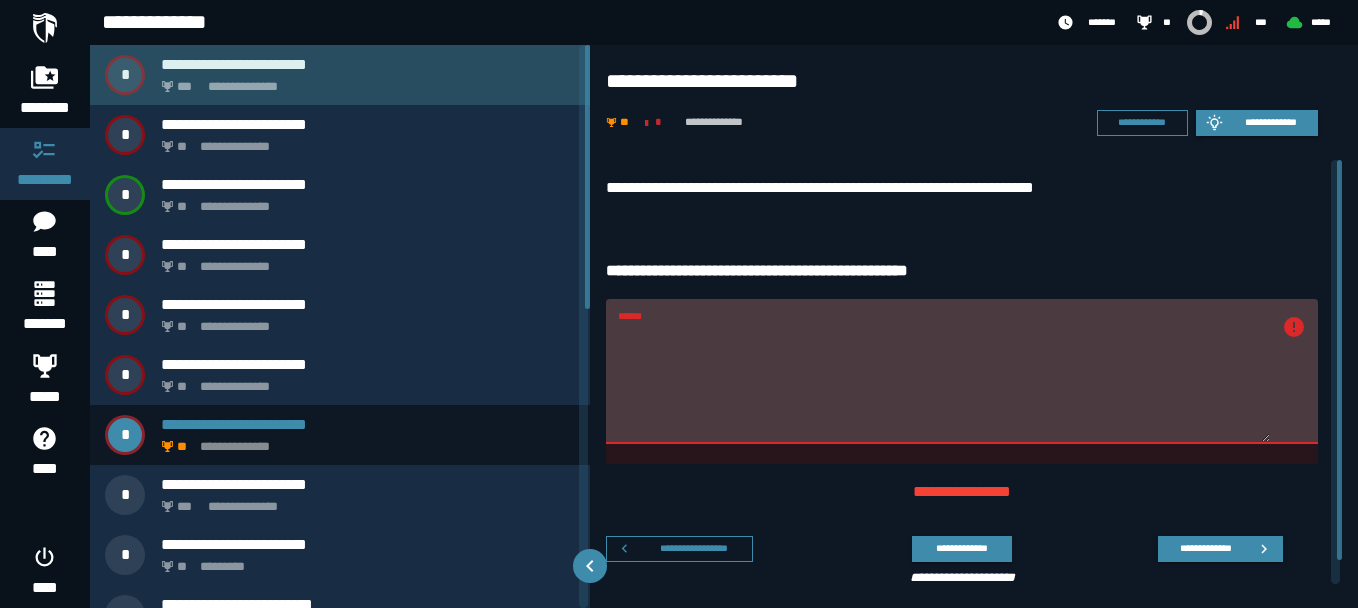 click on "**********" 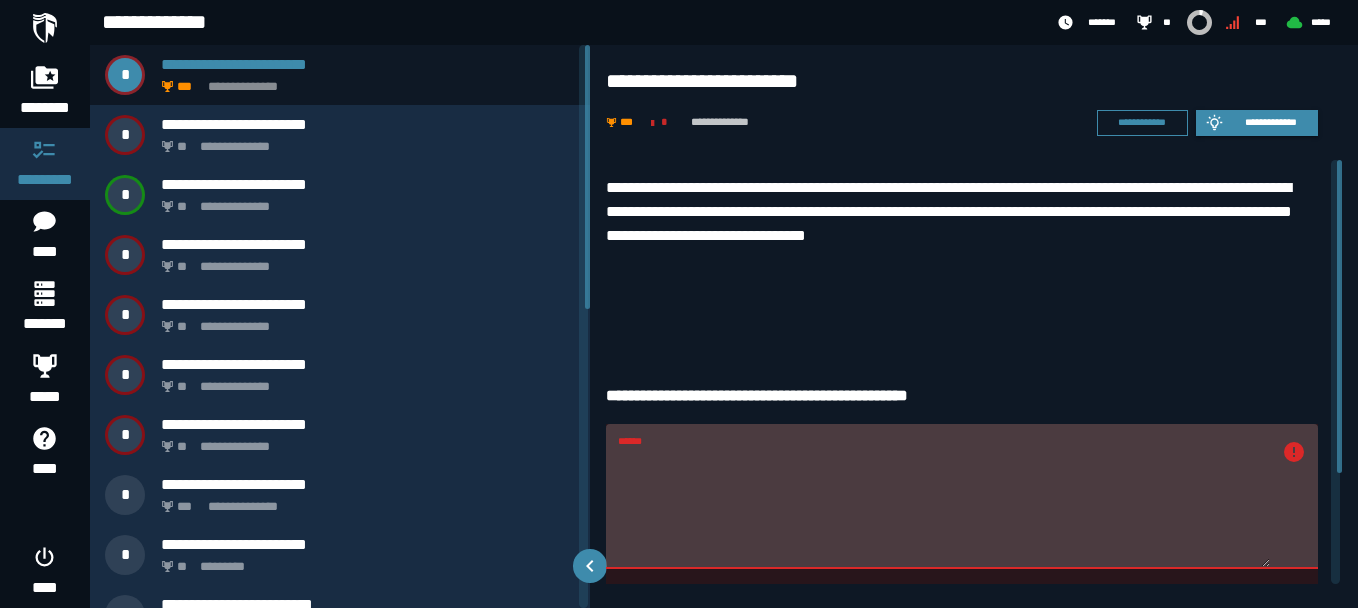 drag, startPoint x: 957, startPoint y: 465, endPoint x: 668, endPoint y: 437, distance: 290.35324 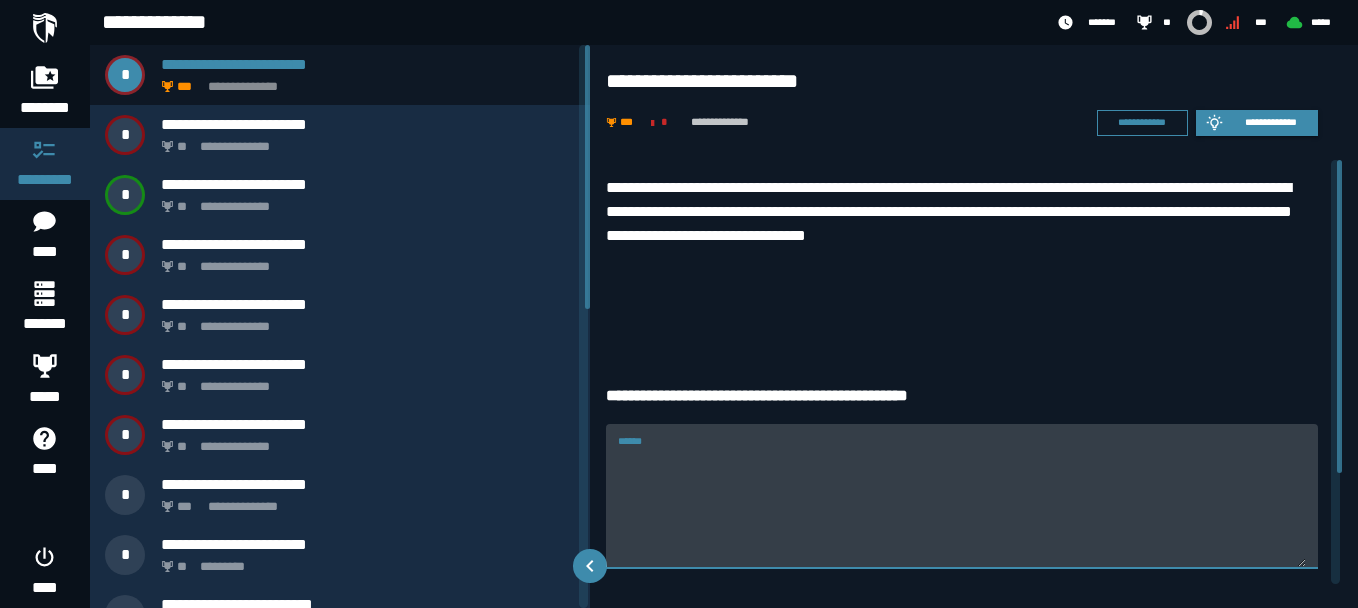 paste on "**********" 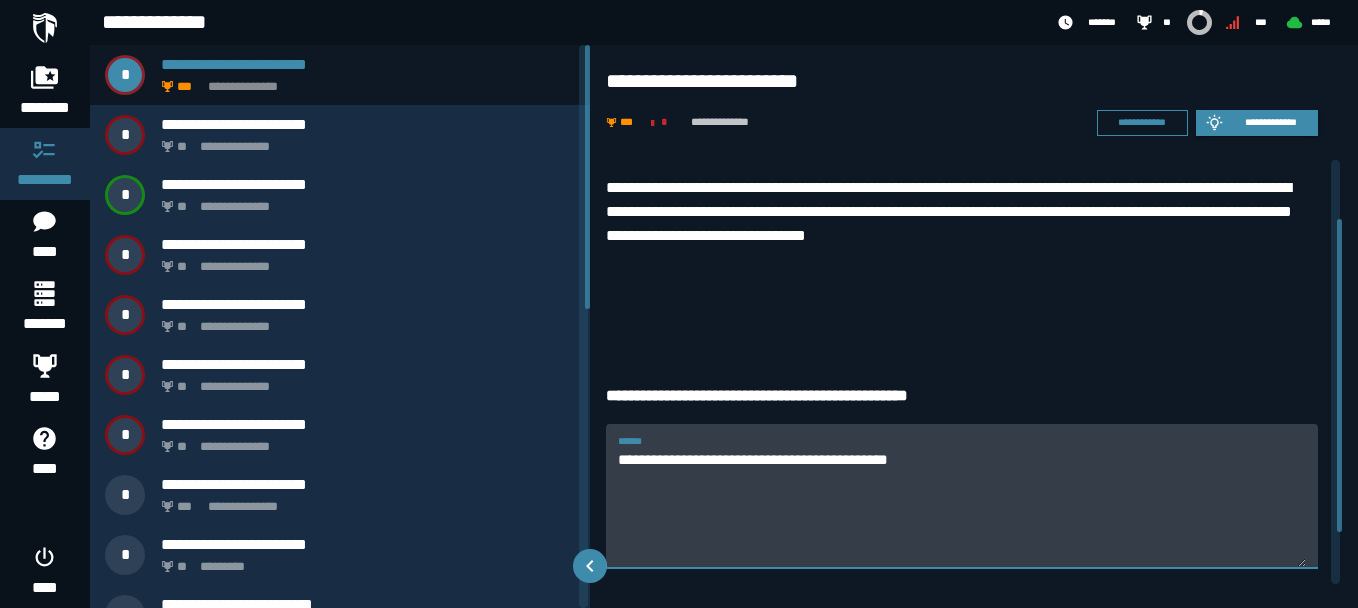 scroll, scrollTop: 150, scrollLeft: 0, axis: vertical 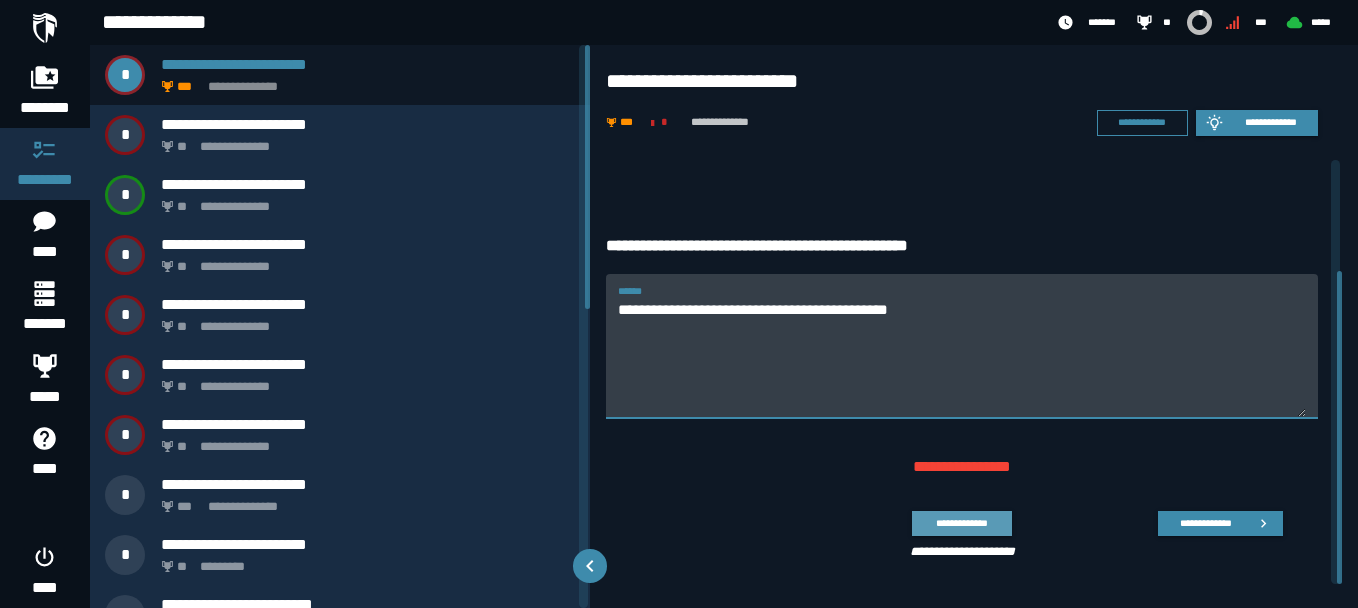 type on "**********" 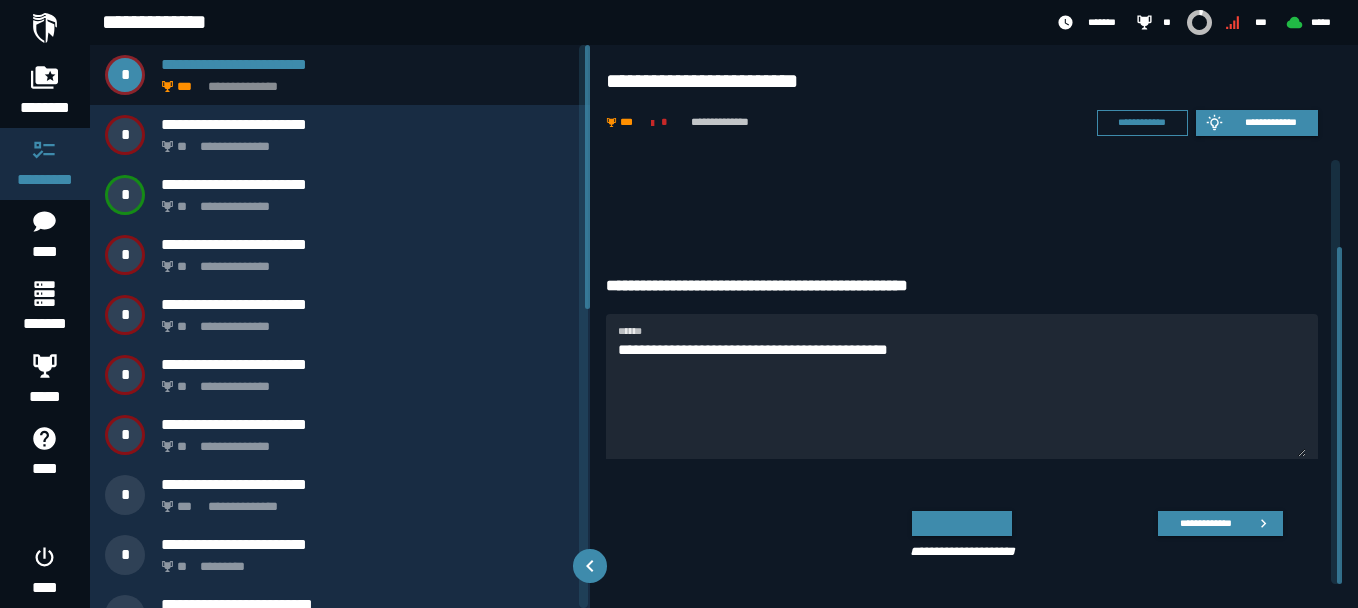 scroll, scrollTop: 110, scrollLeft: 0, axis: vertical 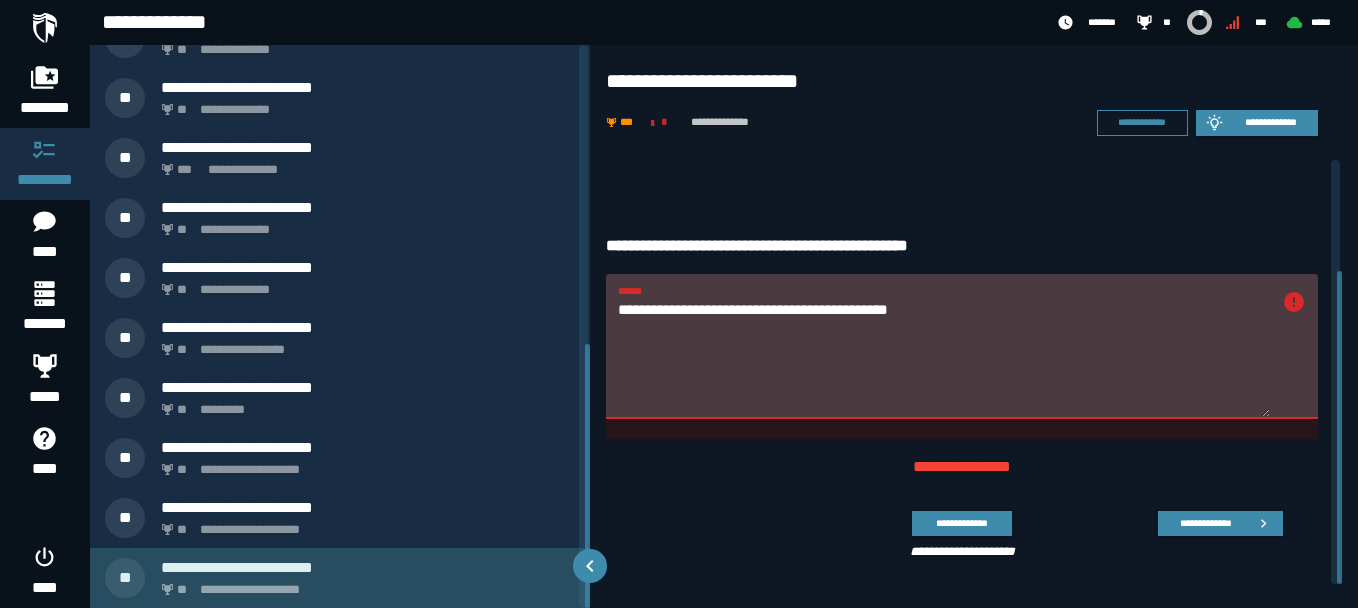 click on "**********" 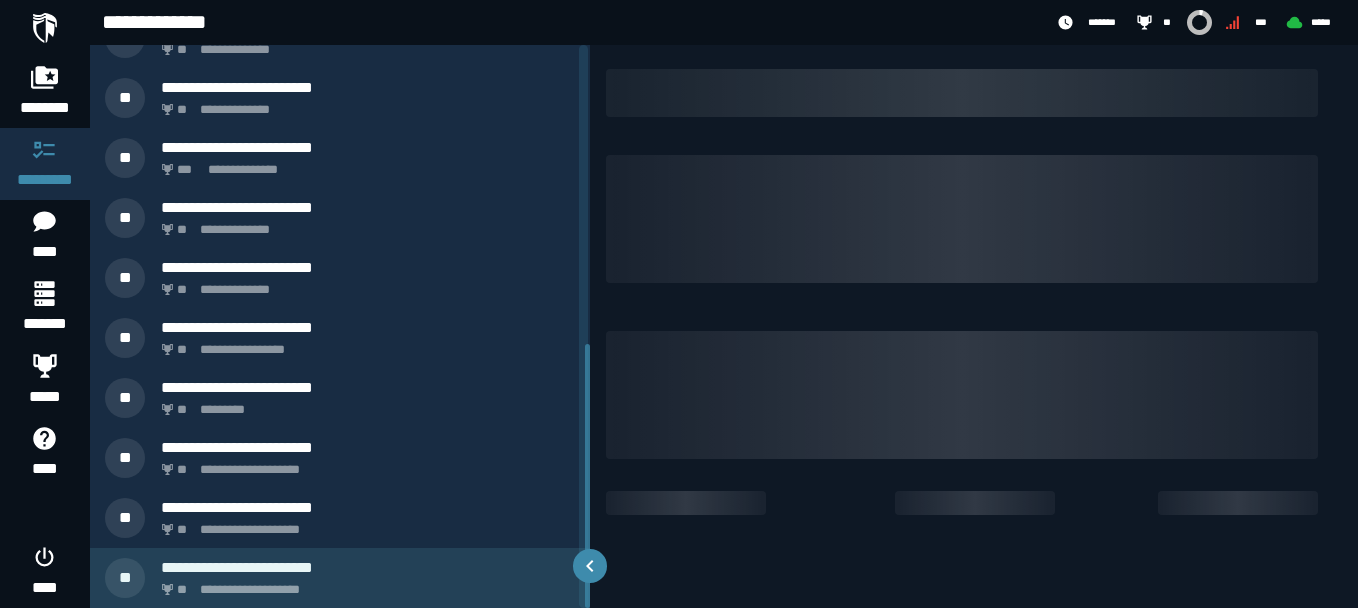 scroll, scrollTop: 0, scrollLeft: 0, axis: both 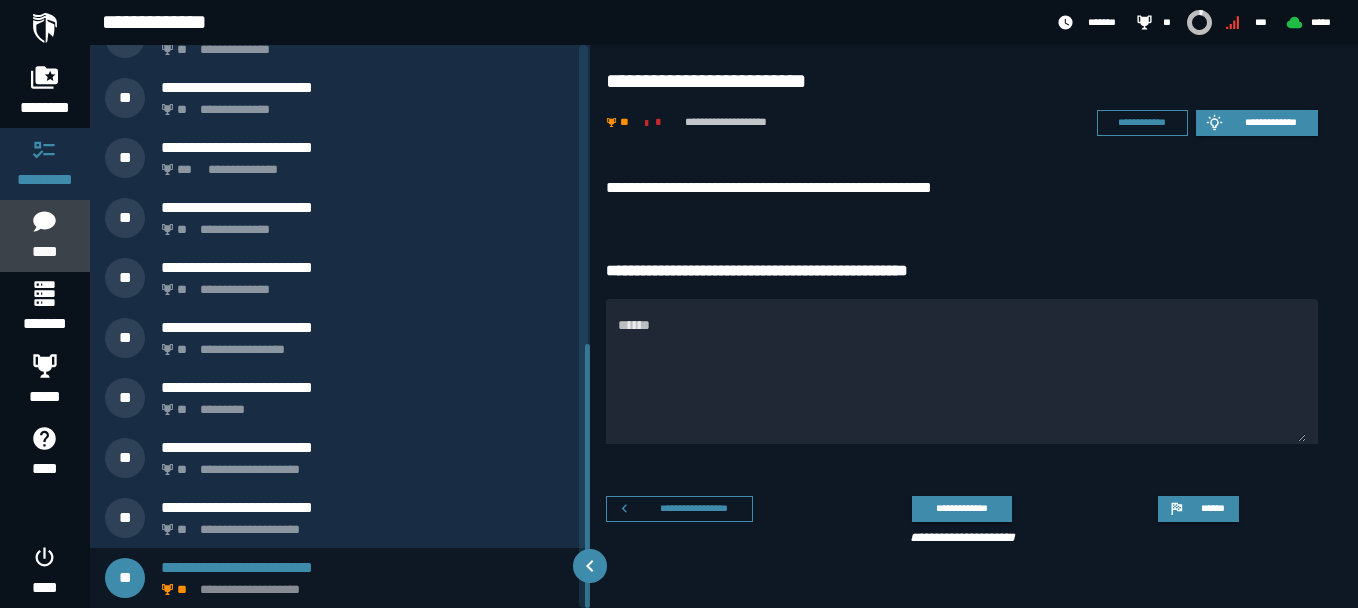 click 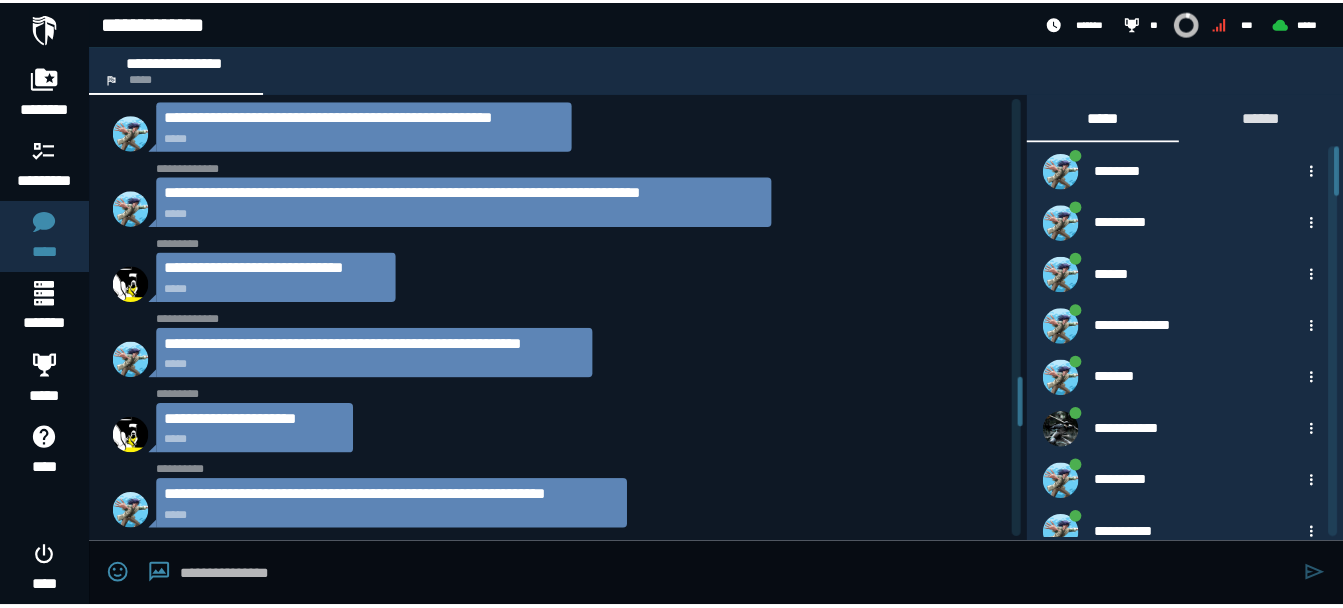 scroll, scrollTop: 2643, scrollLeft: 0, axis: vertical 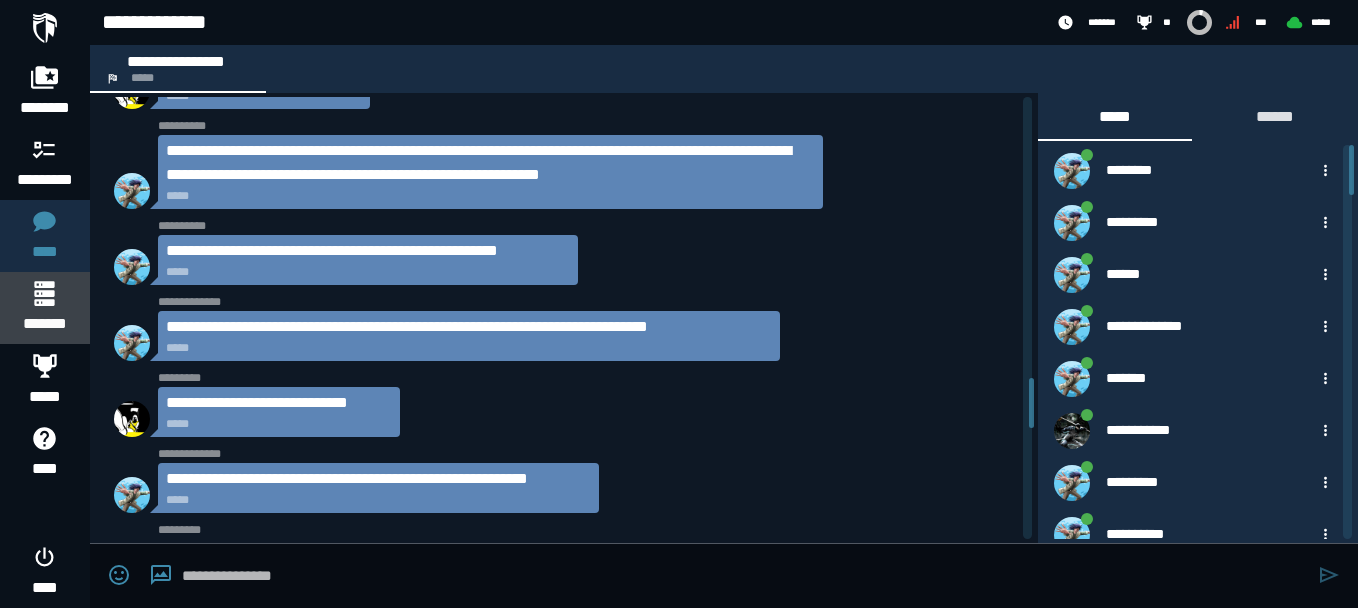 click 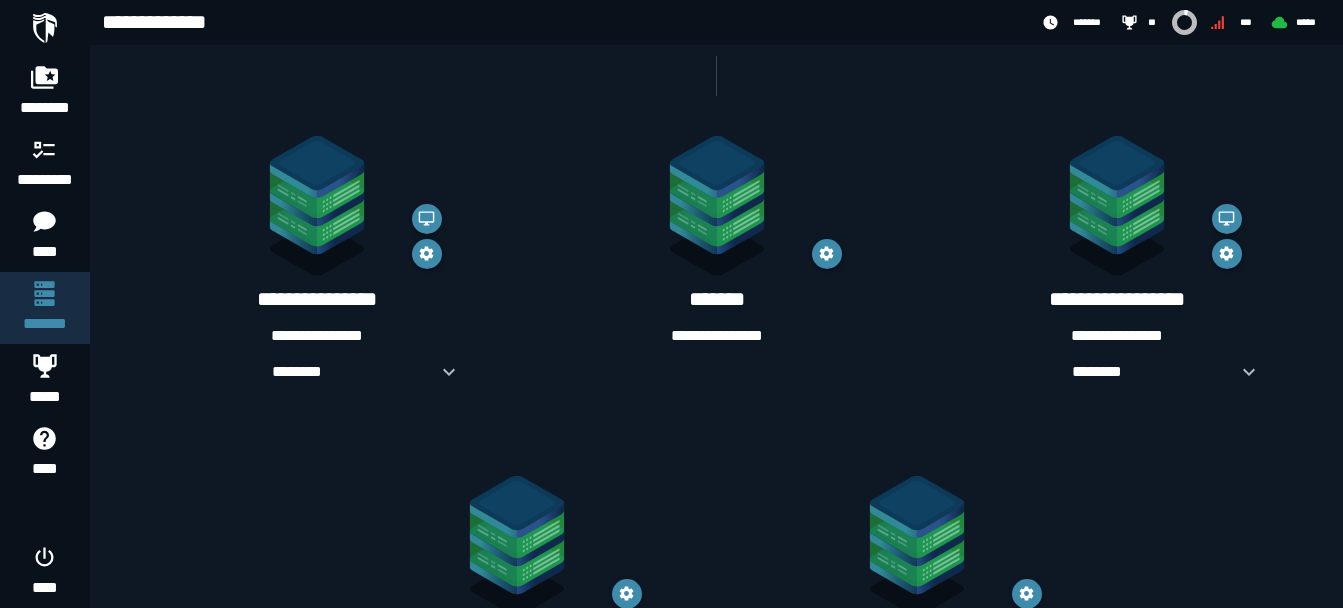 scroll, scrollTop: 341, scrollLeft: 0, axis: vertical 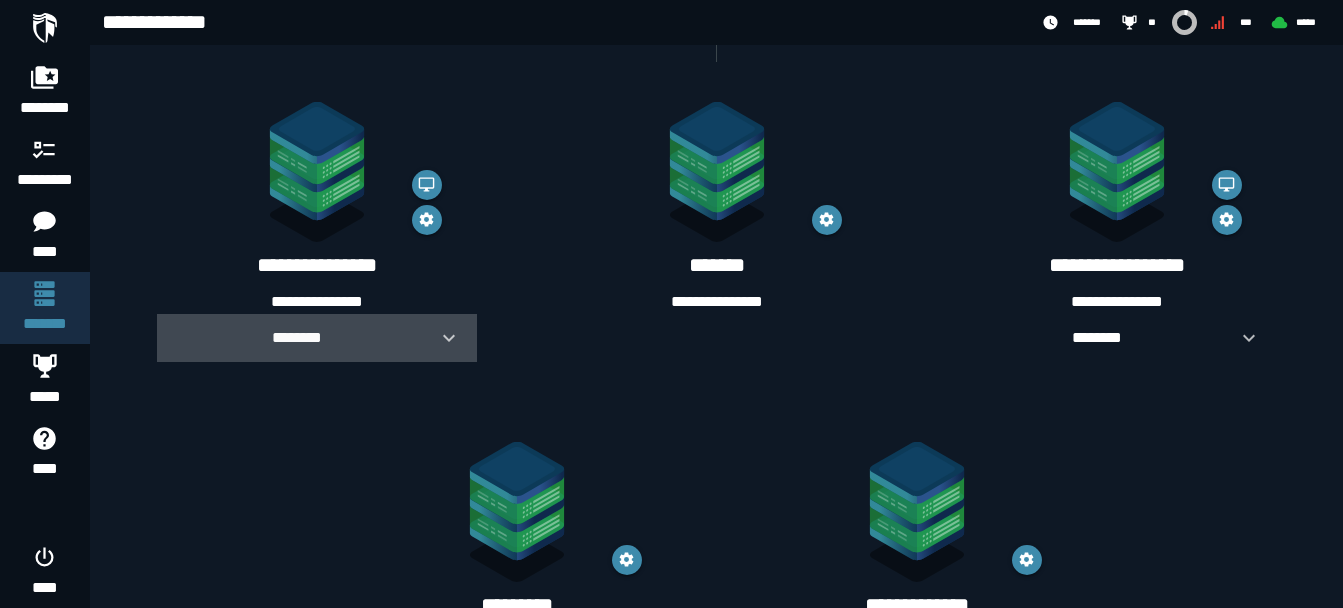 click 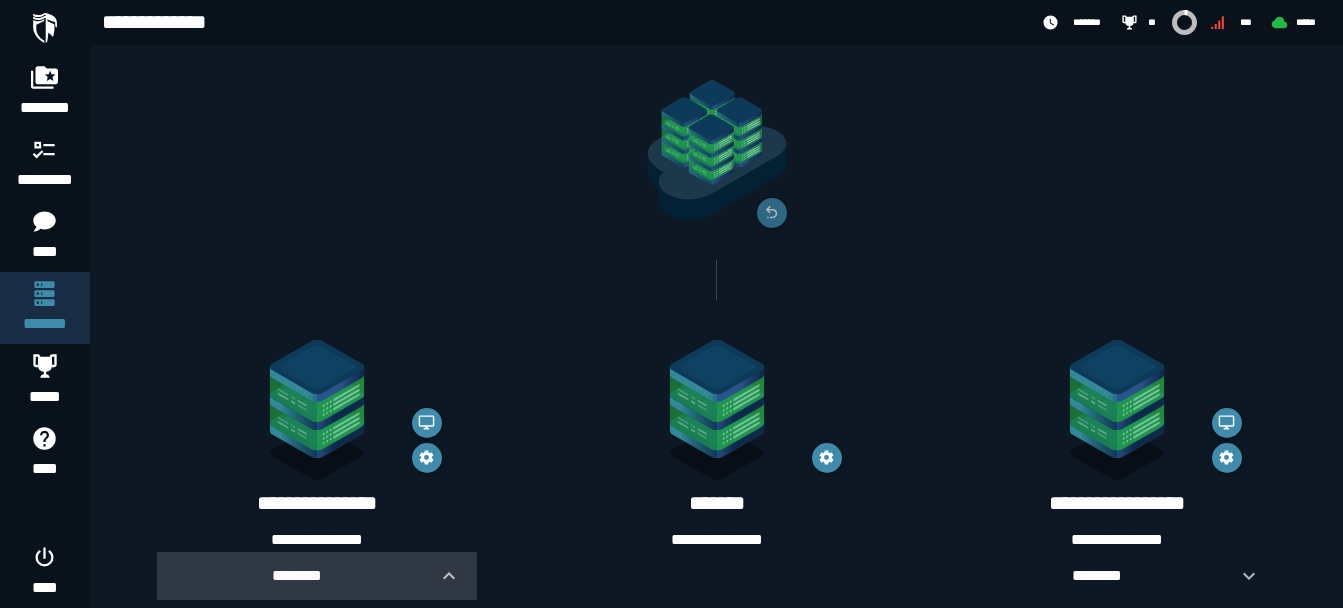 scroll, scrollTop: 0, scrollLeft: 0, axis: both 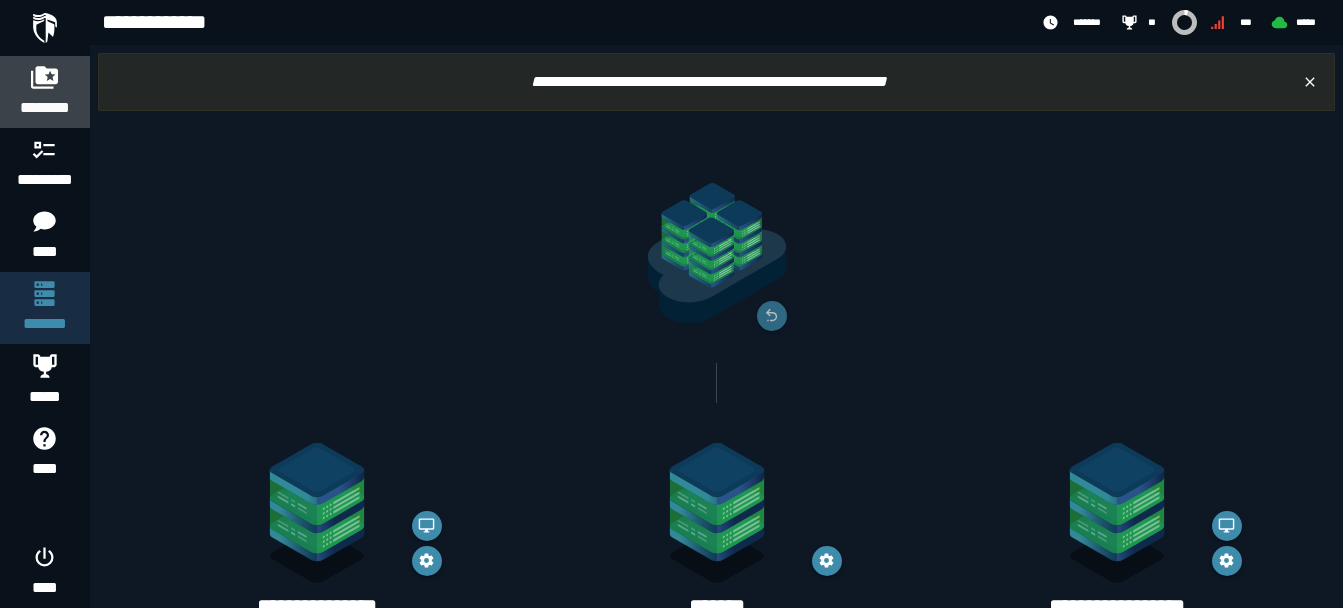 click at bounding box center (45, 77) 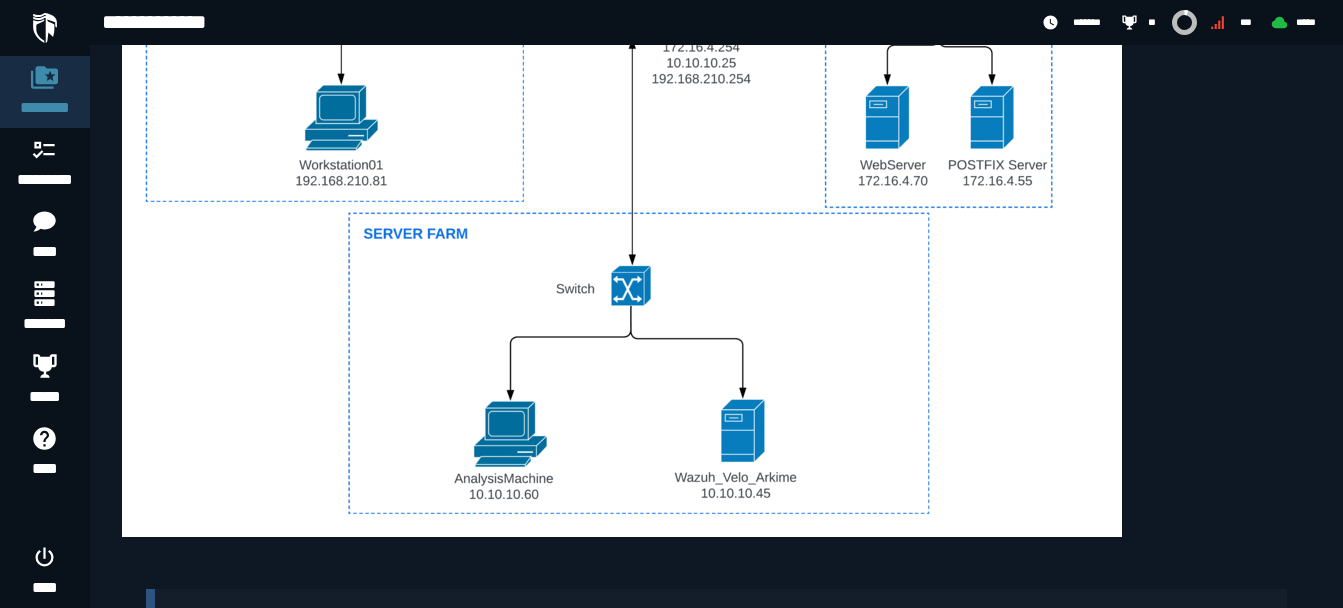 scroll, scrollTop: 1230, scrollLeft: 0, axis: vertical 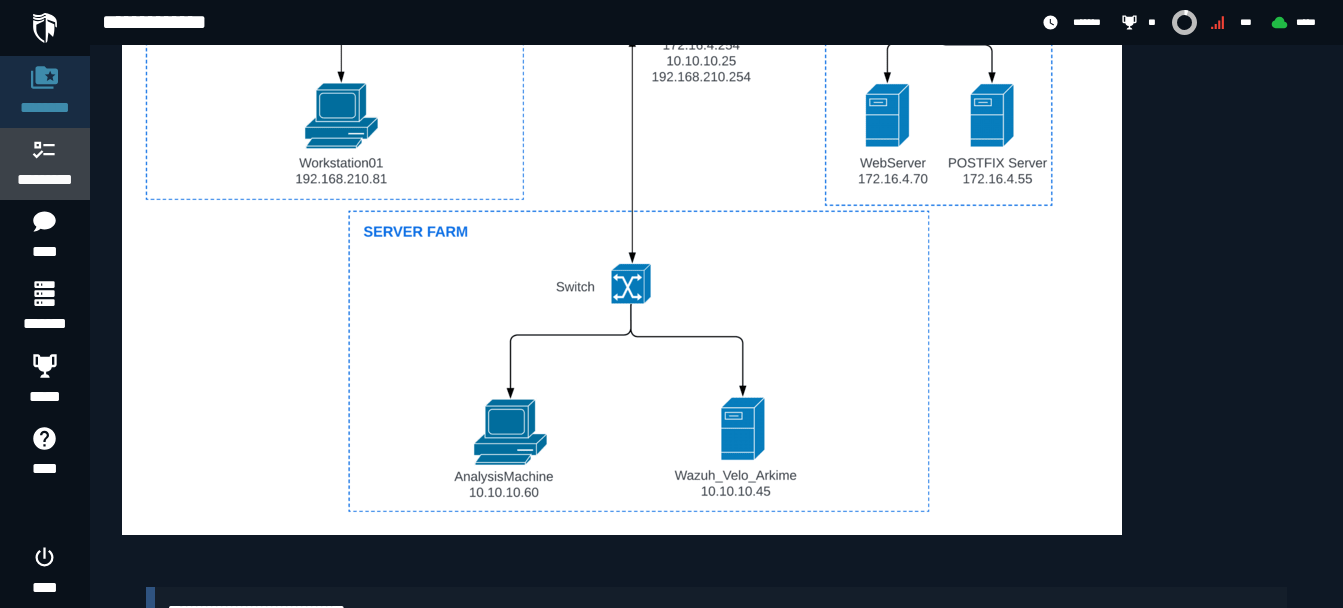 click 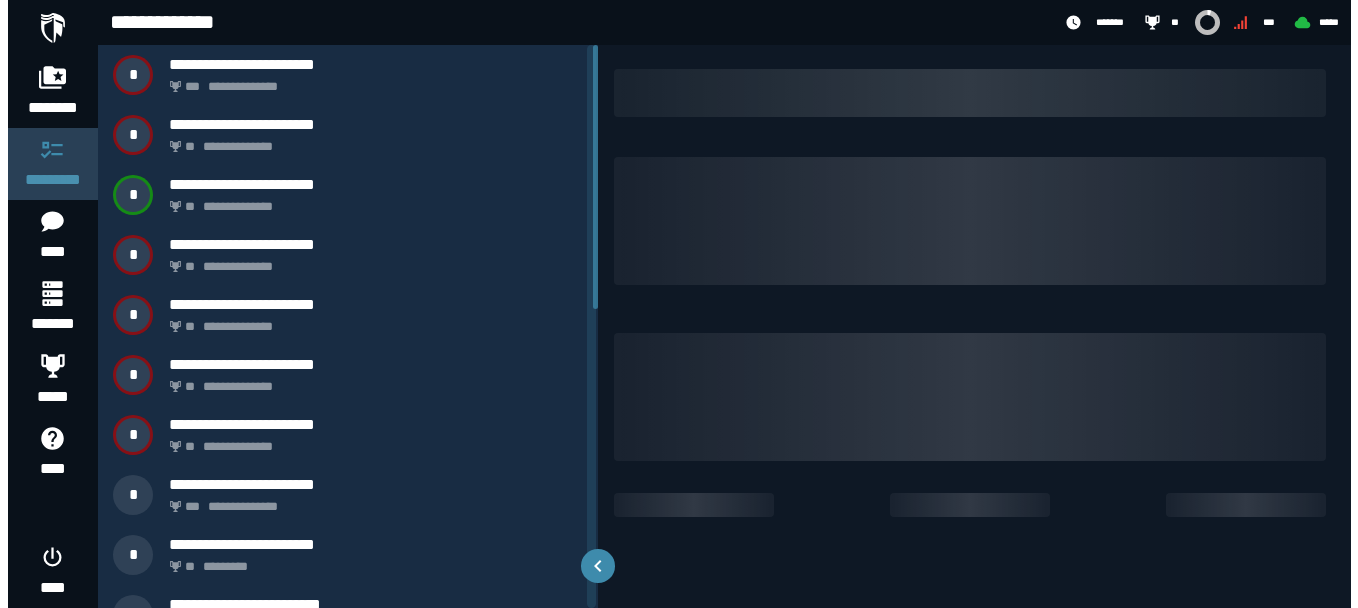 scroll, scrollTop: 0, scrollLeft: 0, axis: both 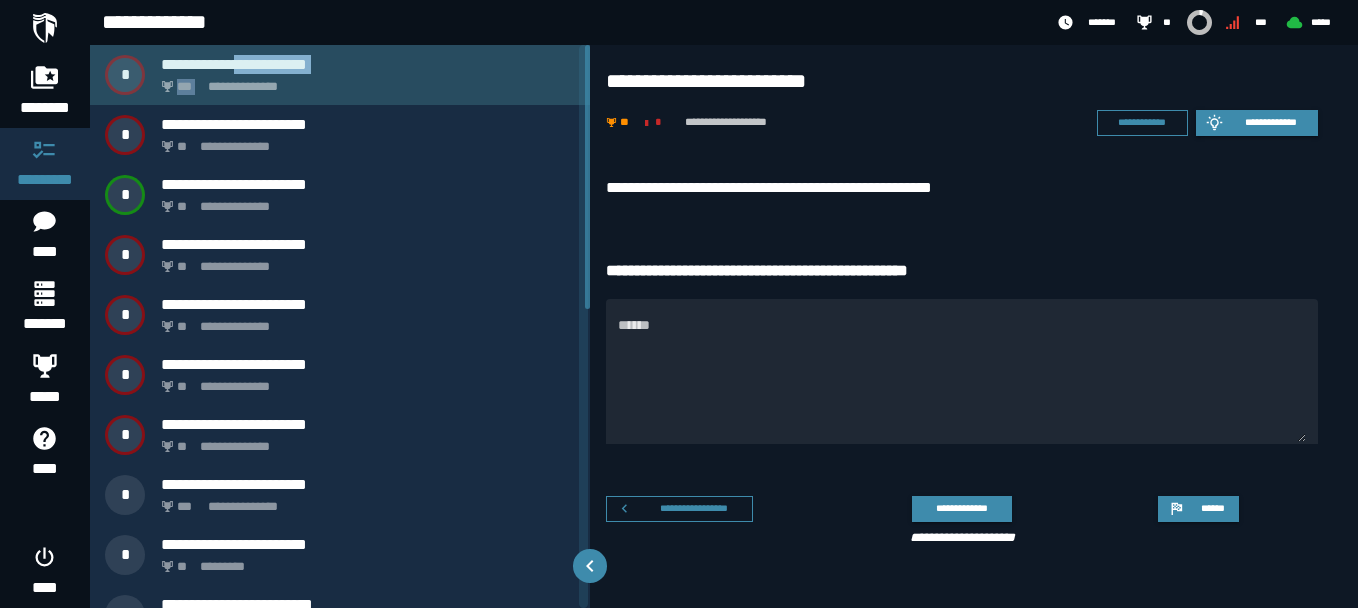 click on "**********" at bounding box center (368, 75) 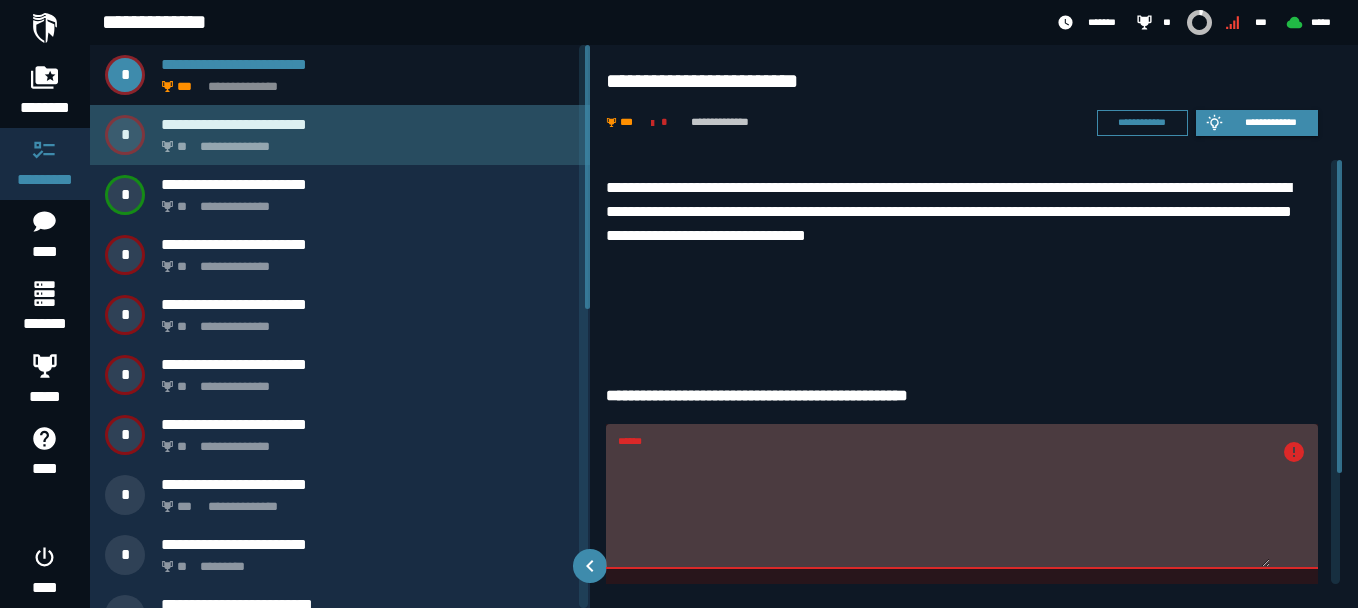 click on "**********" at bounding box center [368, 124] 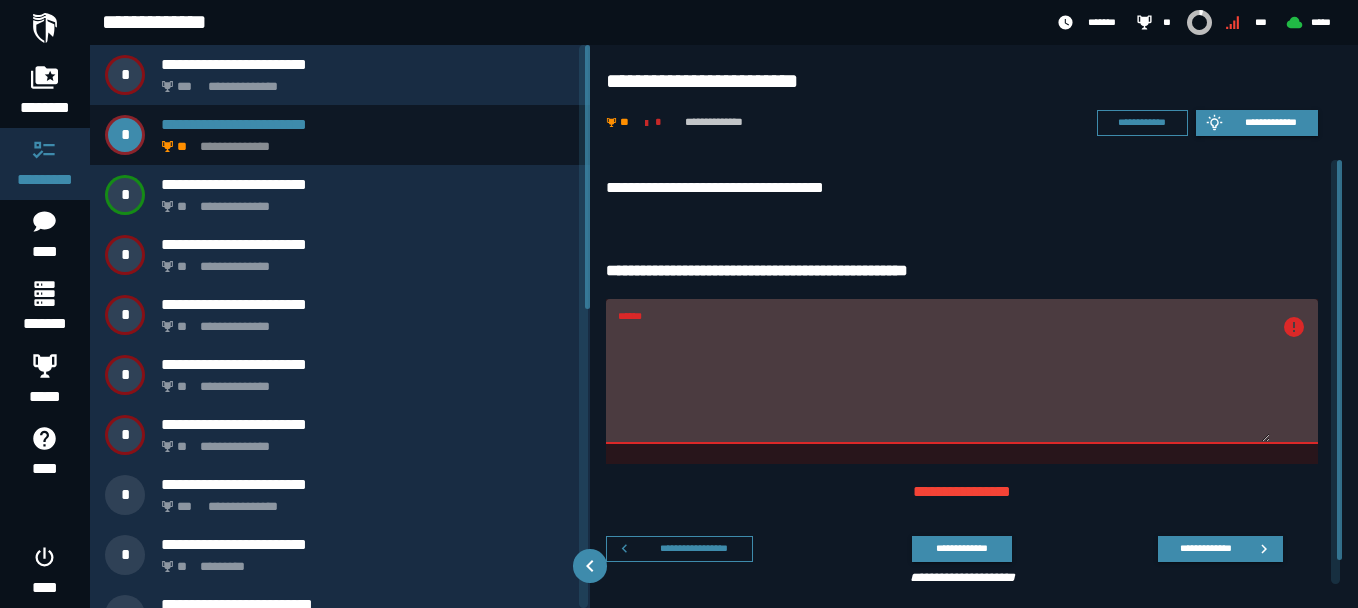 drag, startPoint x: 825, startPoint y: 349, endPoint x: 615, endPoint y: 333, distance: 210.60864 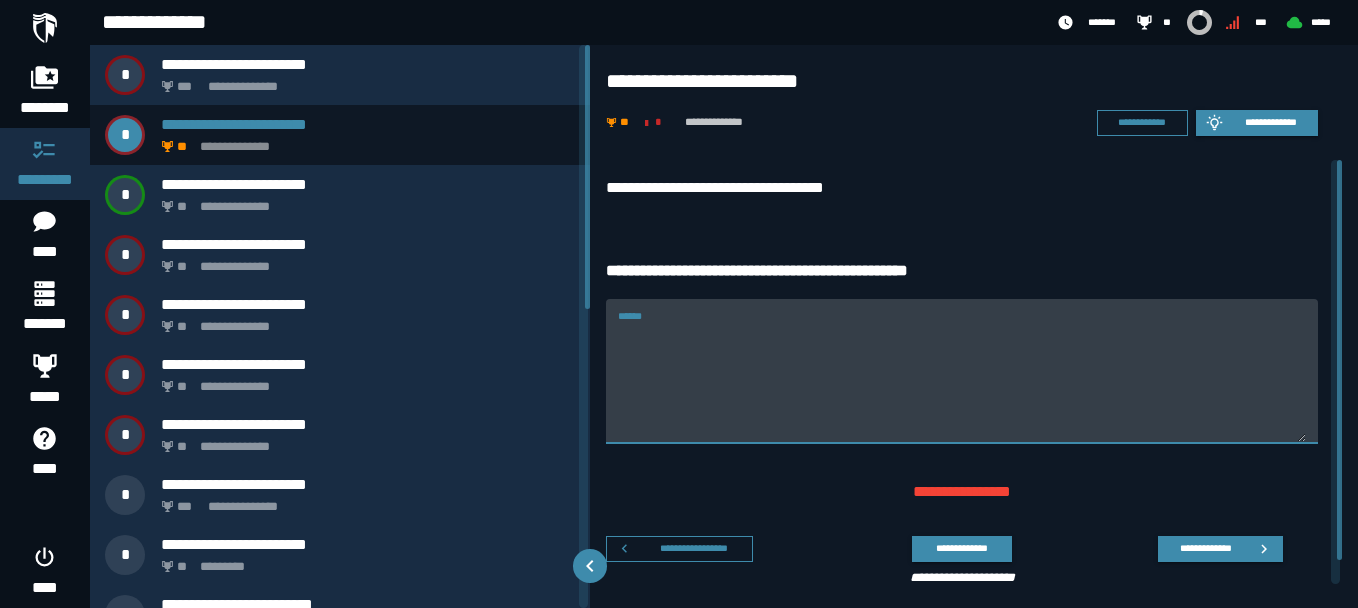 paste on "**********" 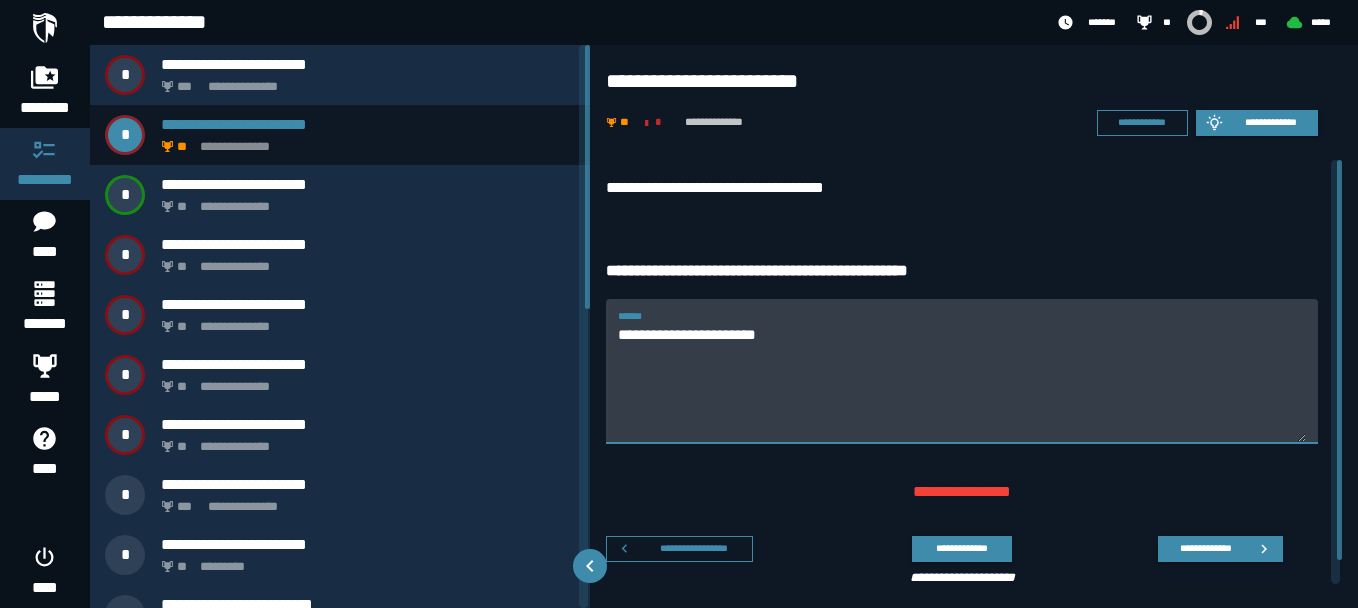 type on "**********" 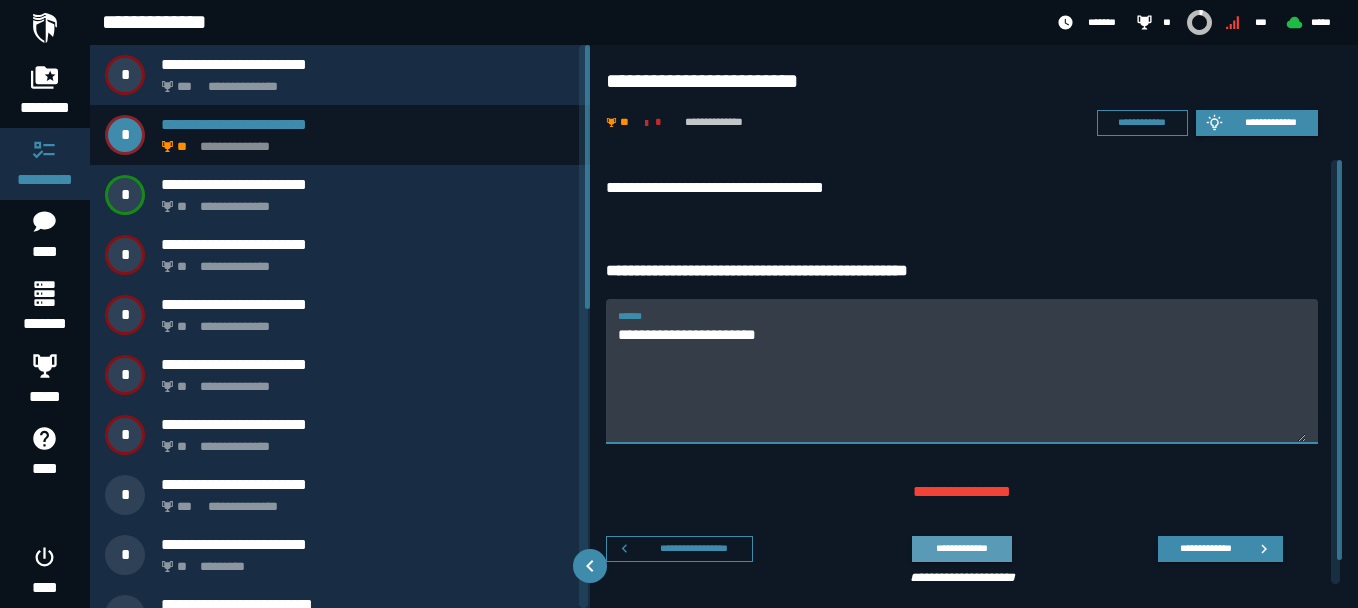 click on "**********" 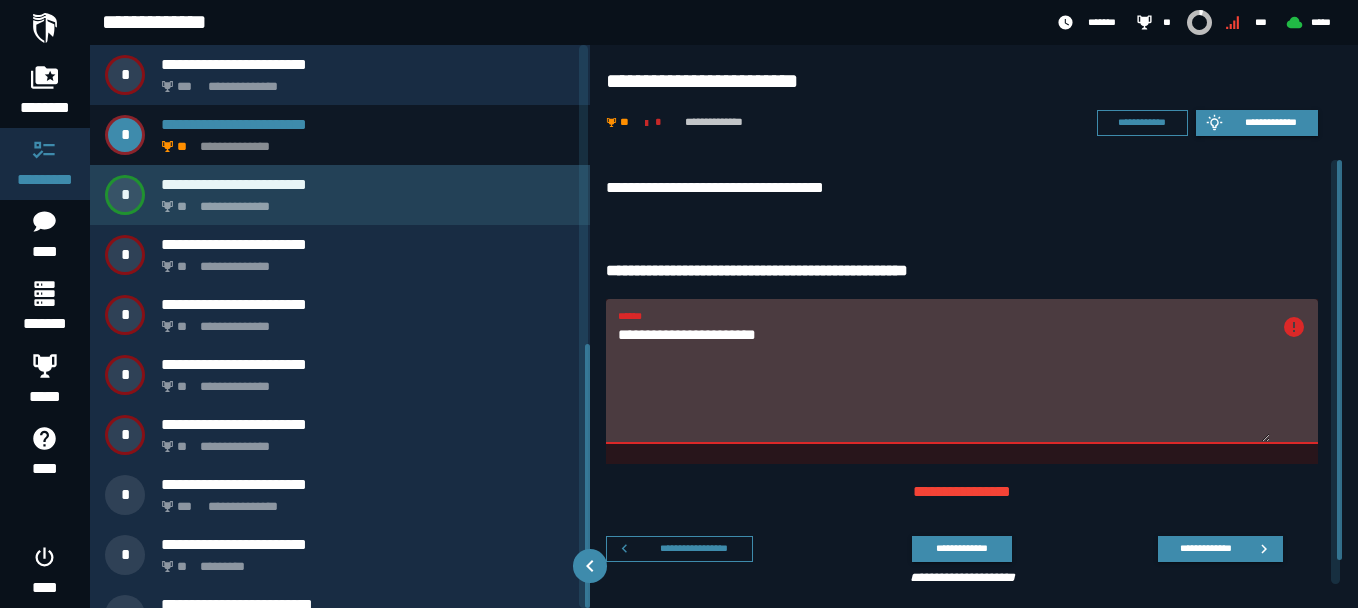 scroll, scrollTop: 637, scrollLeft: 0, axis: vertical 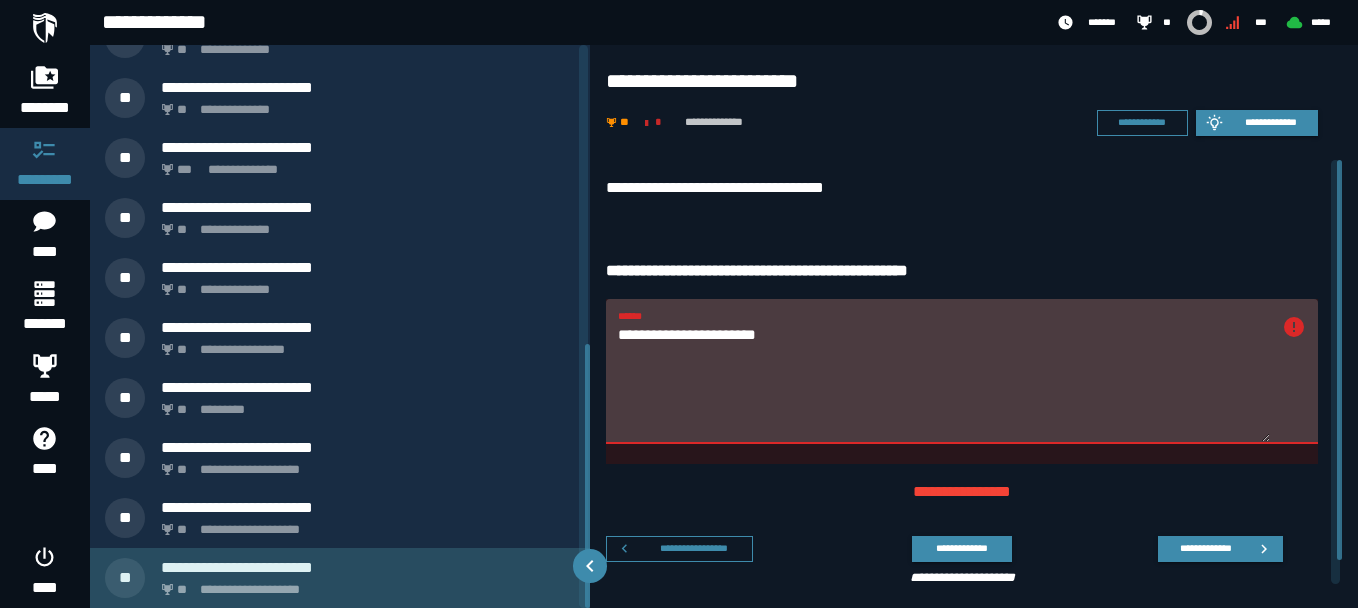 click on "**********" 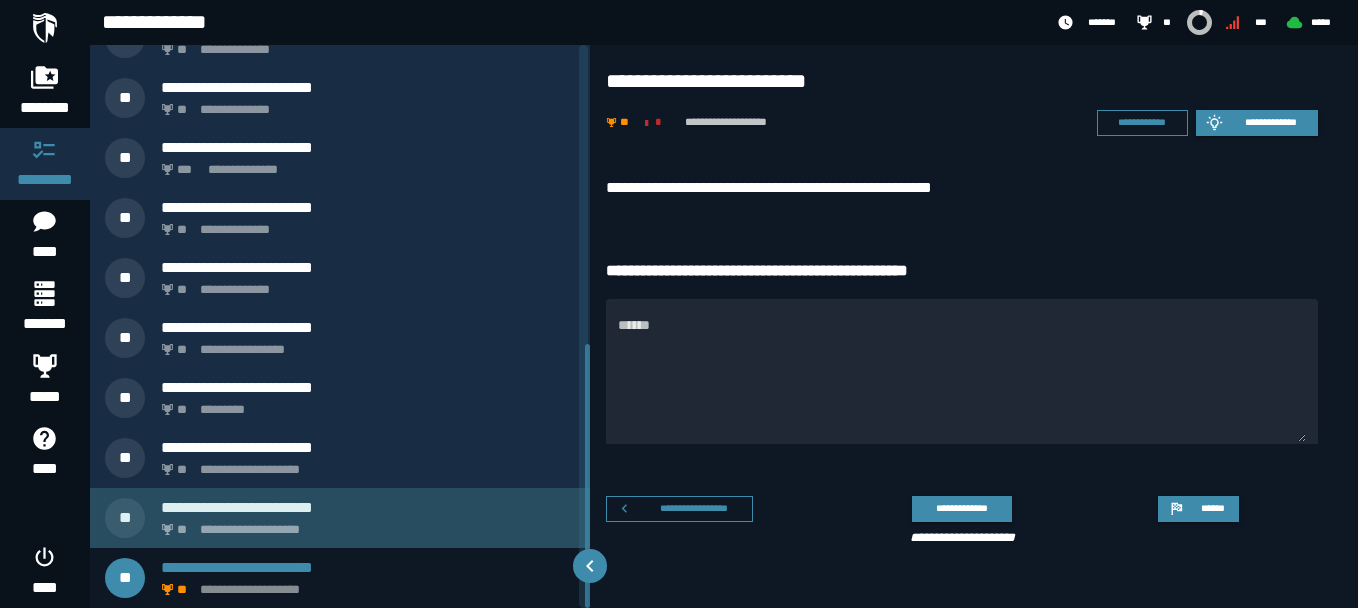 click on "**********" at bounding box center [364, 524] 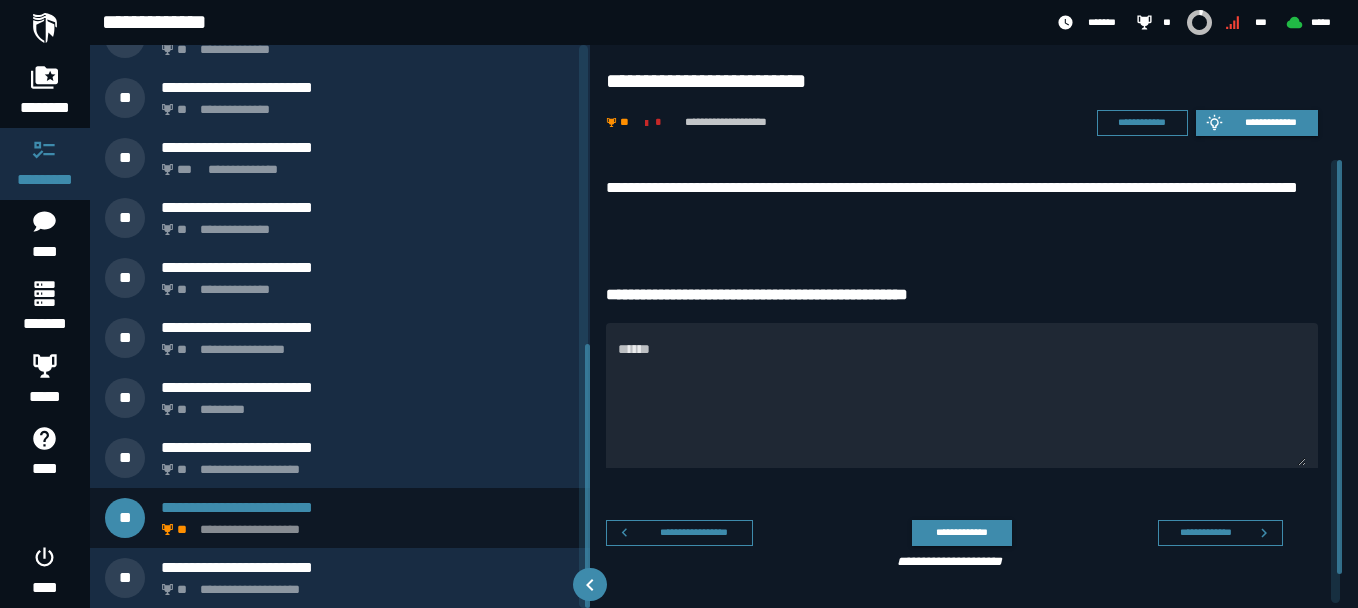 scroll, scrollTop: 577, scrollLeft: 0, axis: vertical 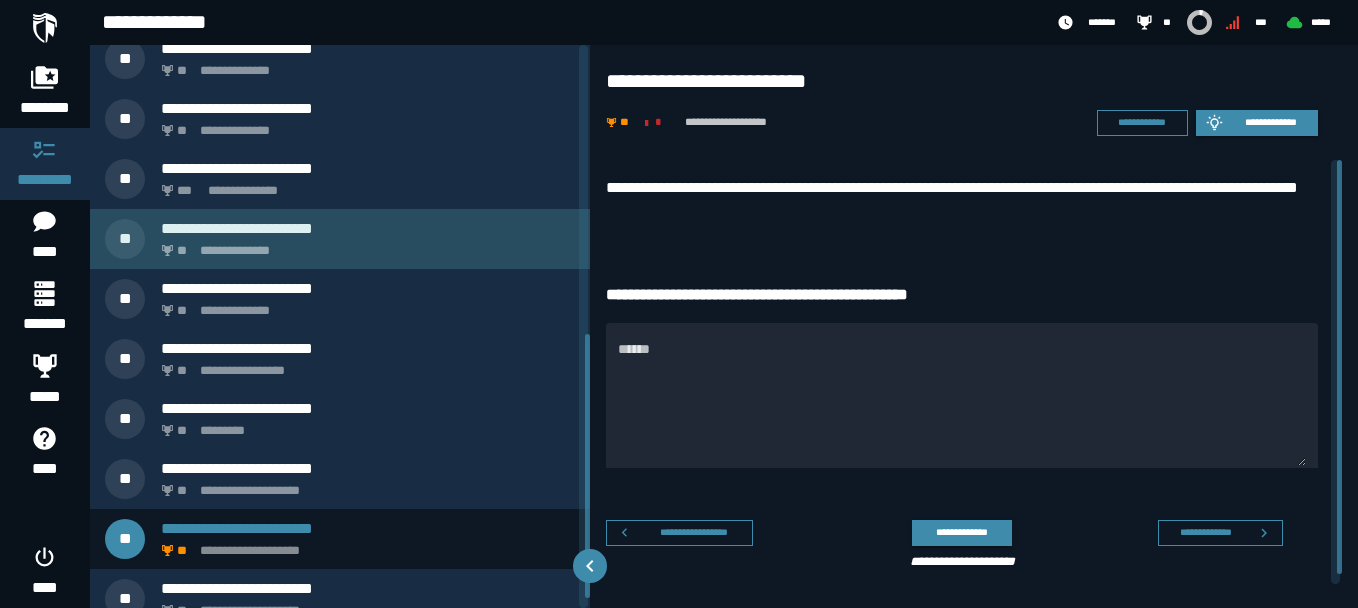 click on "**********" at bounding box center [364, 245] 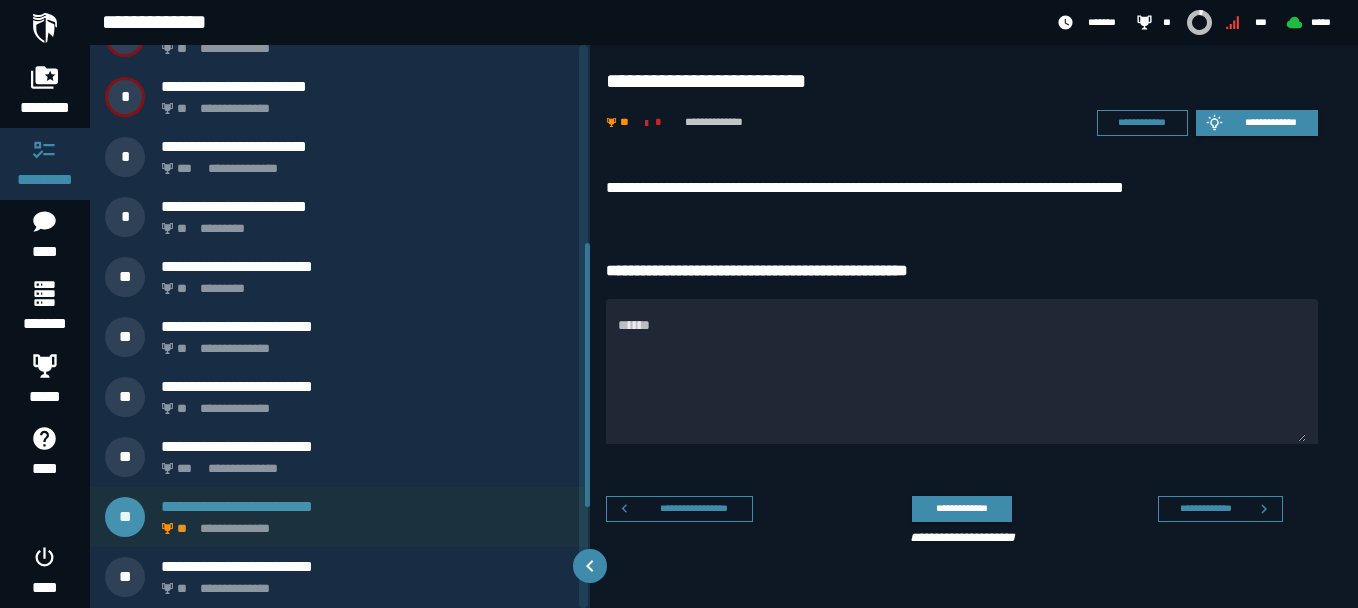 scroll, scrollTop: 277, scrollLeft: 0, axis: vertical 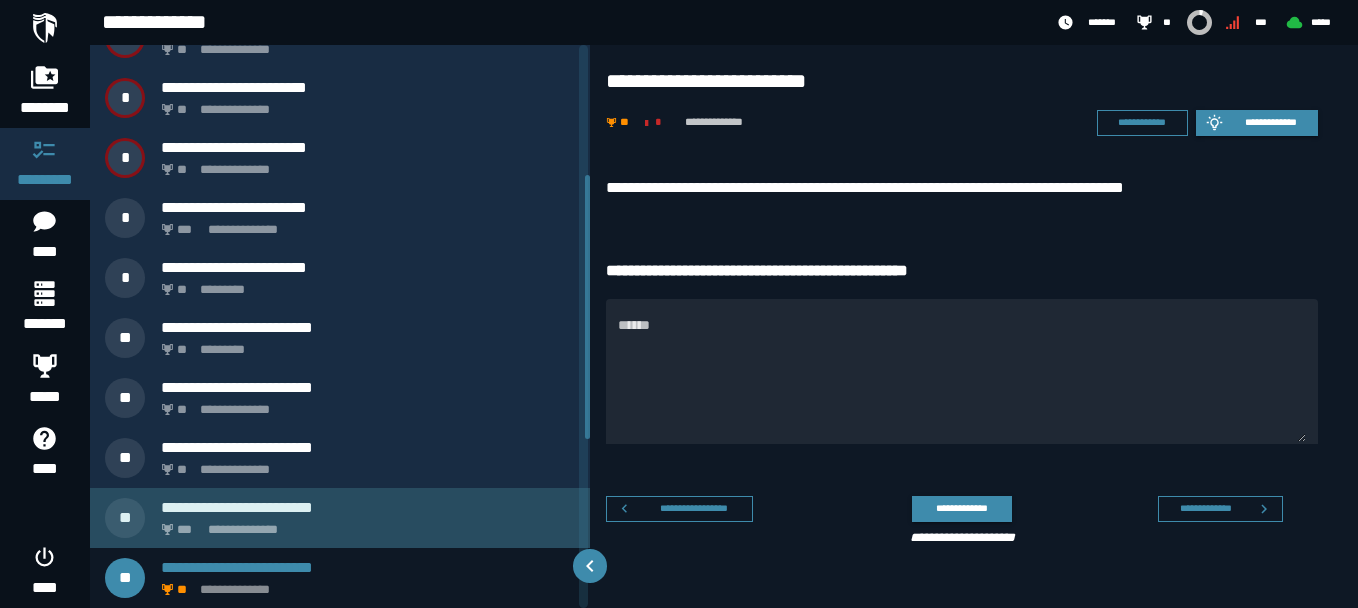 click on "**********" at bounding box center [364, 524] 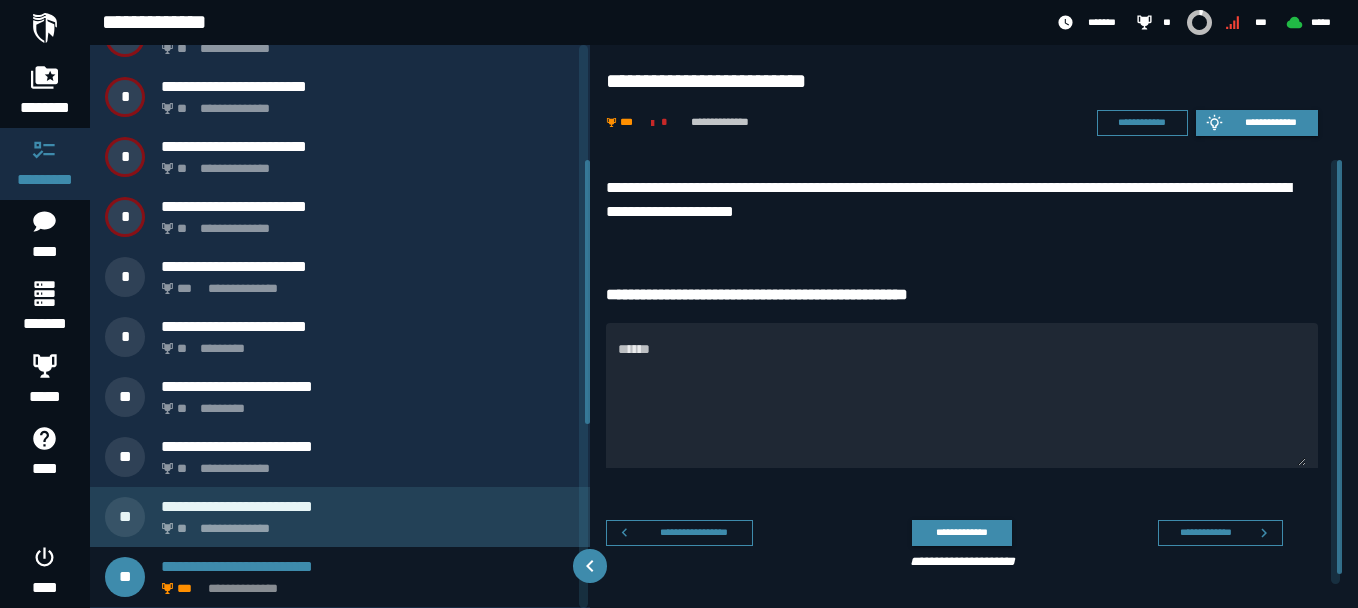 scroll, scrollTop: 217, scrollLeft: 0, axis: vertical 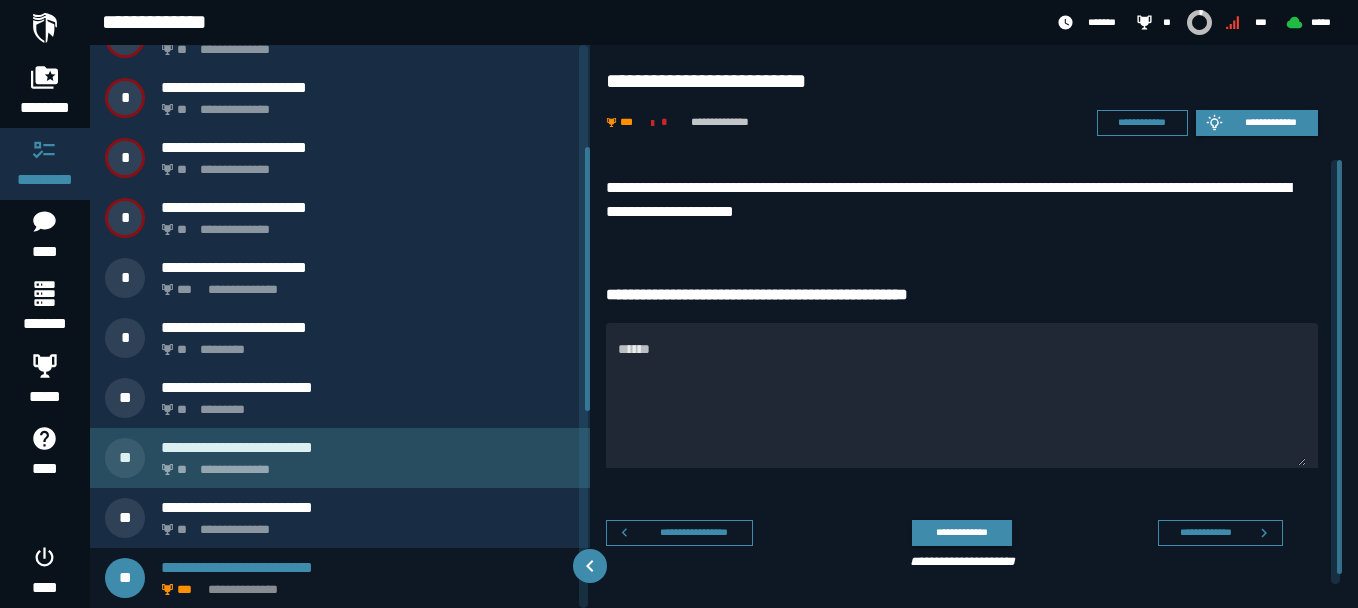 click on "**********" at bounding box center [368, 447] 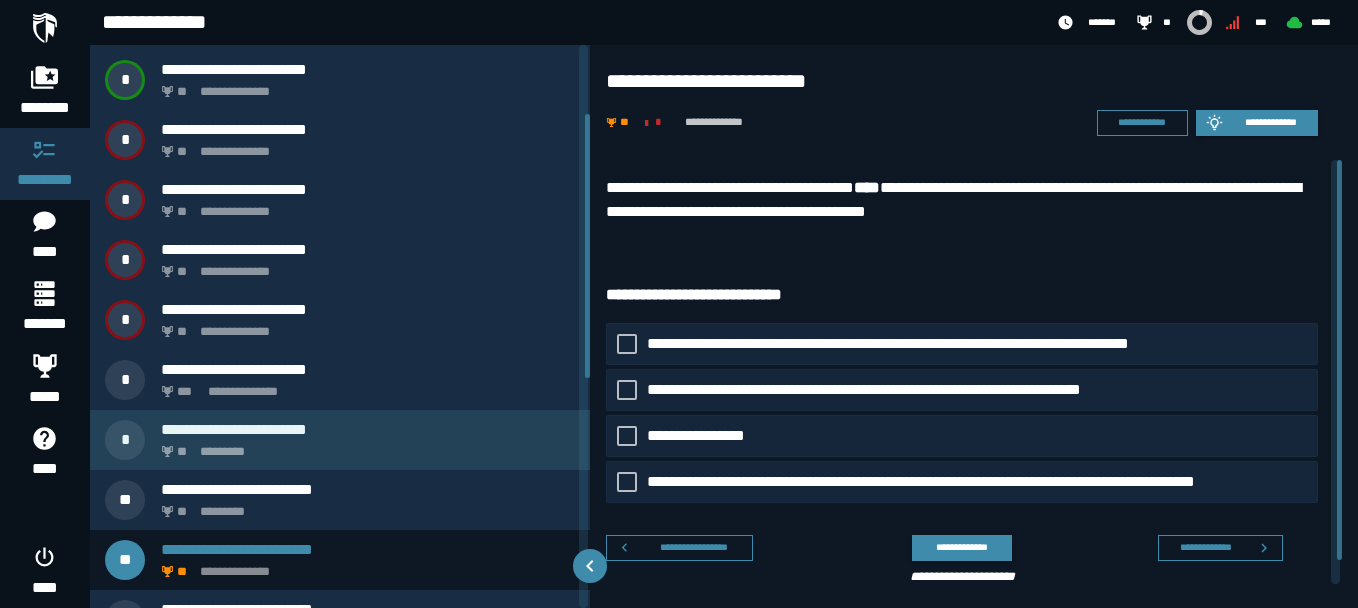 scroll, scrollTop: 97, scrollLeft: 0, axis: vertical 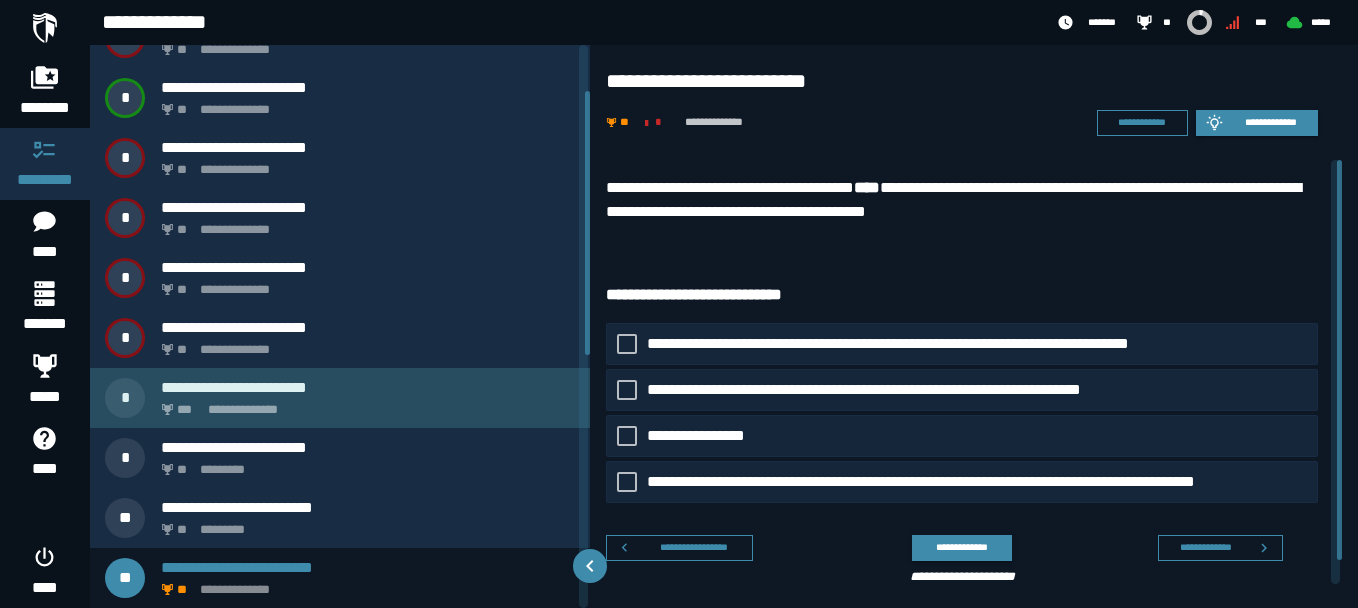 click on "**********" at bounding box center (340, 398) 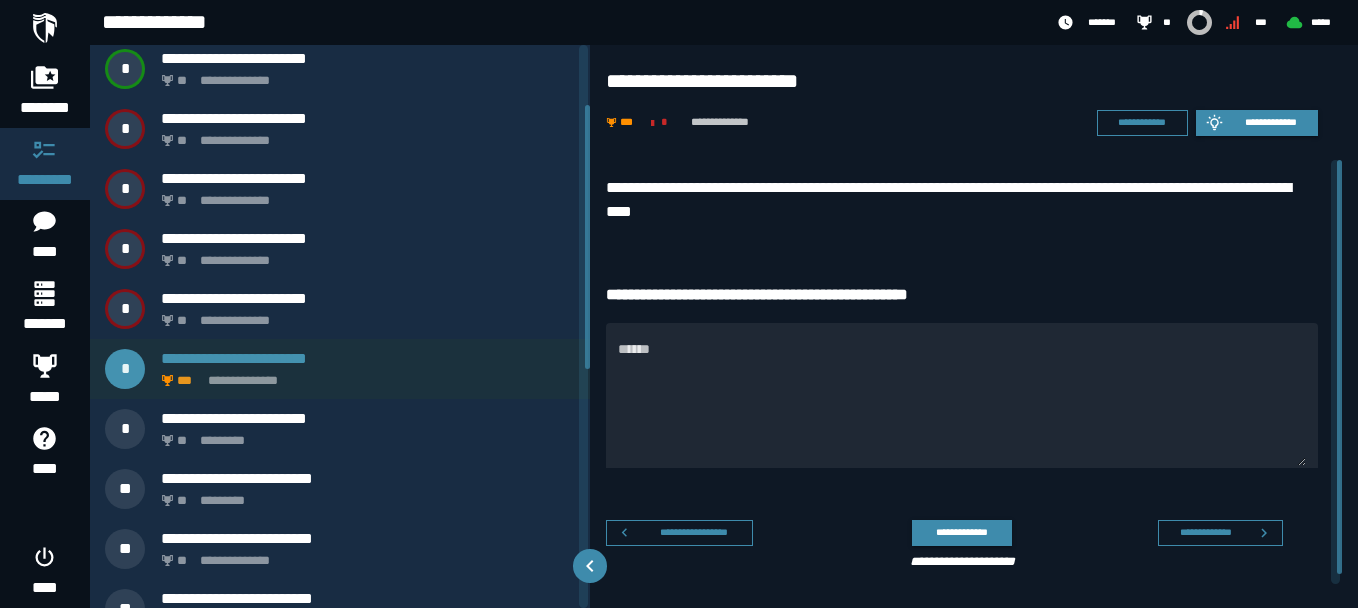 scroll, scrollTop: 128, scrollLeft: 0, axis: vertical 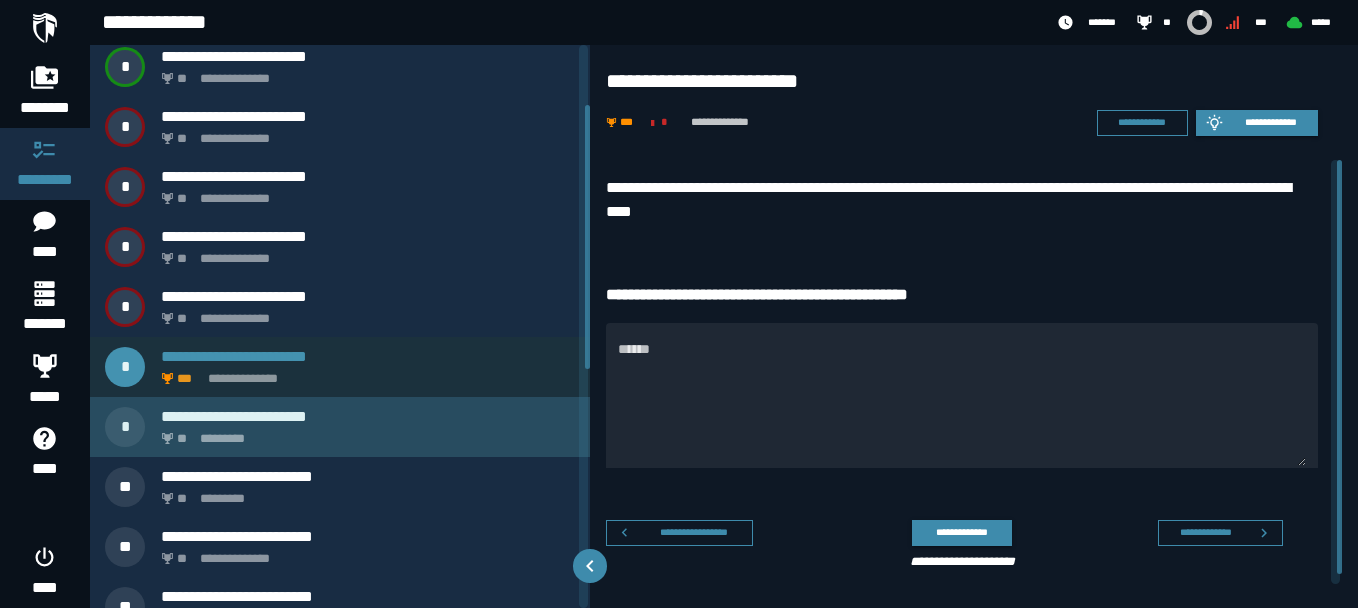 click on "** *********" at bounding box center [364, 433] 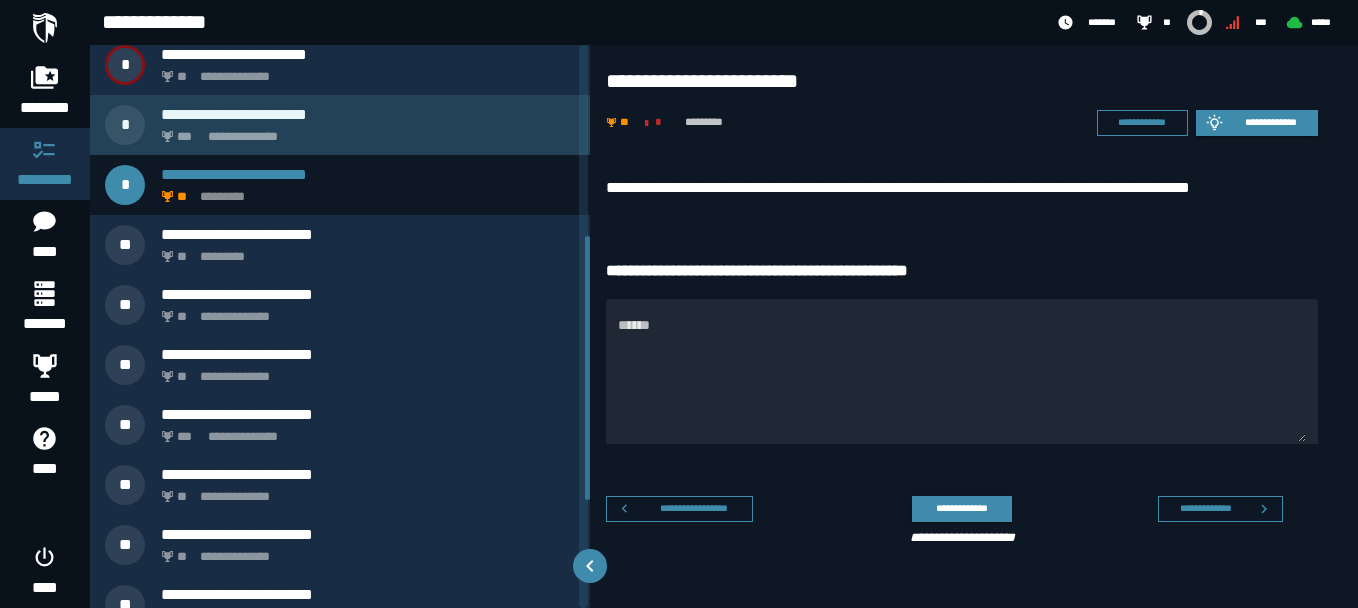 scroll, scrollTop: 406, scrollLeft: 0, axis: vertical 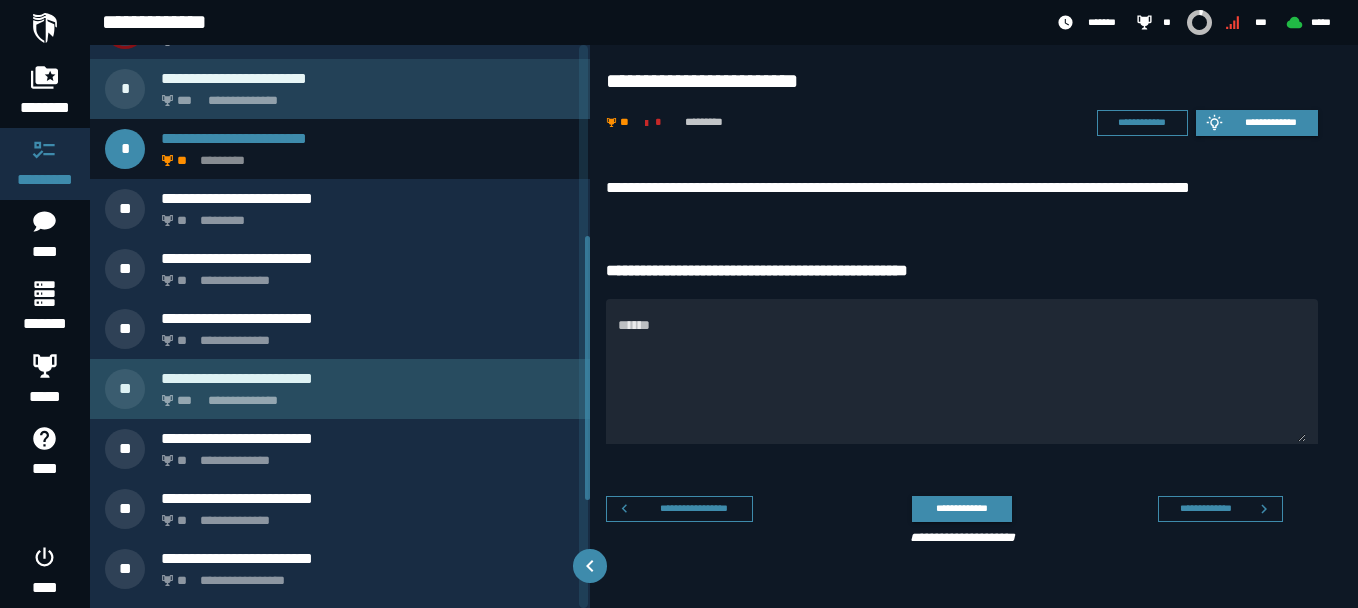 click on "**********" at bounding box center [340, 389] 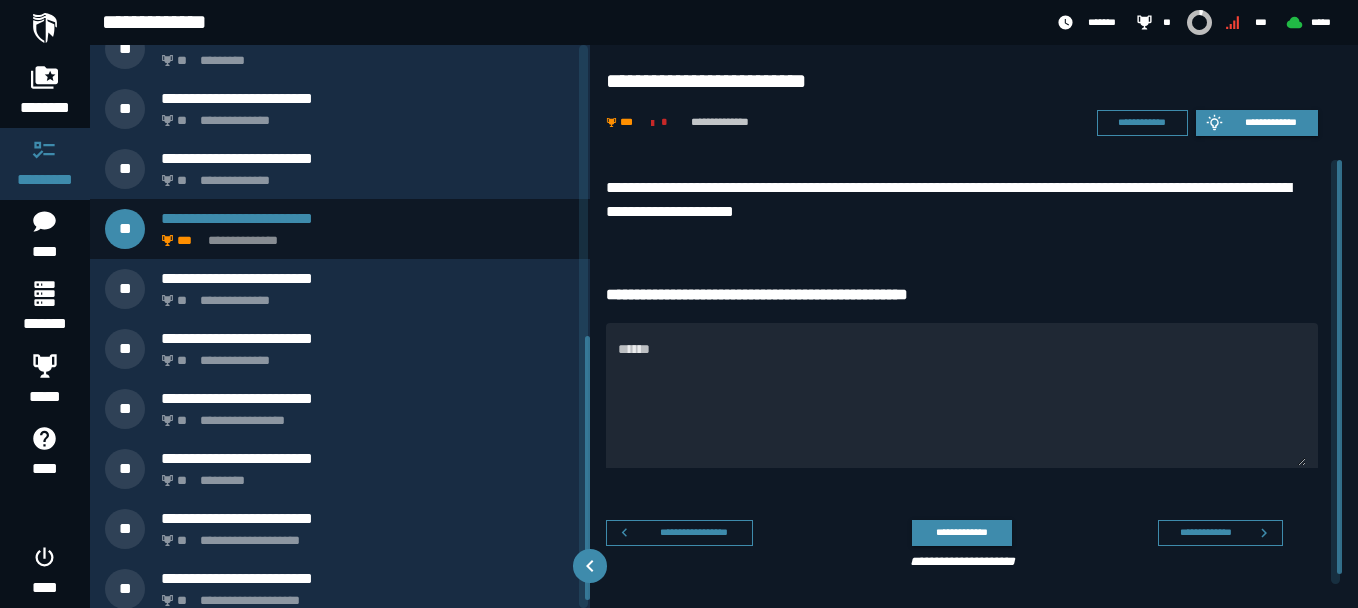 scroll, scrollTop: 637, scrollLeft: 0, axis: vertical 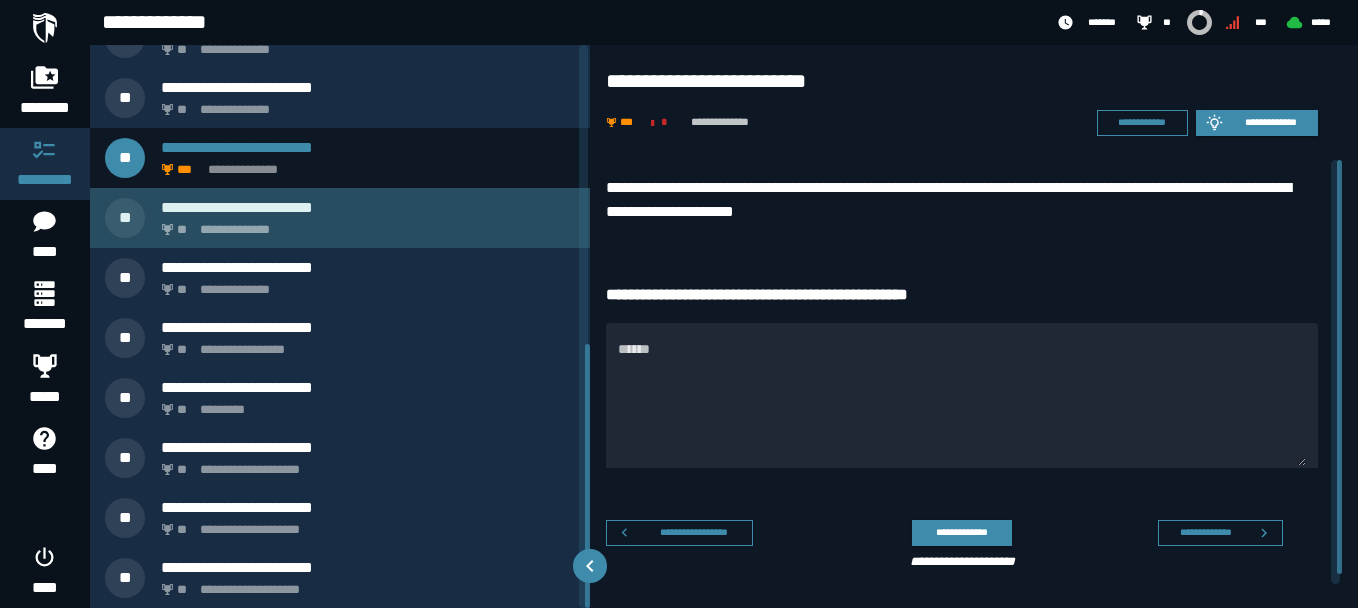 click on "**********" 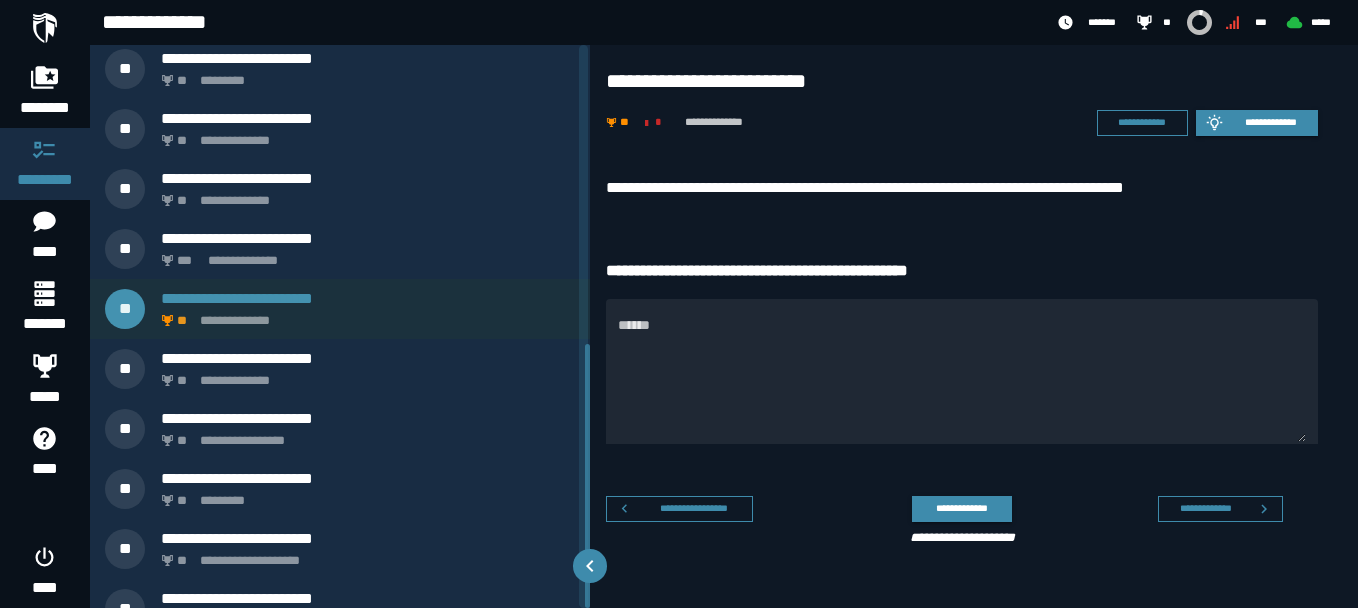 scroll, scrollTop: 637, scrollLeft: 0, axis: vertical 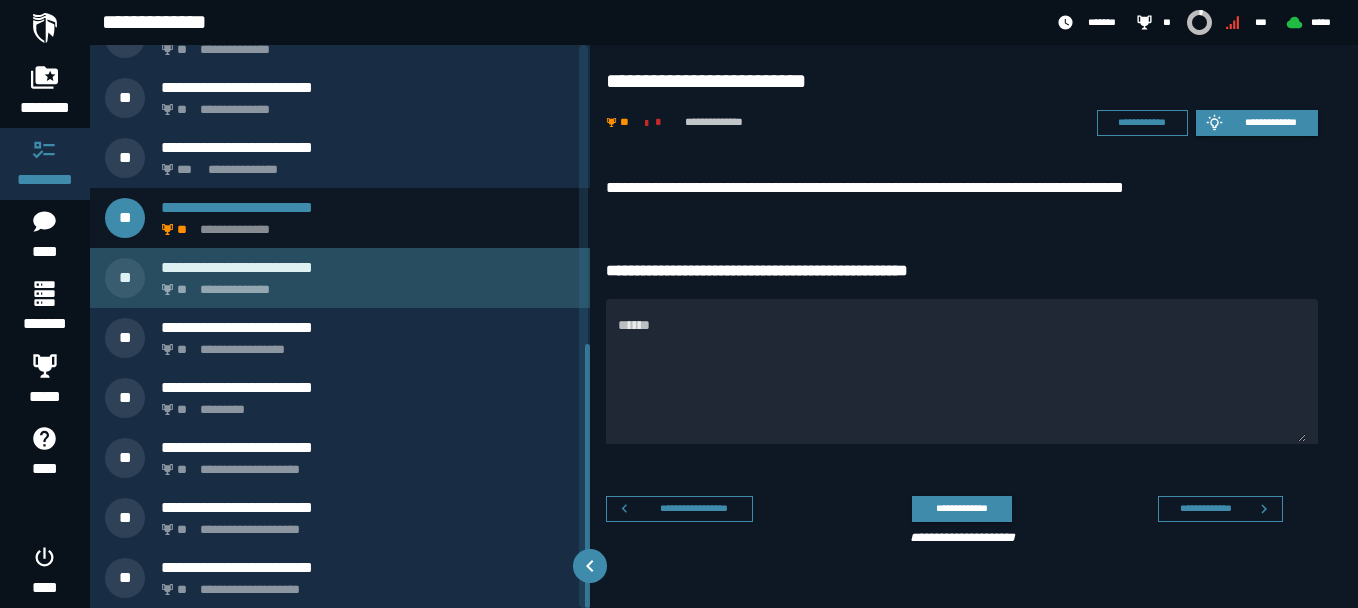 click on "**********" at bounding box center [364, 284] 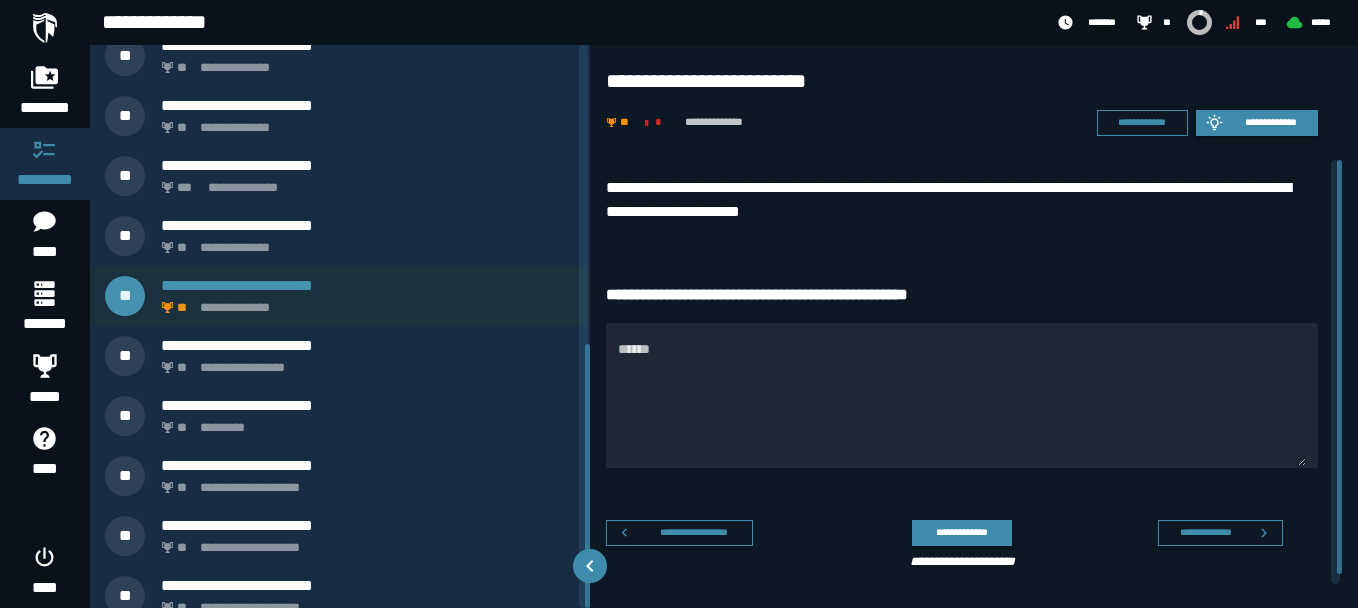 scroll, scrollTop: 637, scrollLeft: 0, axis: vertical 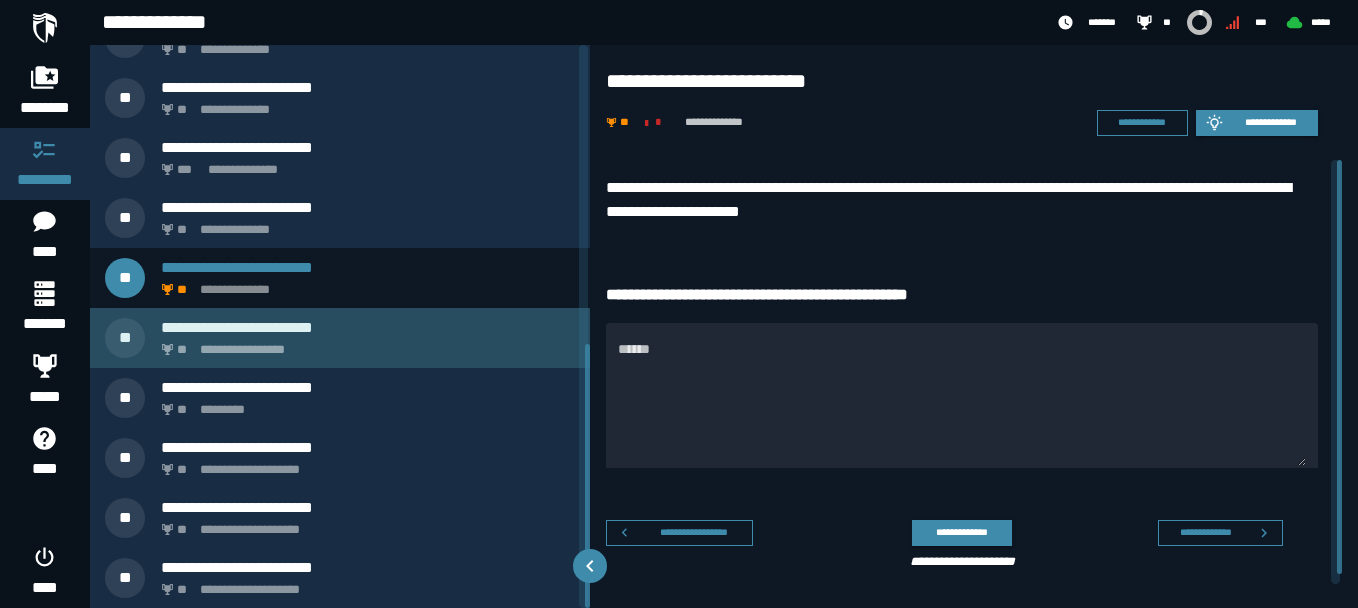 click on "**********" 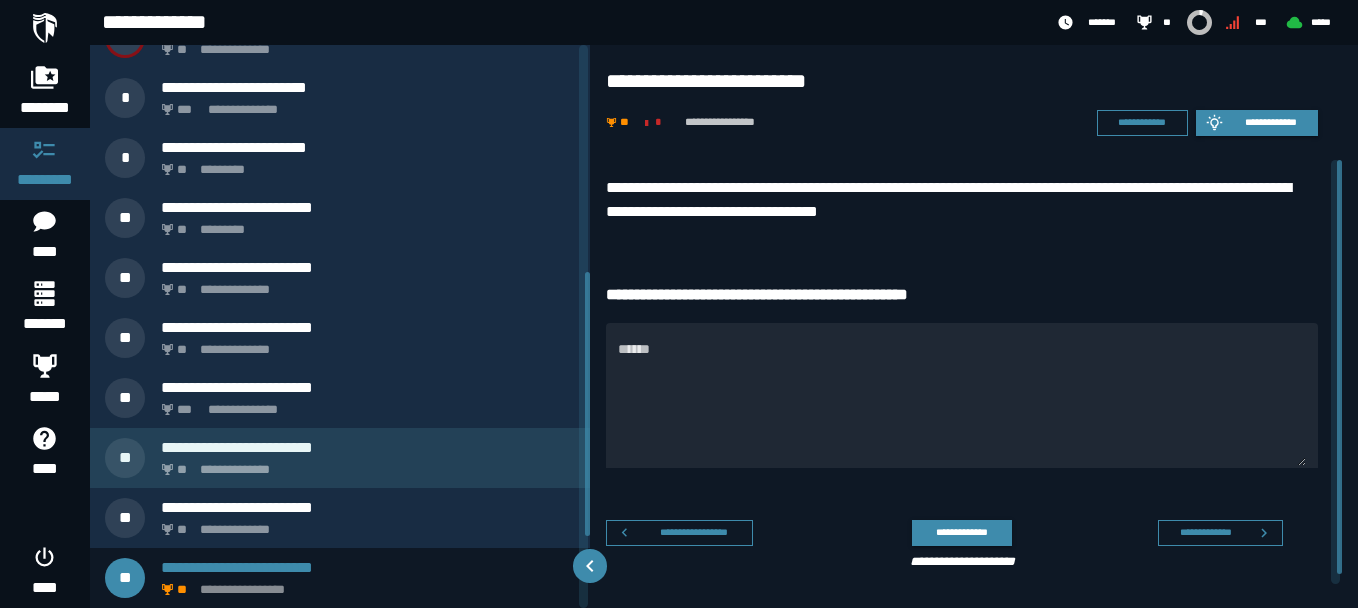 scroll, scrollTop: 637, scrollLeft: 0, axis: vertical 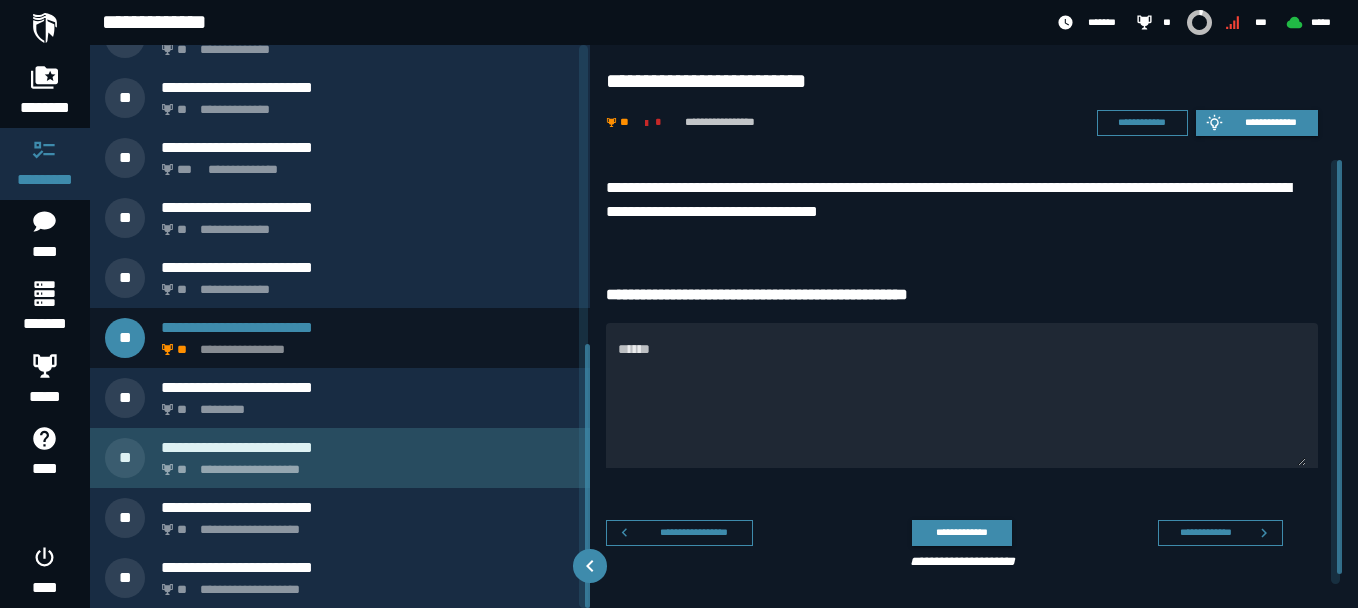click on "**********" at bounding box center (340, 458) 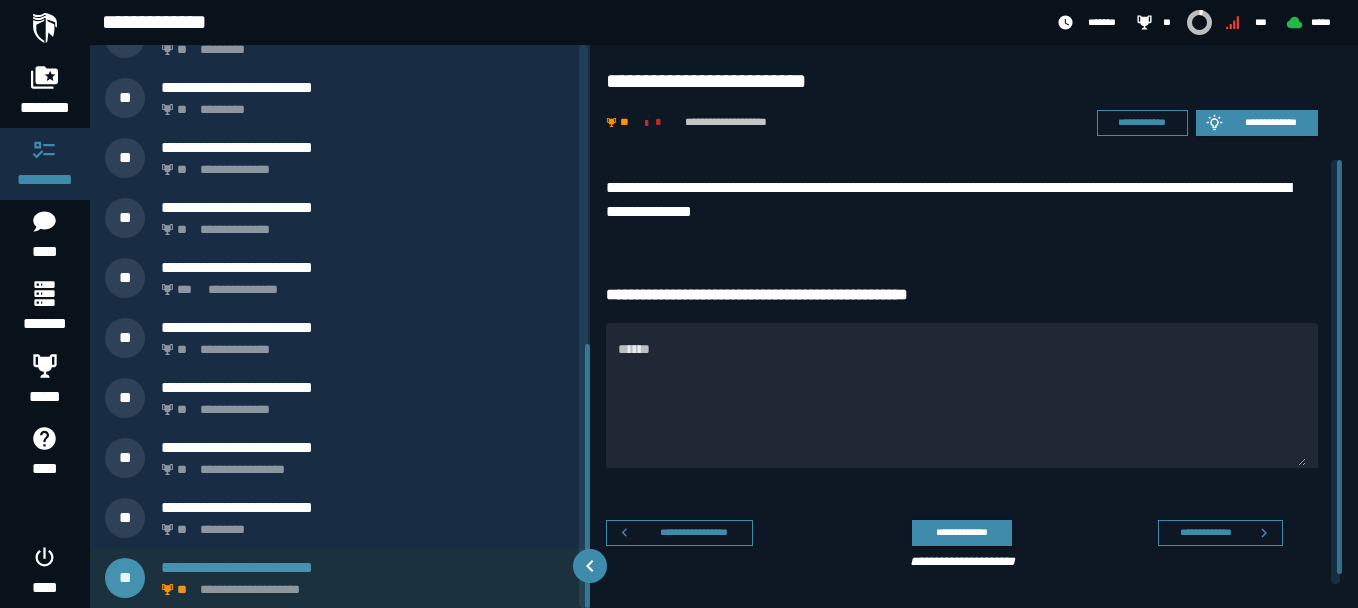scroll, scrollTop: 637, scrollLeft: 0, axis: vertical 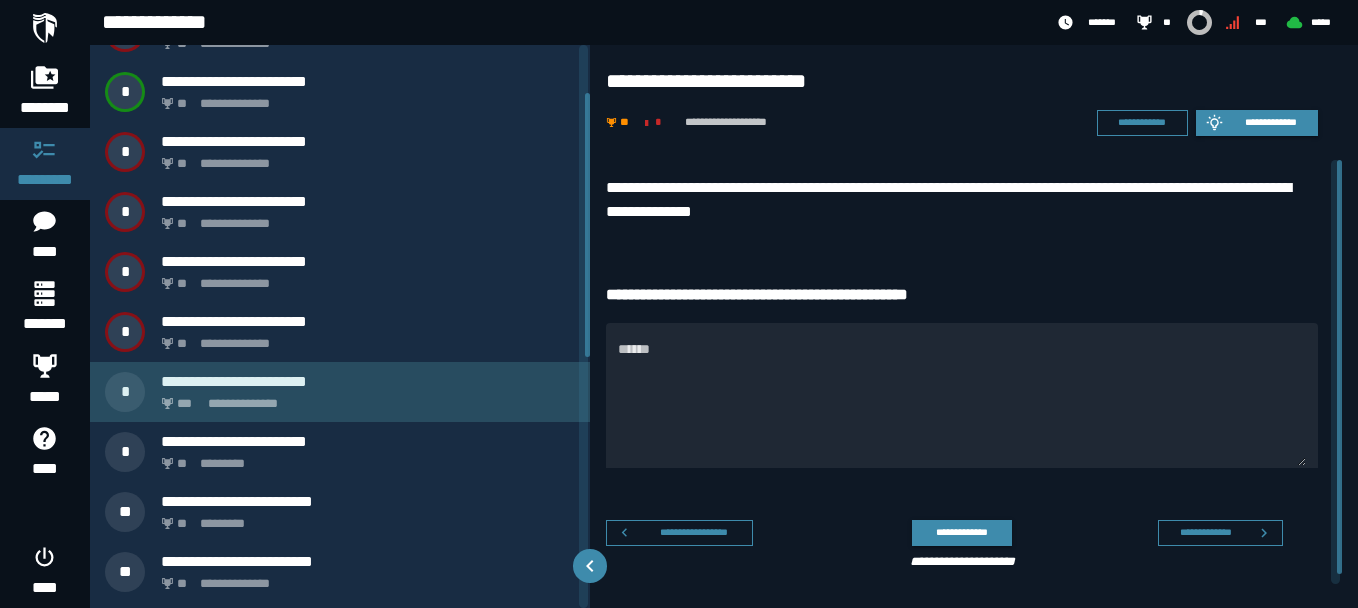 click on "**********" at bounding box center (368, 381) 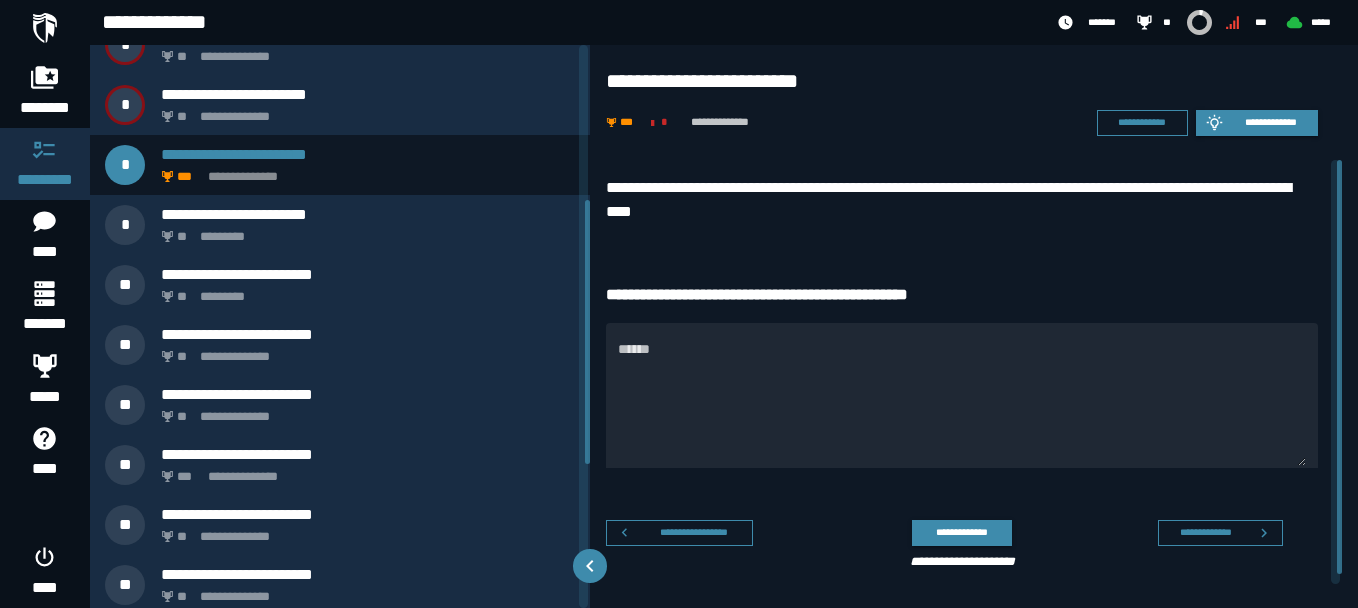 scroll, scrollTop: 332, scrollLeft: 0, axis: vertical 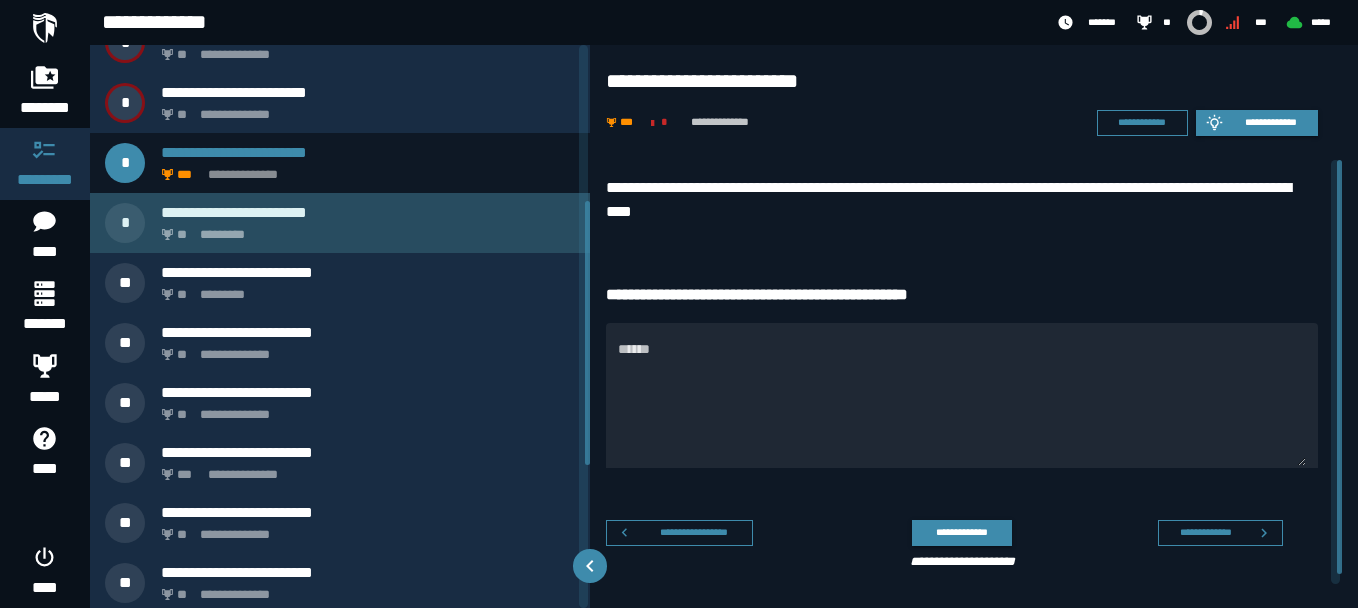 click on "** *********" at bounding box center [364, 229] 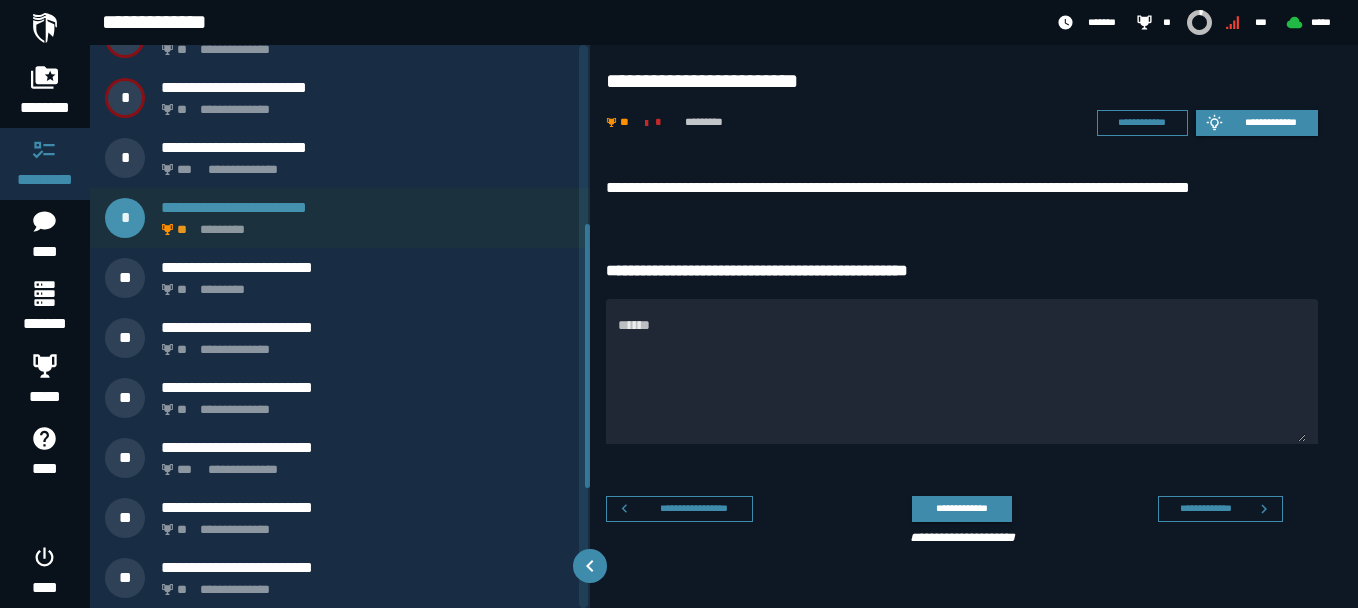 scroll, scrollTop: 383, scrollLeft: 0, axis: vertical 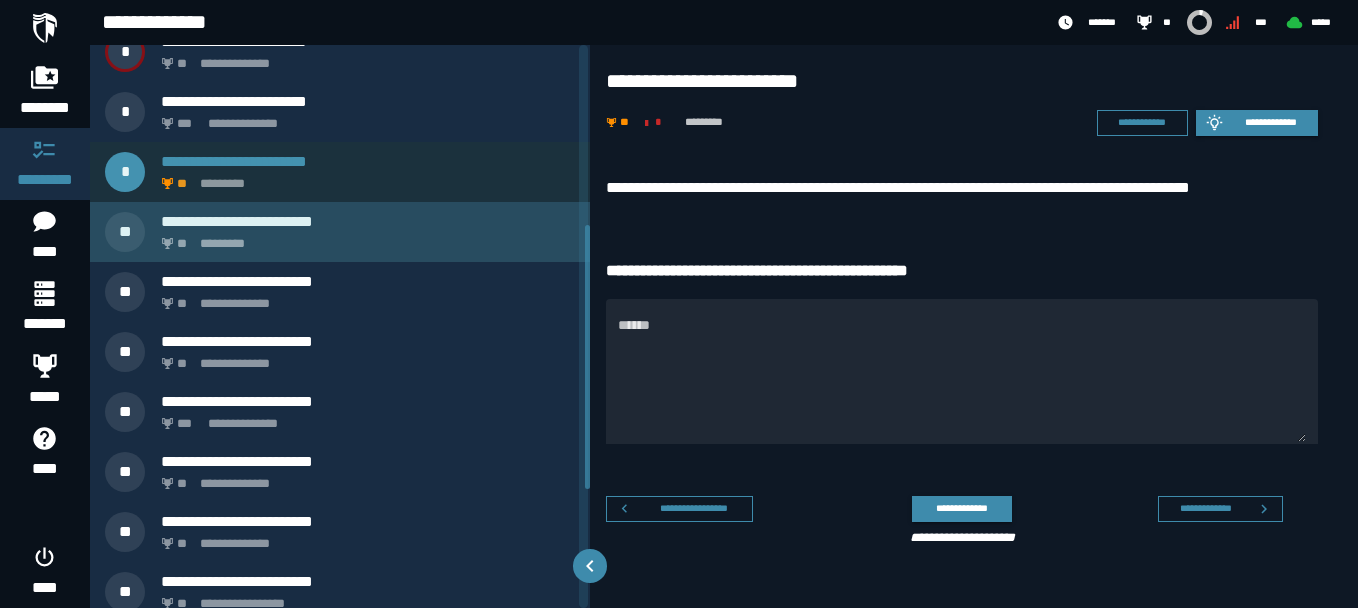 click on "** *********" at bounding box center [364, 238] 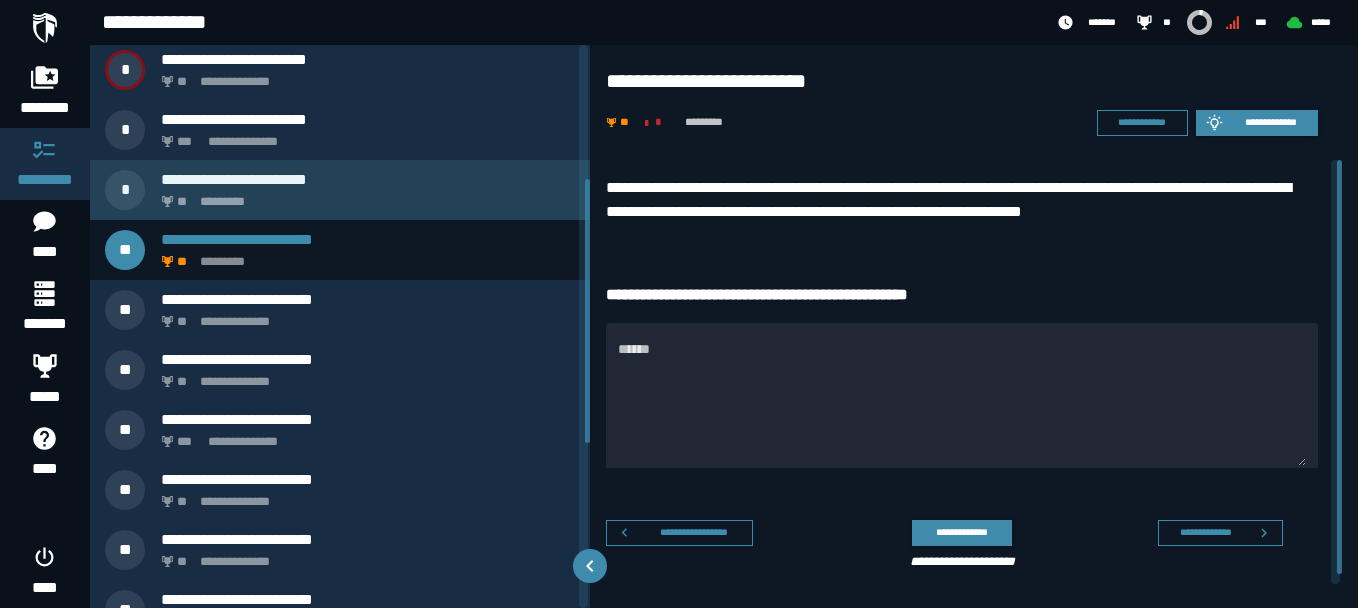 scroll, scrollTop: 388, scrollLeft: 0, axis: vertical 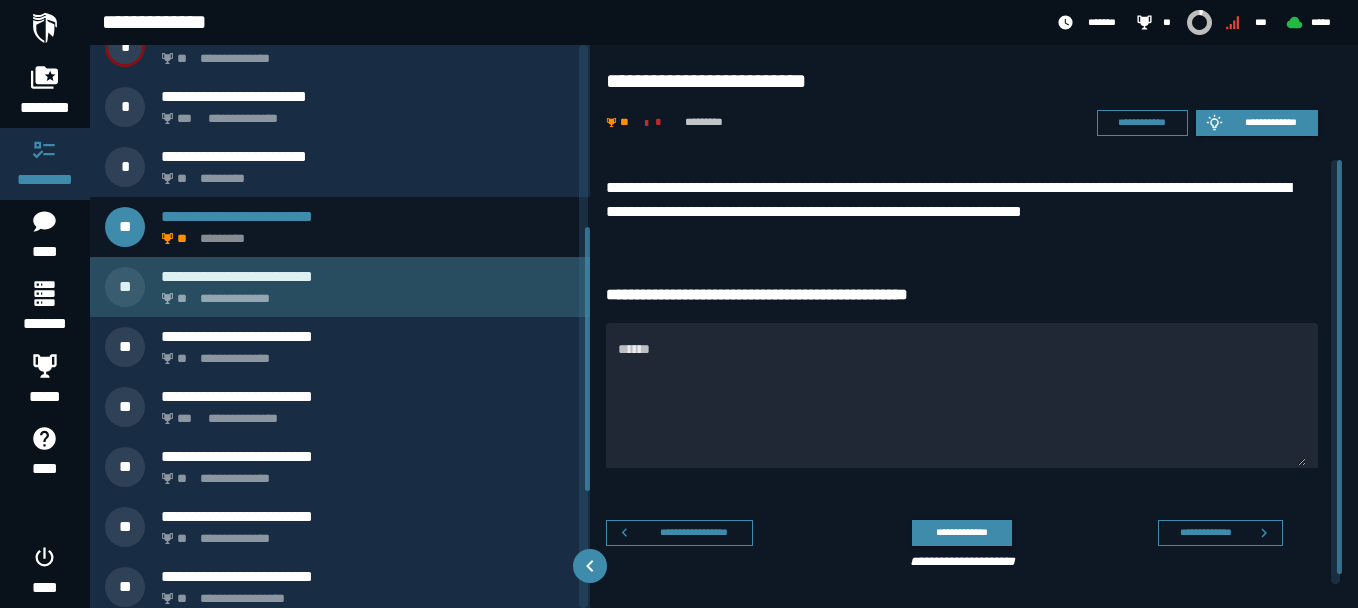click on "**********" at bounding box center [340, 287] 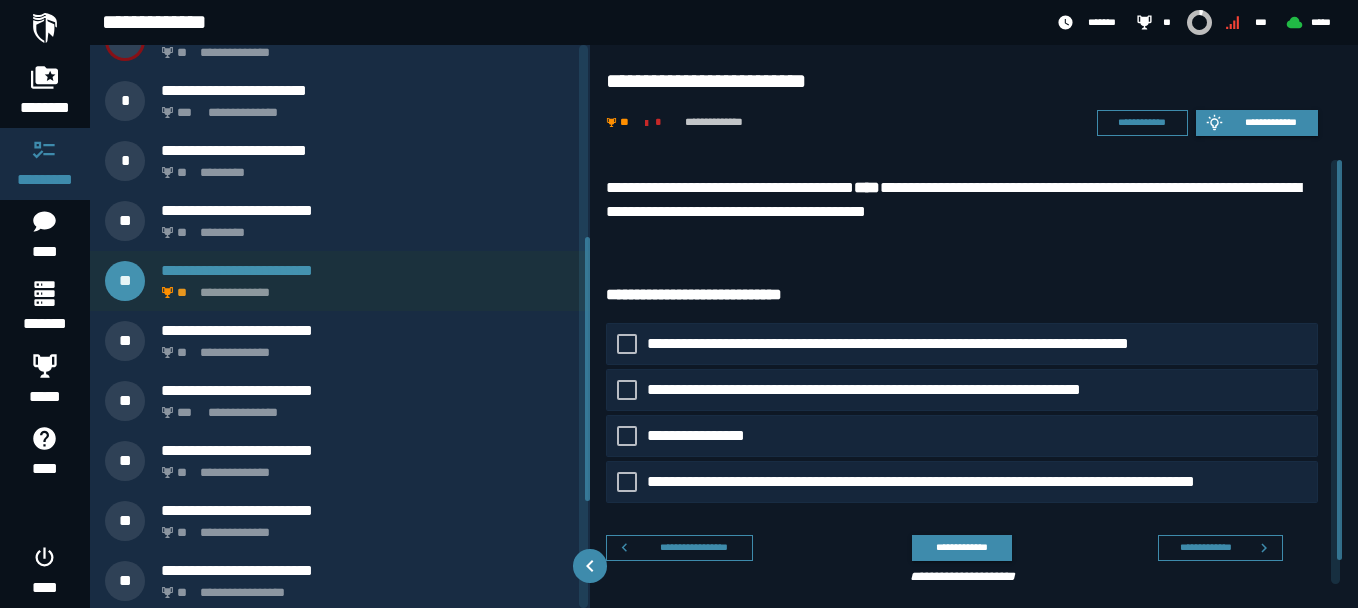 scroll, scrollTop: 415, scrollLeft: 0, axis: vertical 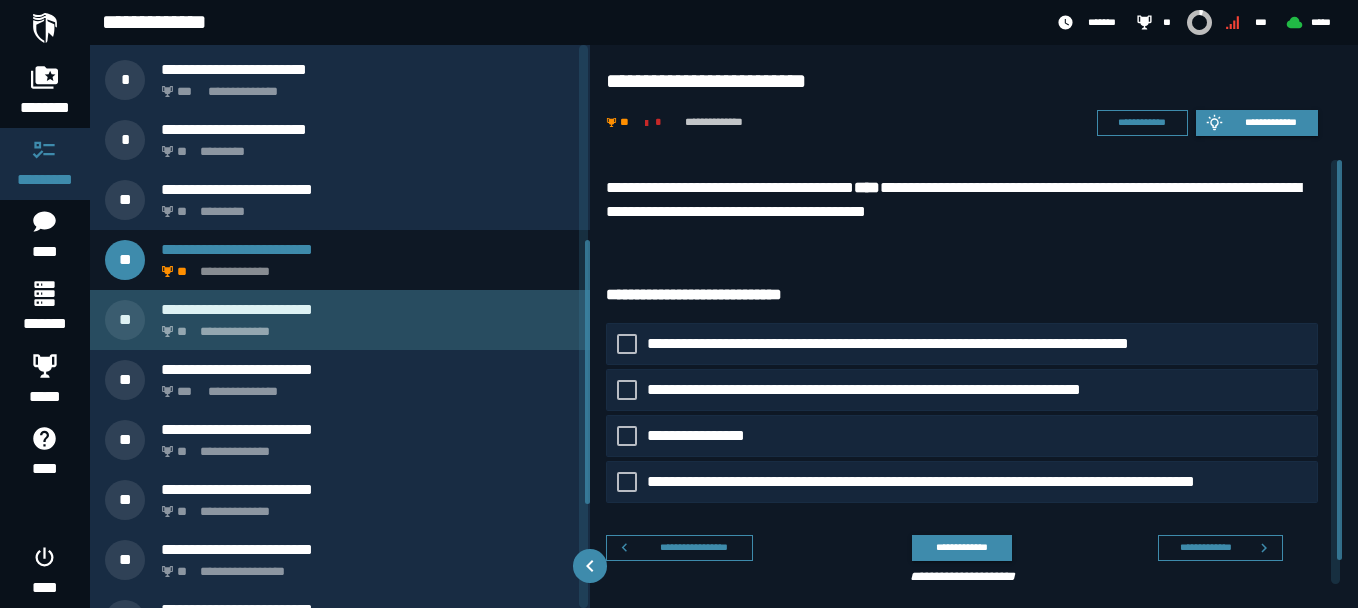 click on "**********" at bounding box center (364, 326) 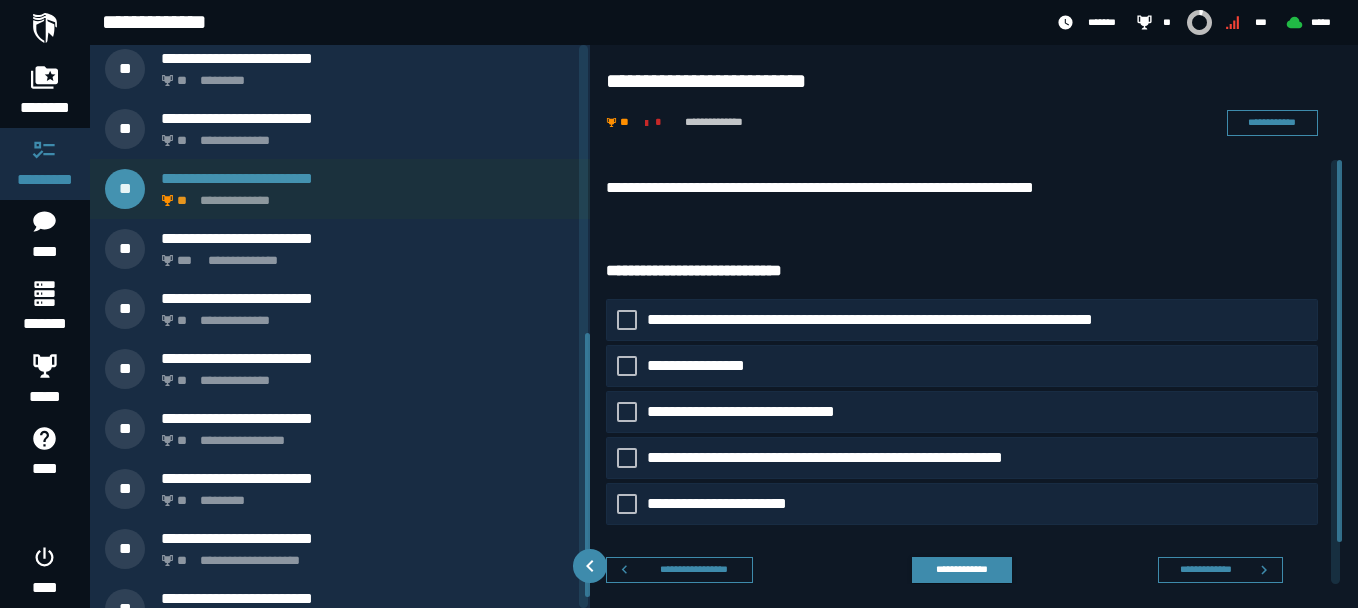 scroll, scrollTop: 618, scrollLeft: 0, axis: vertical 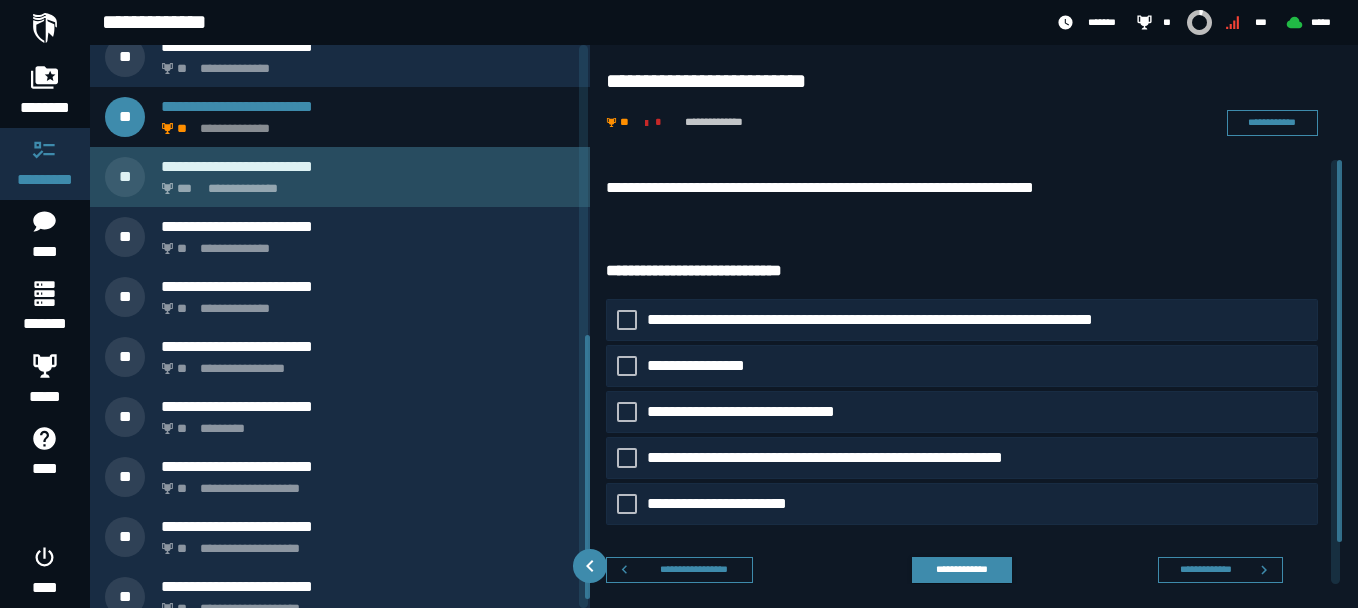 click on "**********" at bounding box center (368, 166) 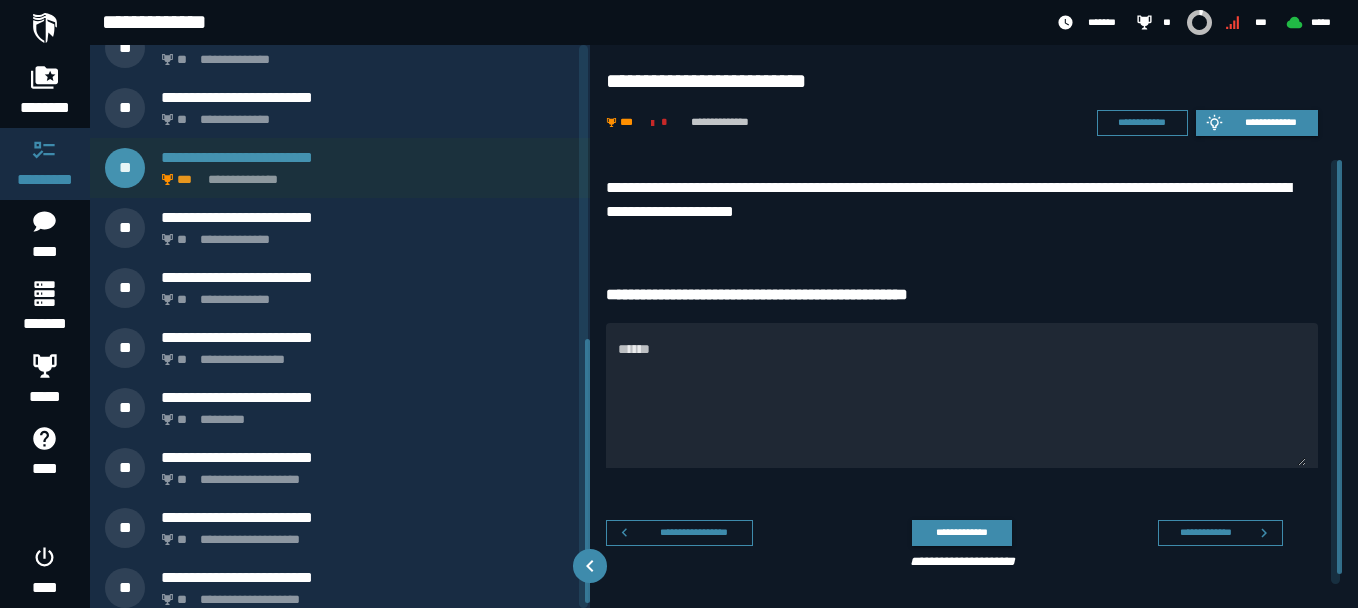 scroll, scrollTop: 637, scrollLeft: 0, axis: vertical 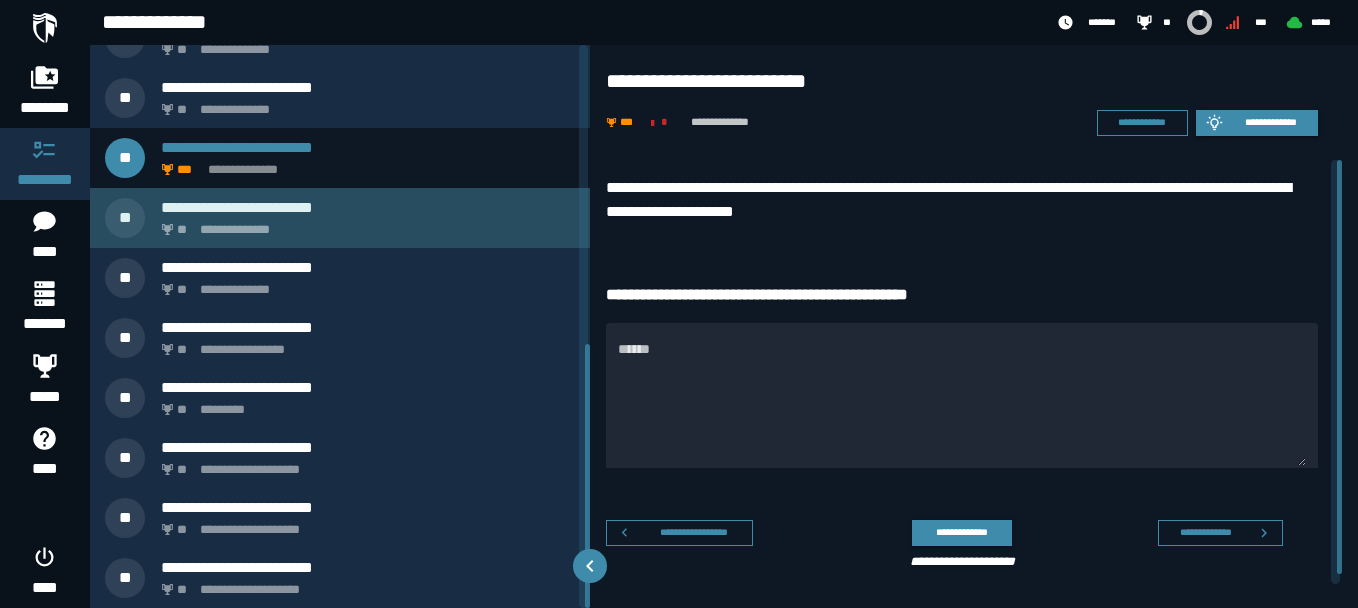 click on "**********" at bounding box center [364, 224] 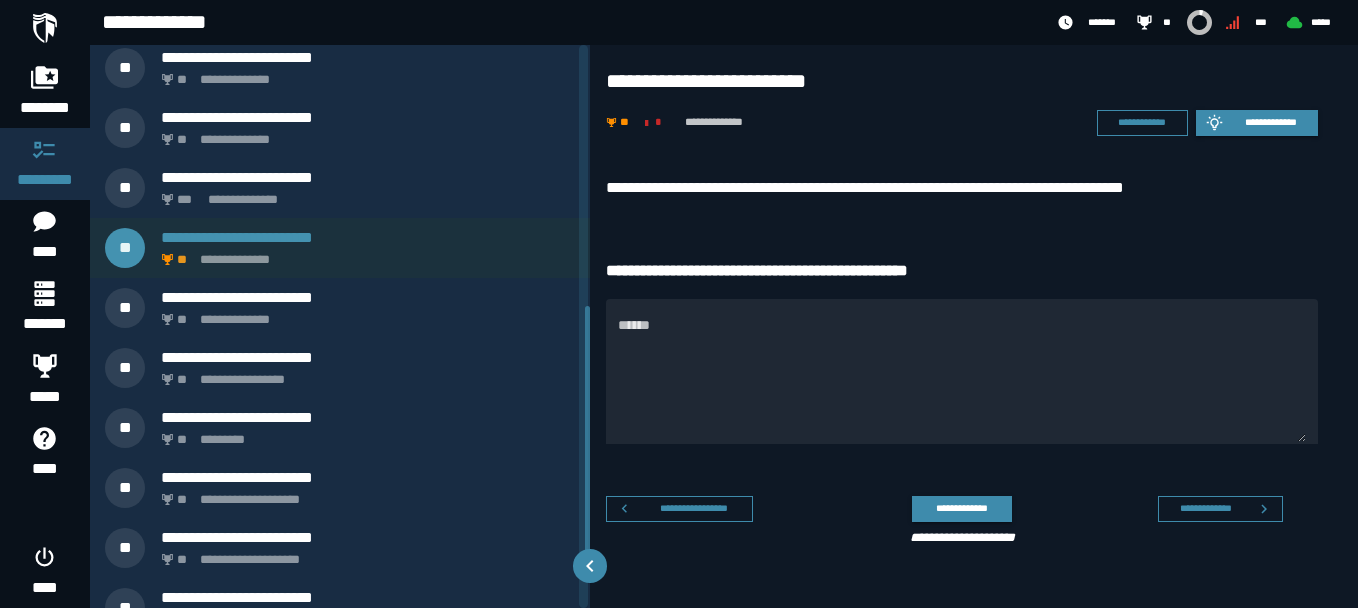 scroll, scrollTop: 637, scrollLeft: 0, axis: vertical 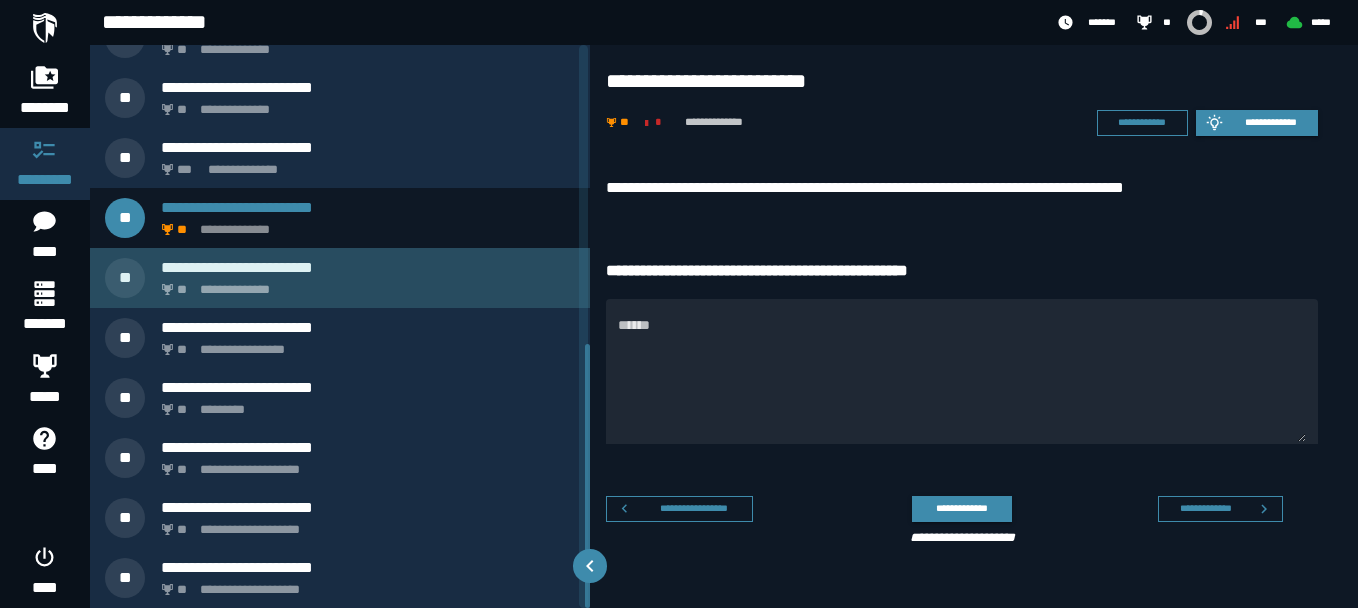 click on "**********" at bounding box center (368, 267) 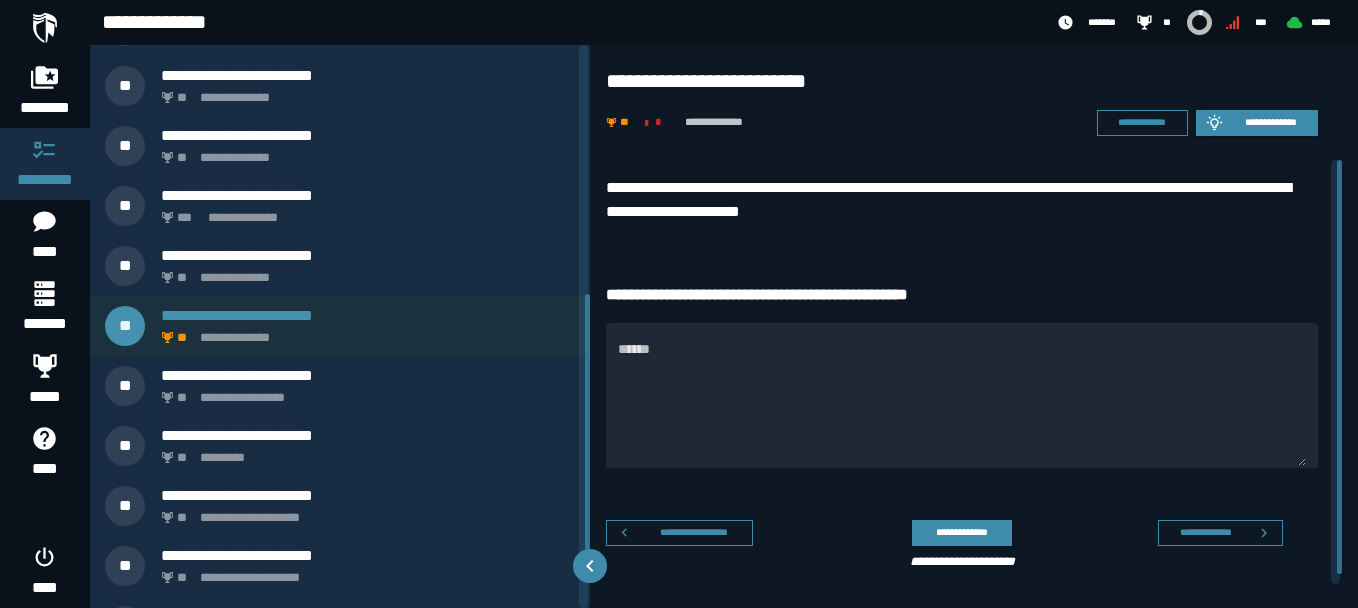 scroll, scrollTop: 637, scrollLeft: 0, axis: vertical 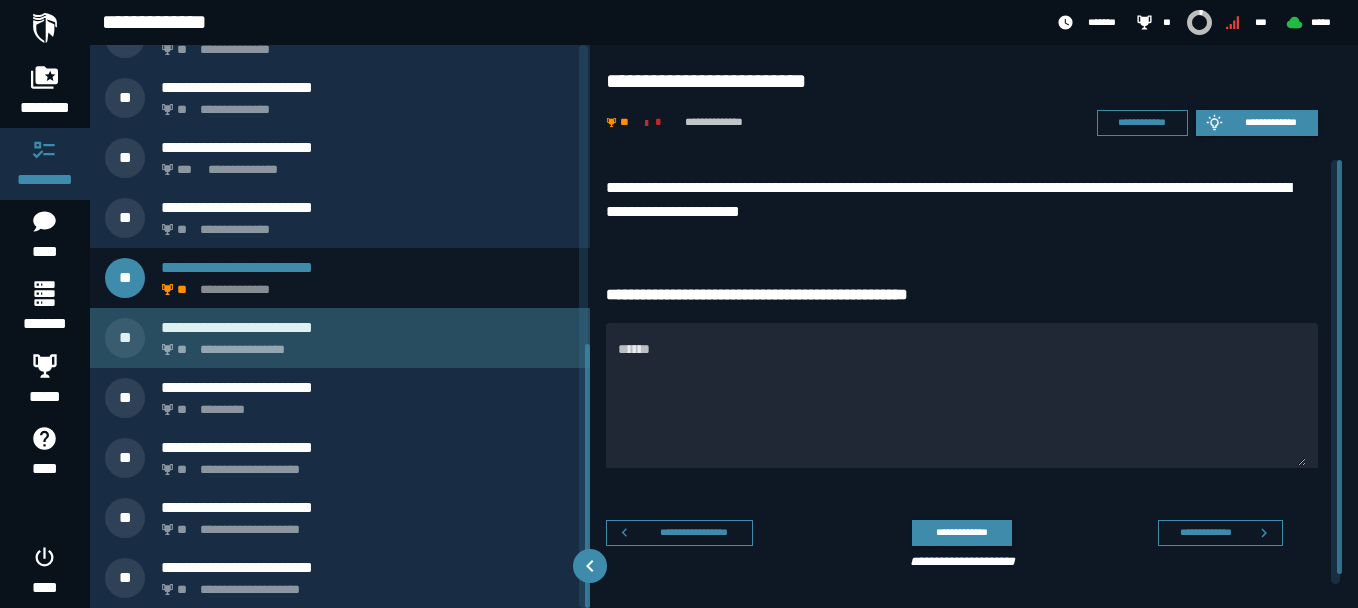 click on "**********" 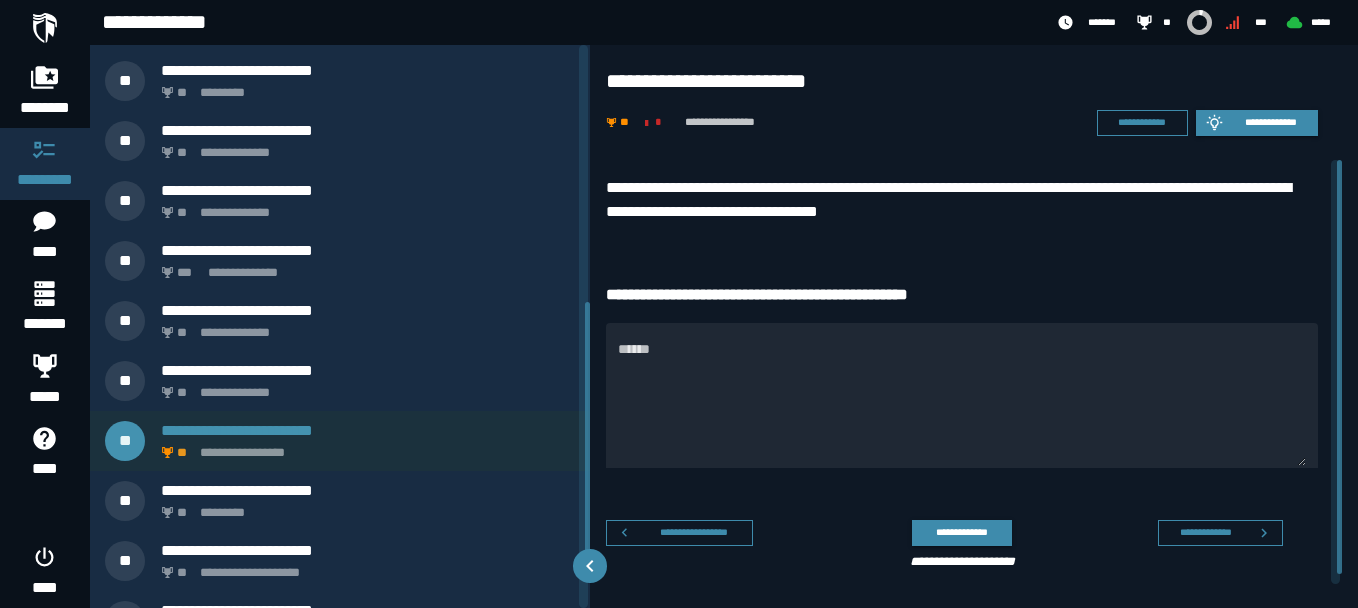 scroll, scrollTop: 637, scrollLeft: 0, axis: vertical 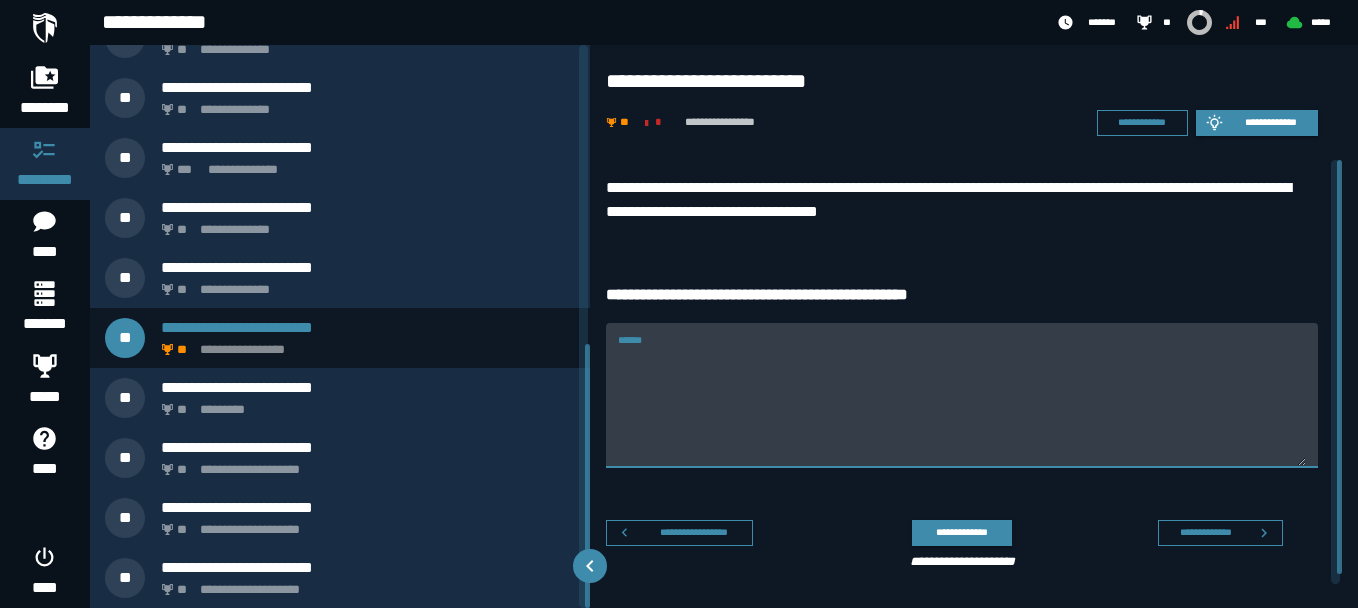 click on "******" at bounding box center [962, 407] 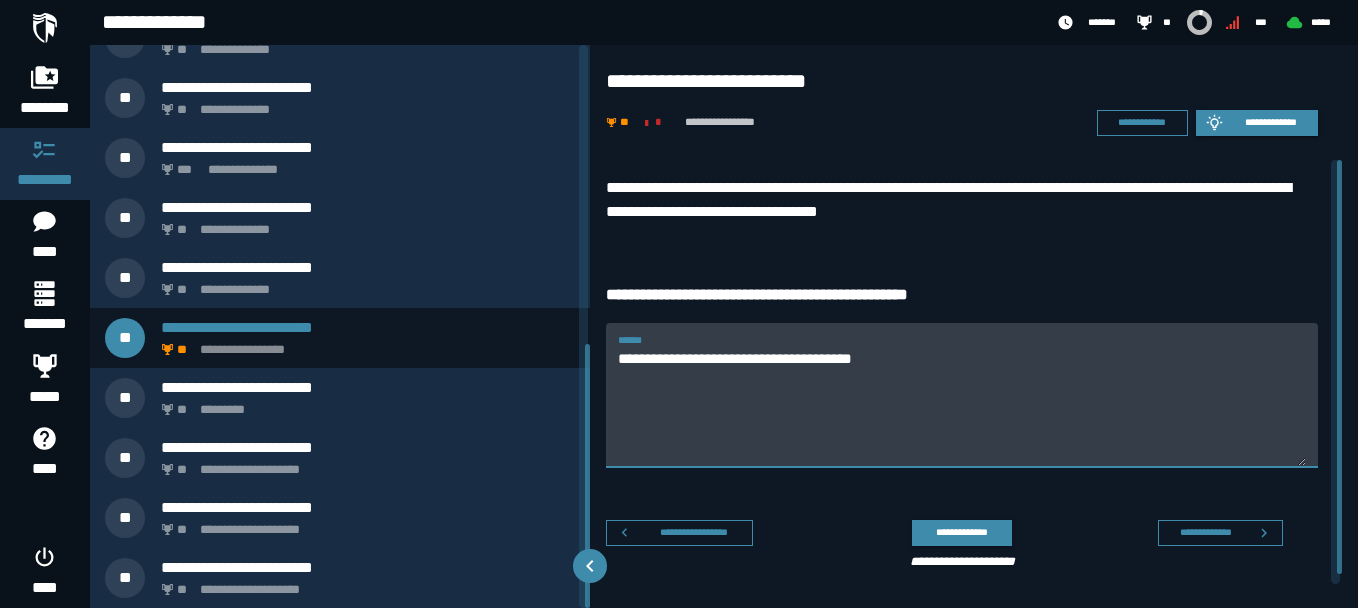 type on "**********" 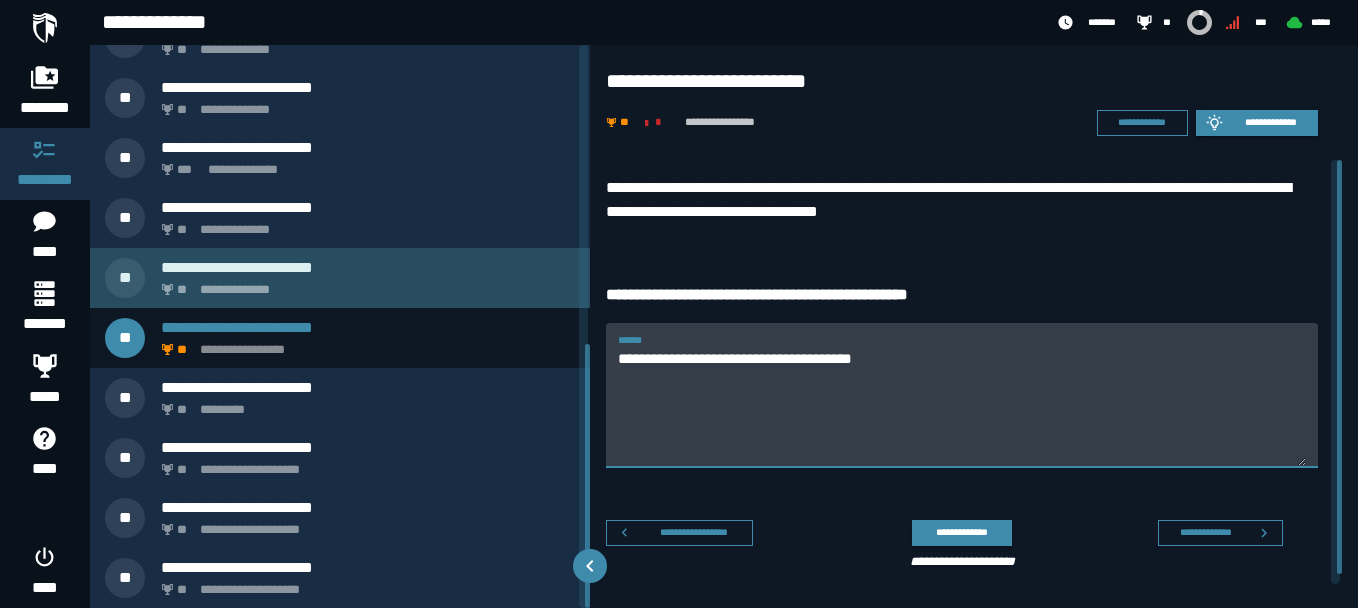 click on "**********" at bounding box center (364, 284) 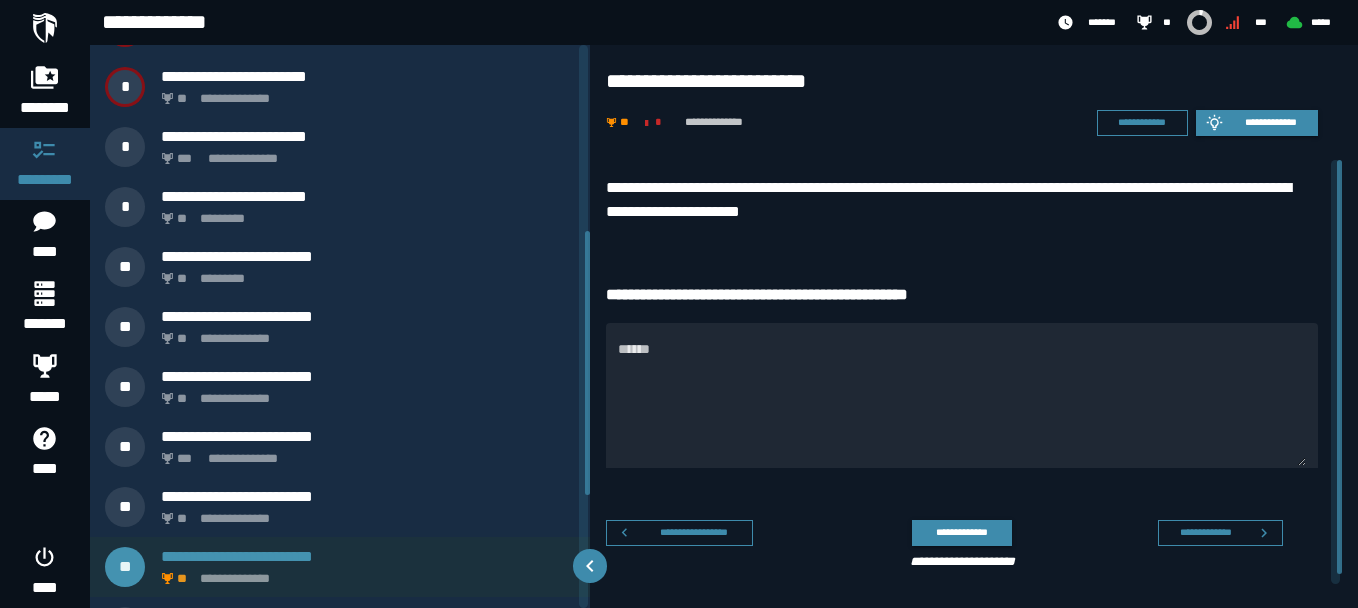 scroll, scrollTop: 337, scrollLeft: 0, axis: vertical 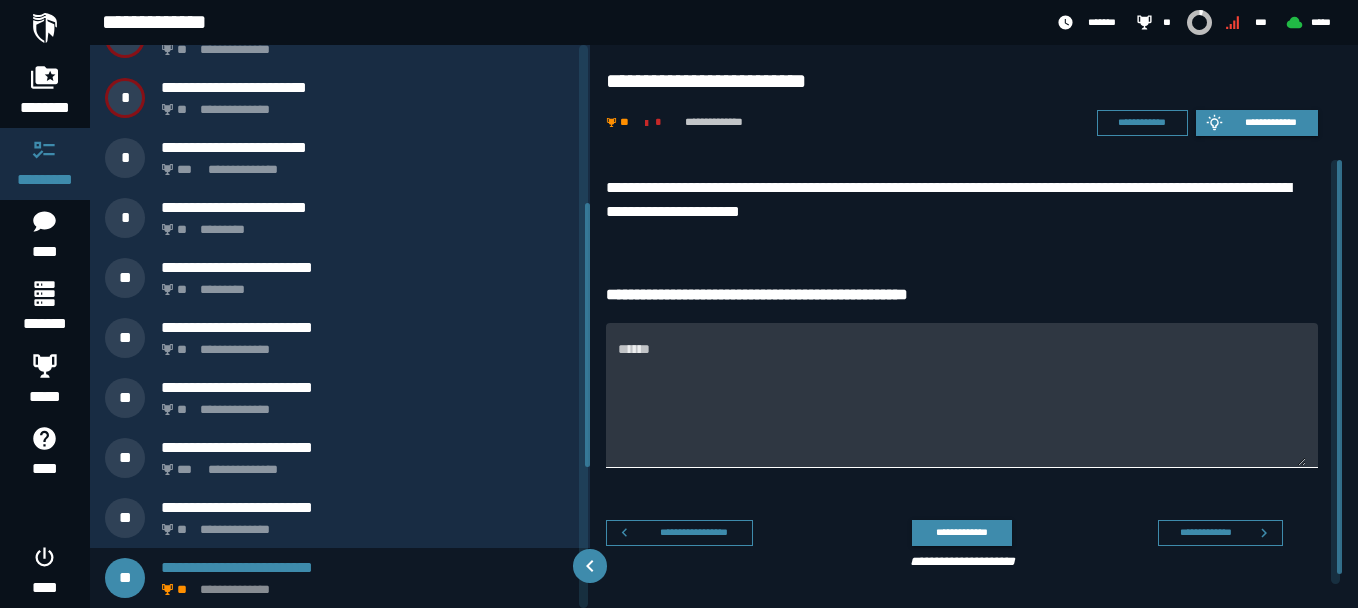 click on "******" at bounding box center (962, 407) 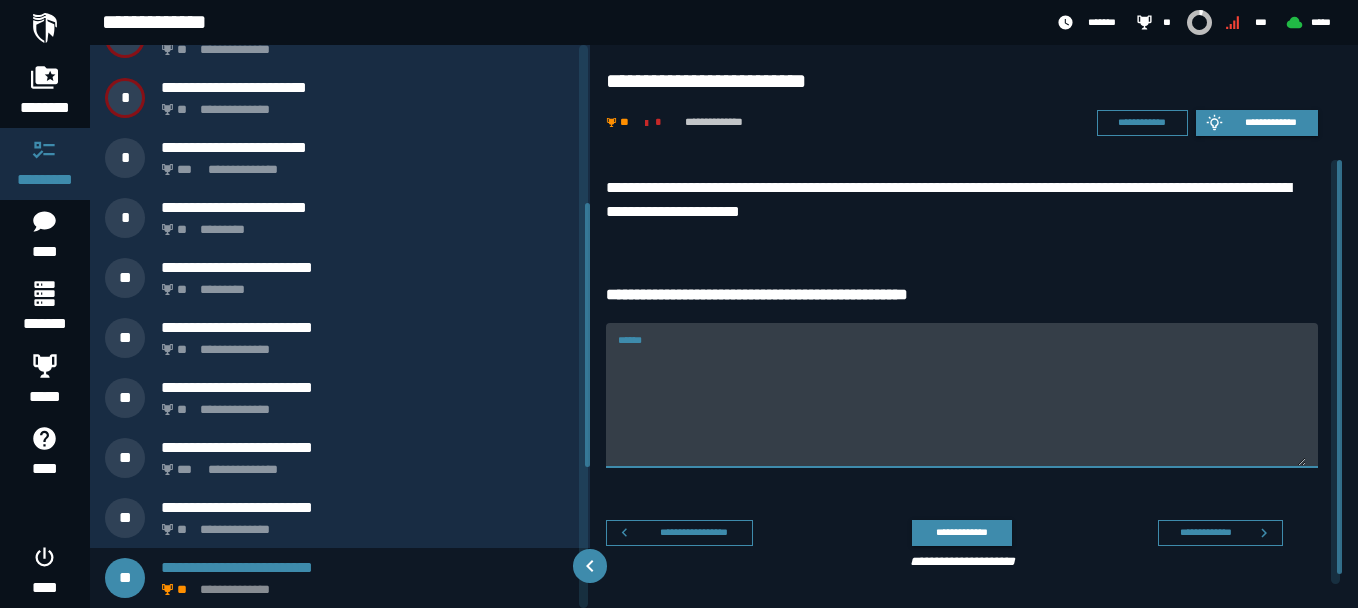 click on "******" at bounding box center (962, 407) 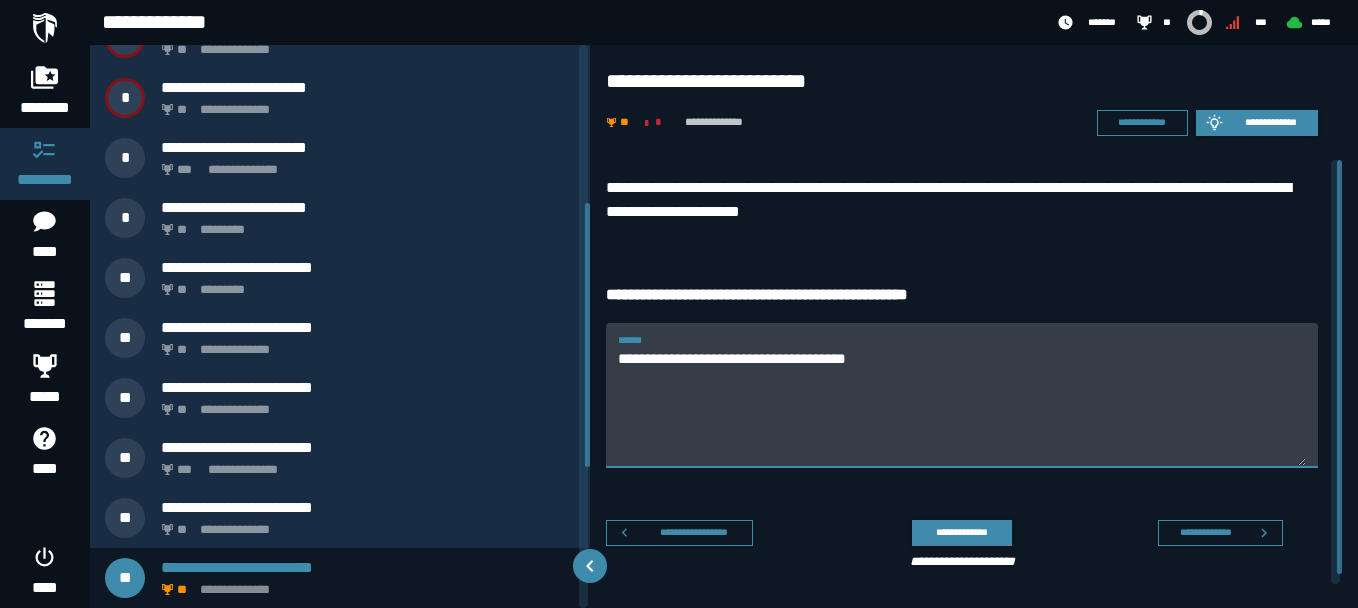 drag, startPoint x: 692, startPoint y: 358, endPoint x: 589, endPoint y: 354, distance: 103.077644 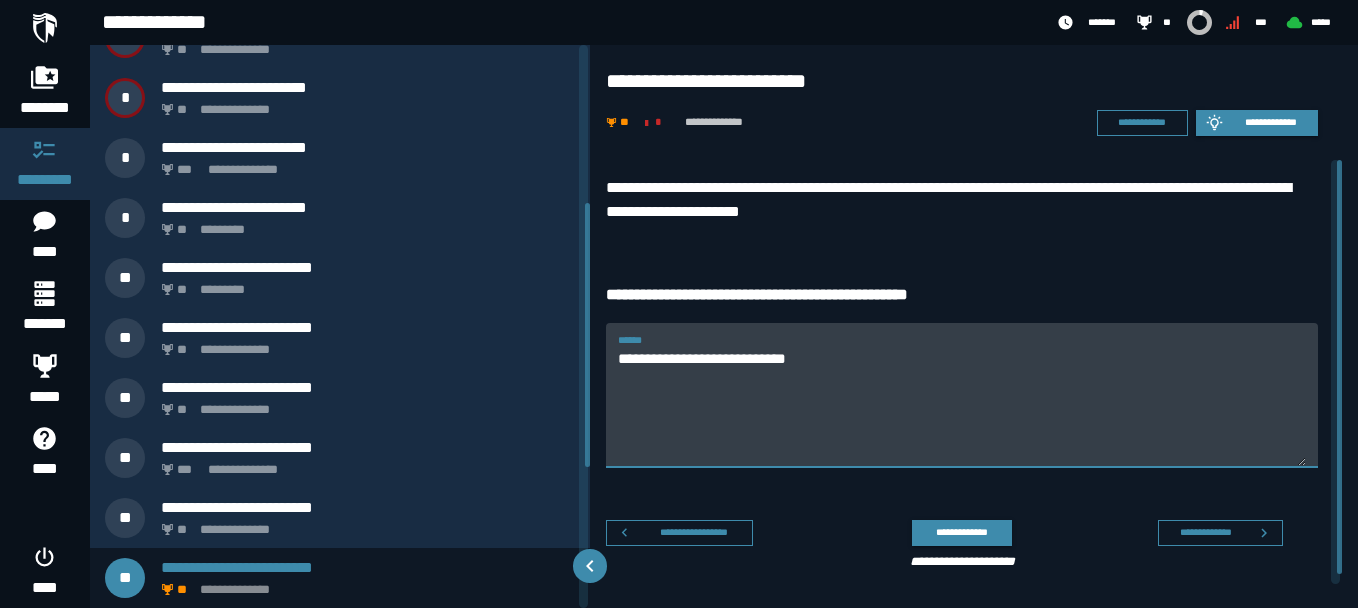drag, startPoint x: 676, startPoint y: 357, endPoint x: 747, endPoint y: 362, distance: 71.17584 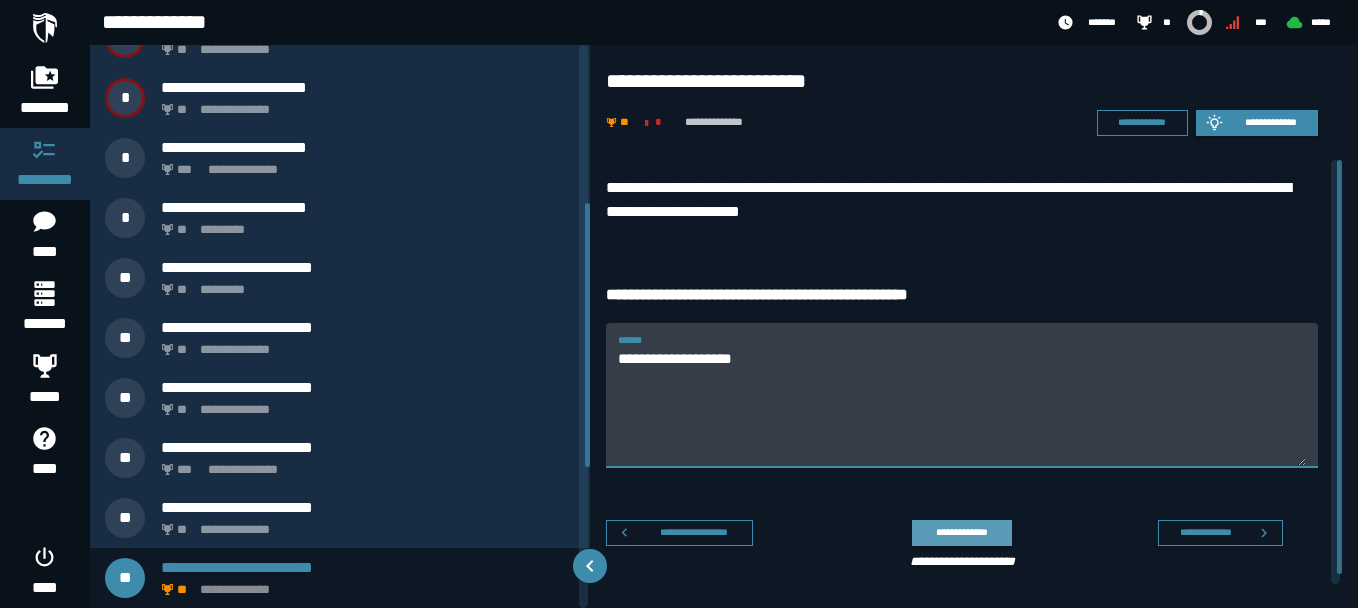 type on "**********" 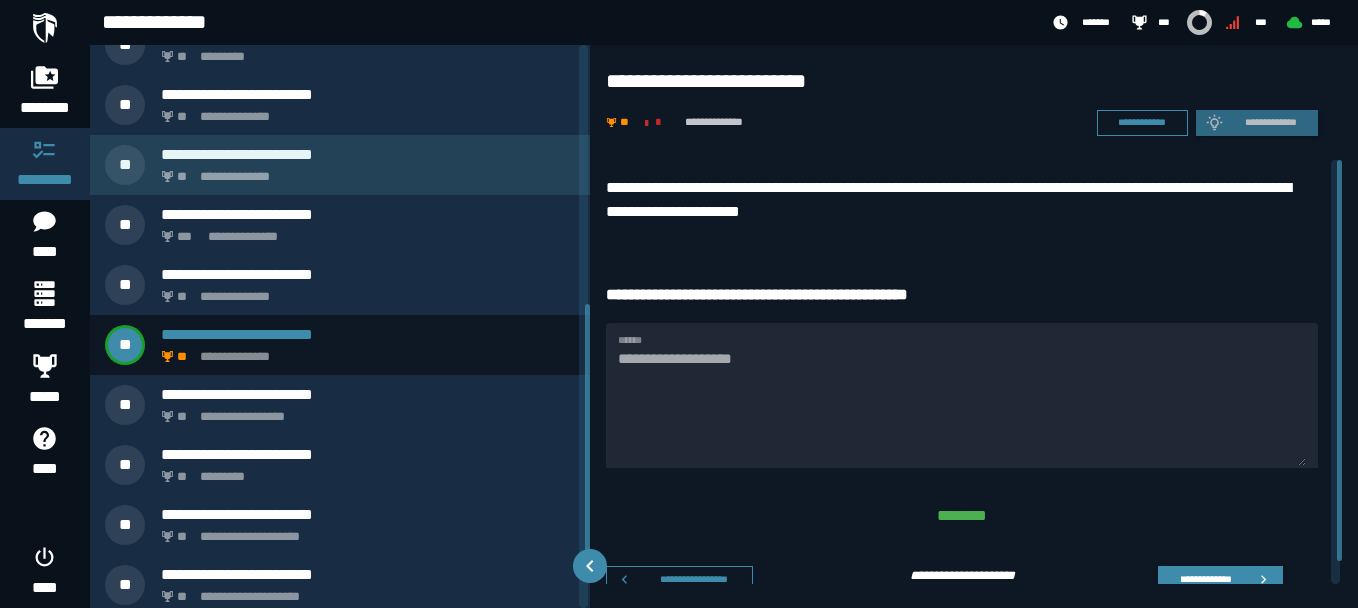 scroll, scrollTop: 637, scrollLeft: 0, axis: vertical 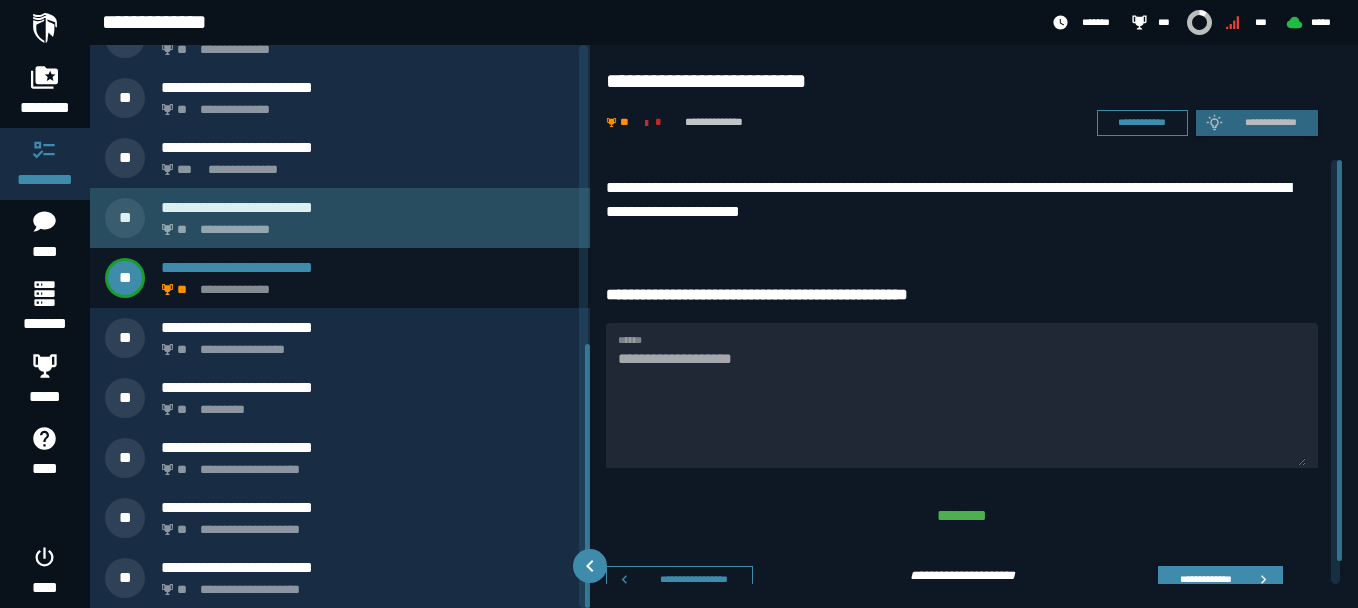 click on "**********" at bounding box center (364, 224) 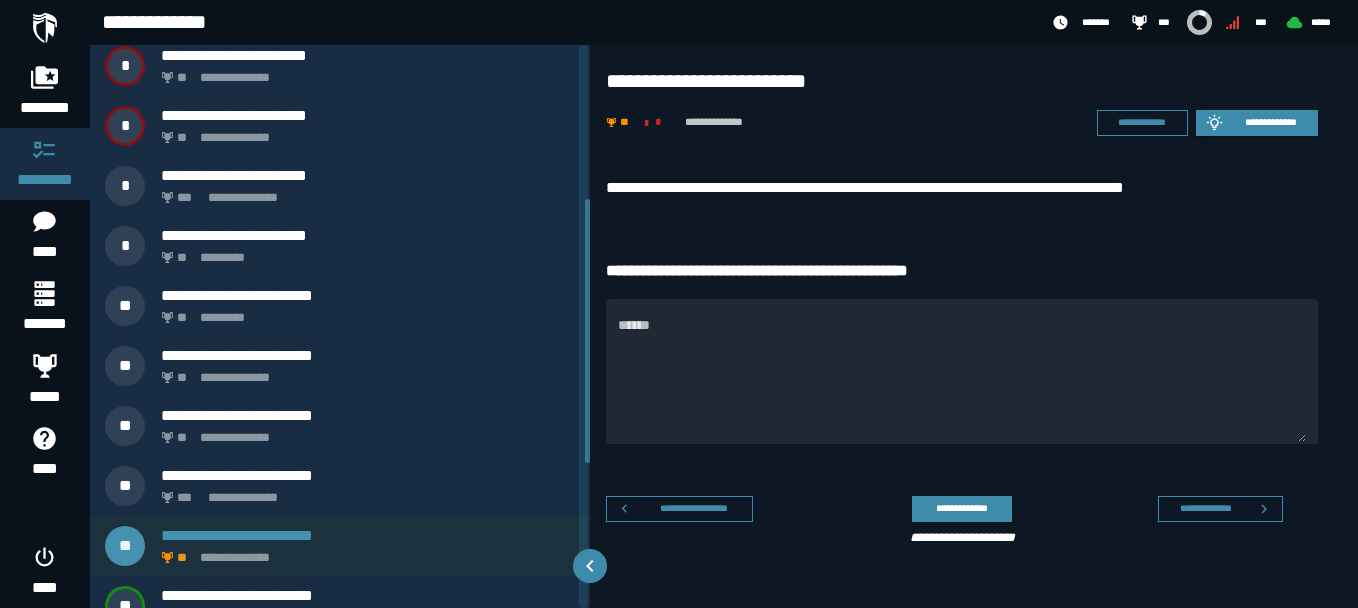scroll, scrollTop: 277, scrollLeft: 0, axis: vertical 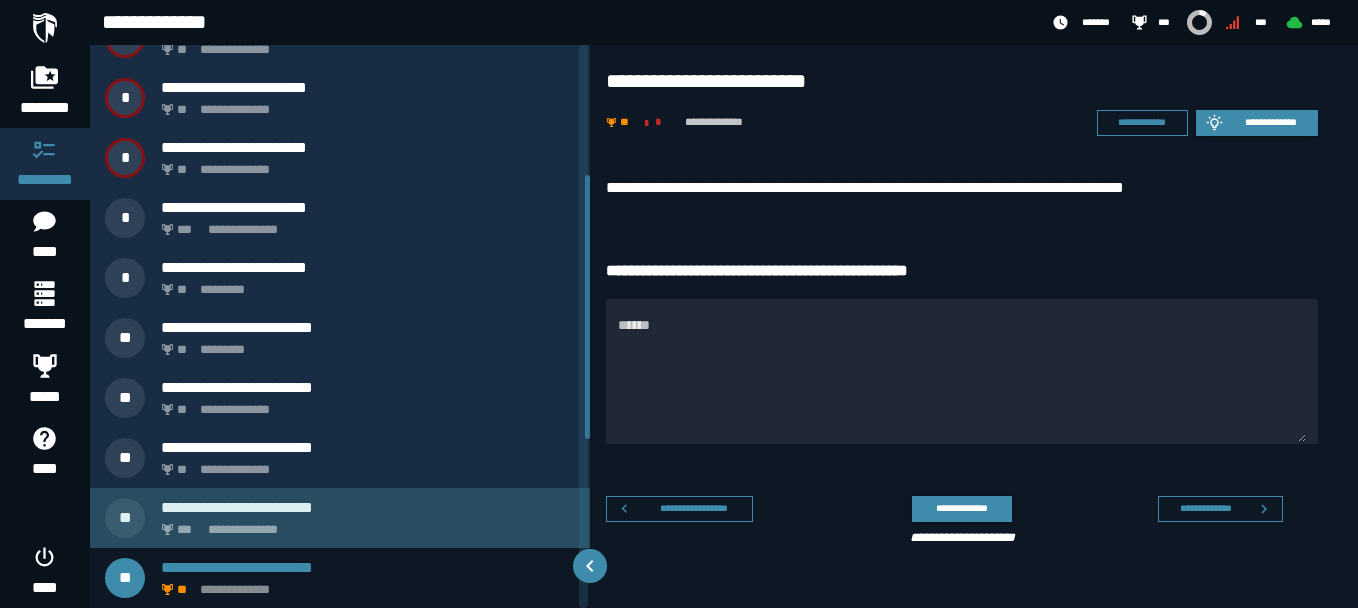 click on "**********" at bounding box center (368, 507) 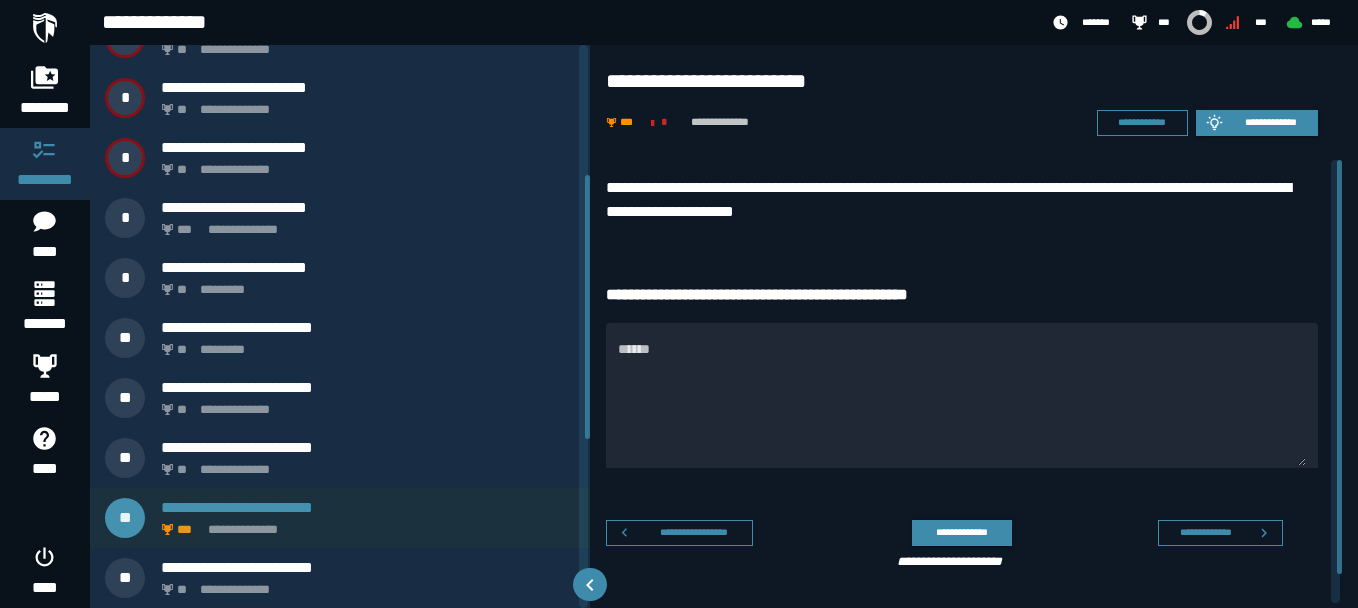 scroll, scrollTop: 217, scrollLeft: 0, axis: vertical 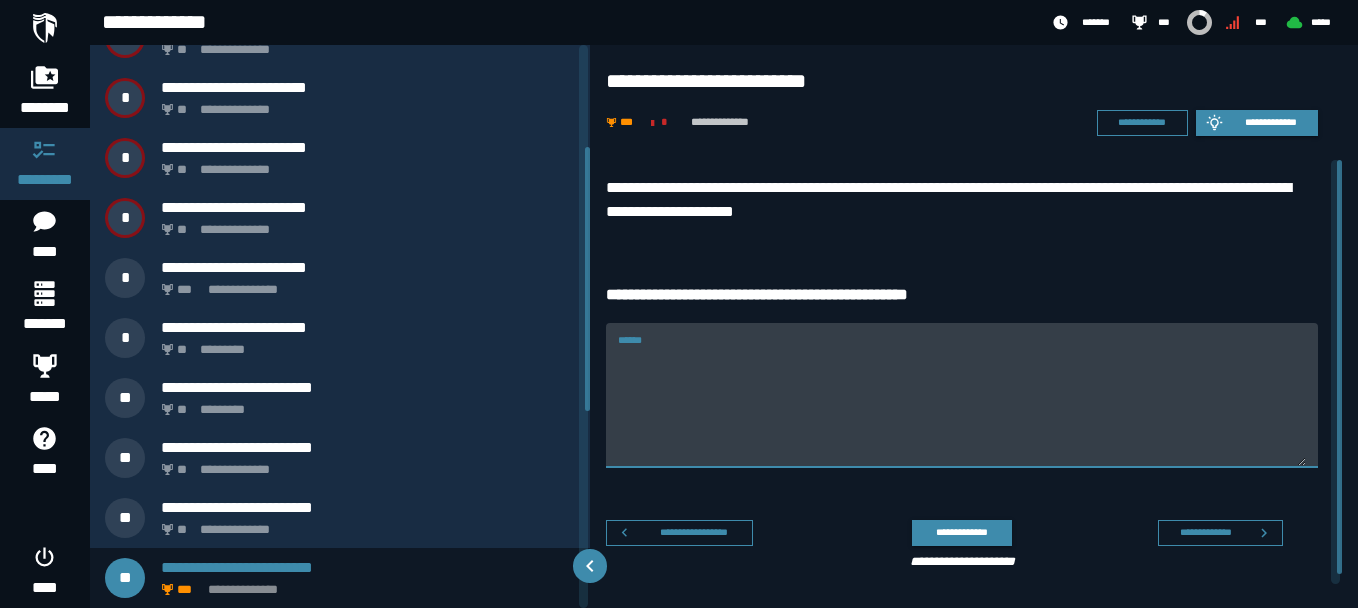 click on "******" at bounding box center [962, 407] 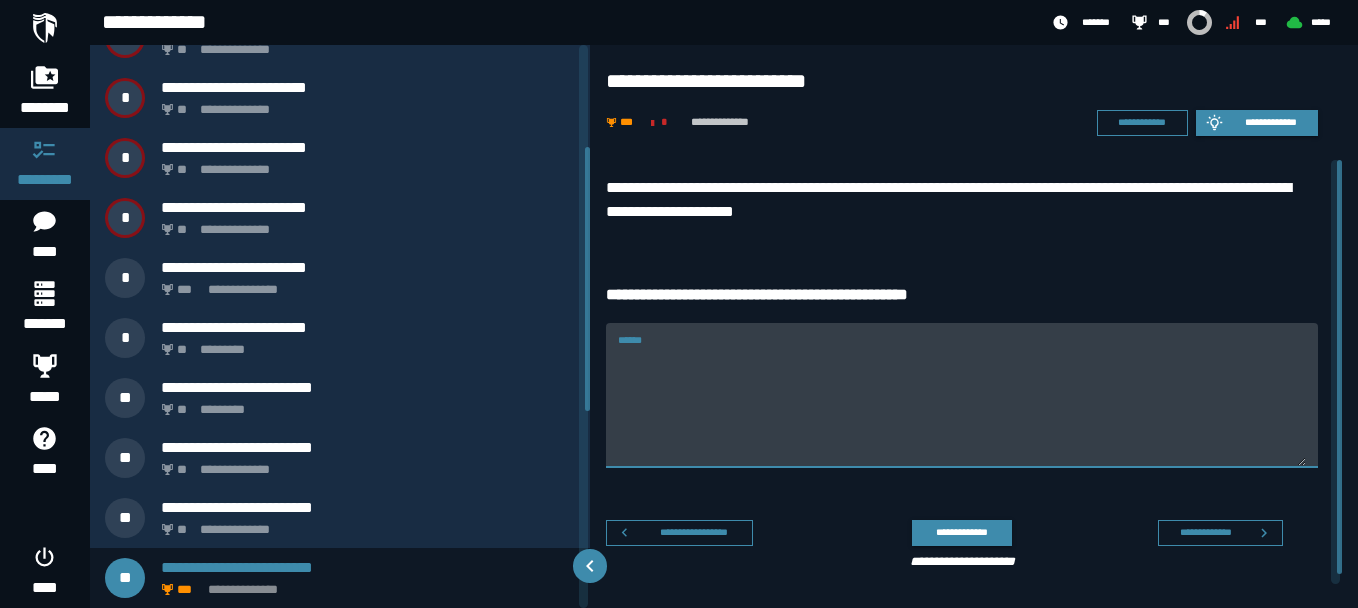 paste on "**********" 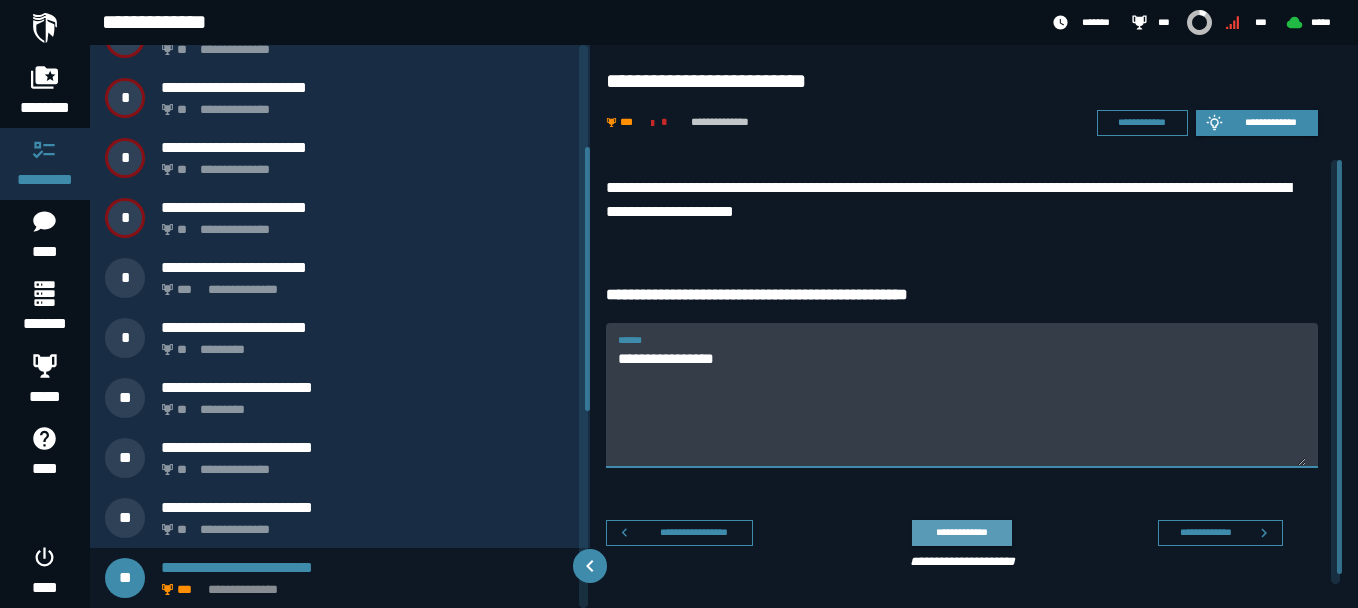 type on "**********" 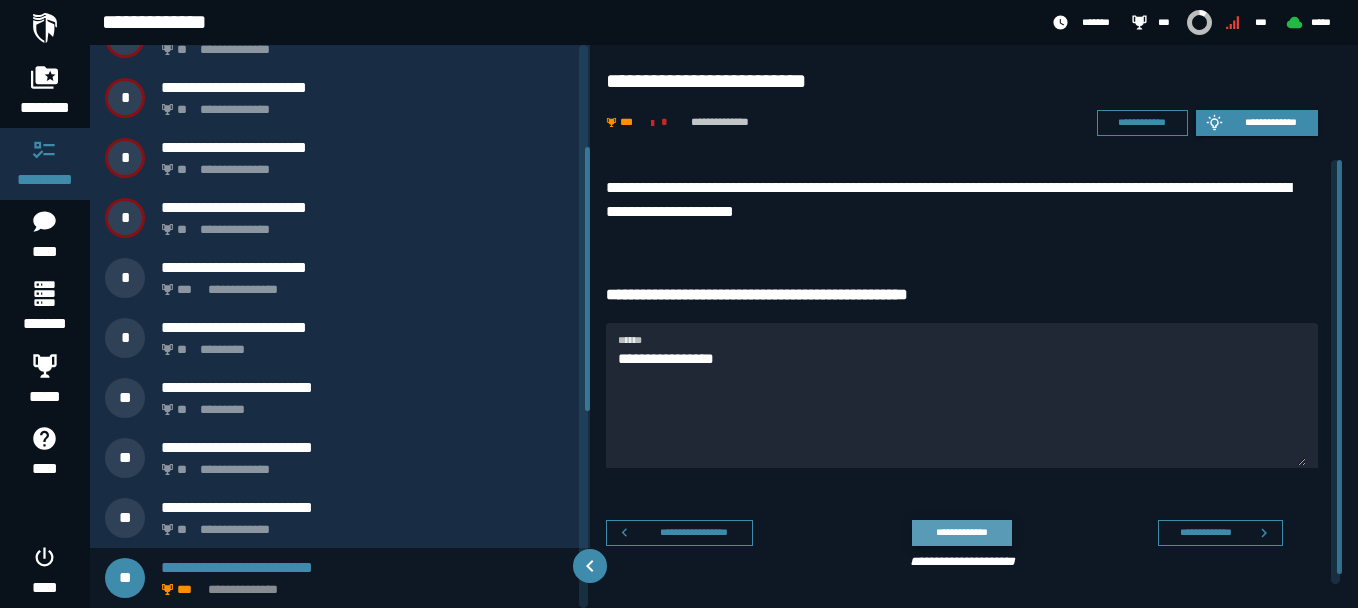 click on "**********" at bounding box center (961, 532) 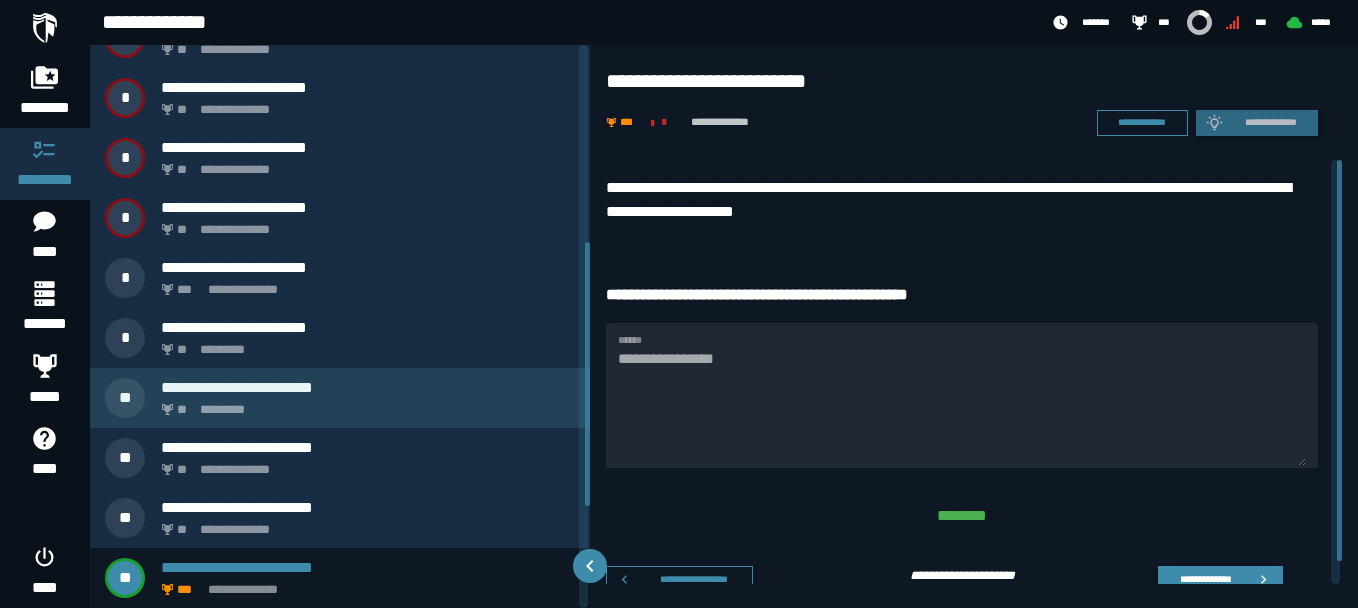 scroll, scrollTop: 545, scrollLeft: 0, axis: vertical 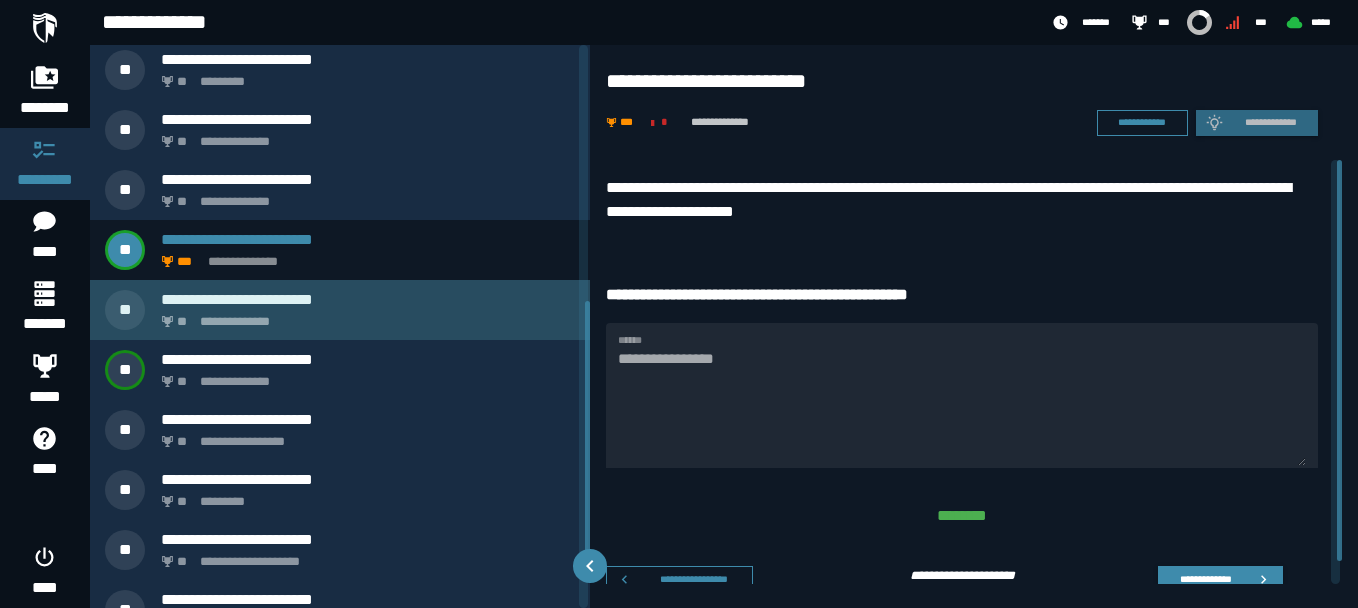 click on "**********" at bounding box center [364, 316] 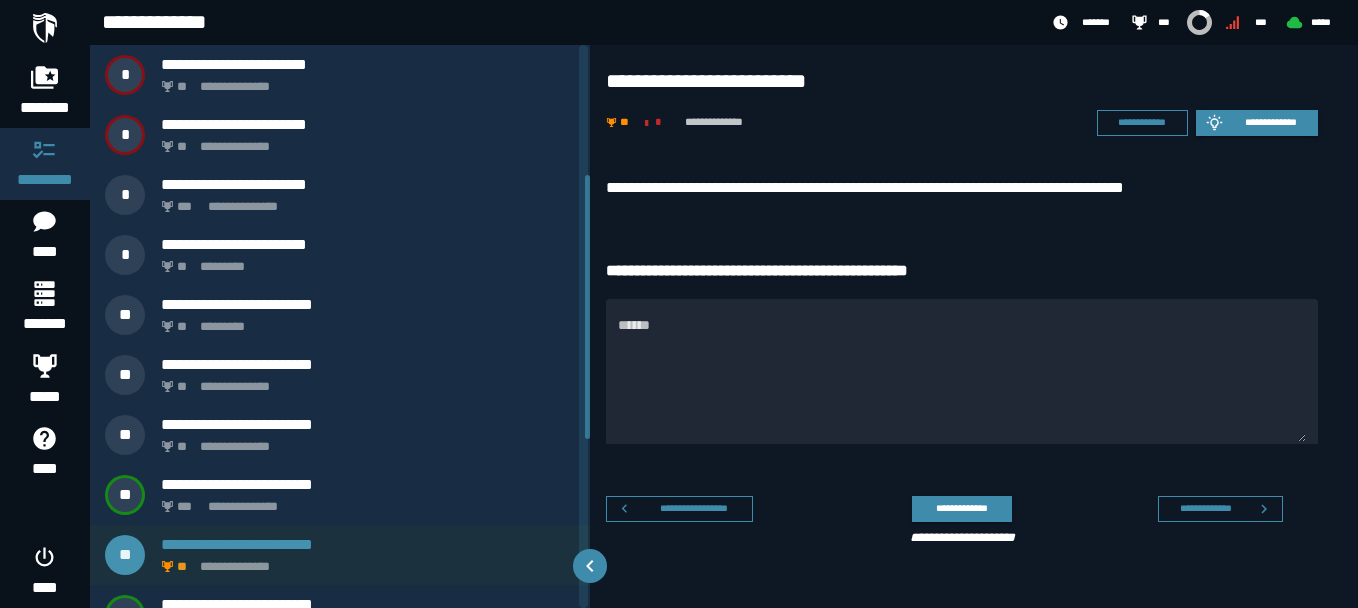 scroll, scrollTop: 277, scrollLeft: 0, axis: vertical 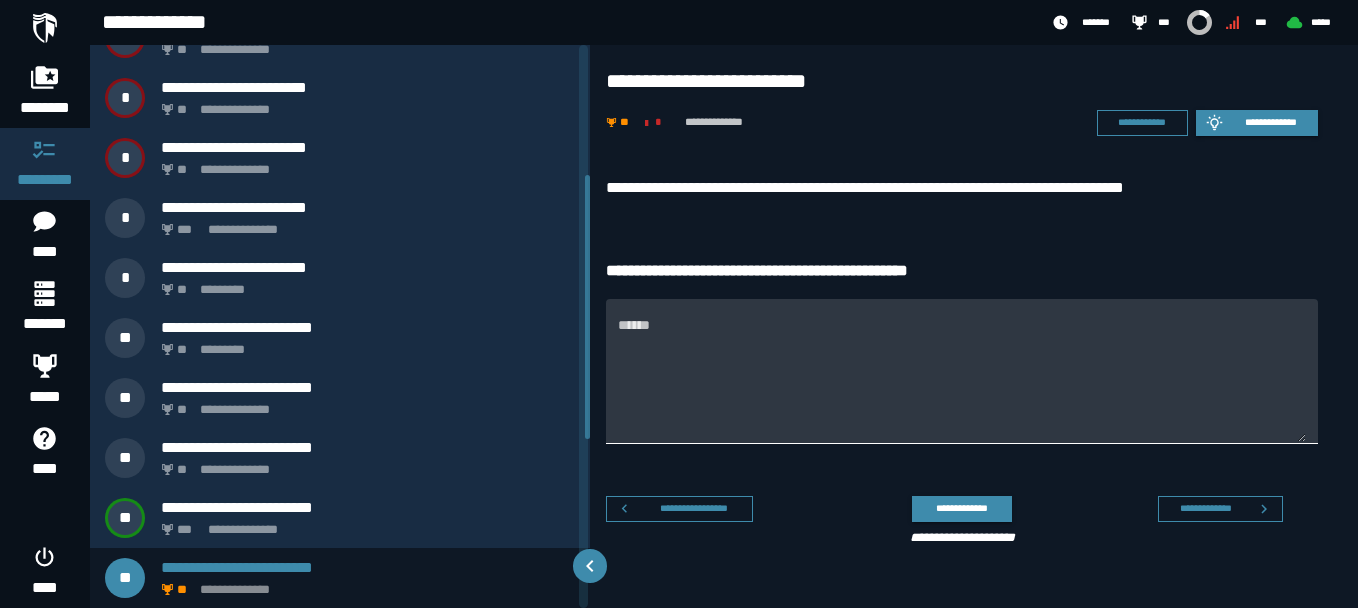 click on "******" at bounding box center (962, 371) 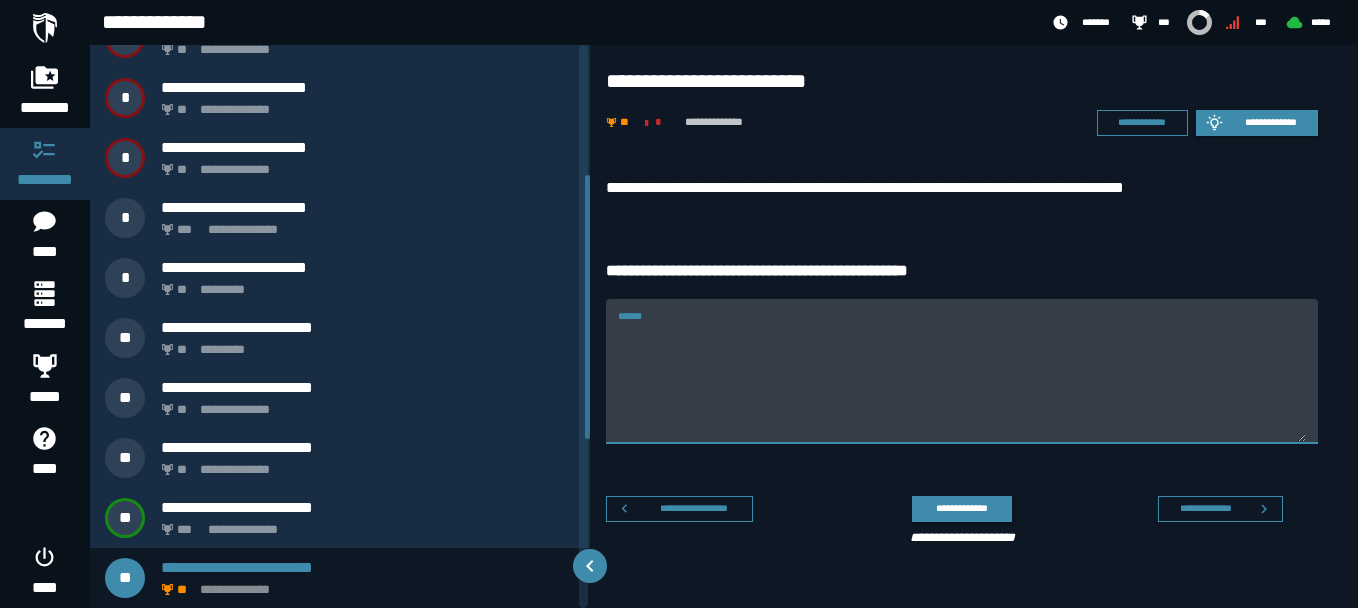 paste on "**********" 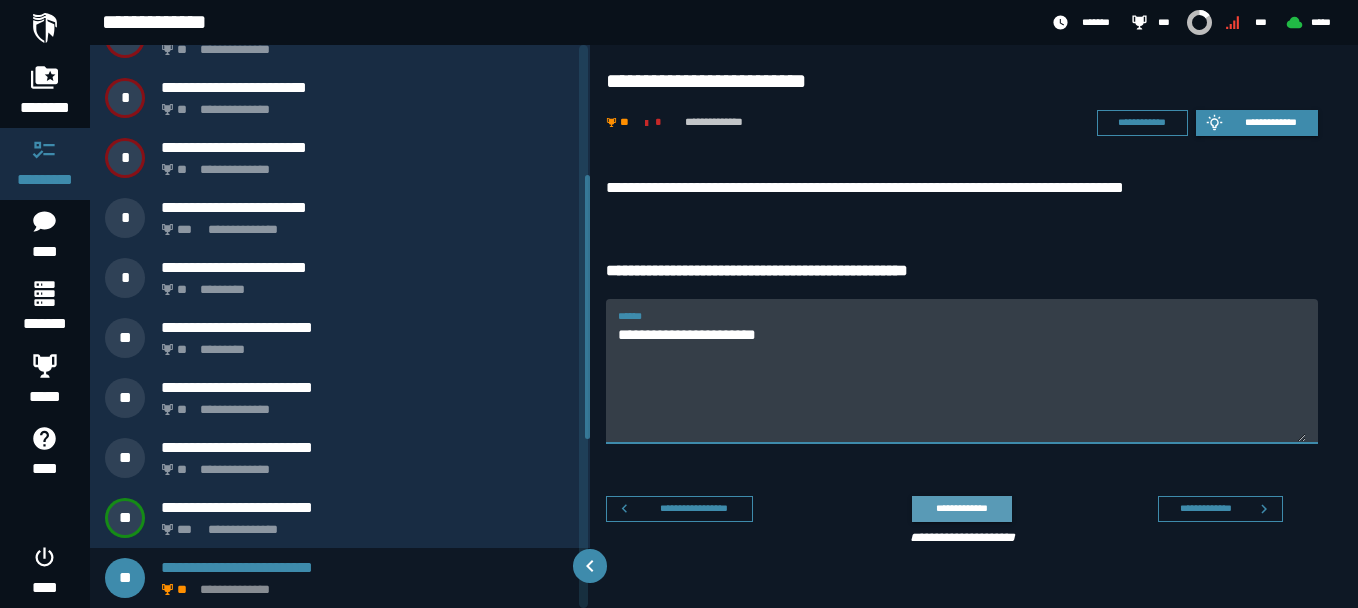 type on "**********" 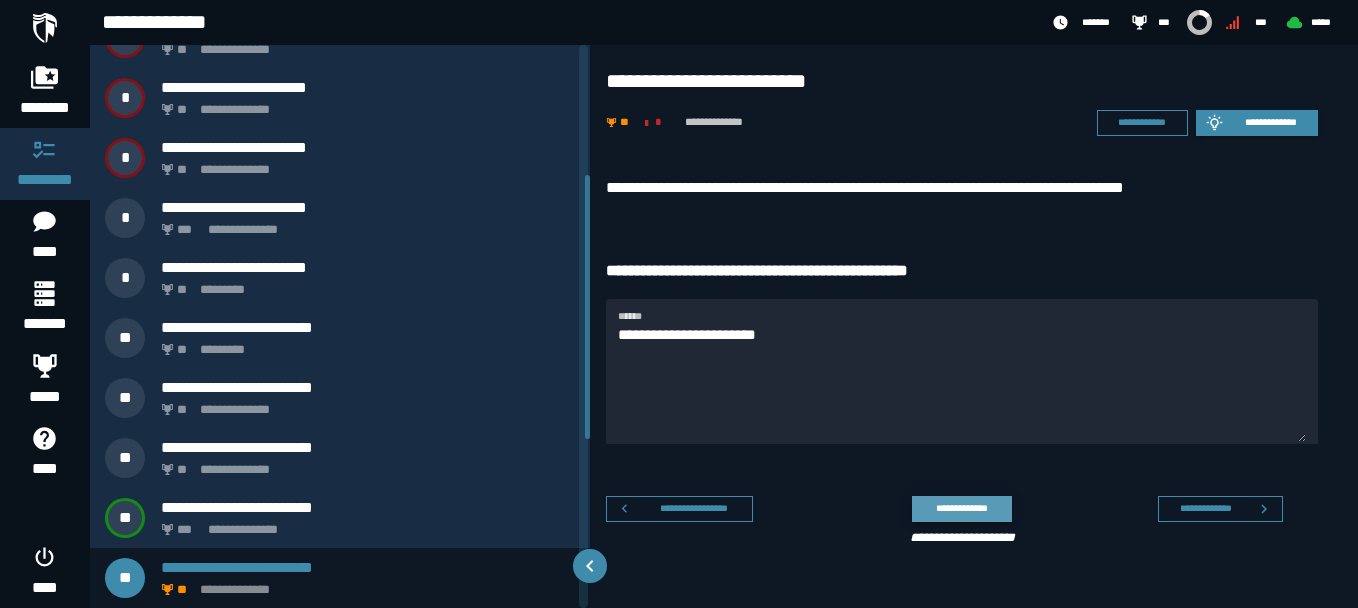 click on "**********" at bounding box center [961, 508] 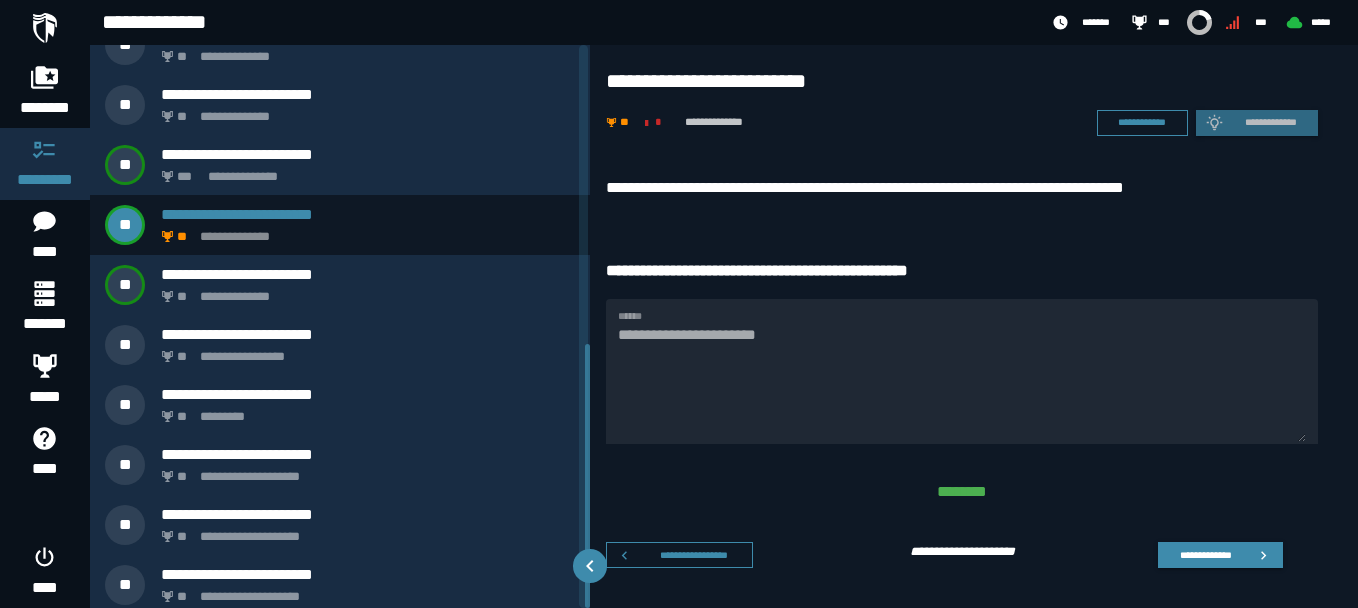scroll, scrollTop: 637, scrollLeft: 0, axis: vertical 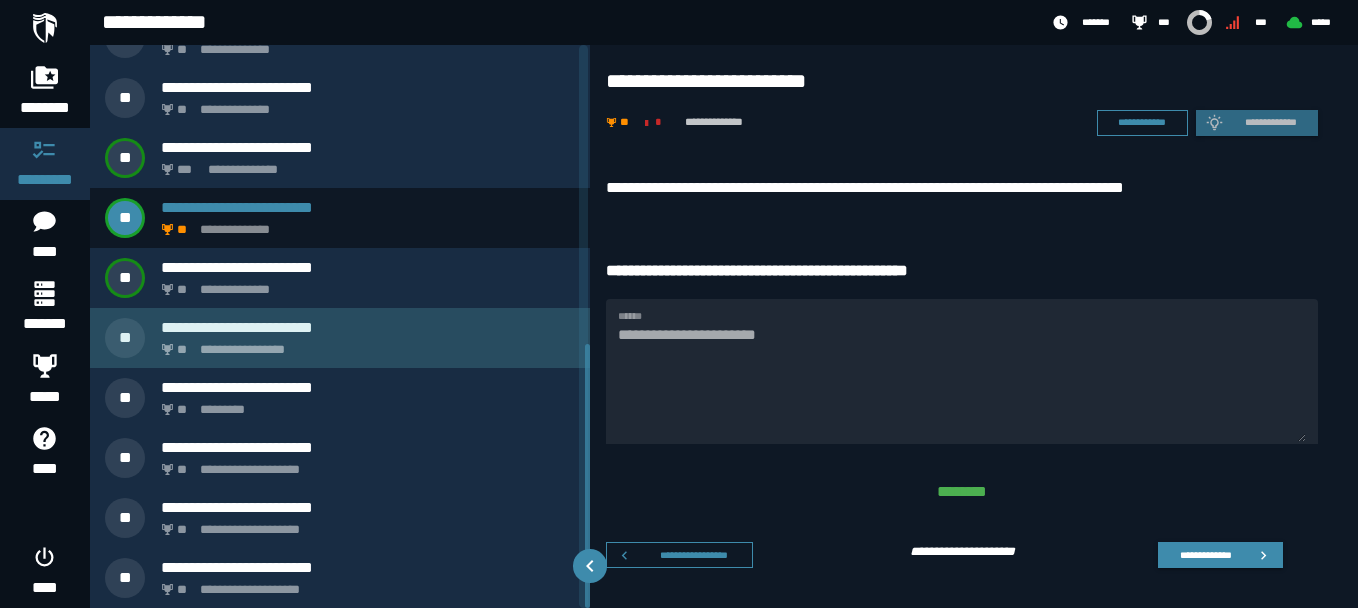 click on "**********" at bounding box center (364, 344) 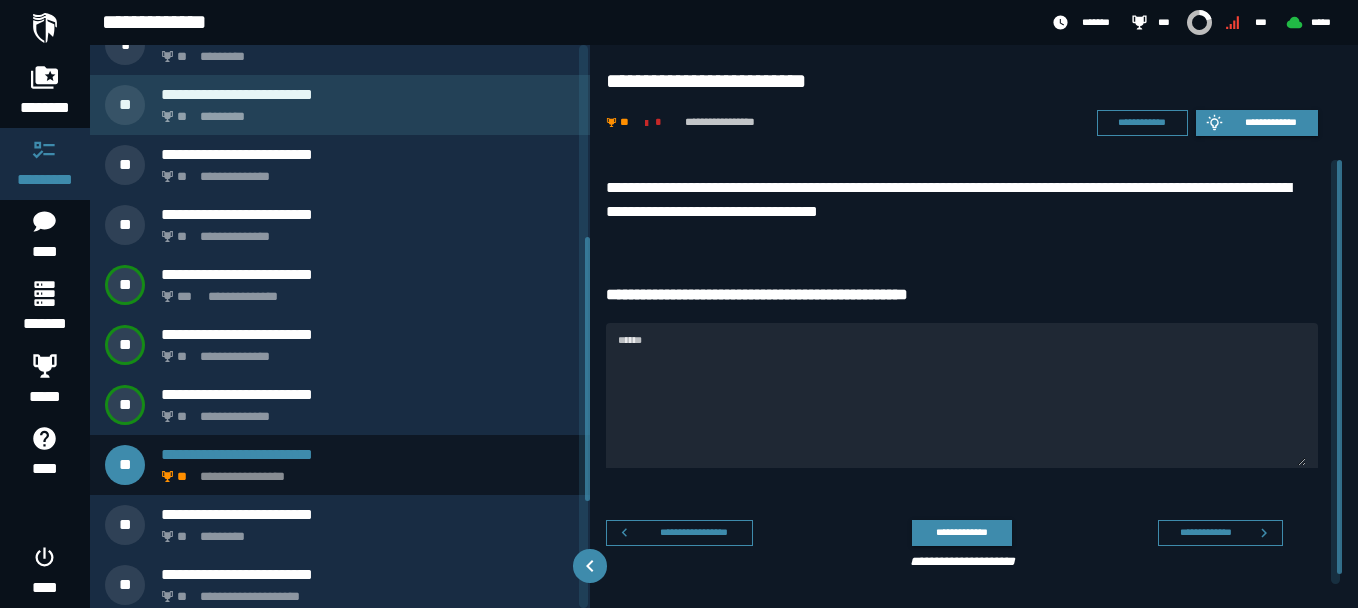 scroll, scrollTop: 397, scrollLeft: 0, axis: vertical 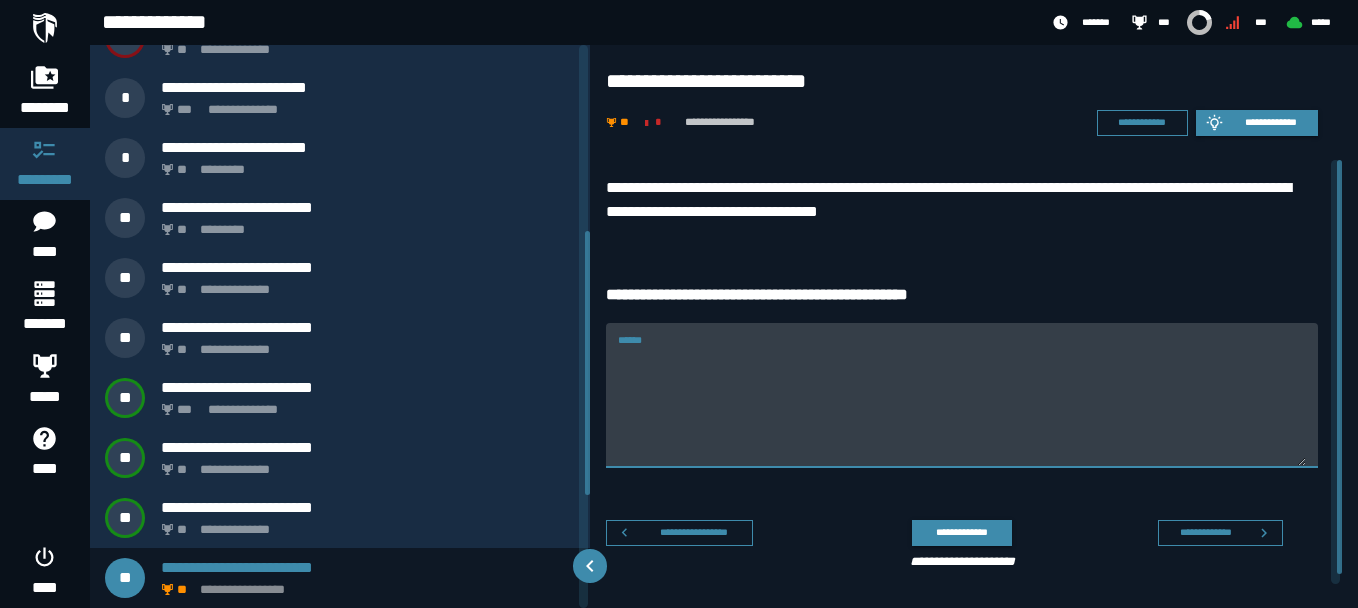 drag, startPoint x: 938, startPoint y: 364, endPoint x: 610, endPoint y: 352, distance: 328.21945 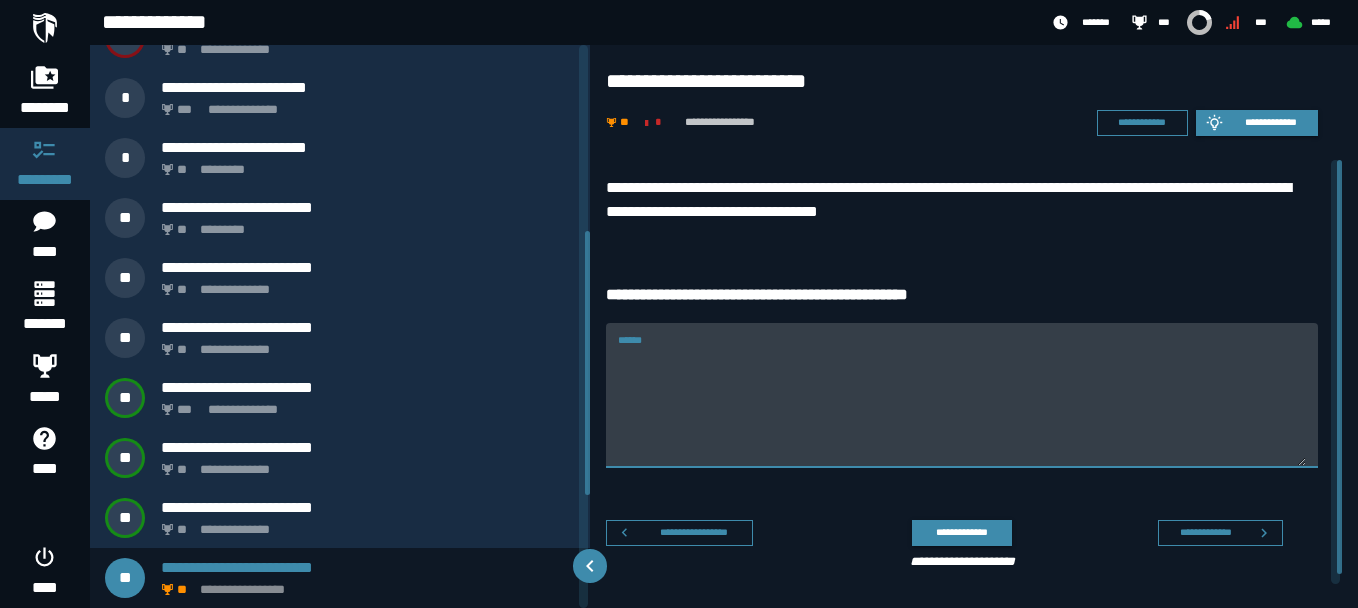 type 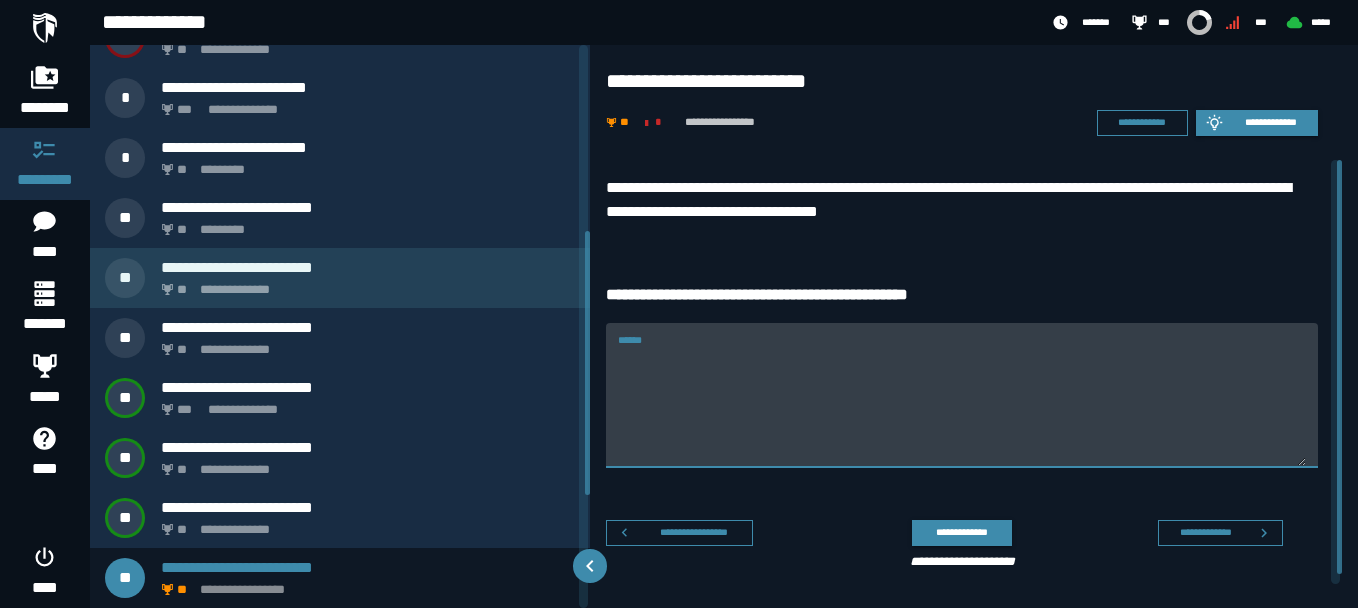 scroll, scrollTop: 637, scrollLeft: 0, axis: vertical 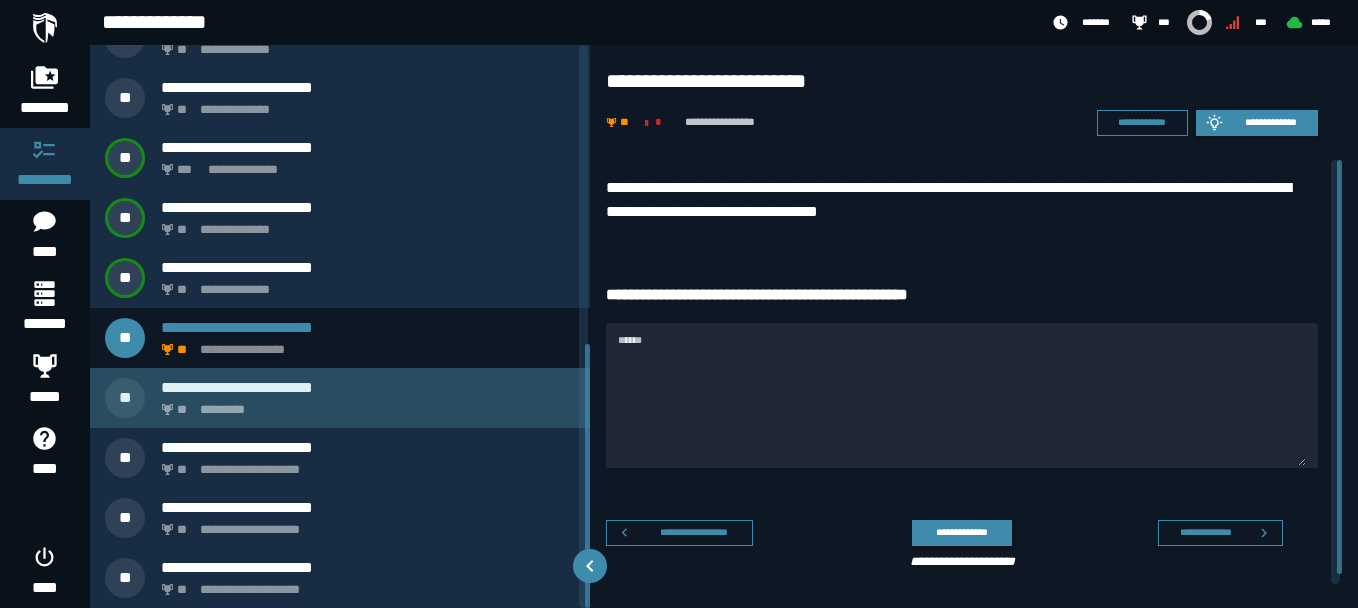 click on "**********" at bounding box center [340, 398] 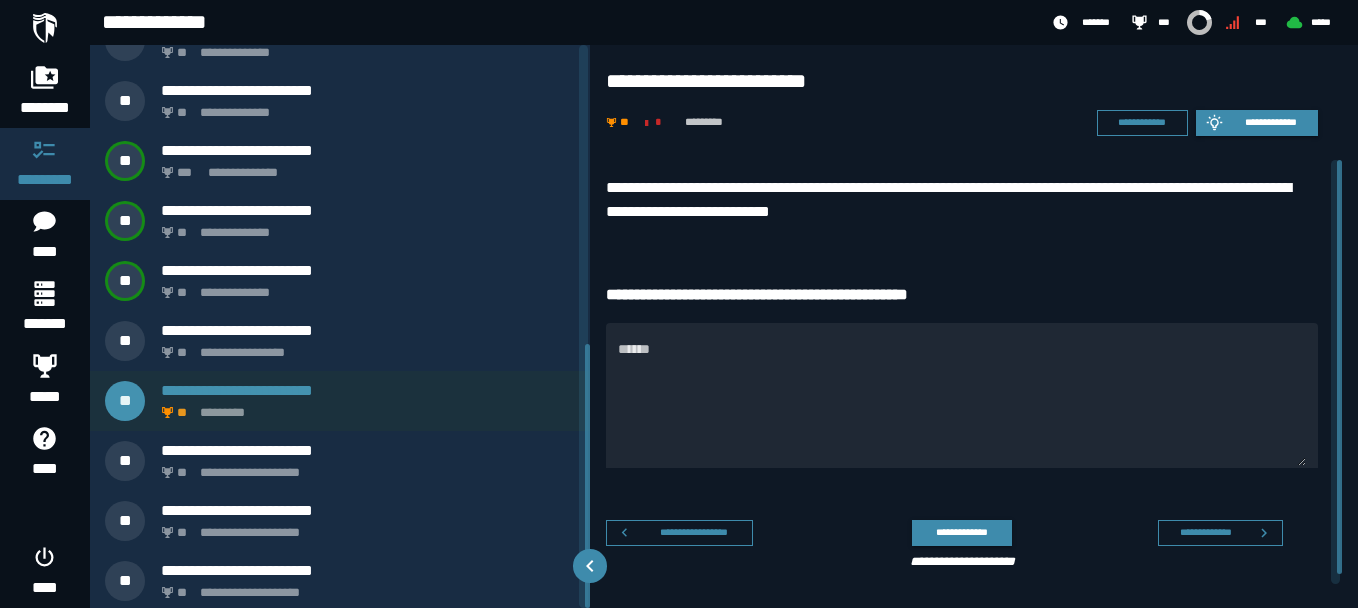 scroll, scrollTop: 637, scrollLeft: 0, axis: vertical 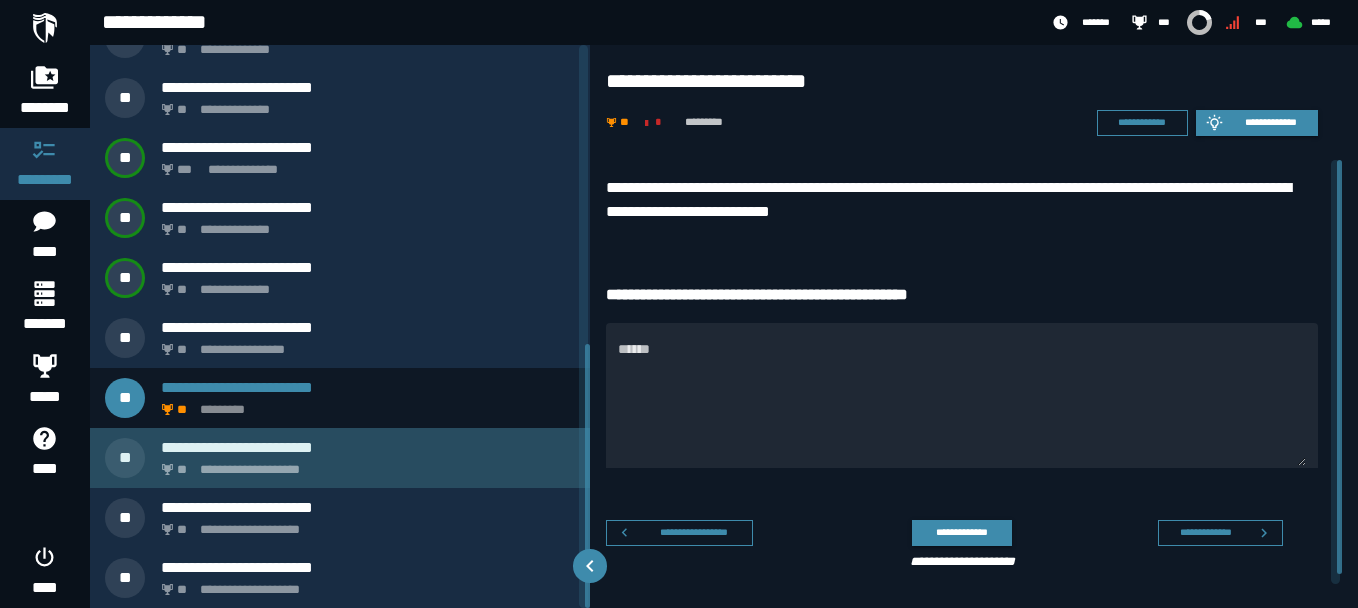 click on "**********" at bounding box center [364, 464] 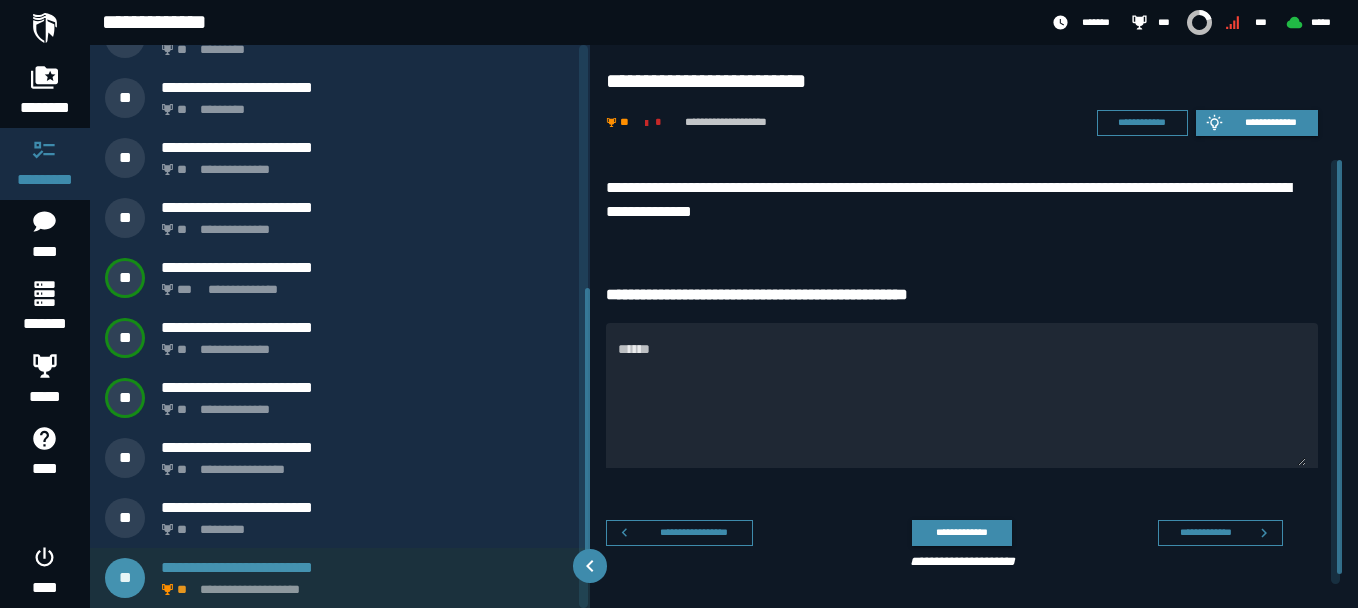 scroll, scrollTop: 637, scrollLeft: 0, axis: vertical 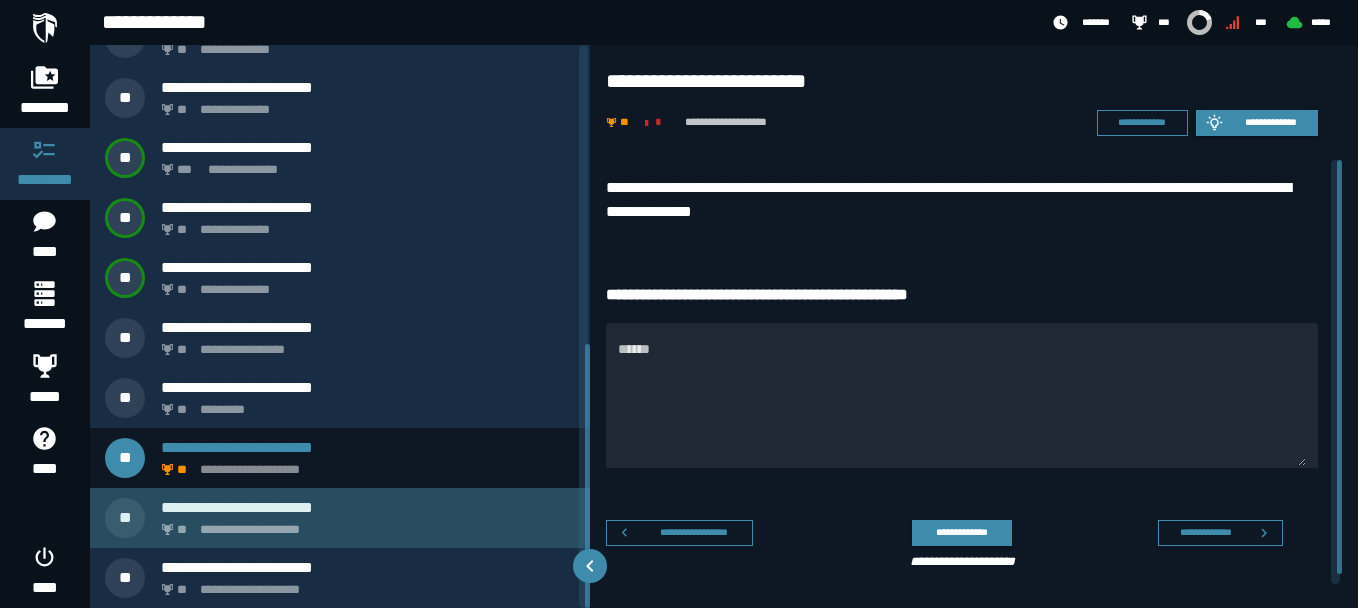 click on "**********" at bounding box center [364, 524] 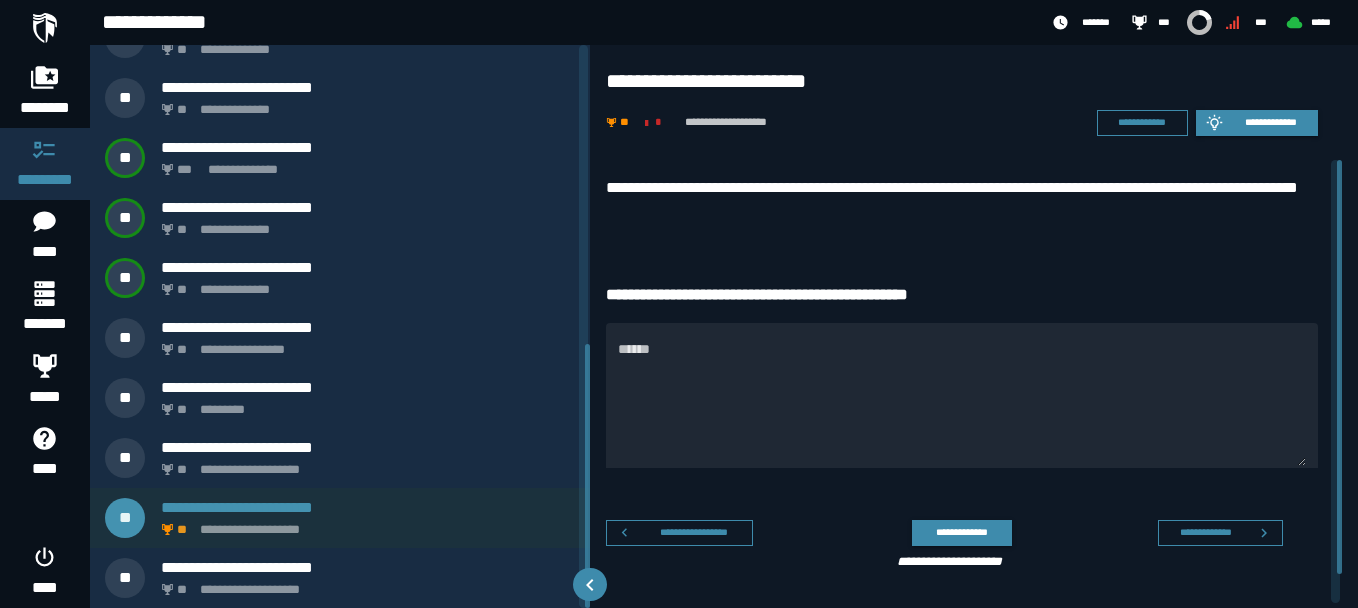 scroll, scrollTop: 577, scrollLeft: 0, axis: vertical 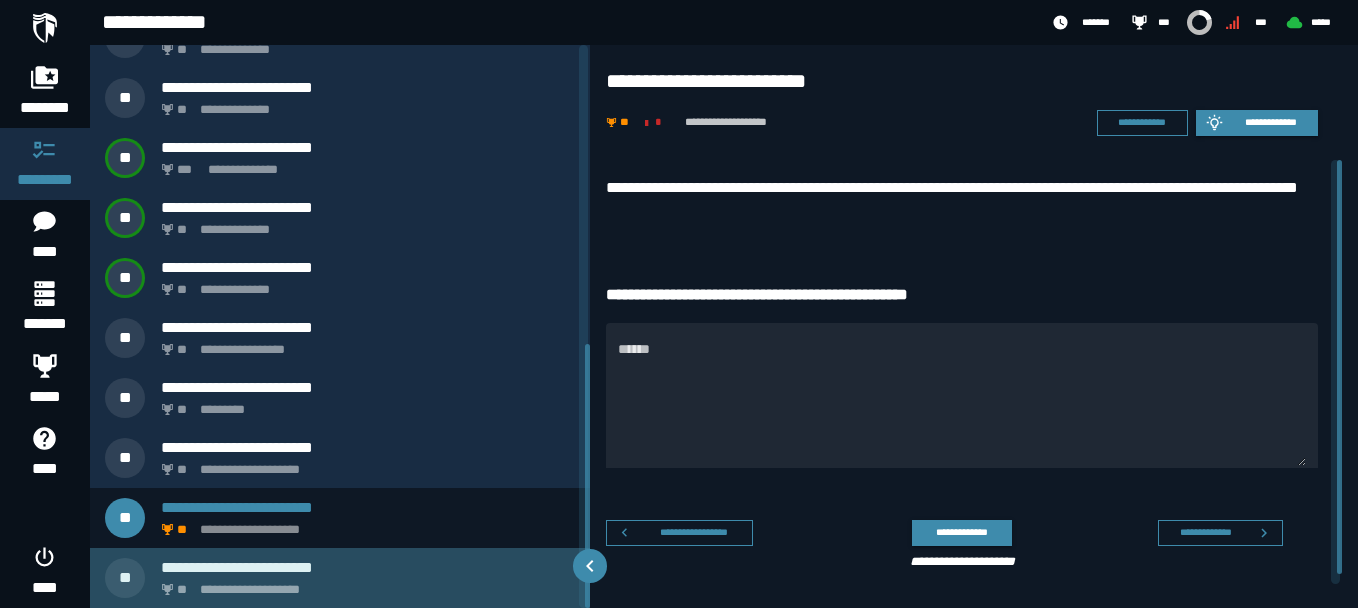click on "**********" at bounding box center [364, 584] 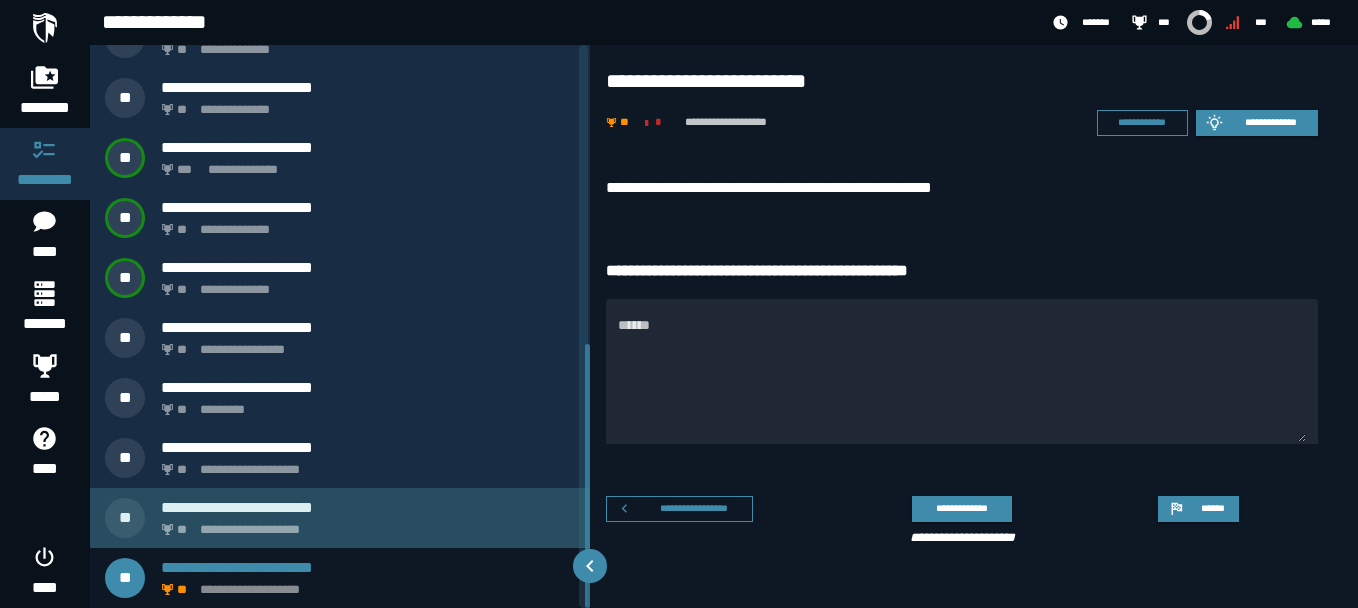 click on "**********" at bounding box center (364, 524) 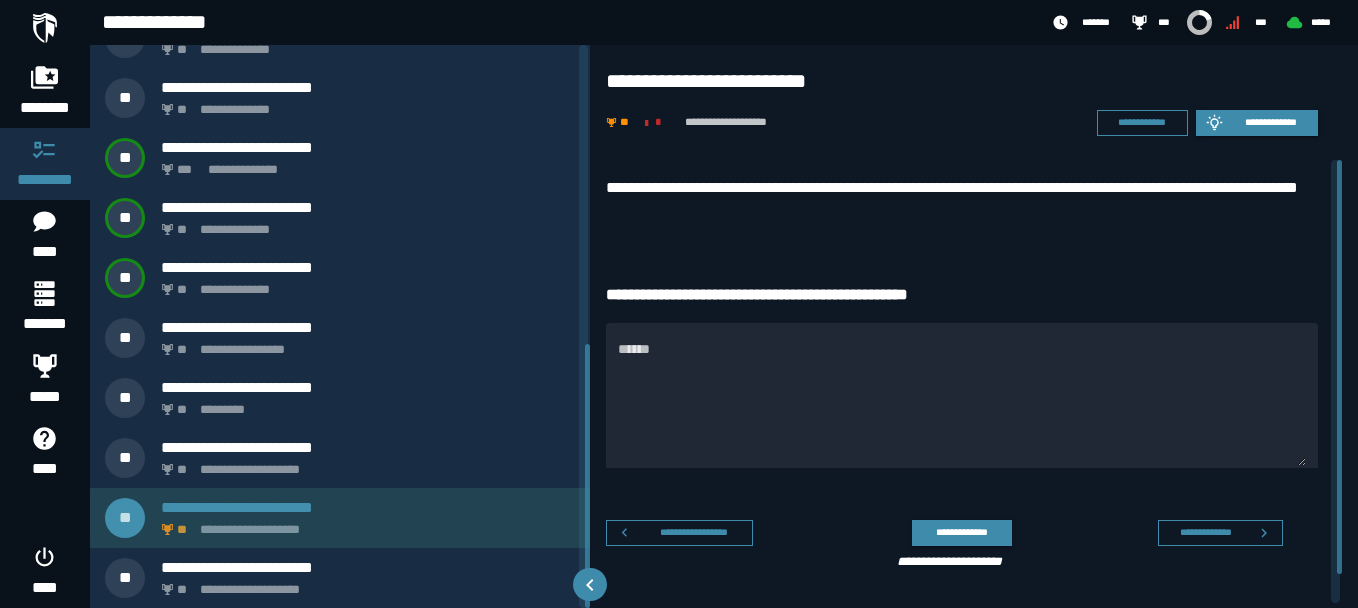 scroll, scrollTop: 577, scrollLeft: 0, axis: vertical 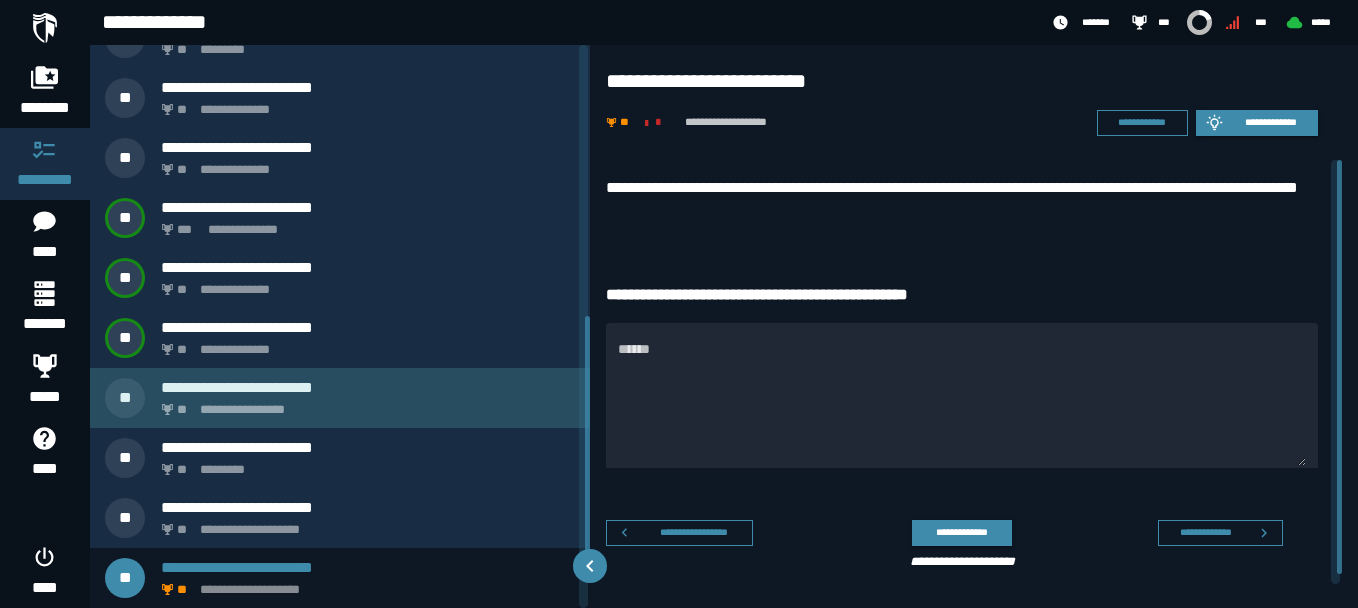 click on "**********" 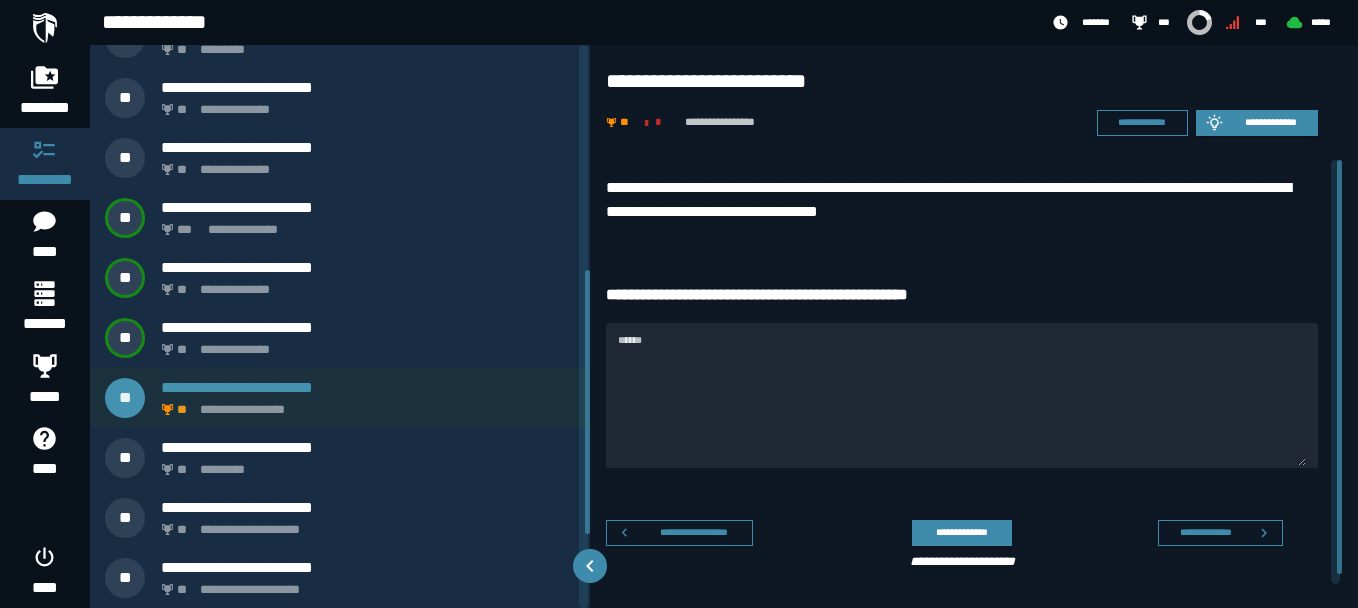 scroll, scrollTop: 397, scrollLeft: 0, axis: vertical 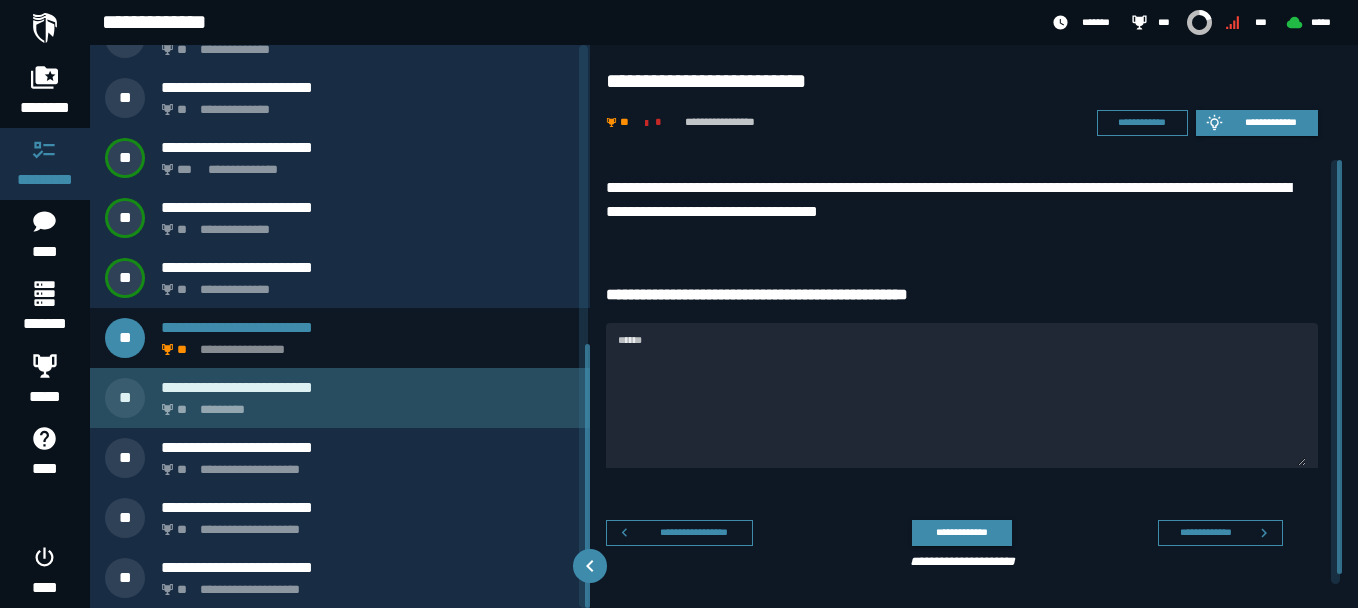 click on "** *********" at bounding box center [364, 404] 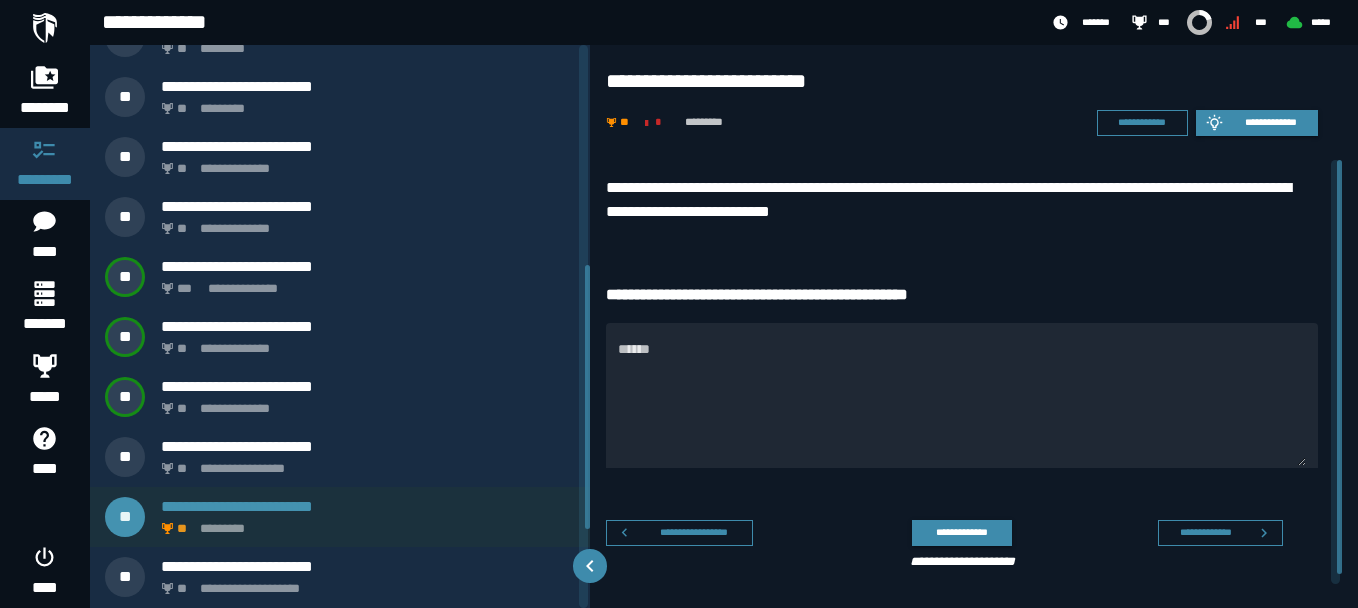 scroll, scrollTop: 457, scrollLeft: 0, axis: vertical 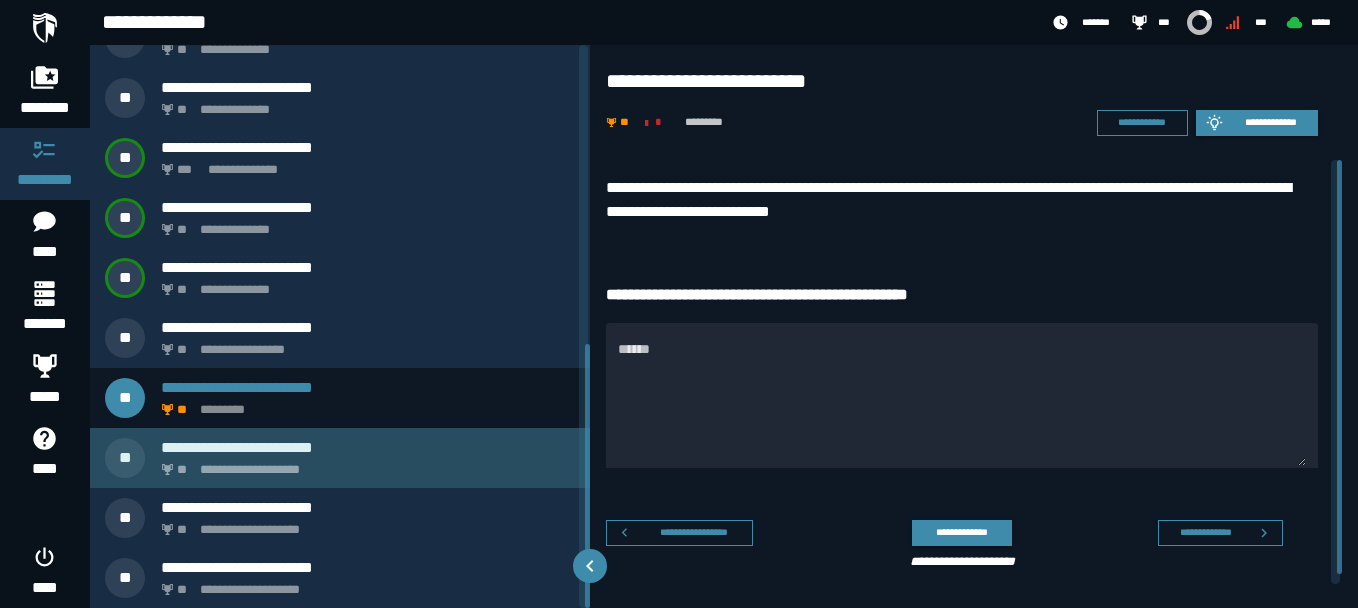 click on "**********" at bounding box center [340, 458] 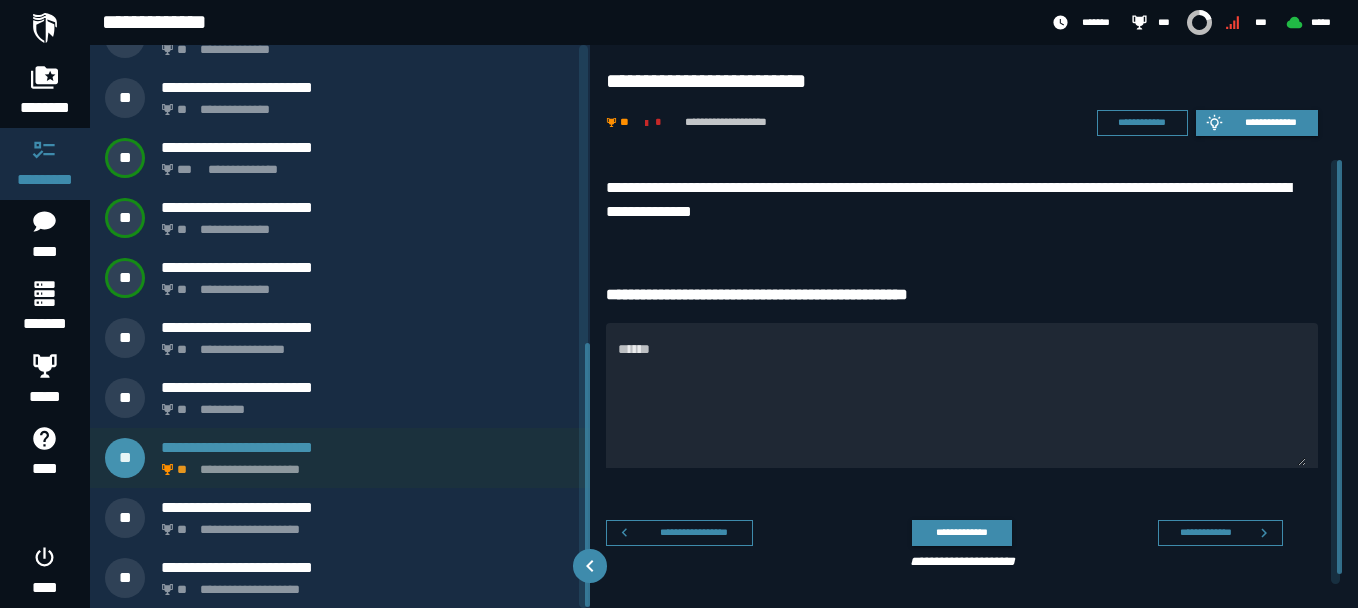 scroll, scrollTop: 517, scrollLeft: 0, axis: vertical 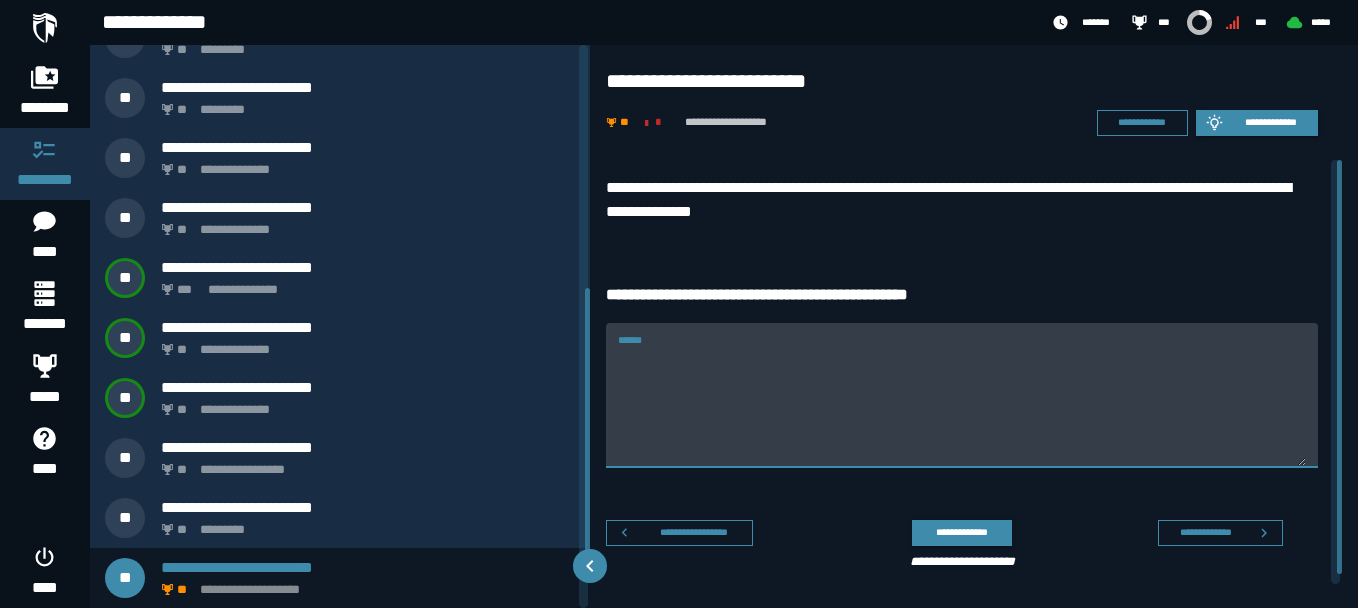 click on "******" at bounding box center (962, 407) 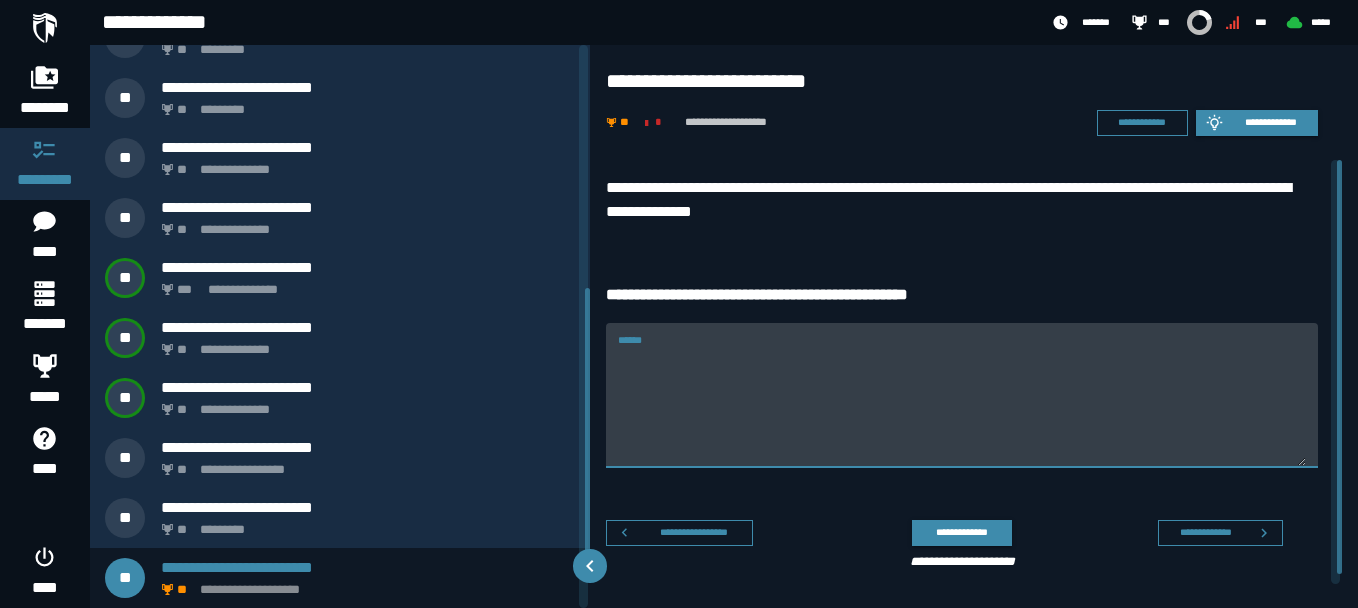 type on "*" 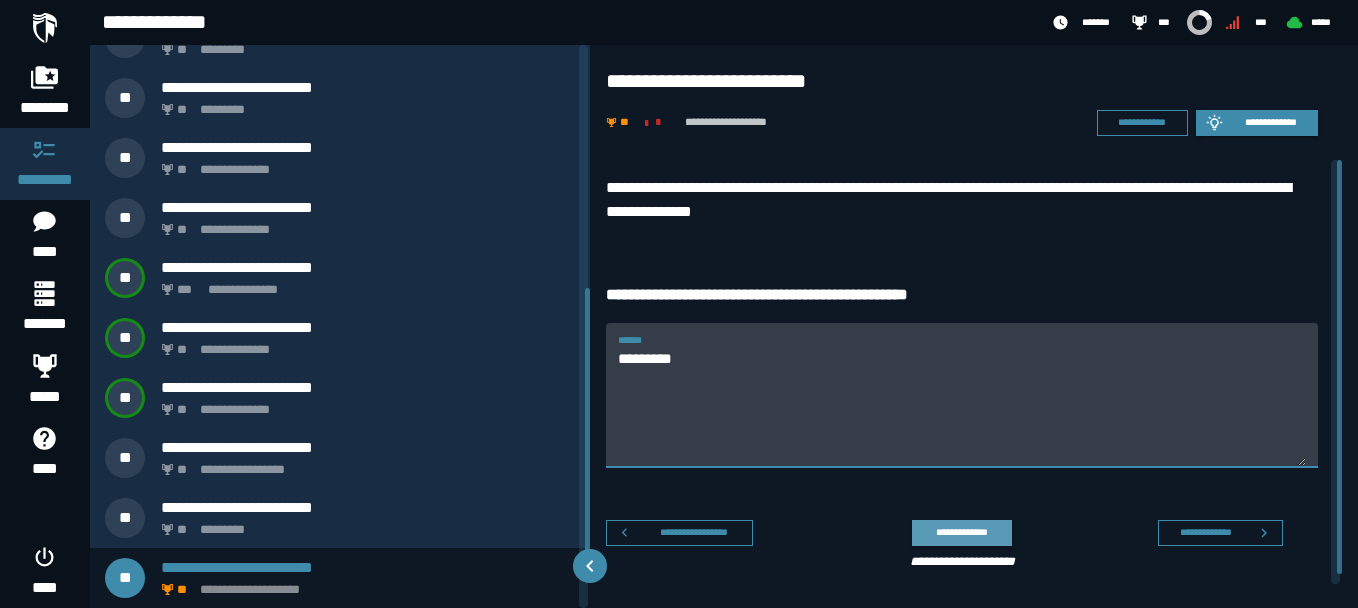 type on "*********" 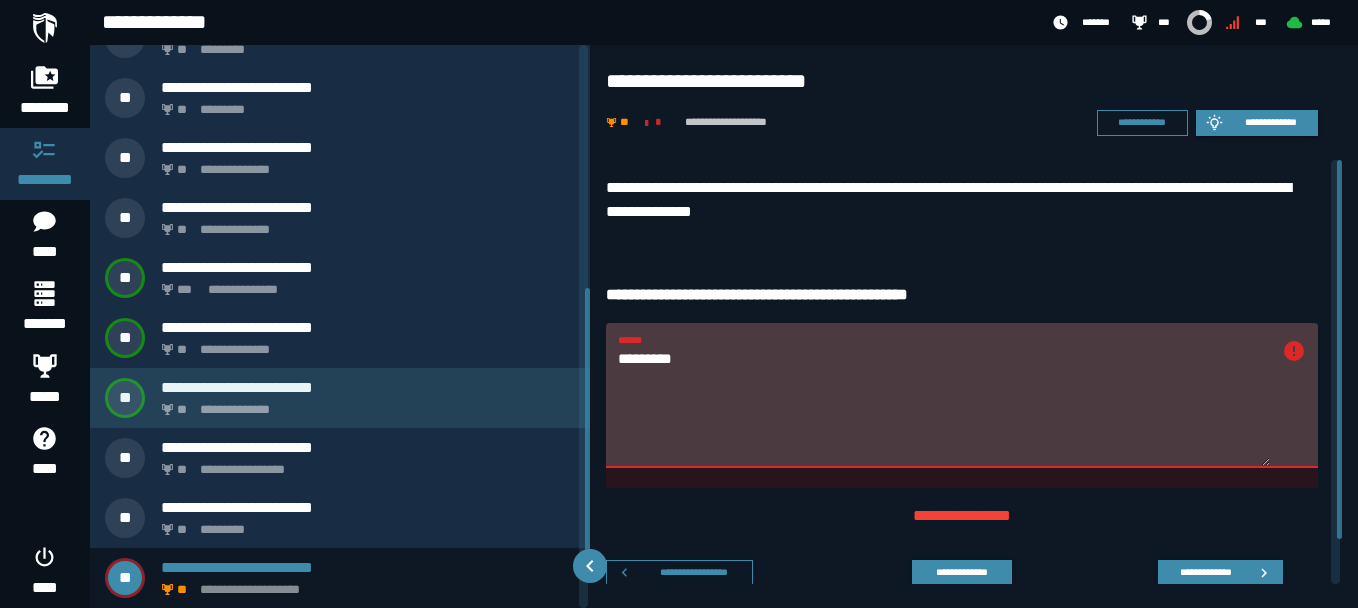 scroll, scrollTop: 637, scrollLeft: 0, axis: vertical 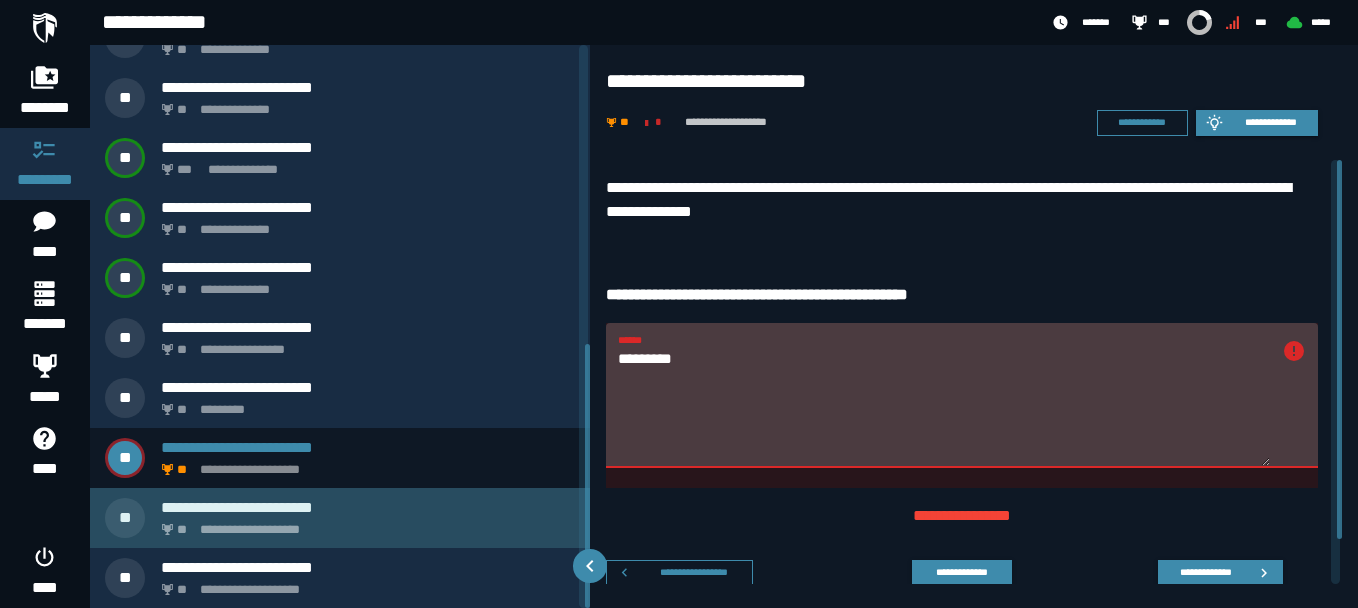 click on "**********" at bounding box center (368, 507) 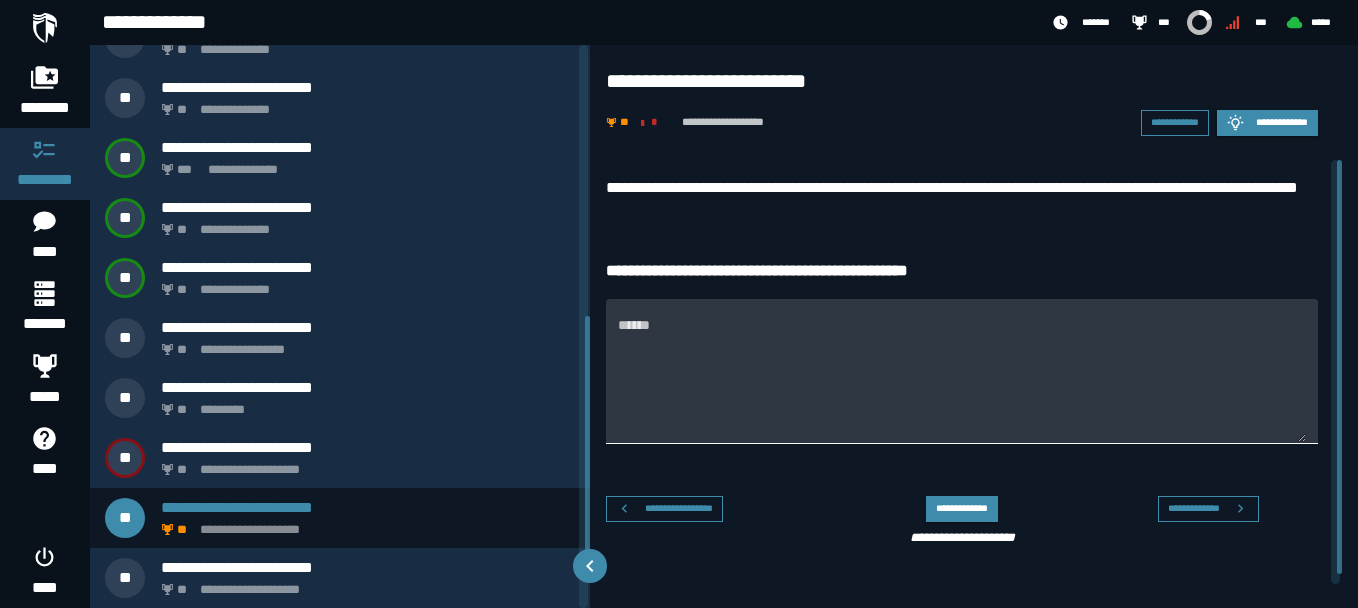 scroll, scrollTop: 577, scrollLeft: 0, axis: vertical 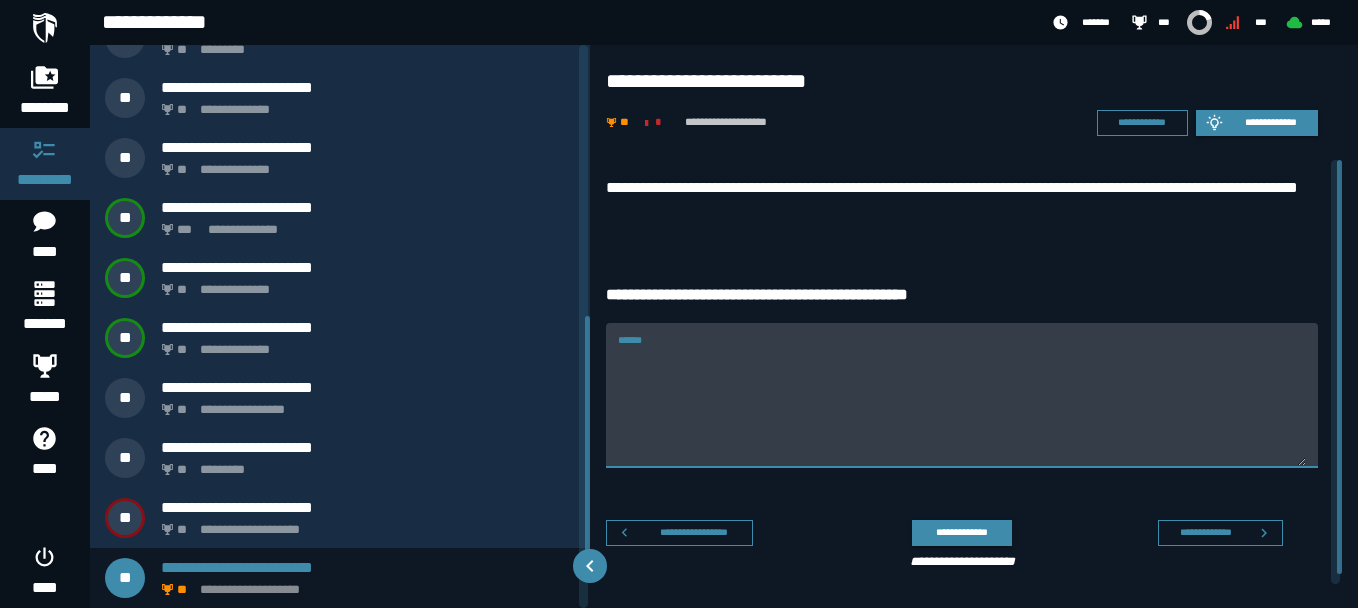 click on "******" at bounding box center (962, 407) 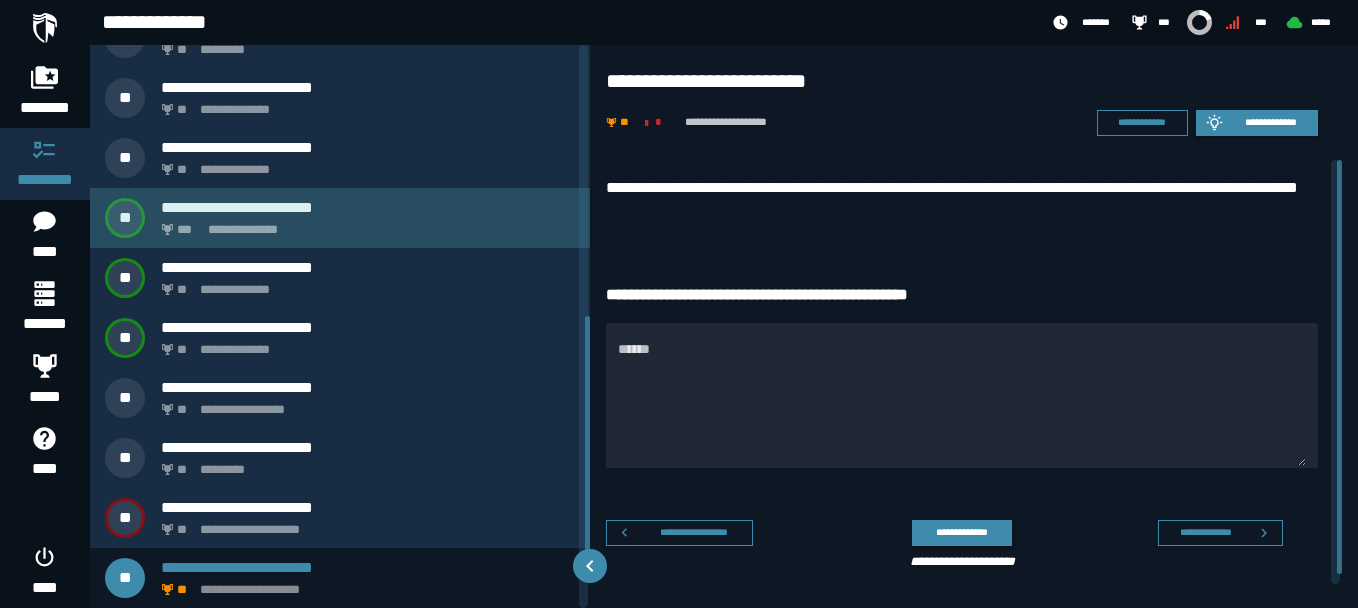 click on "**********" at bounding box center [364, 224] 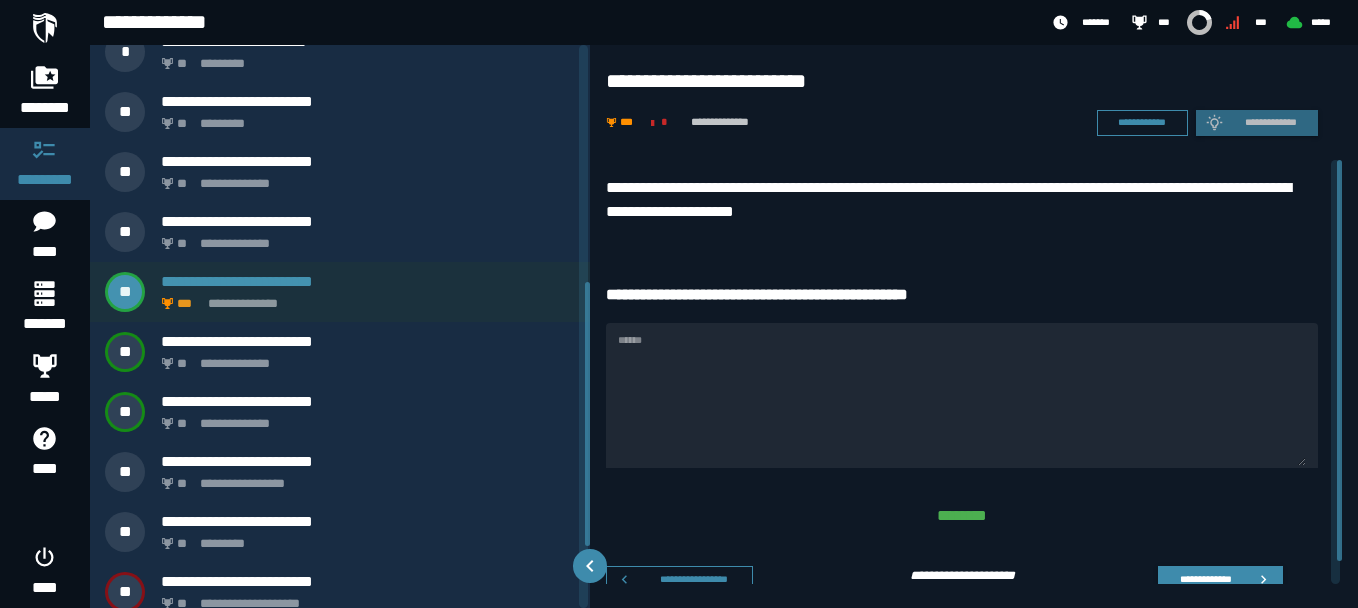 scroll, scrollTop: 511, scrollLeft: 0, axis: vertical 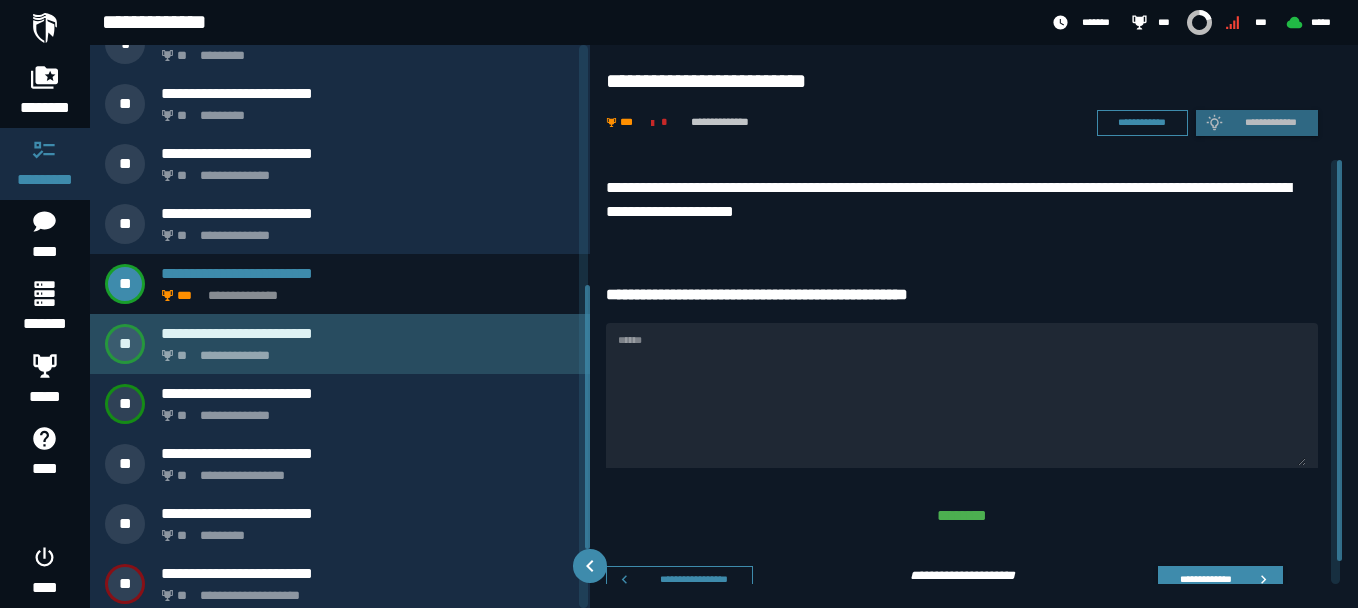 click on "**********" at bounding box center [368, 333] 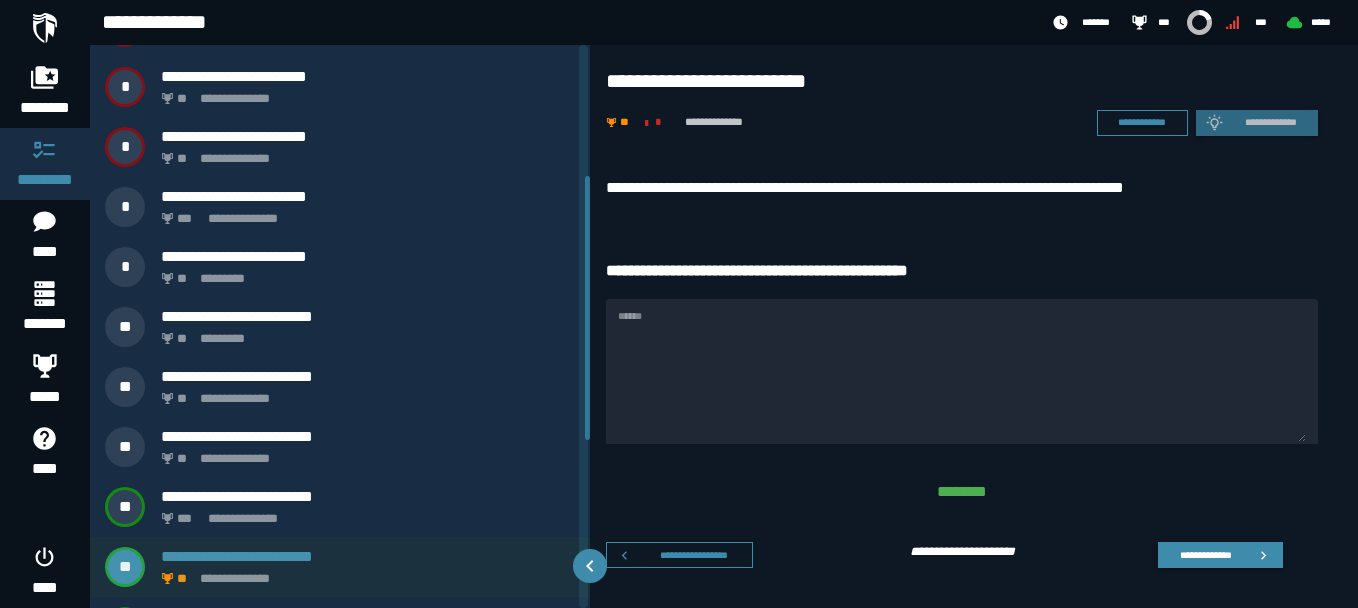 scroll, scrollTop: 277, scrollLeft: 0, axis: vertical 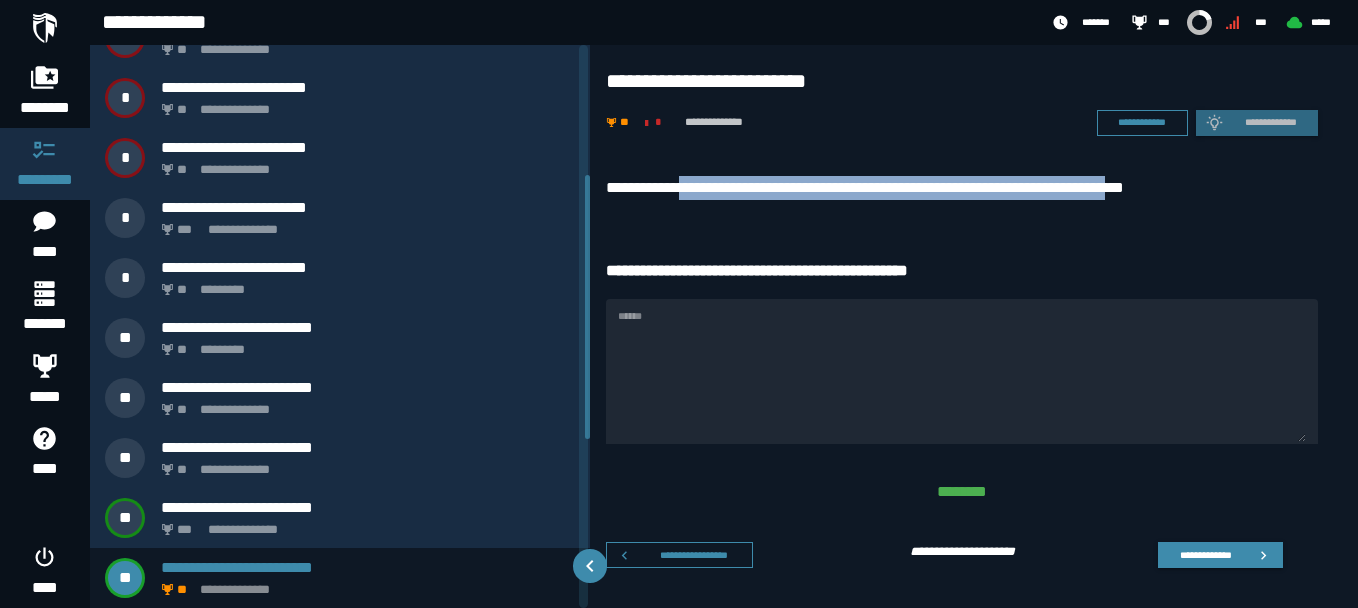 drag, startPoint x: 685, startPoint y: 191, endPoint x: 1172, endPoint y: 186, distance: 487.02567 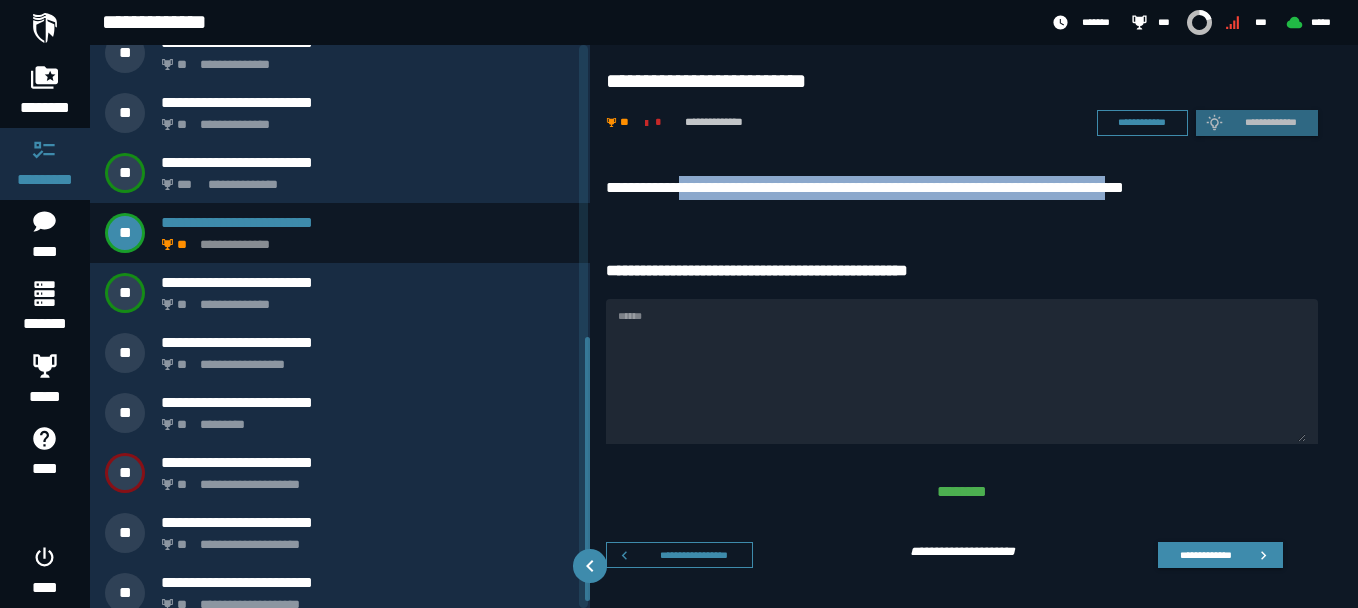scroll, scrollTop: 637, scrollLeft: 0, axis: vertical 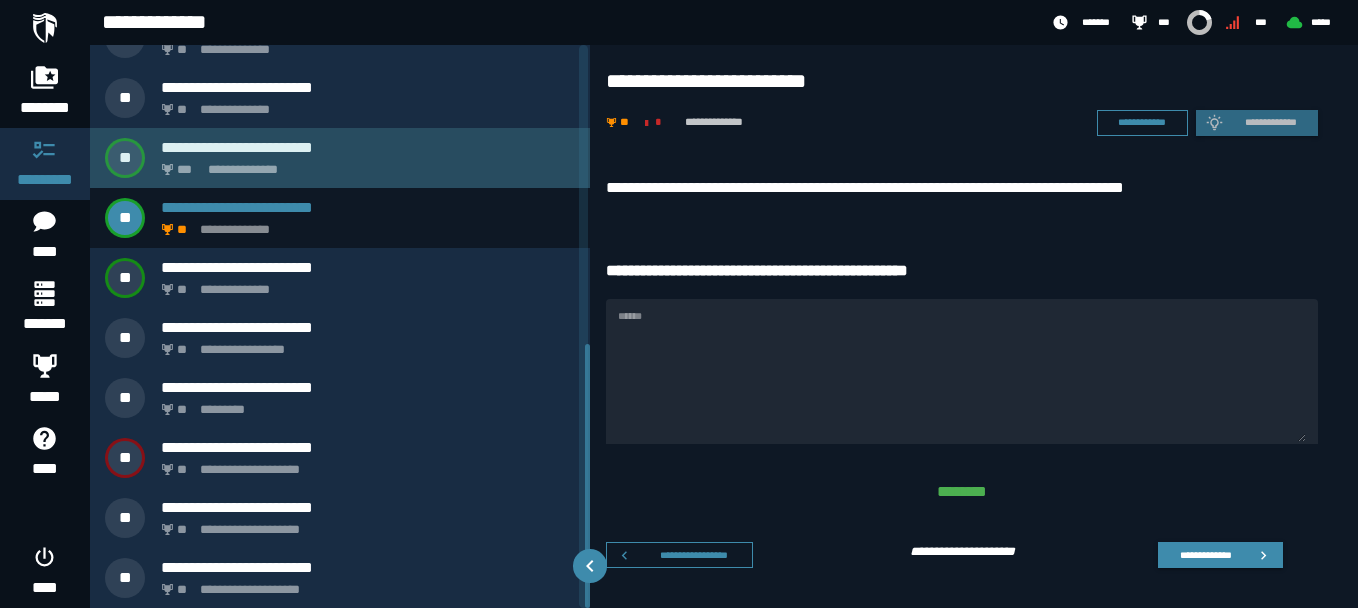 click on "**********" at bounding box center [364, 164] 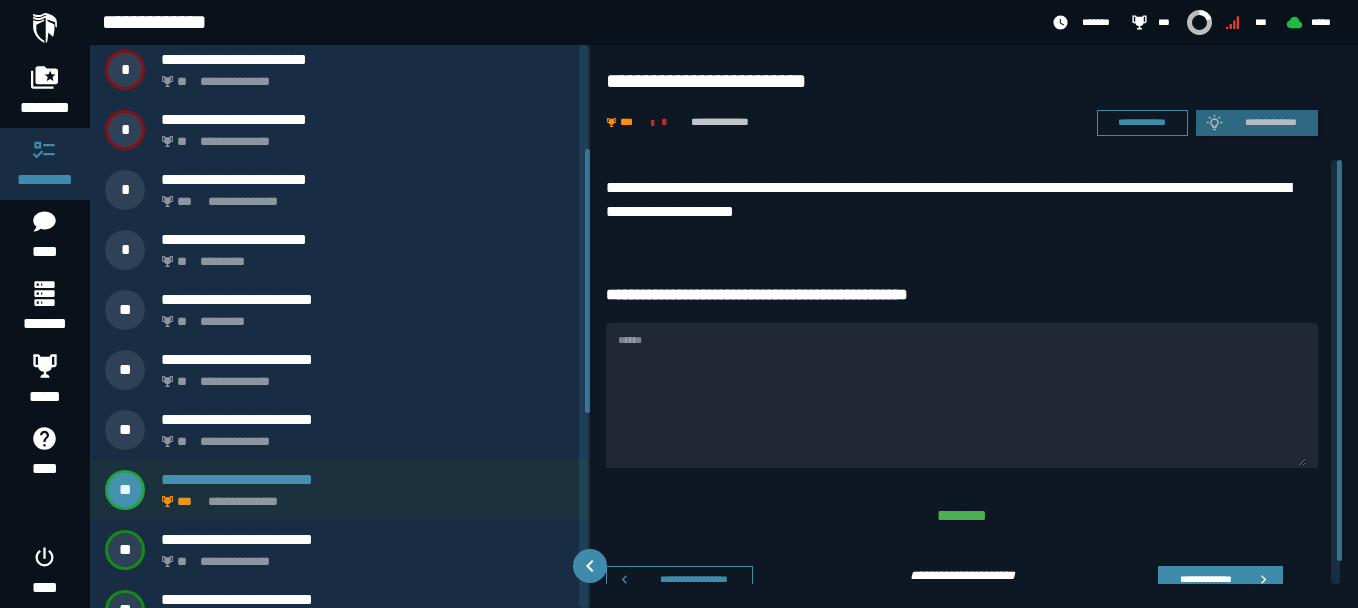 scroll, scrollTop: 217, scrollLeft: 0, axis: vertical 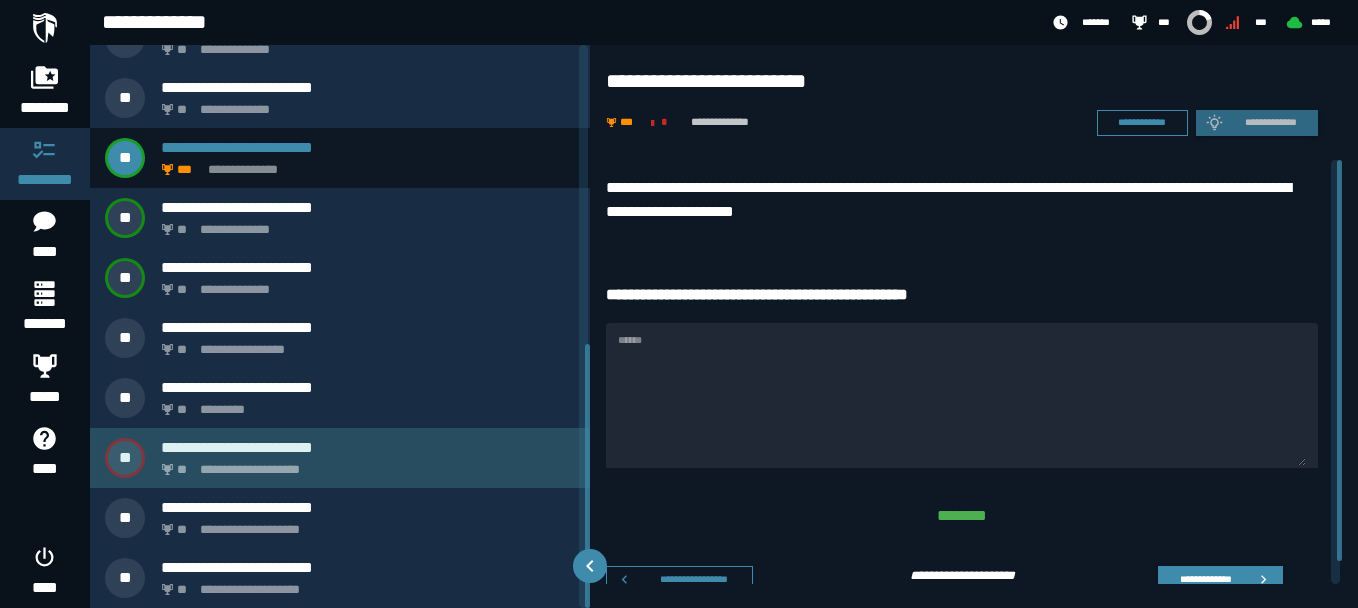 click on "**********" at bounding box center (340, 458) 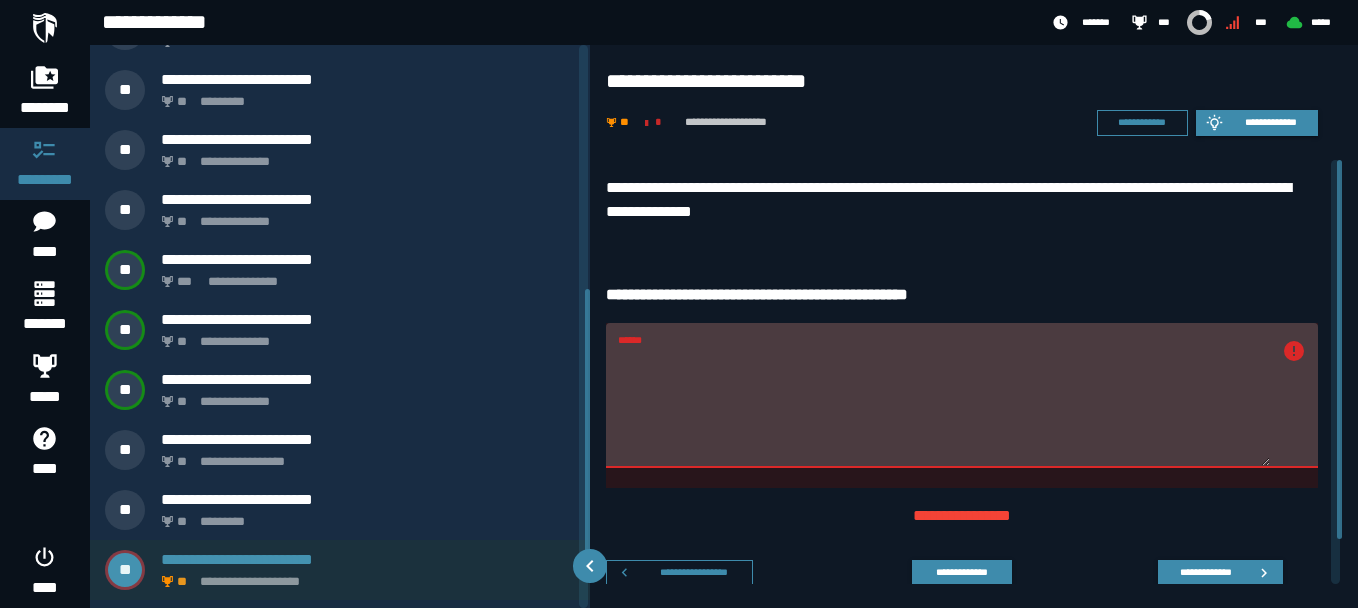 scroll, scrollTop: 517, scrollLeft: 0, axis: vertical 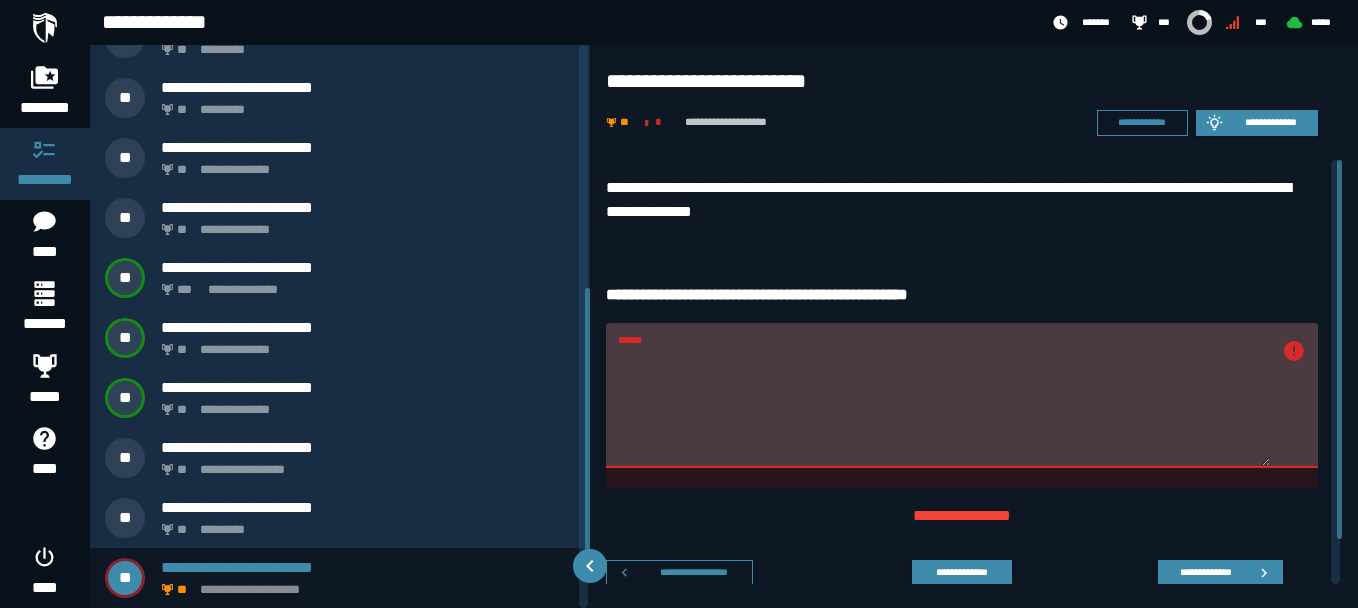 drag, startPoint x: 903, startPoint y: 355, endPoint x: 635, endPoint y: 341, distance: 268.36542 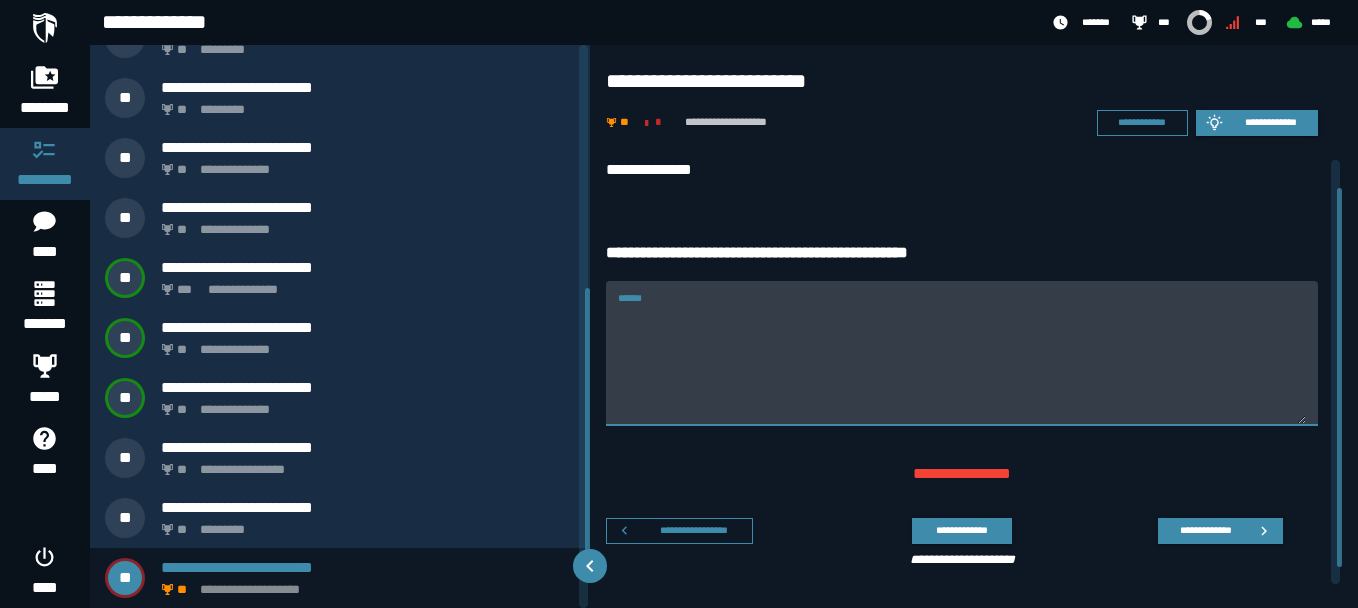 scroll, scrollTop: 31, scrollLeft: 0, axis: vertical 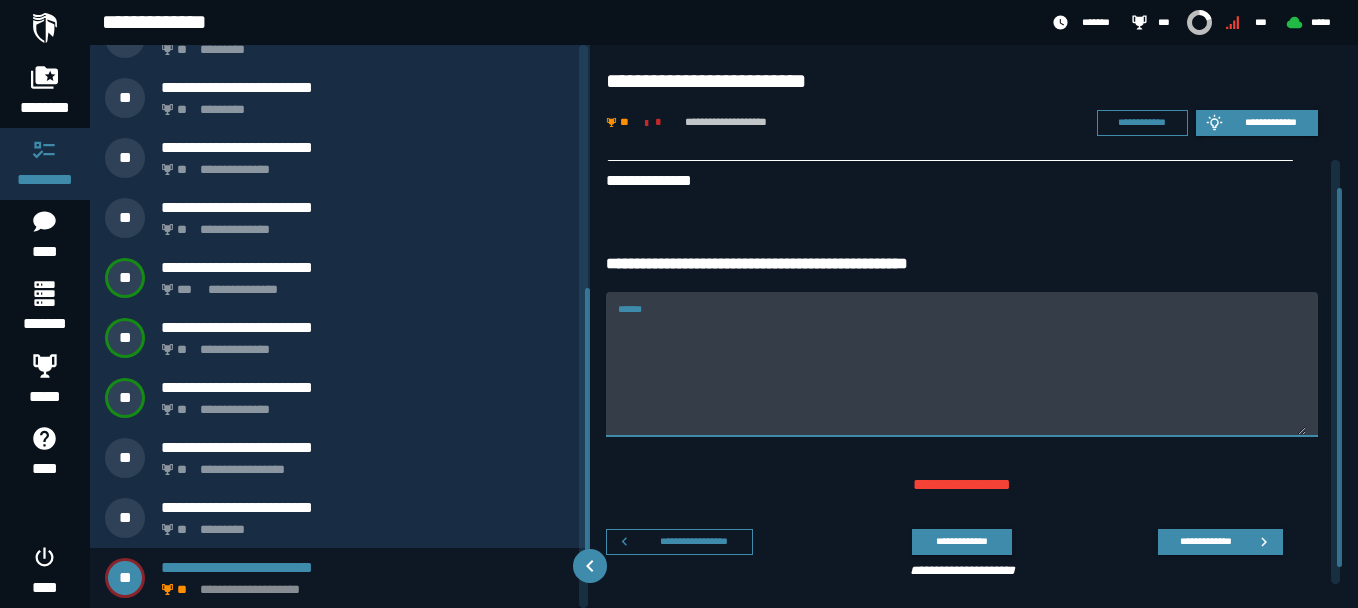 paste on "*****" 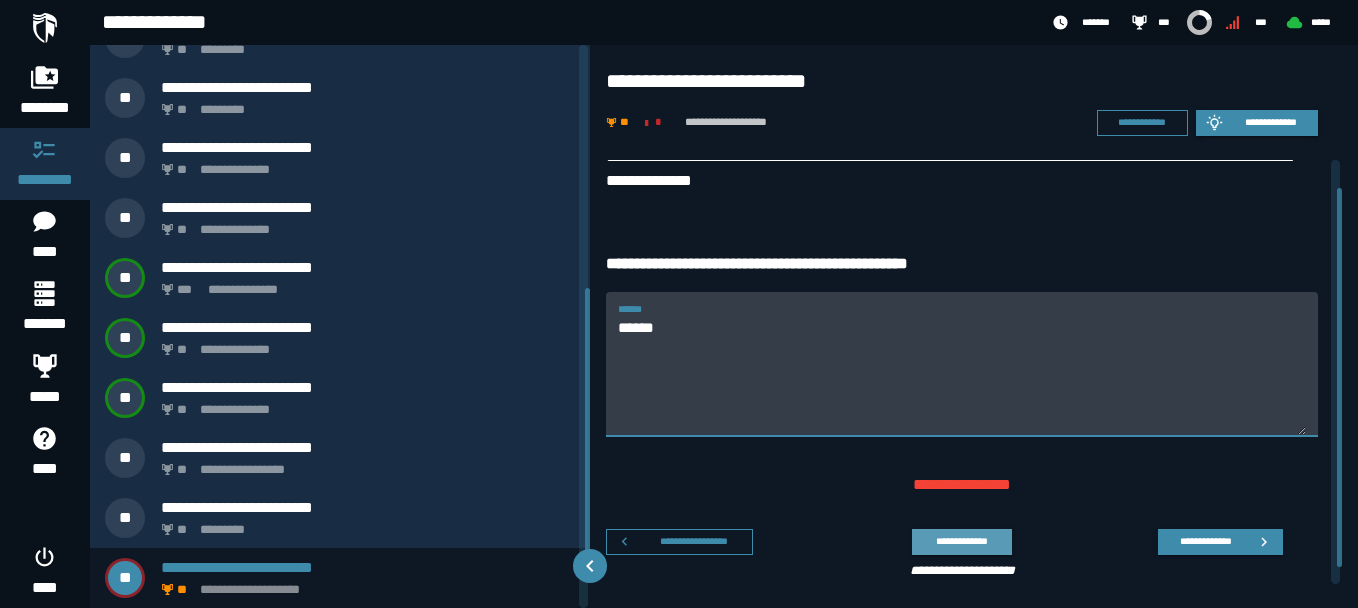 type on "*****" 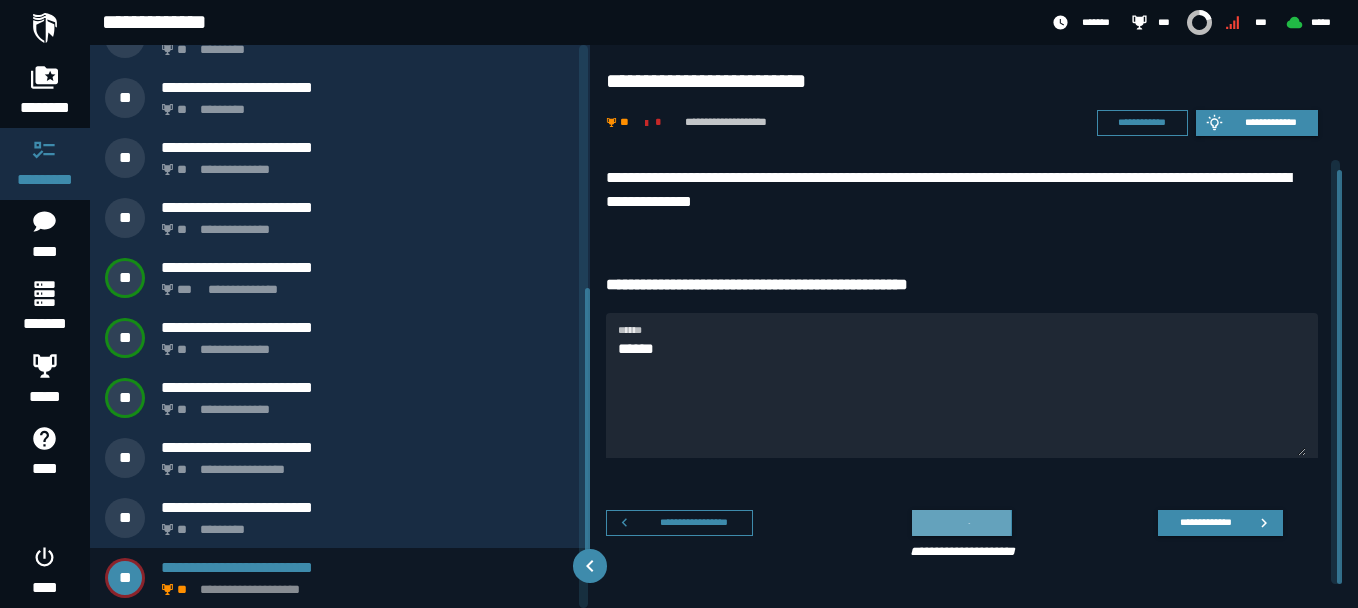 scroll, scrollTop: 10, scrollLeft: 0, axis: vertical 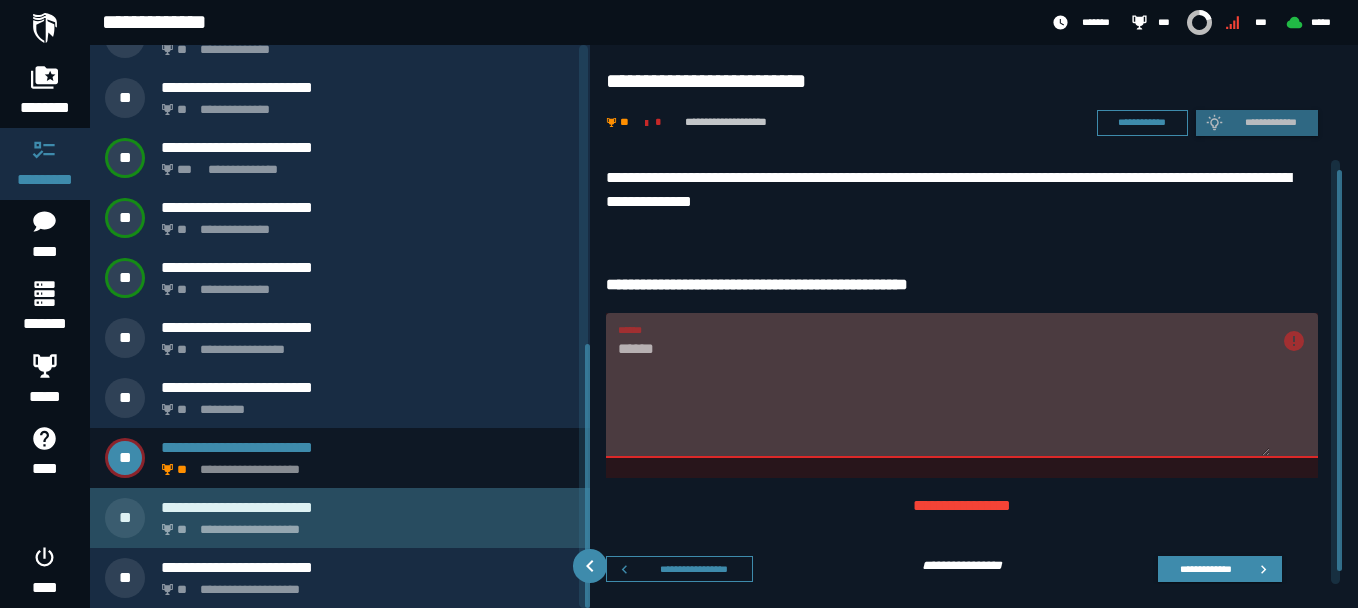 click on "**********" 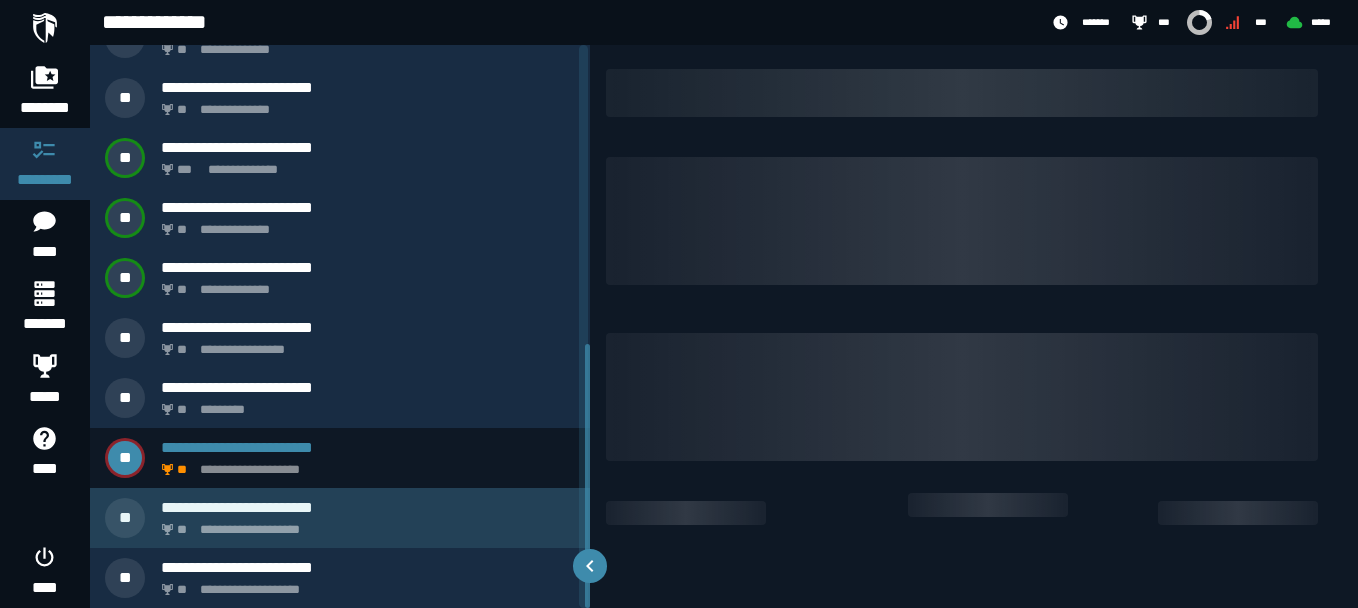 scroll, scrollTop: 0, scrollLeft: 0, axis: both 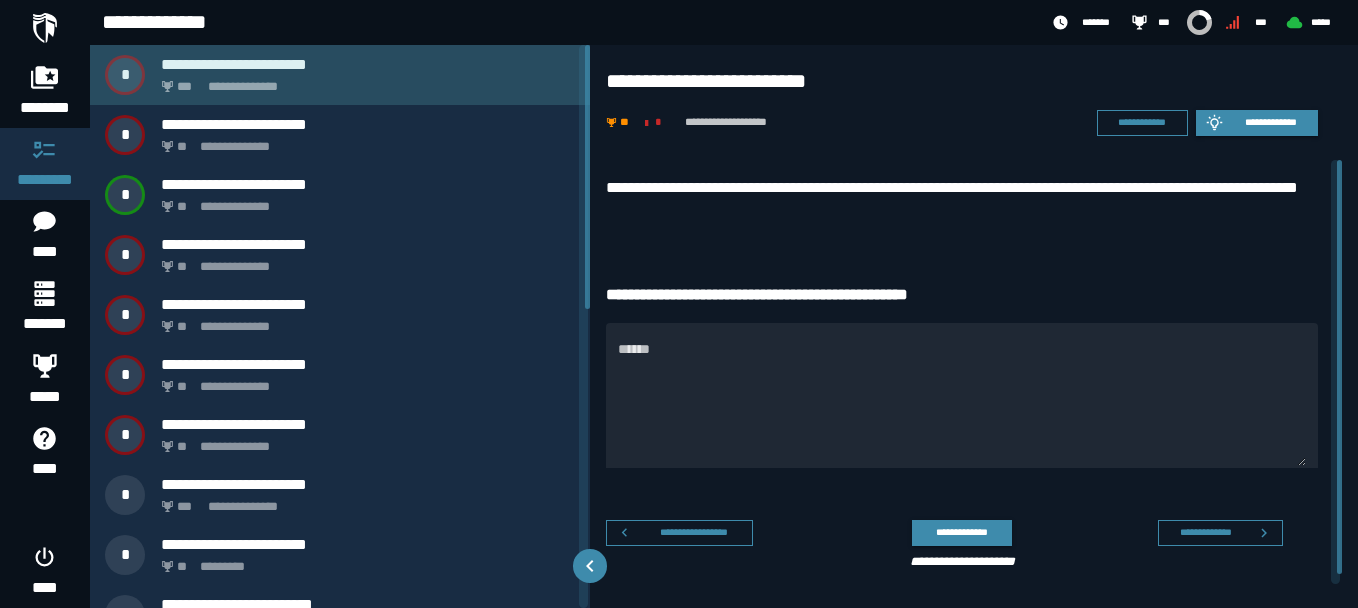click on "**********" at bounding box center (364, 81) 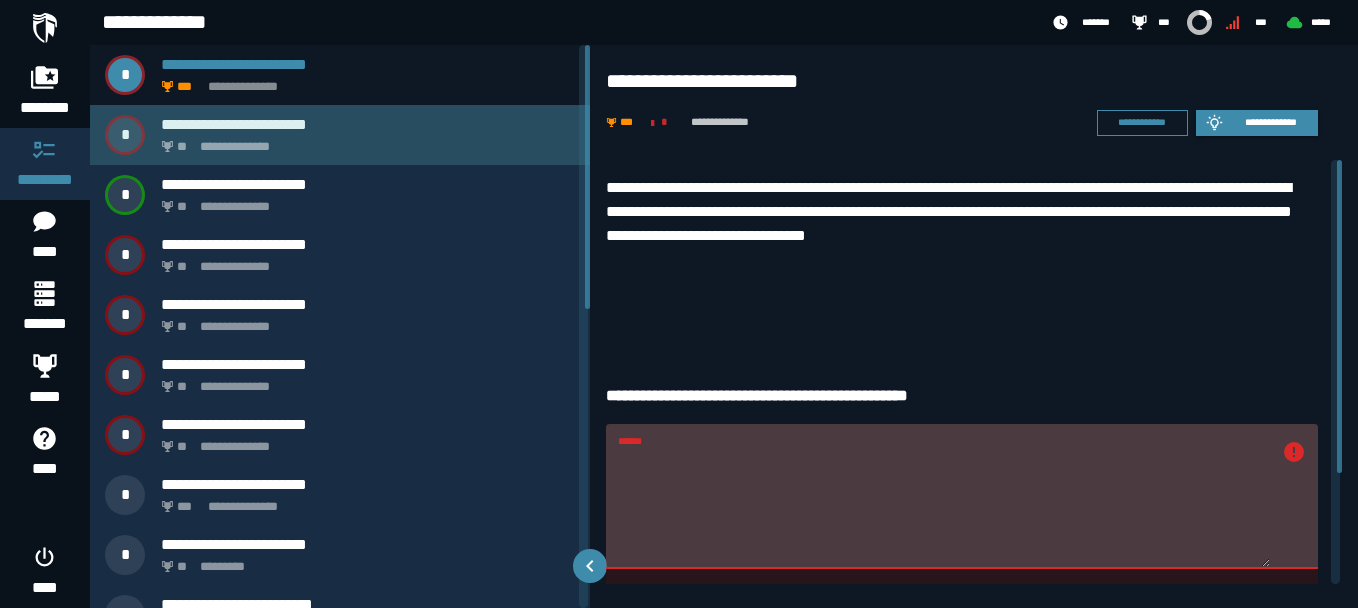 click on "**********" at bounding box center (364, 141) 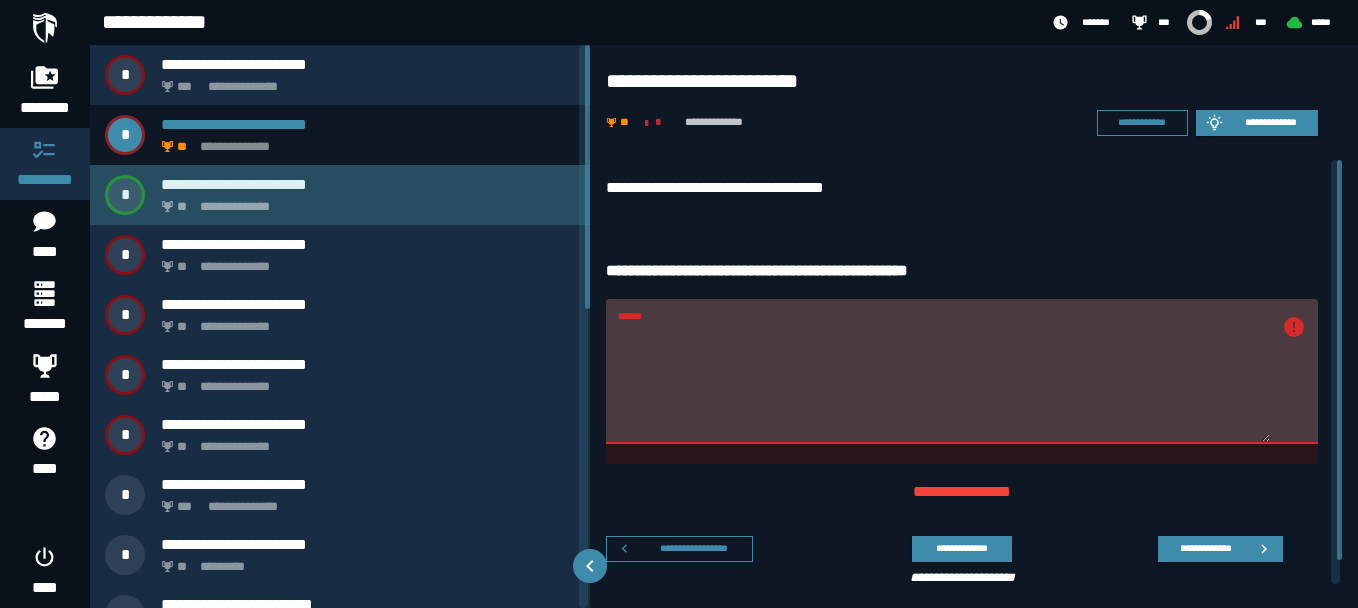 click on "**********" at bounding box center [368, 184] 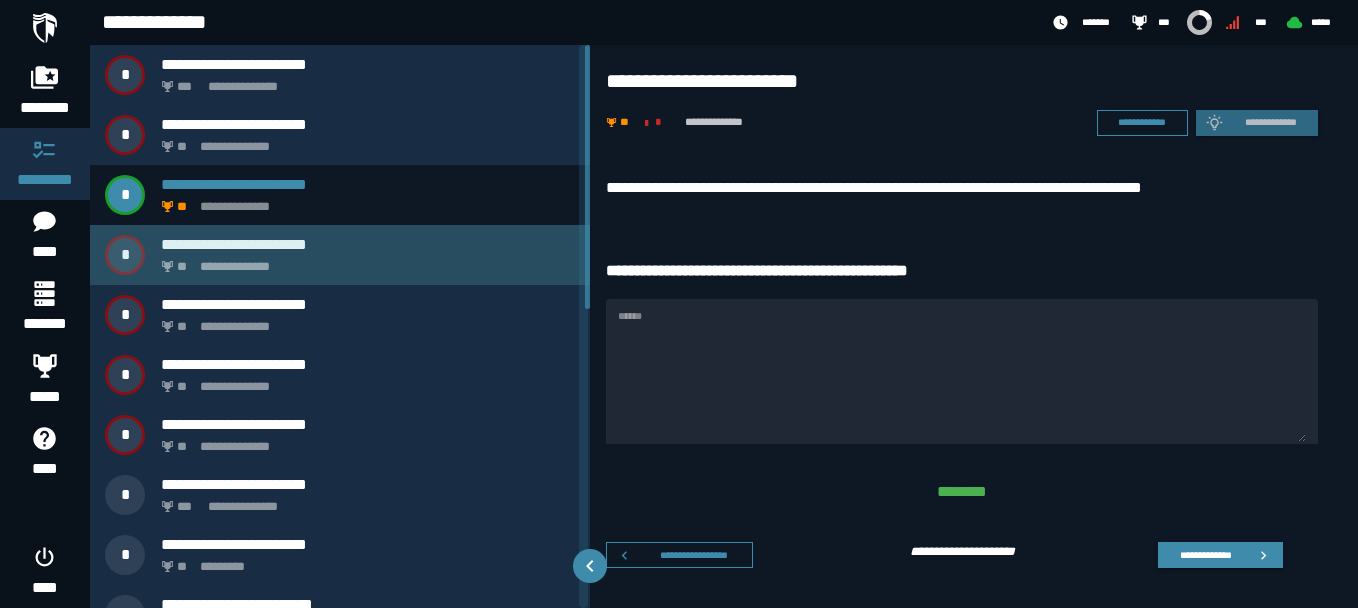 click on "**********" at bounding box center [364, 261] 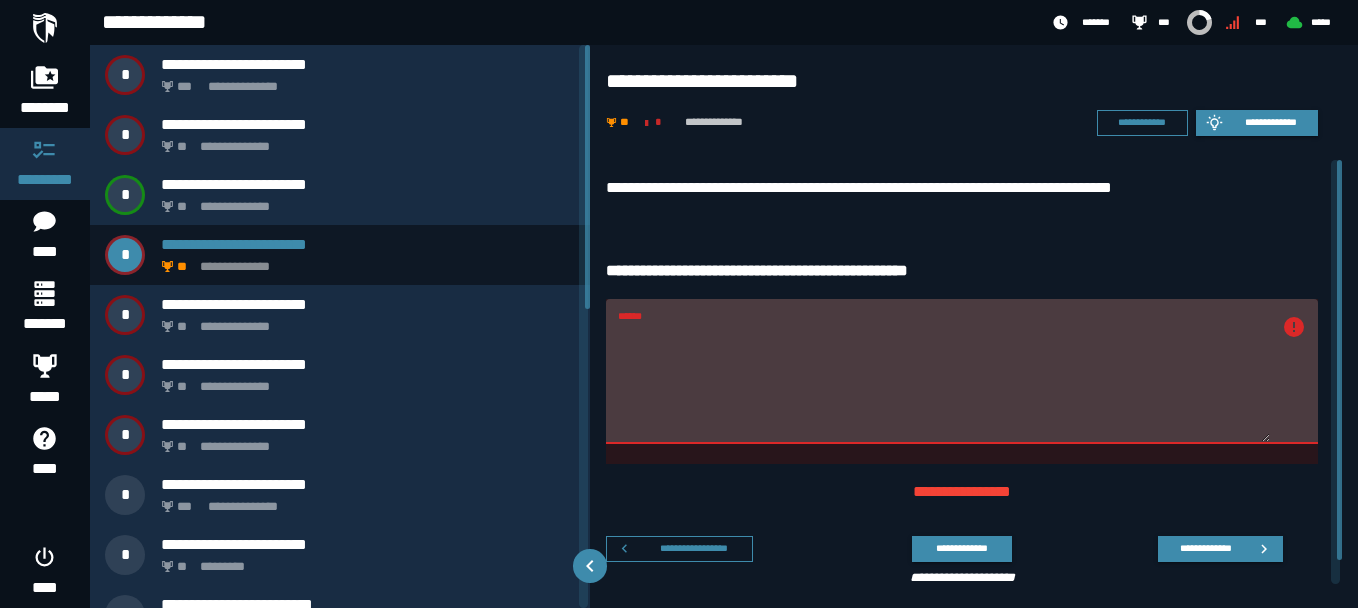drag, startPoint x: 764, startPoint y: 350, endPoint x: 590, endPoint y: 334, distance: 174.73409 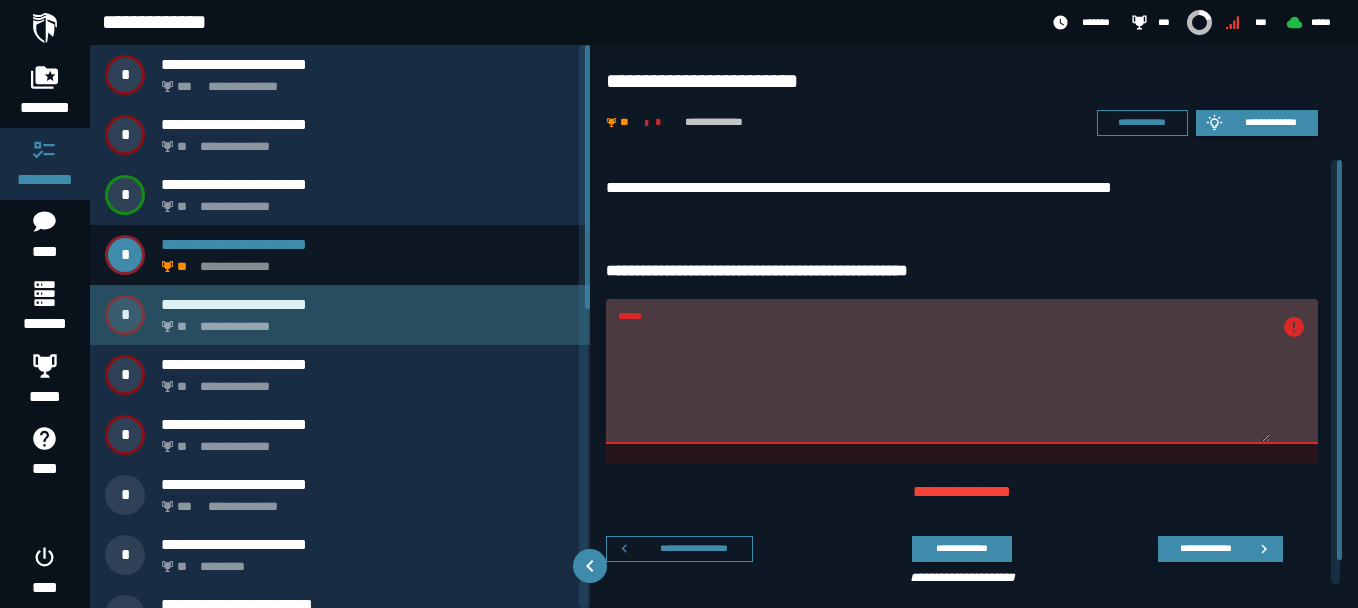 click on "**********" at bounding box center (340, 315) 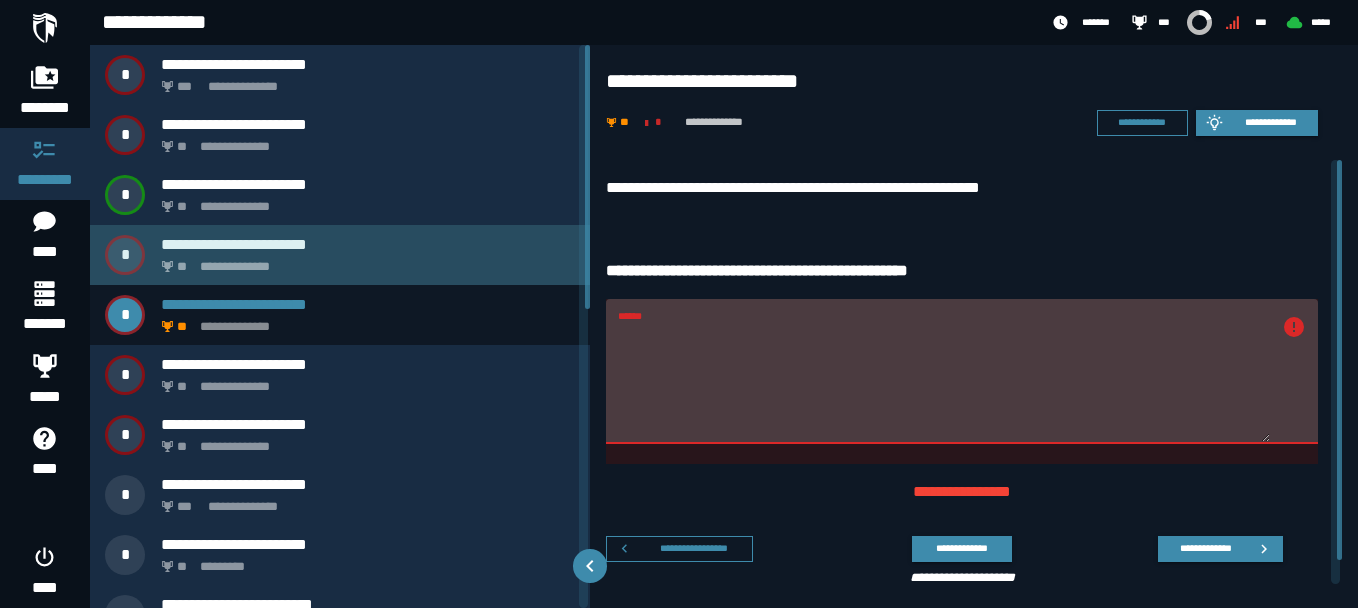 click on "**********" at bounding box center [364, 261] 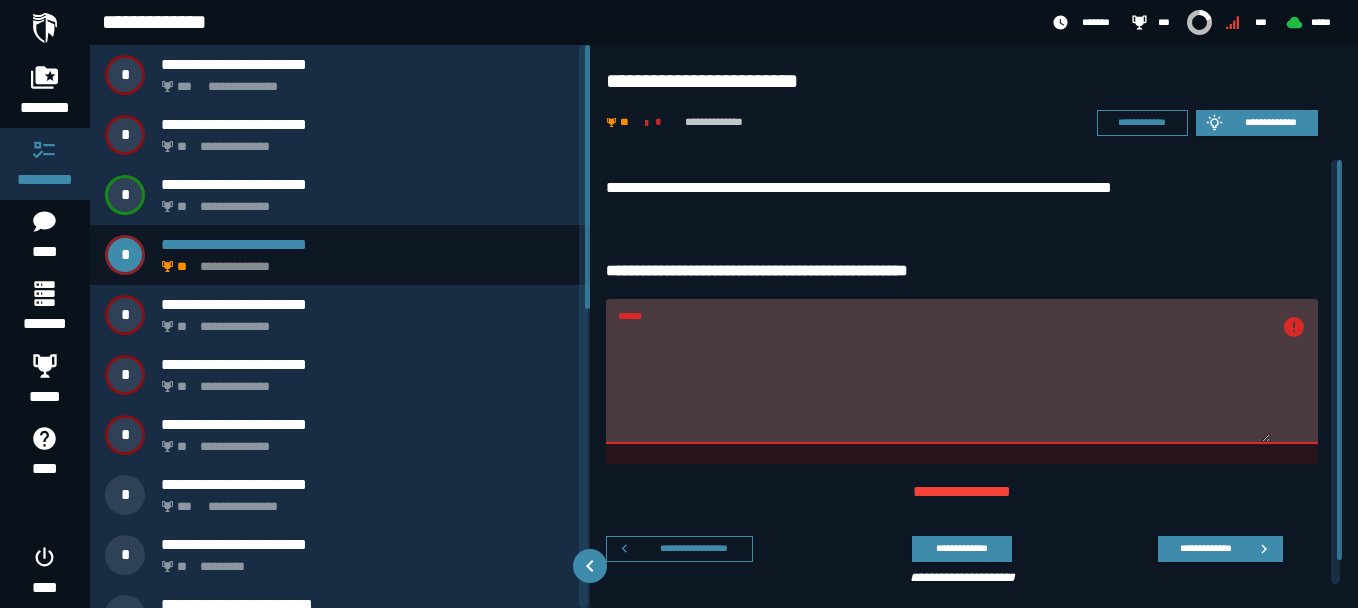 drag, startPoint x: 758, startPoint y: 335, endPoint x: 583, endPoint y: 314, distance: 176.2555 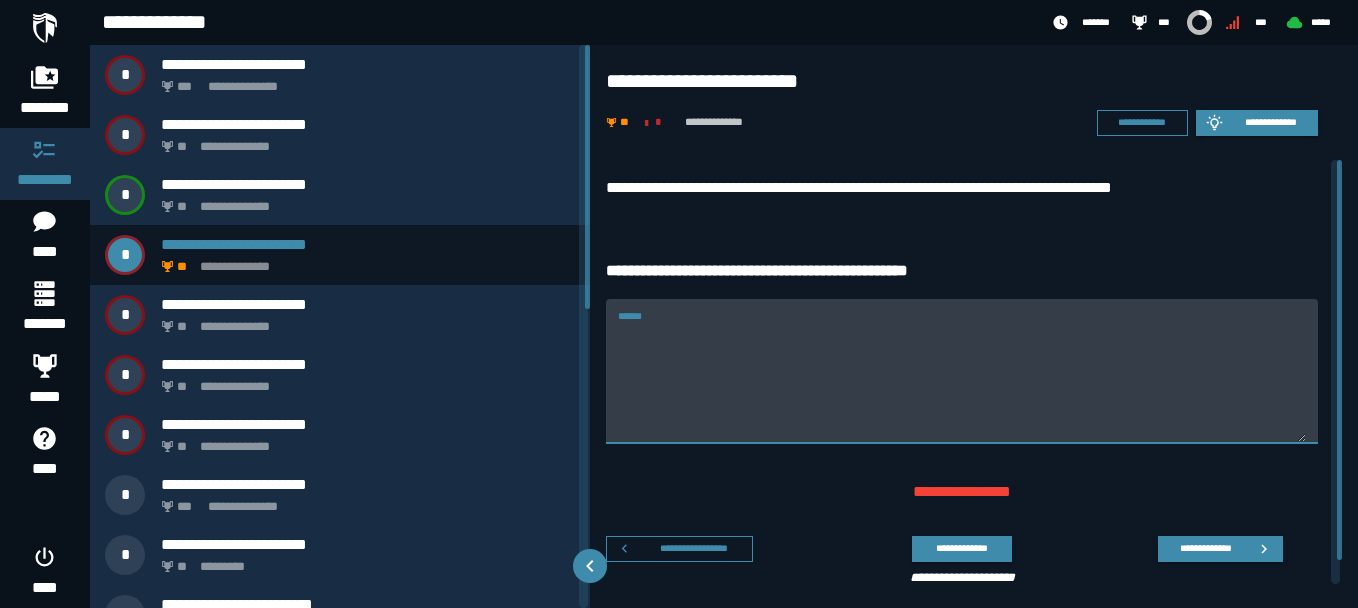 paste on "**********" 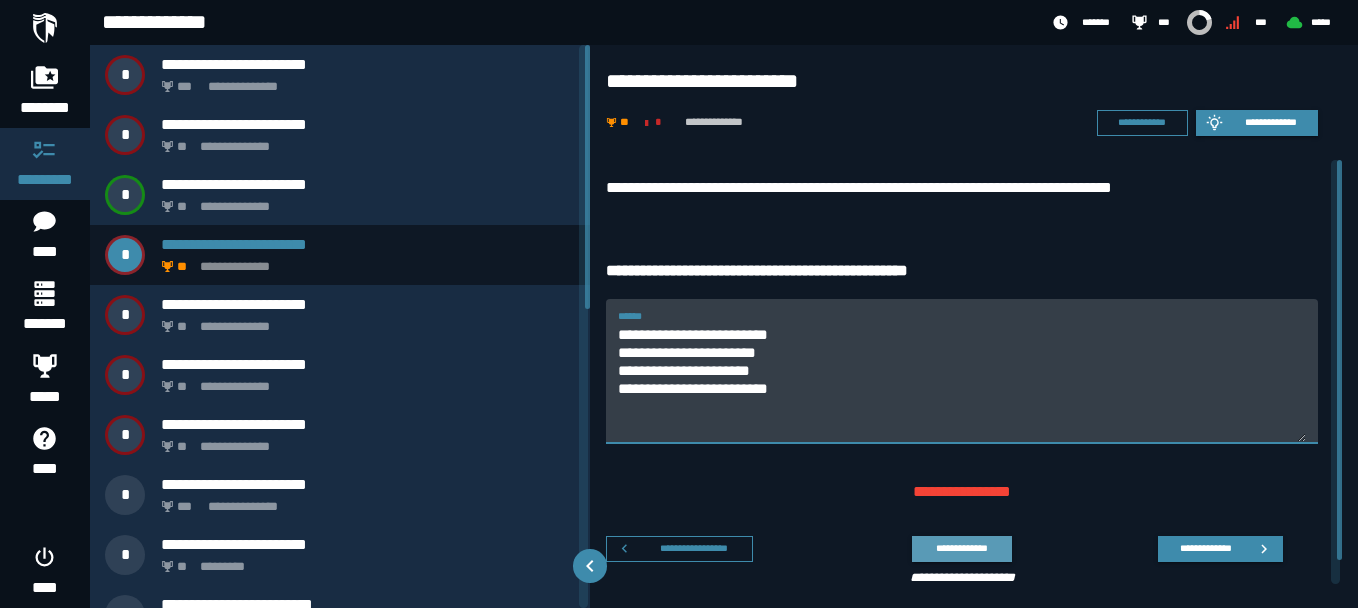 type on "**********" 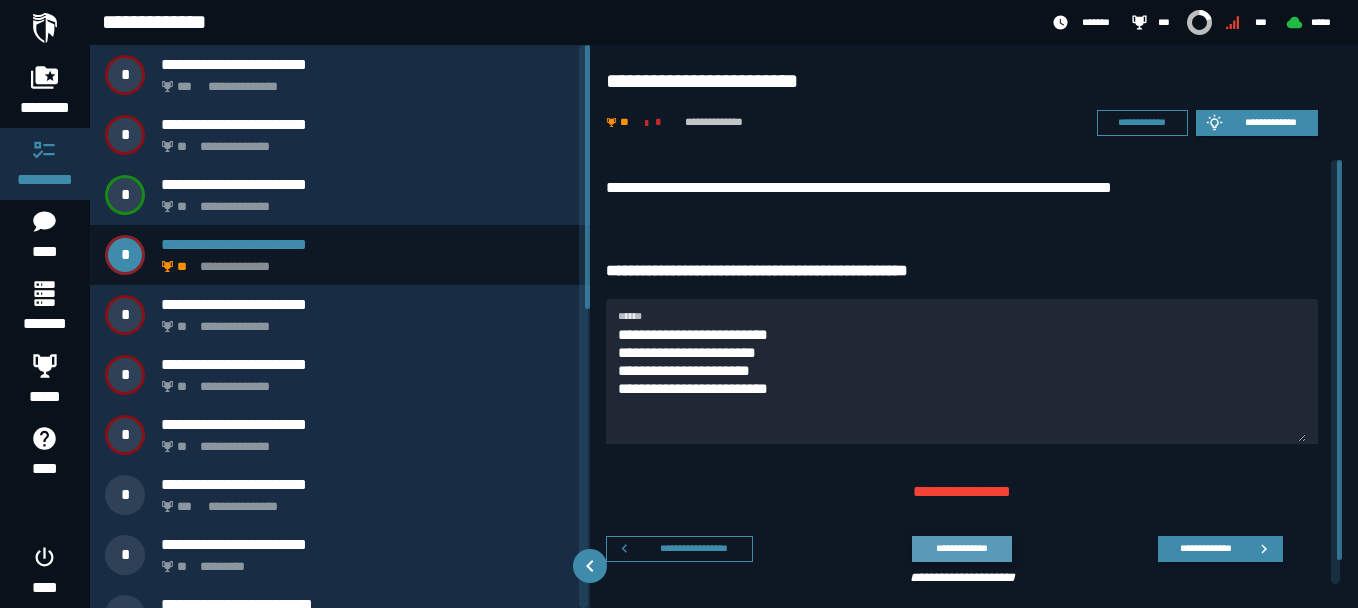 click on "**********" at bounding box center [961, 548] 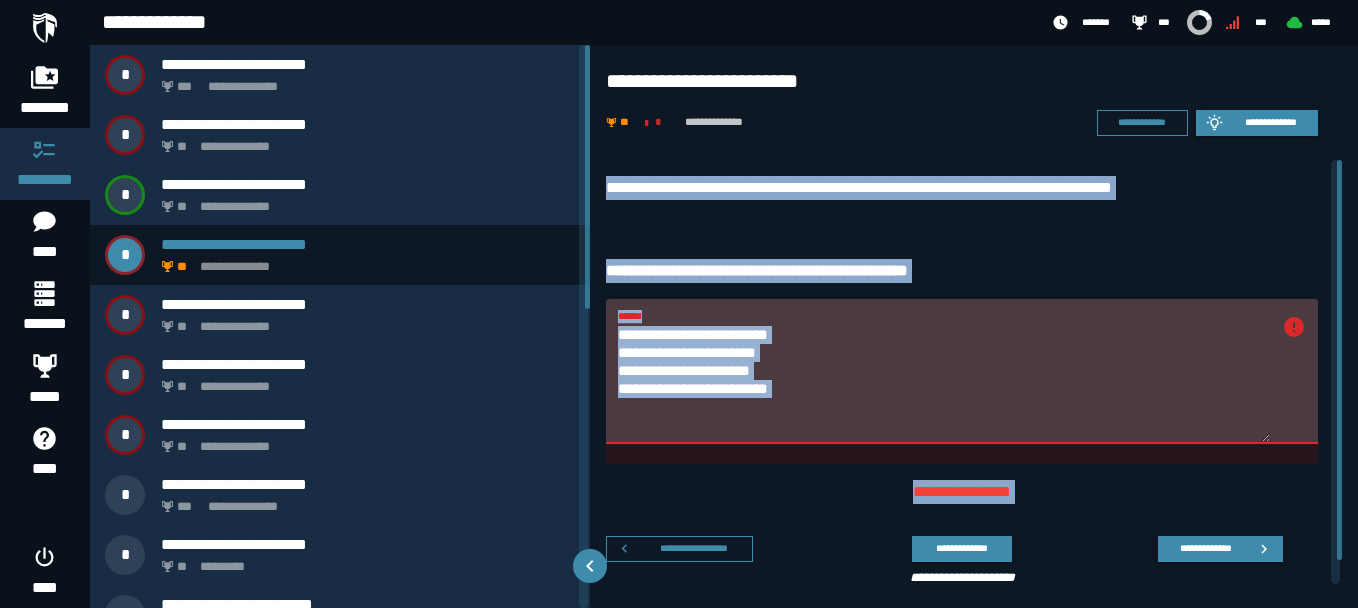 drag, startPoint x: 602, startPoint y: 174, endPoint x: 1057, endPoint y: 515, distance: 568.60004 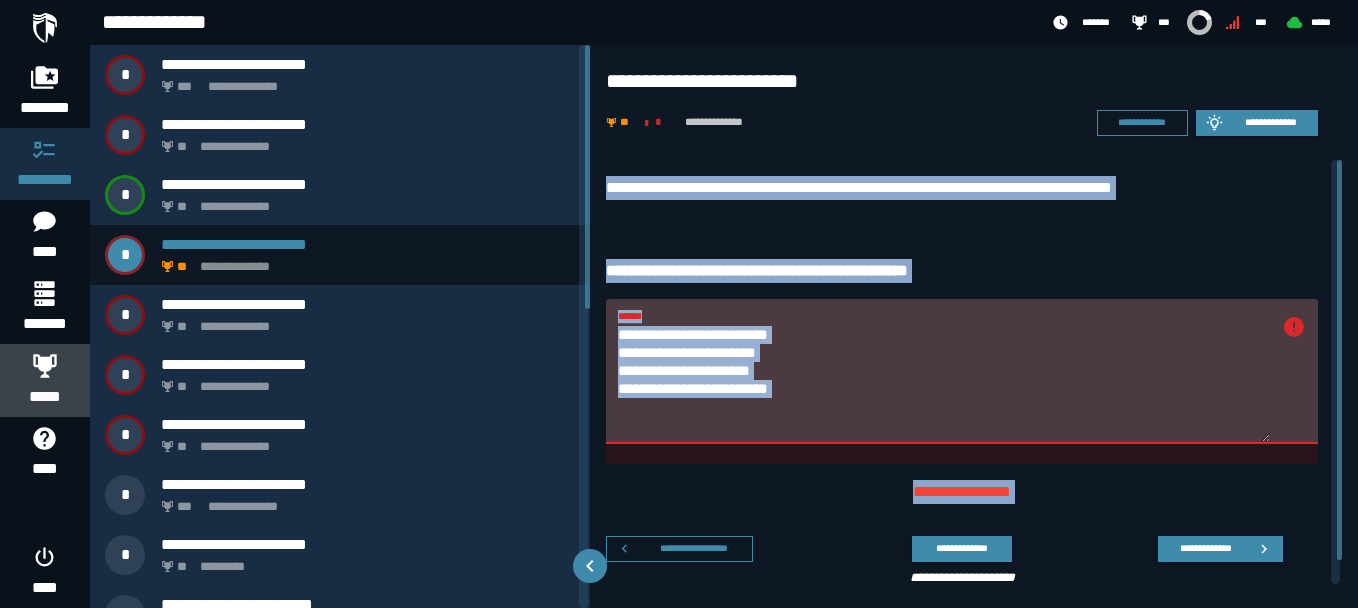 click 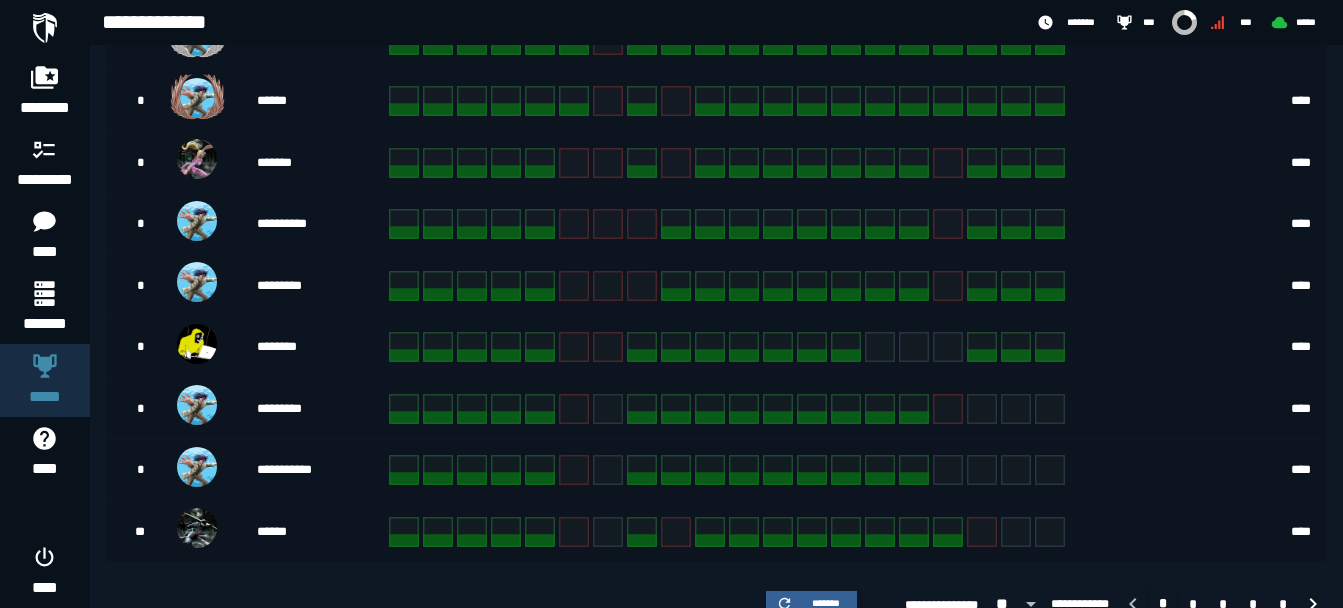 scroll, scrollTop: 598, scrollLeft: 0, axis: vertical 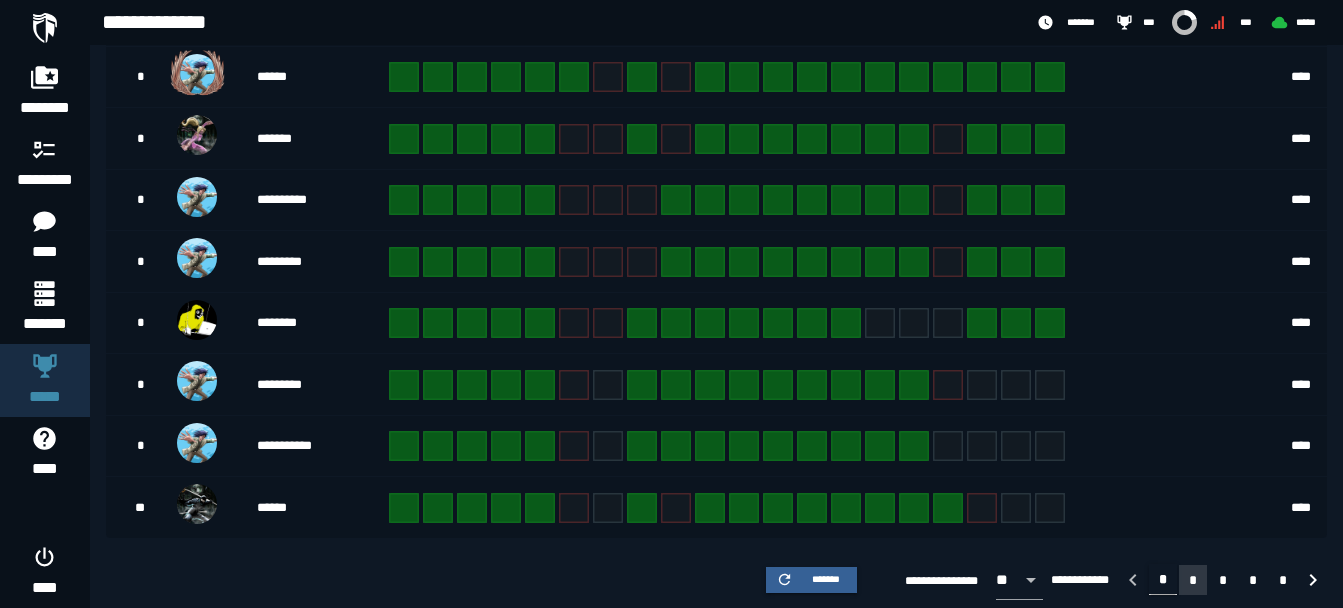 click on "*" at bounding box center (1193, 580) 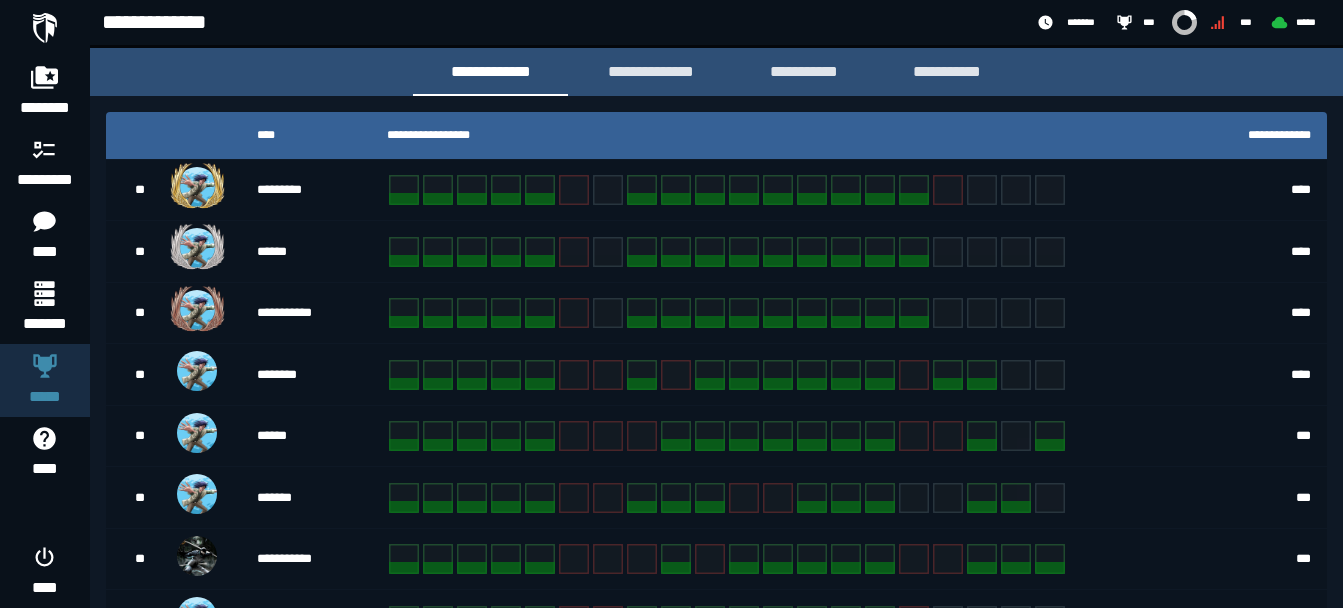 scroll, scrollTop: 360, scrollLeft: 0, axis: vertical 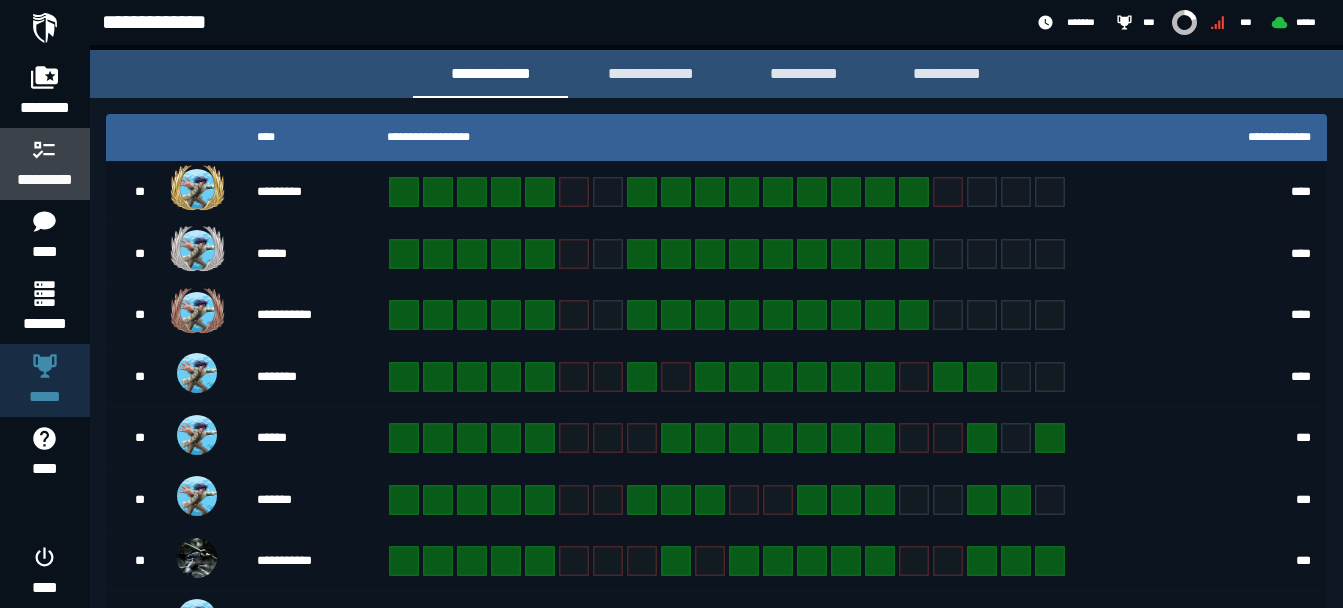 click on "*********" at bounding box center (45, 180) 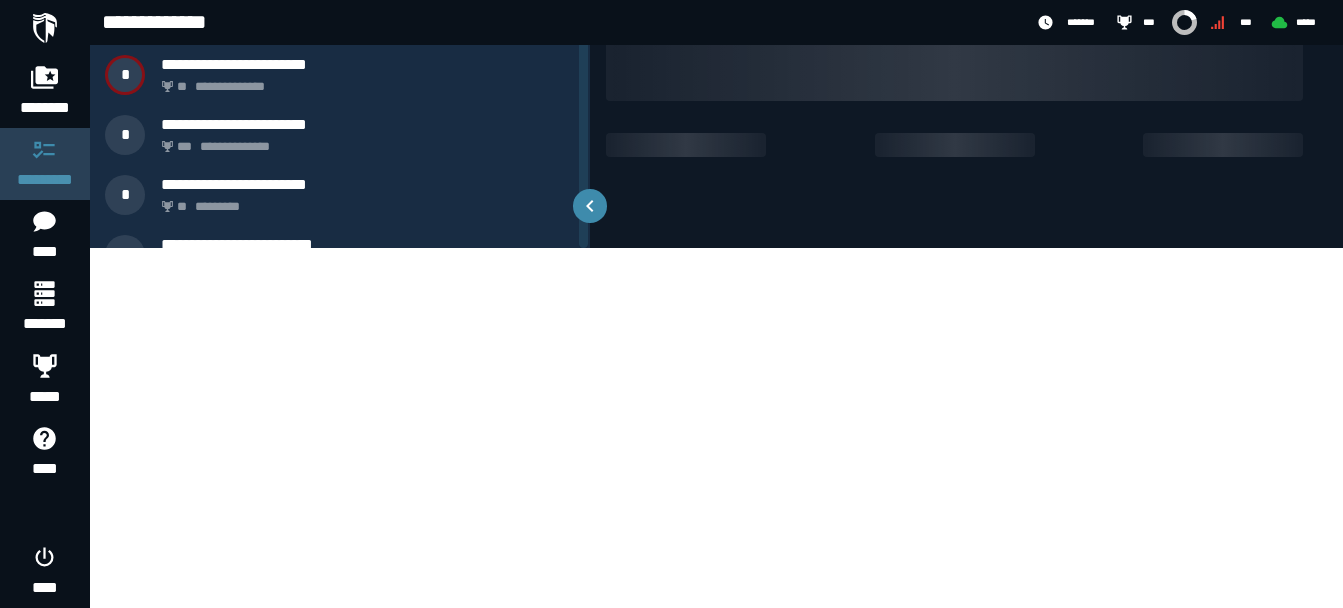 scroll, scrollTop: 0, scrollLeft: 0, axis: both 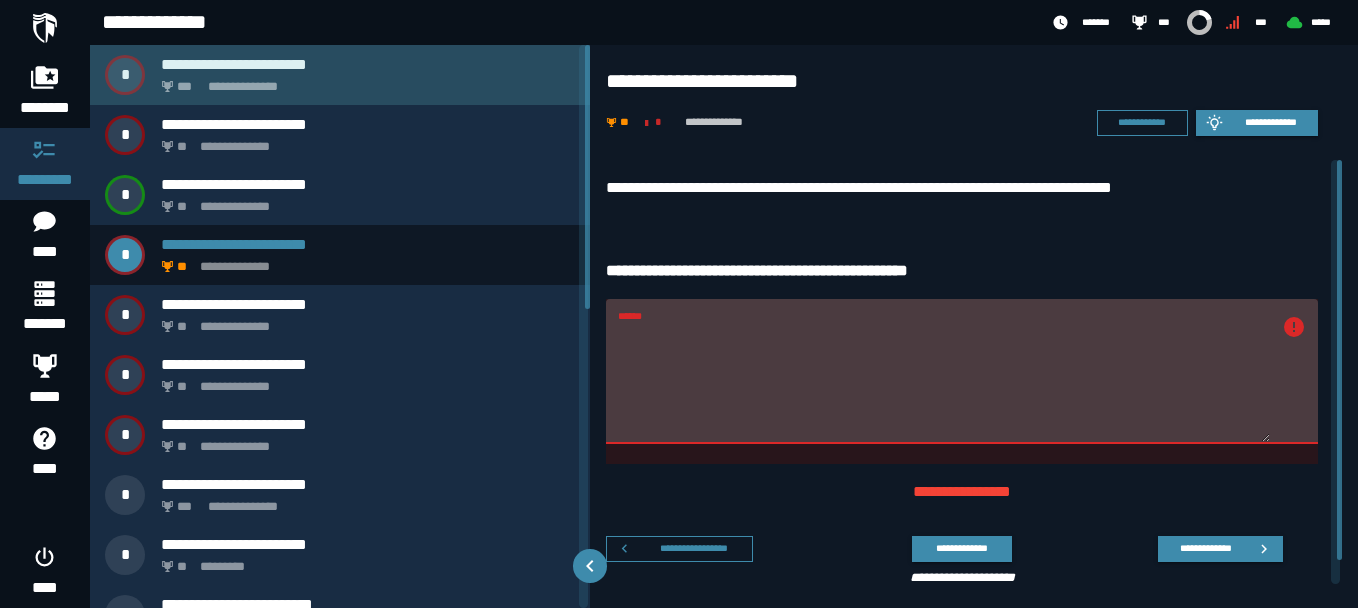 click on "**********" at bounding box center [364, 81] 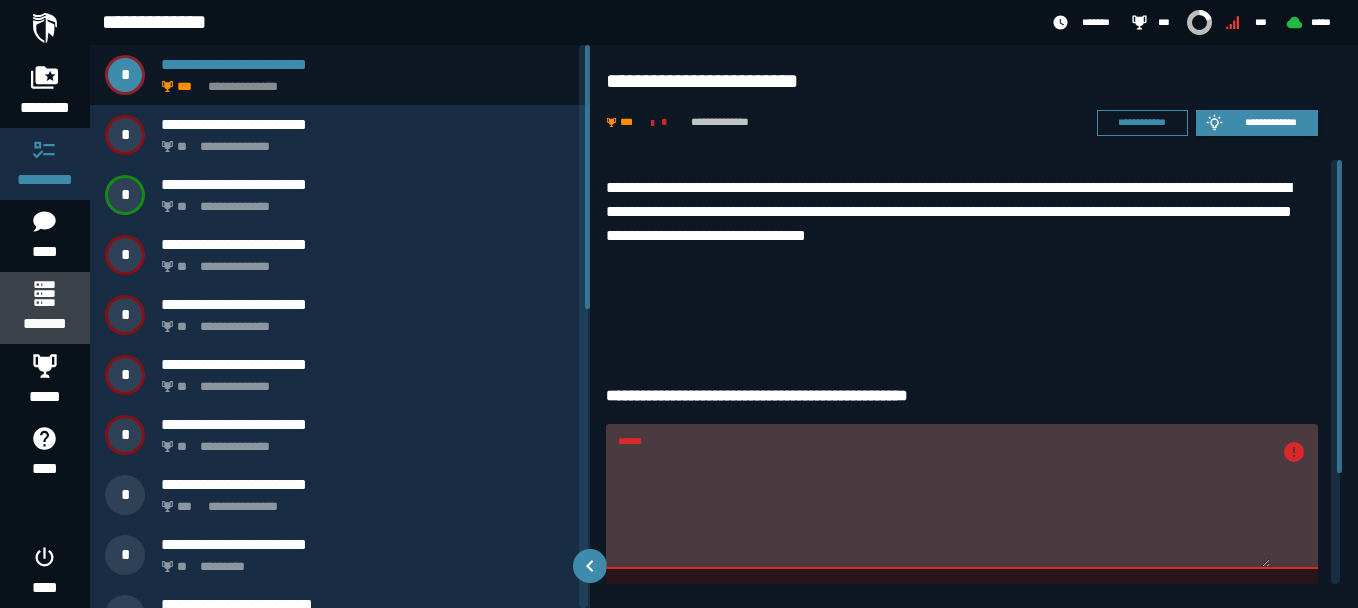 click on "*******" at bounding box center [44, 324] 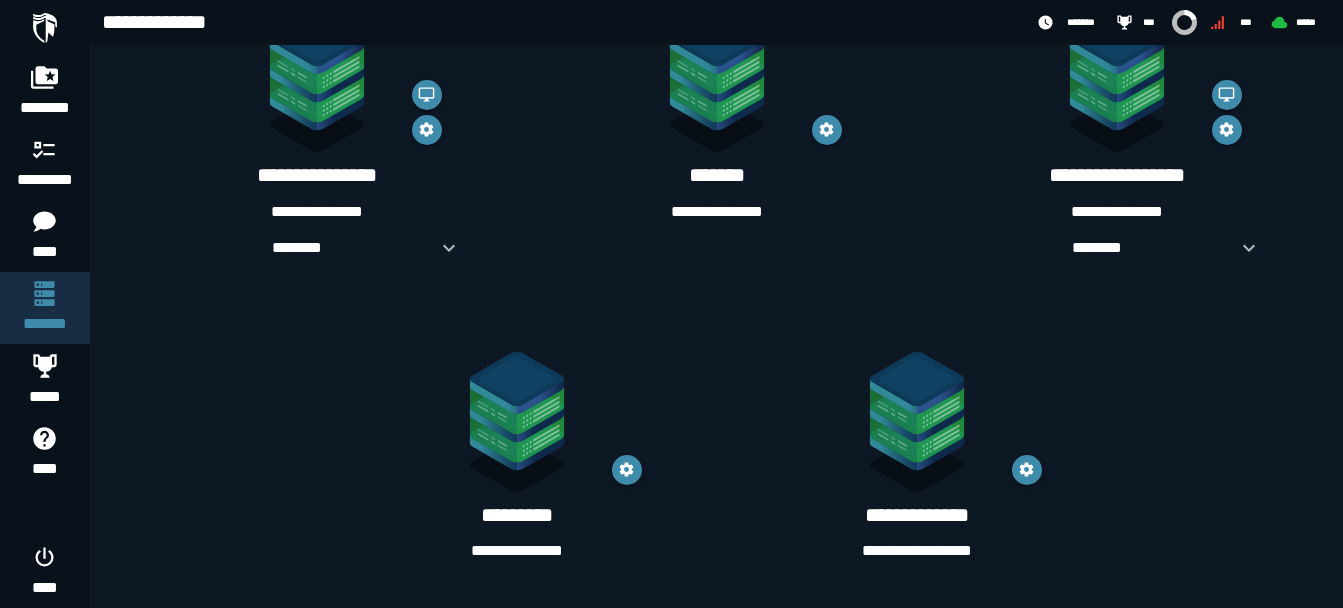 scroll, scrollTop: 210, scrollLeft: 0, axis: vertical 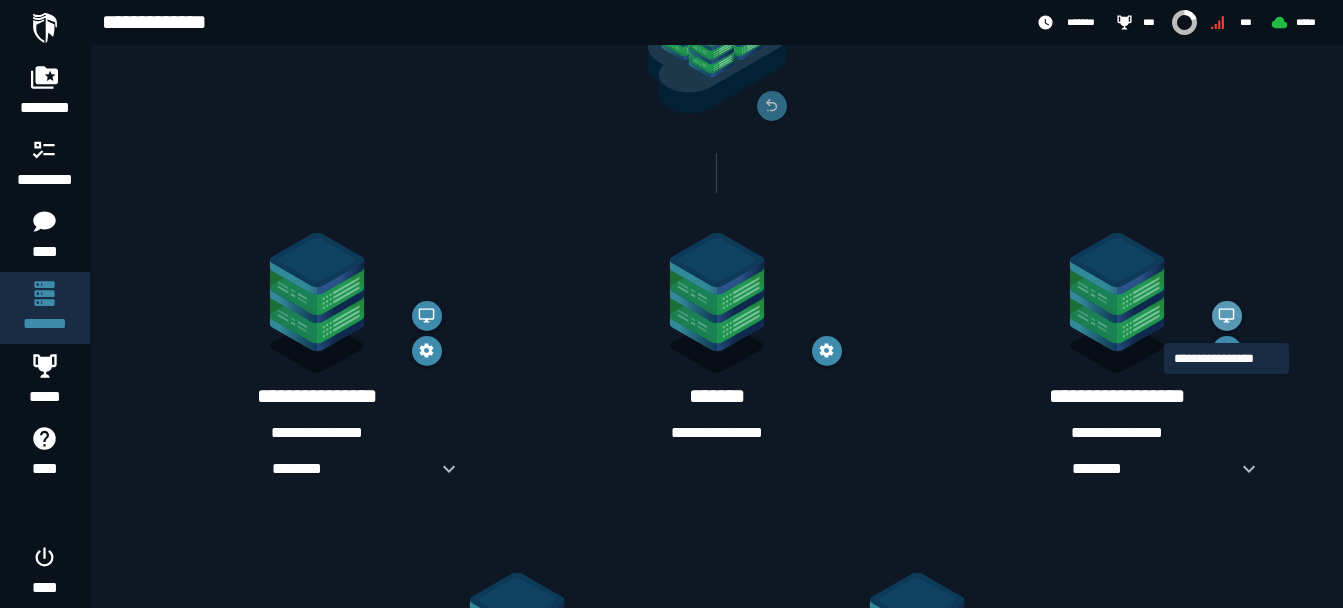 click 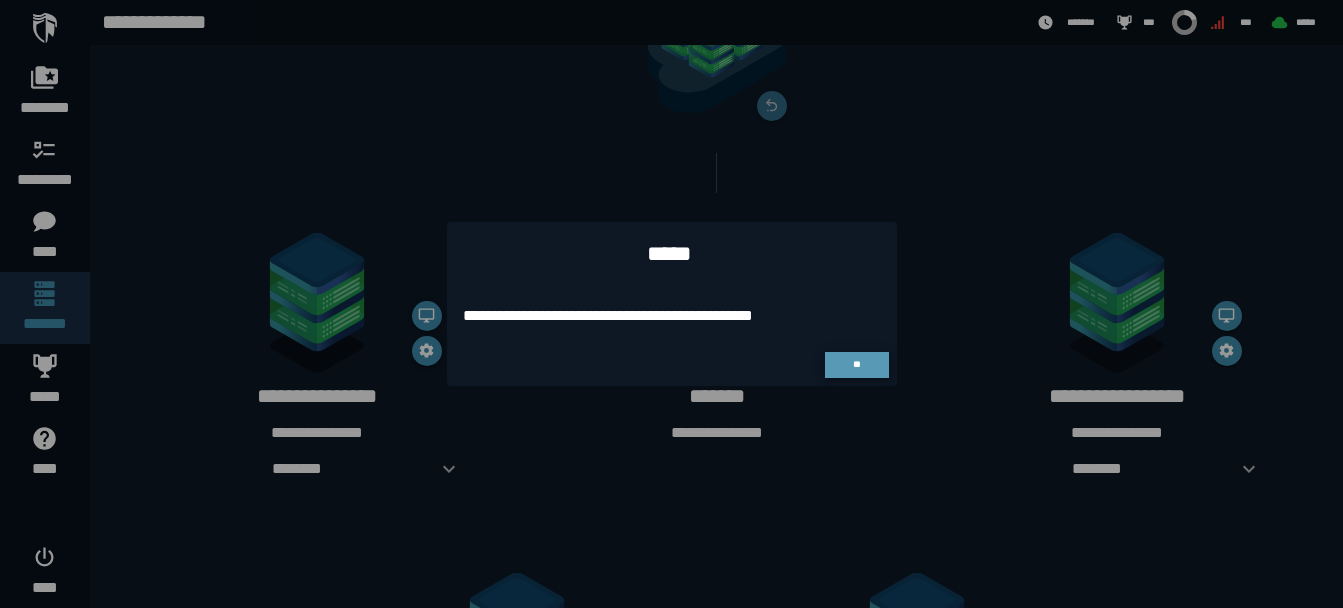 click on "**" at bounding box center (857, 365) 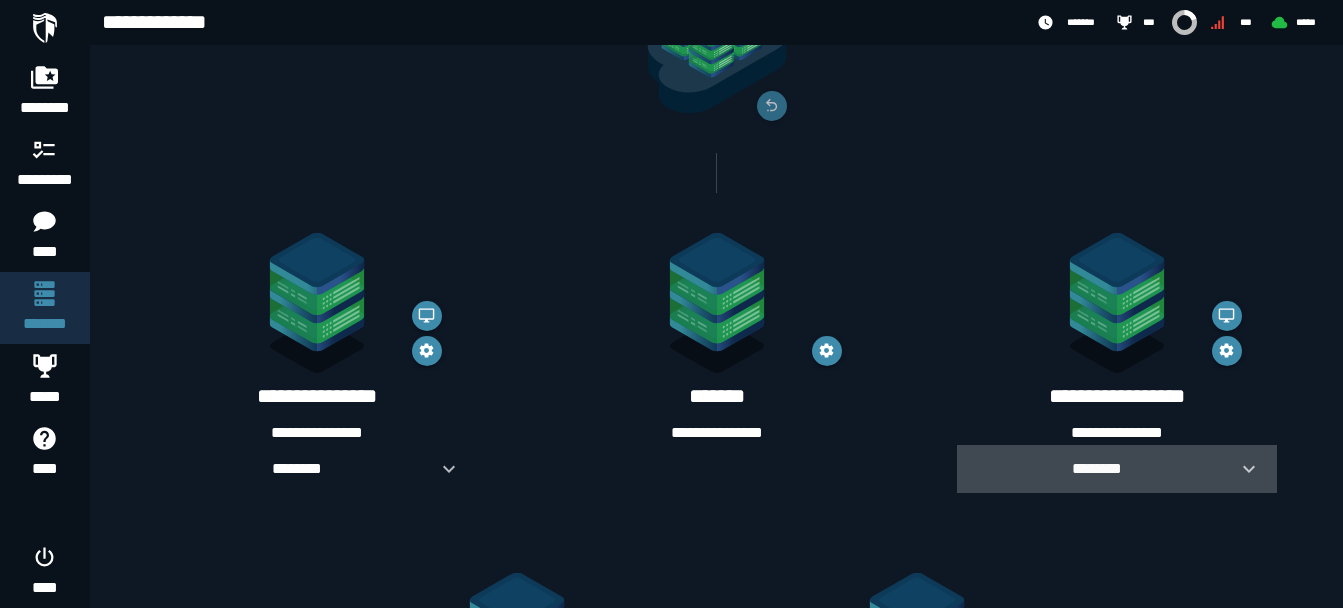 click 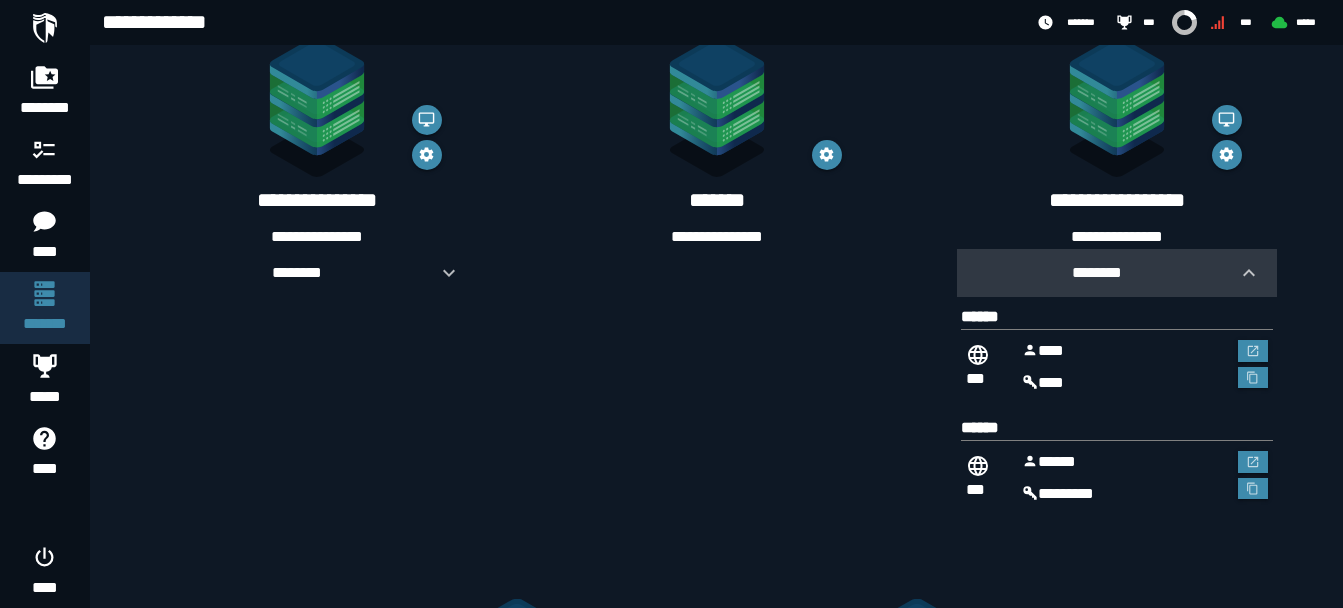 scroll, scrollTop: 408, scrollLeft: 0, axis: vertical 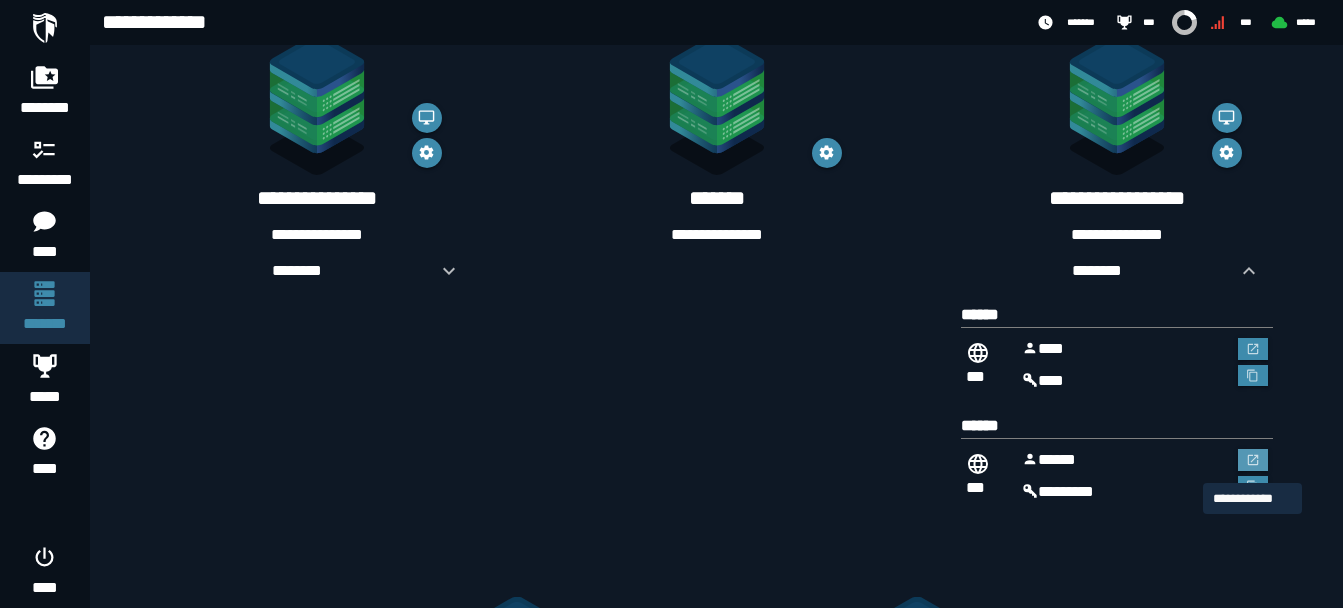 click at bounding box center [1253, 460] 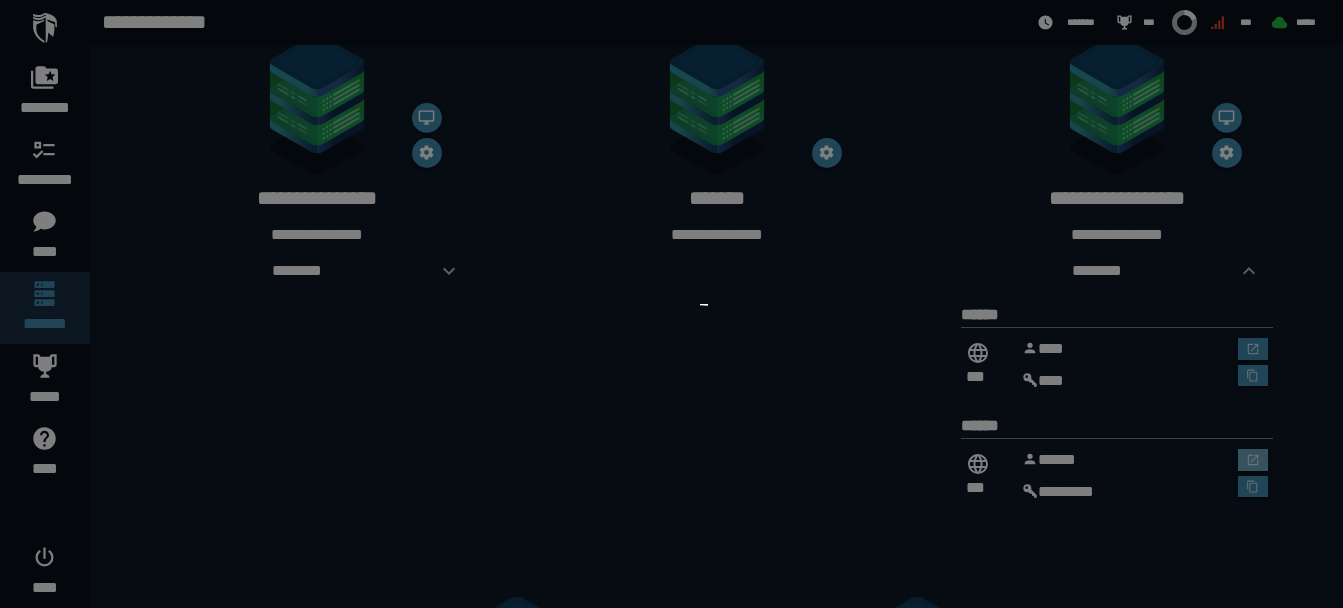 scroll, scrollTop: 0, scrollLeft: 0, axis: both 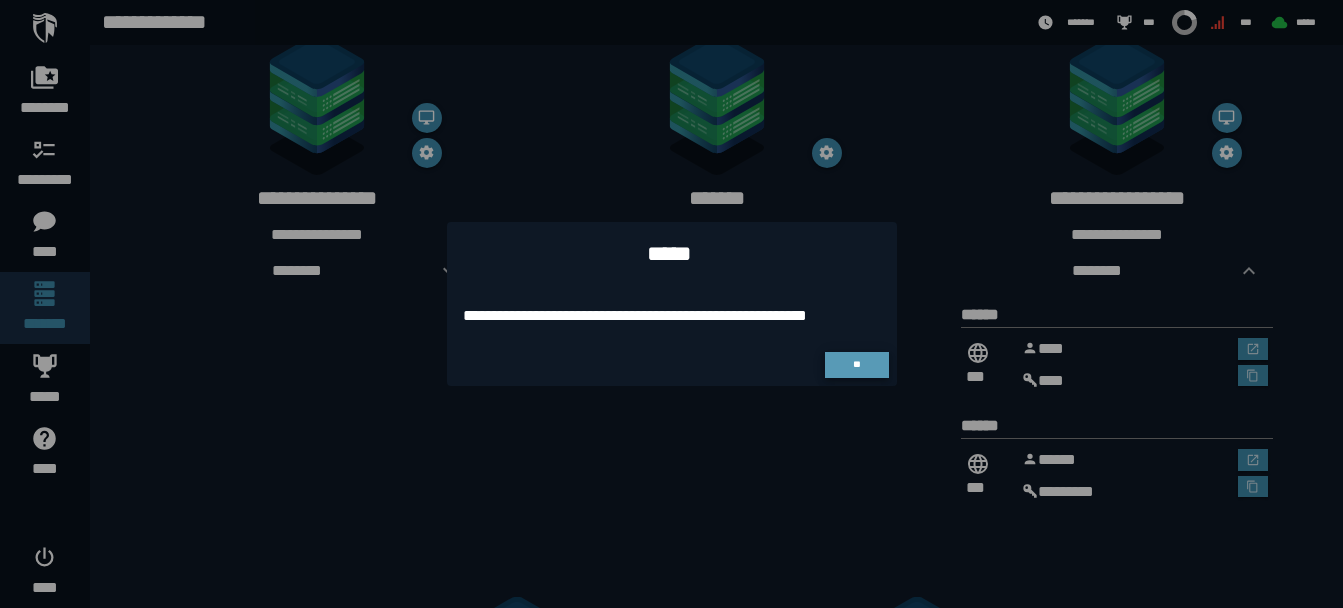 click on "**" at bounding box center [857, 365] 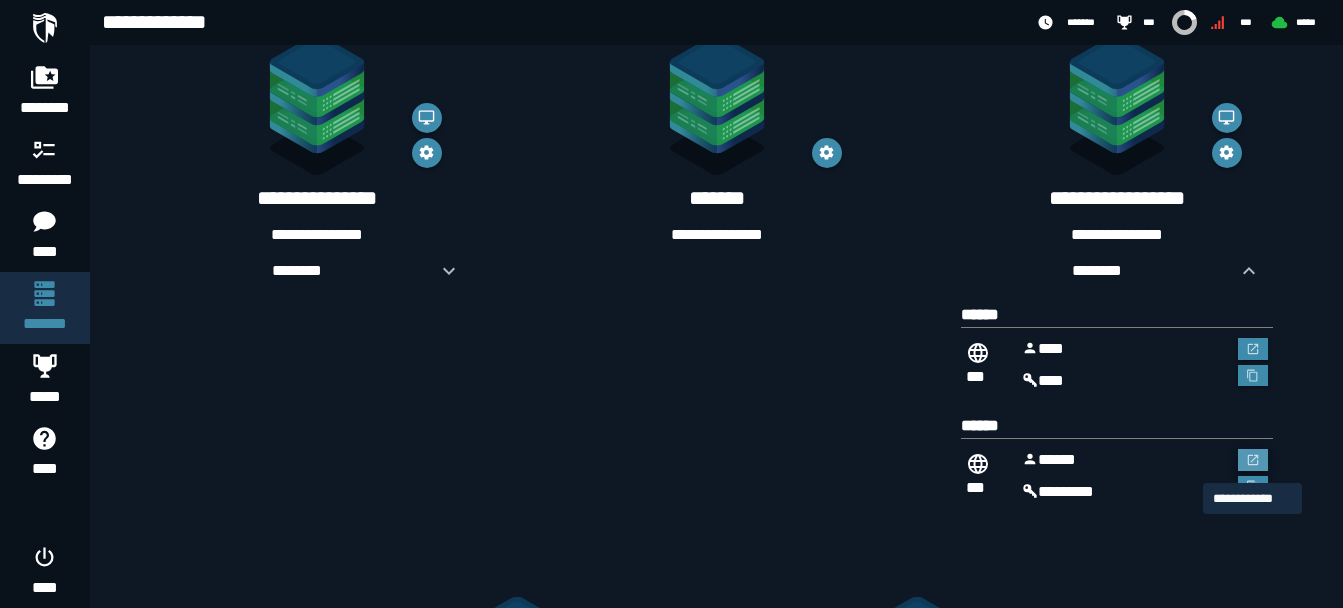 click 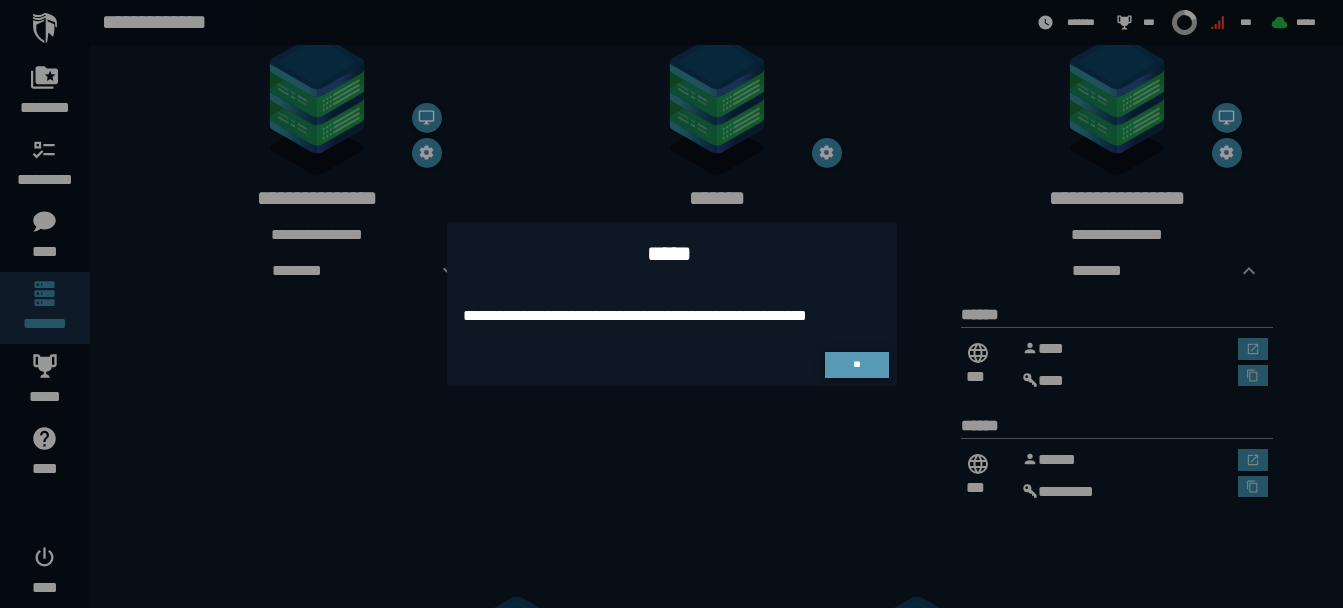 click on "**" at bounding box center [857, 365] 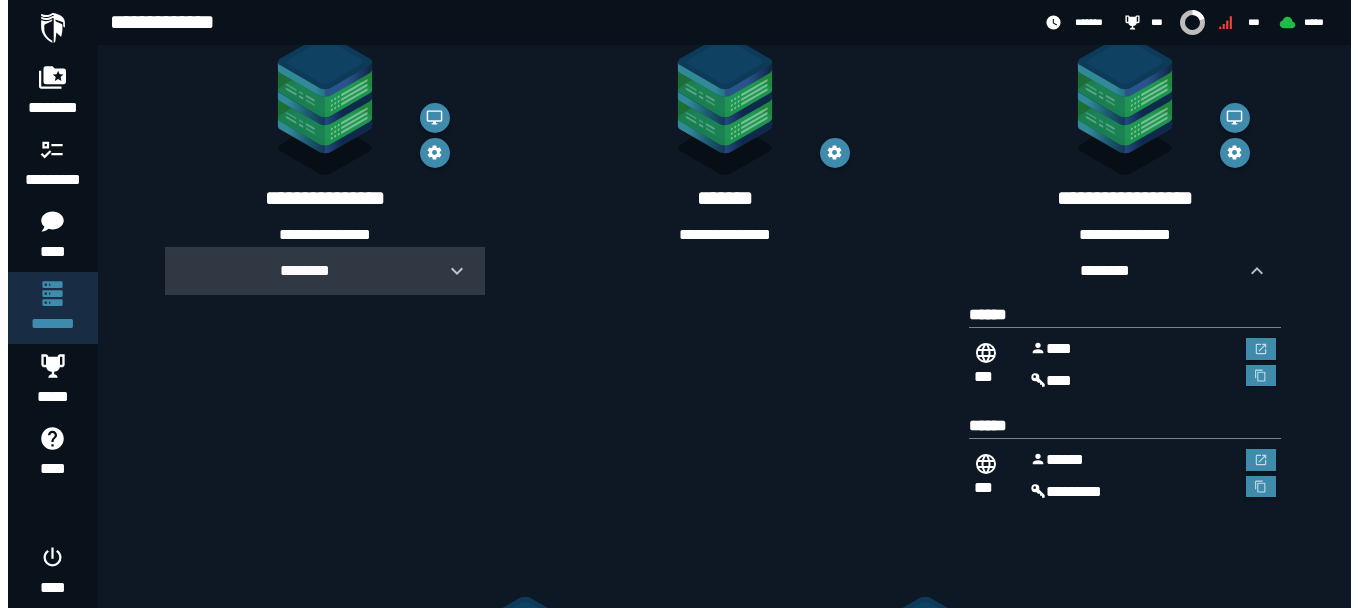 scroll, scrollTop: 0, scrollLeft: 0, axis: both 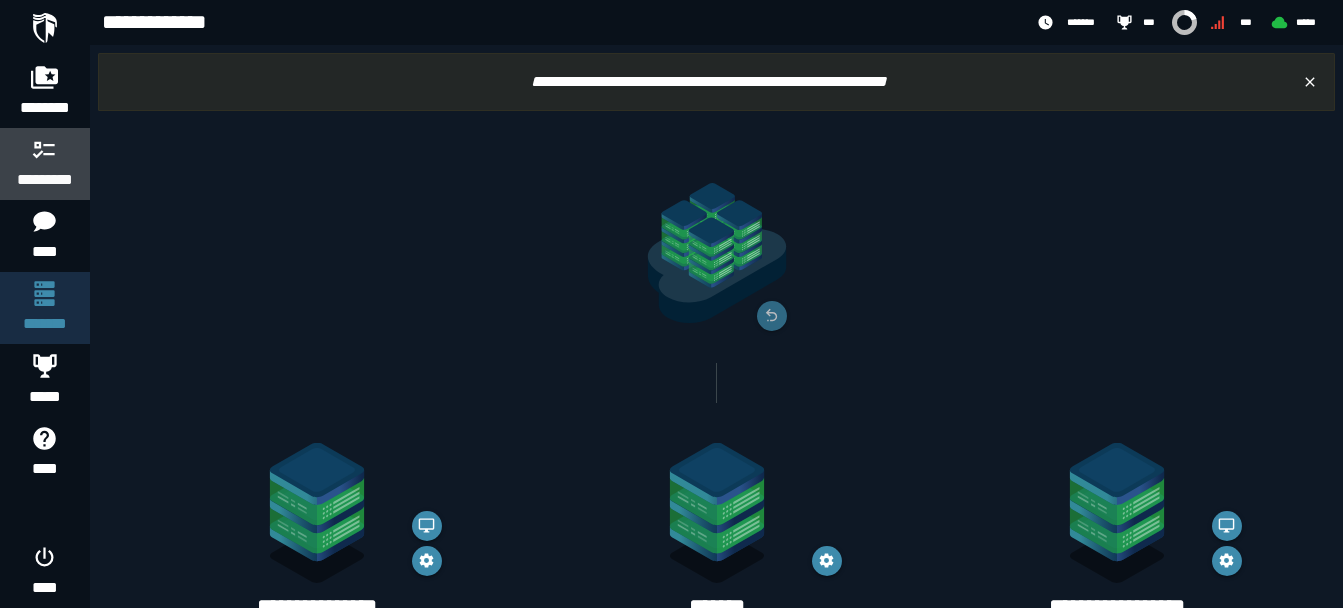 click 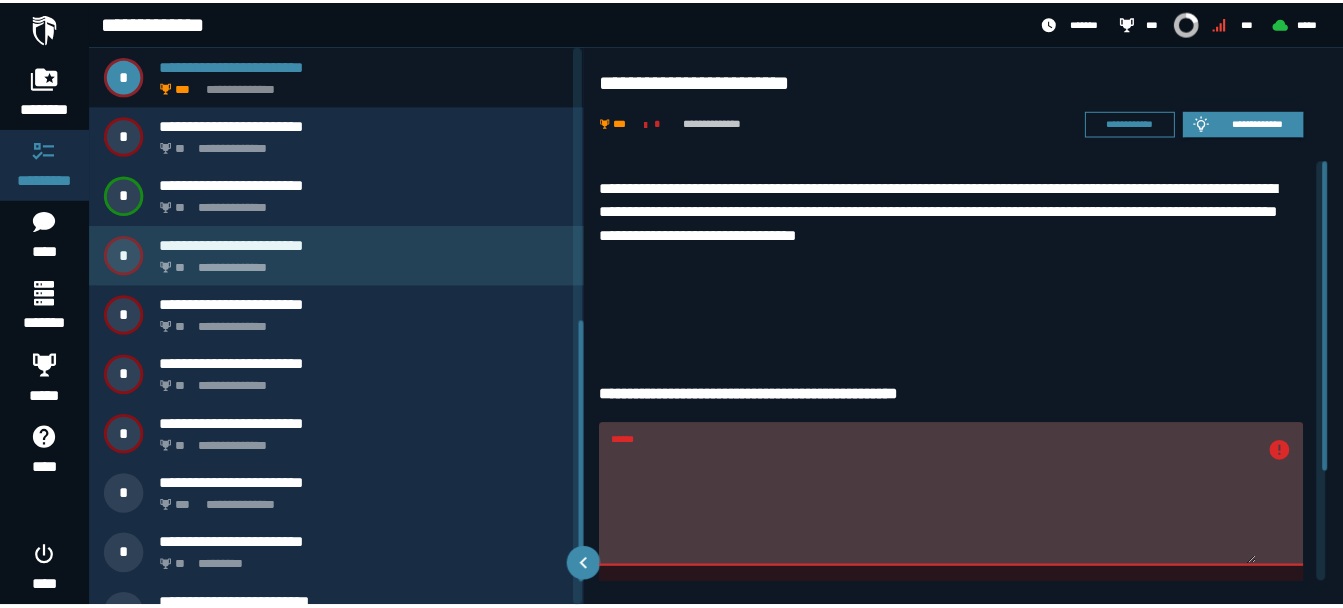scroll, scrollTop: 637, scrollLeft: 0, axis: vertical 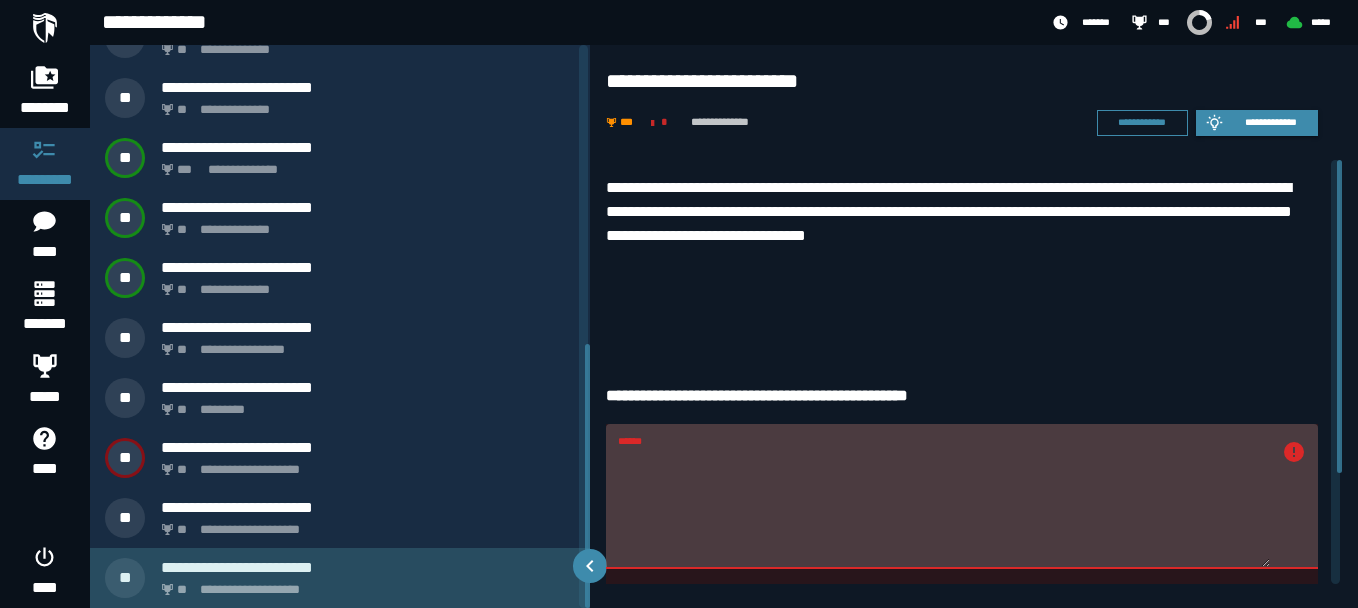 click on "**********" at bounding box center [368, 567] 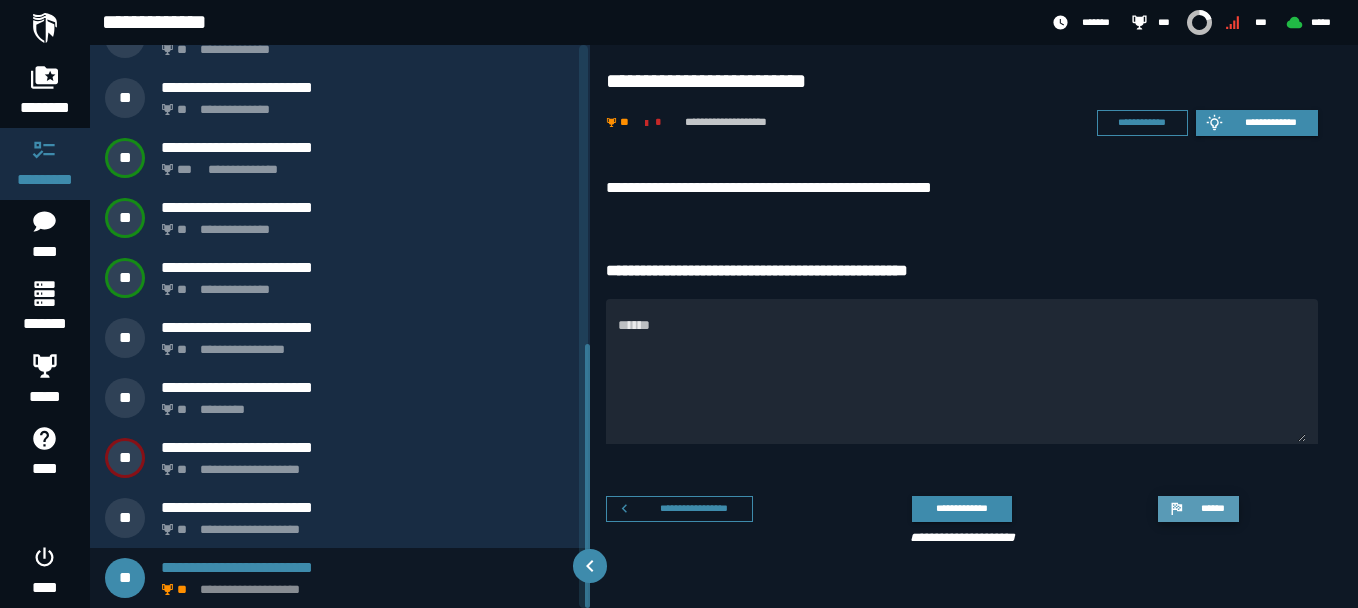 click on "******" at bounding box center (1198, 509) 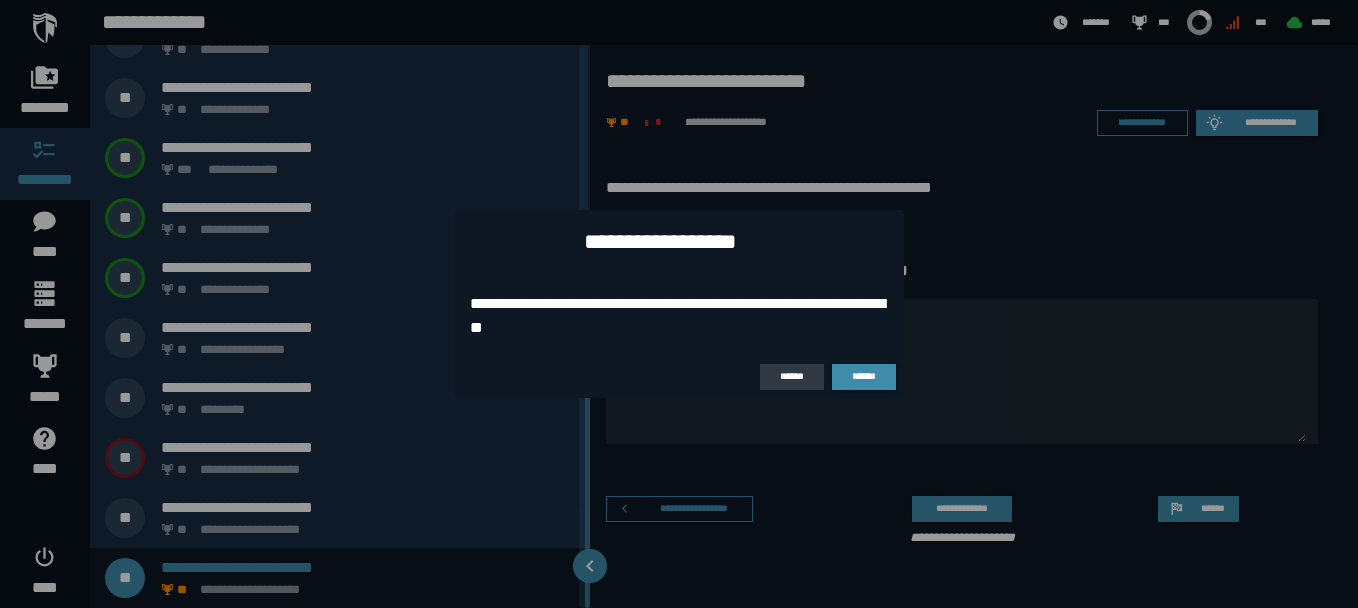 click on "******" at bounding box center [792, 377] 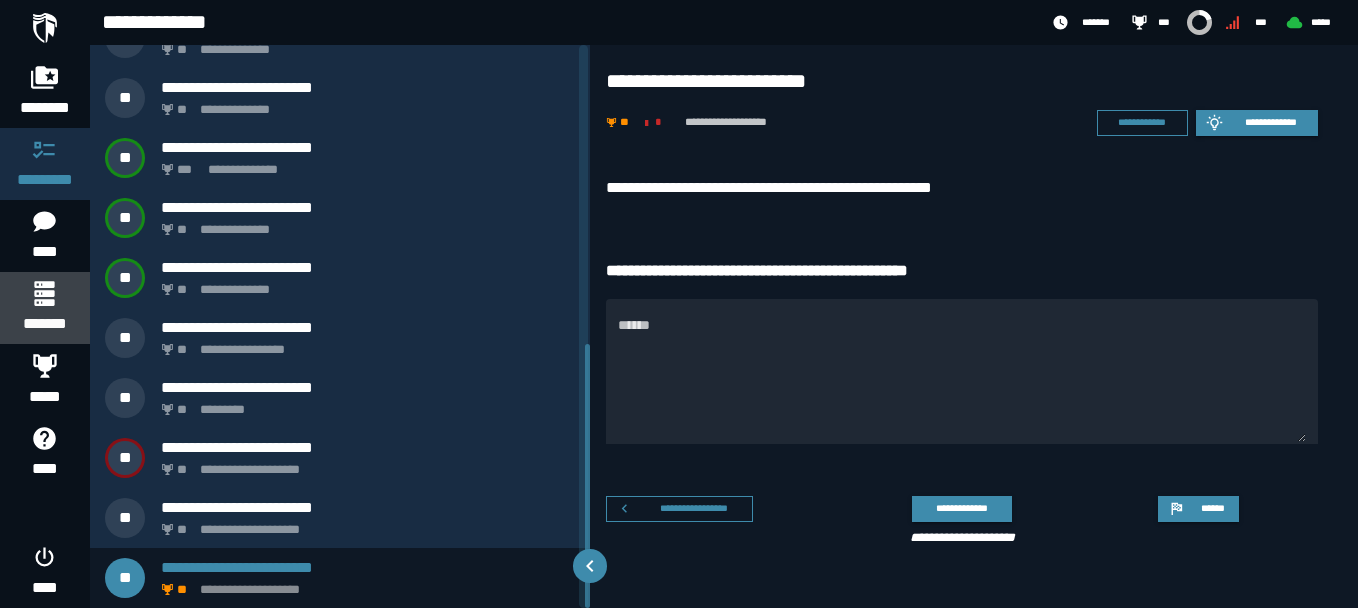 click on "*******" 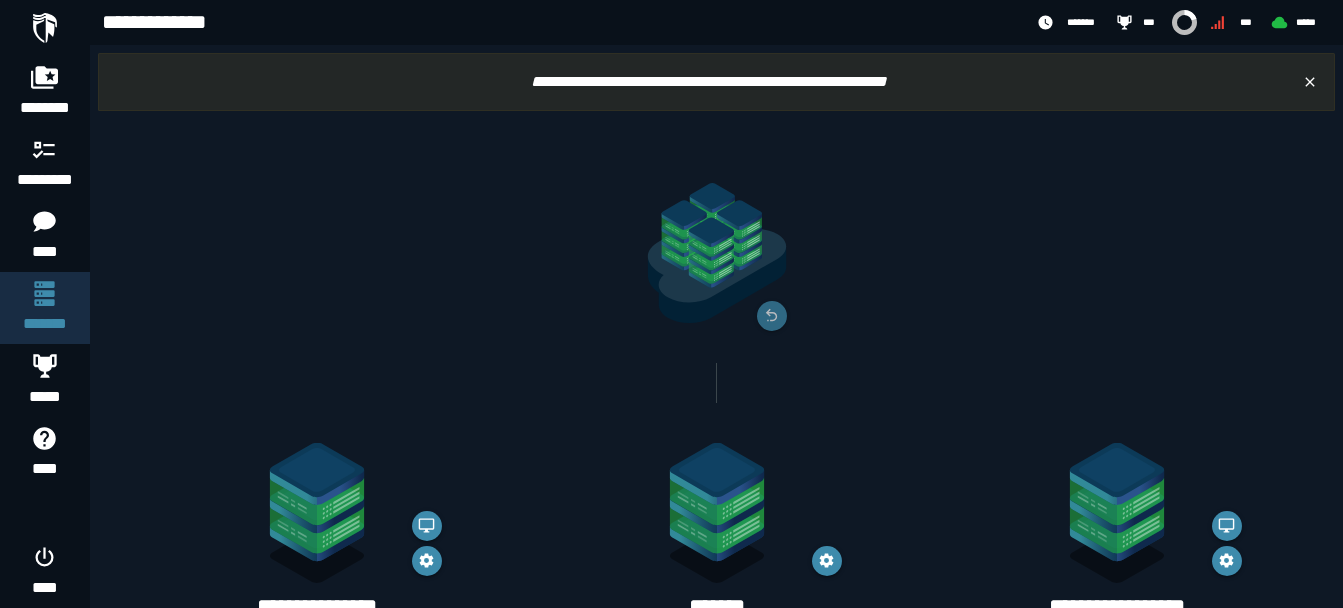 scroll, scrollTop: 431, scrollLeft: 0, axis: vertical 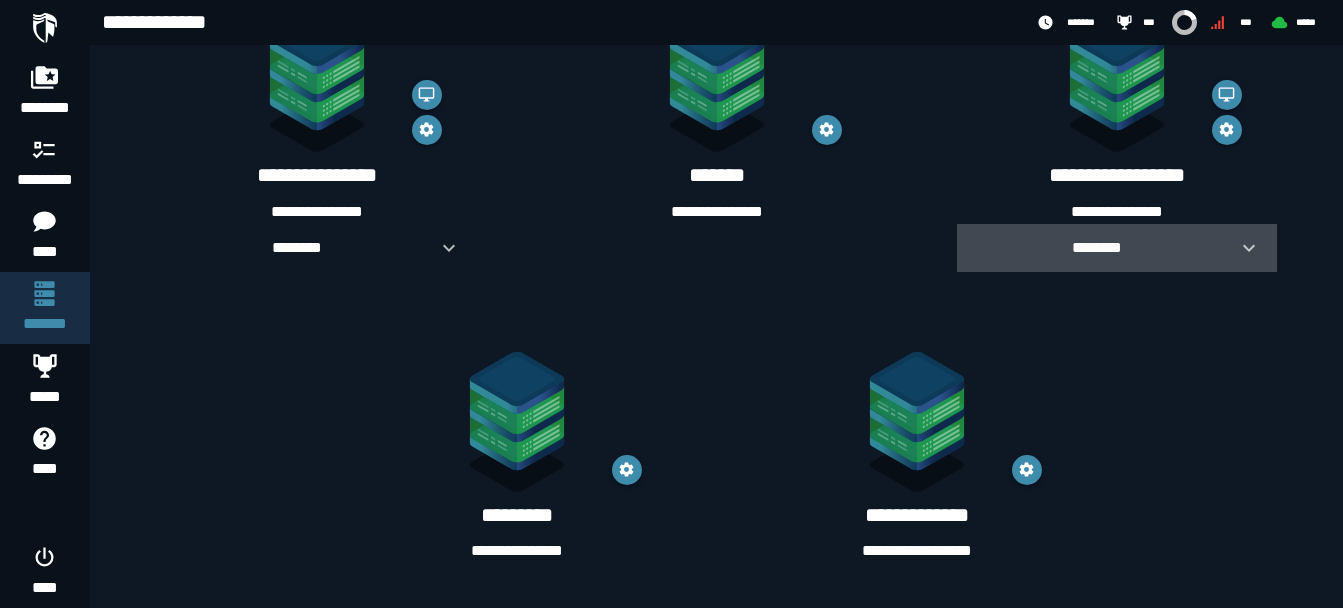 click 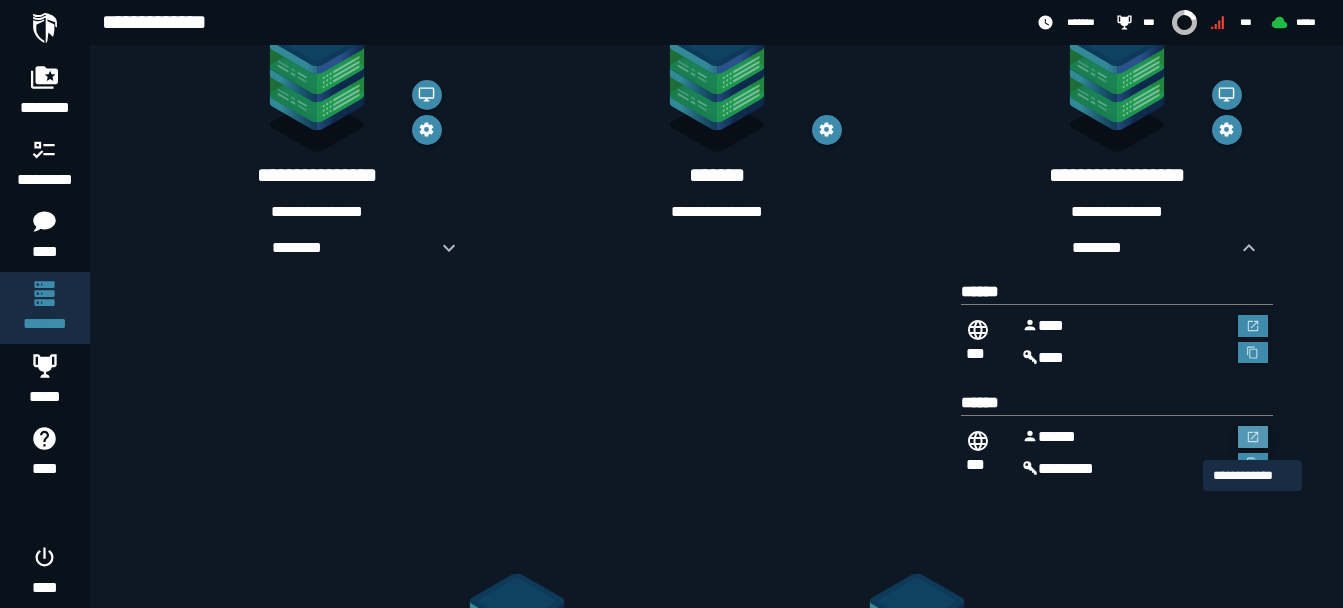 click 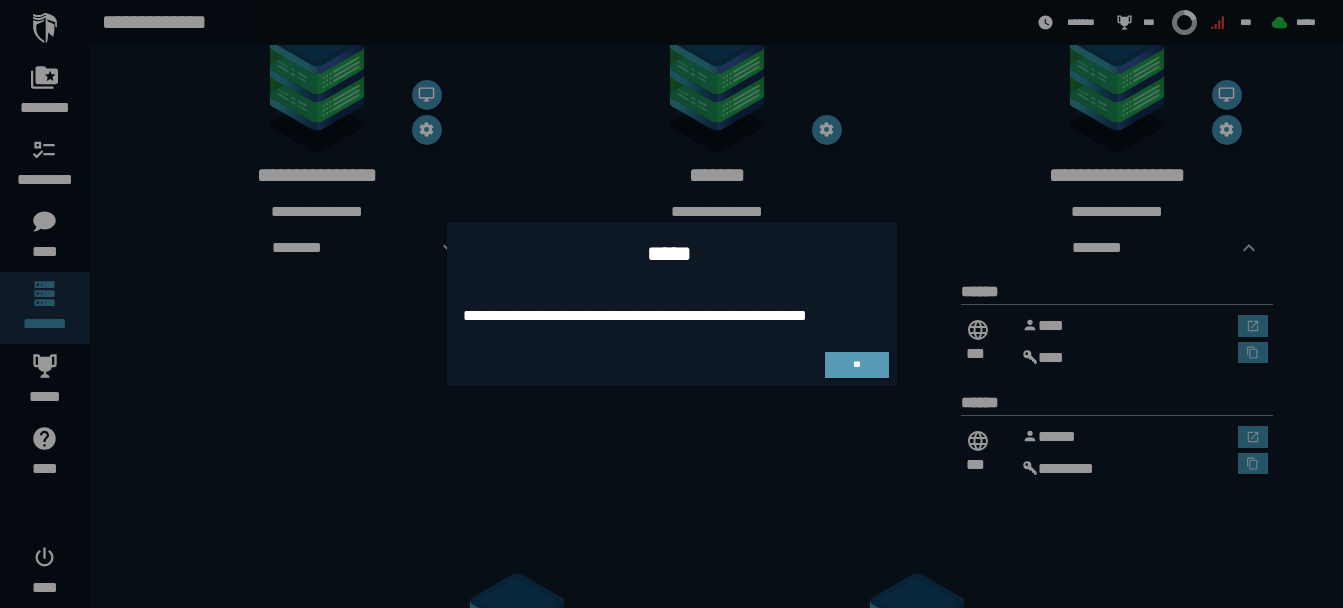 click on "**" at bounding box center (857, 365) 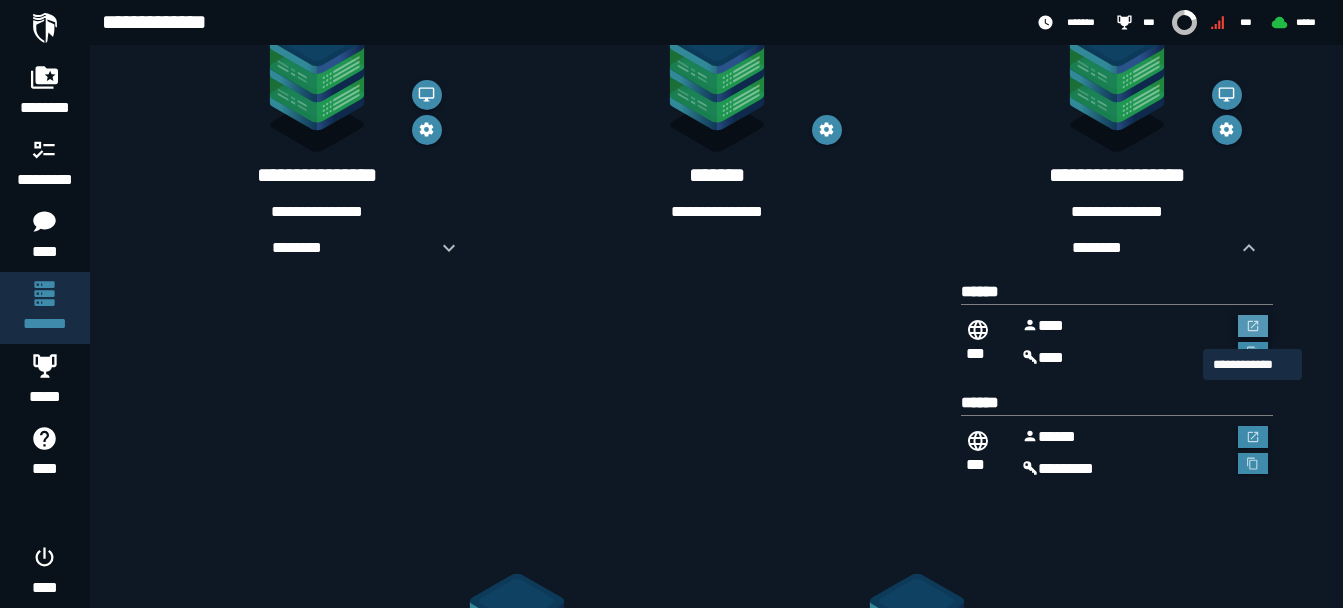 click 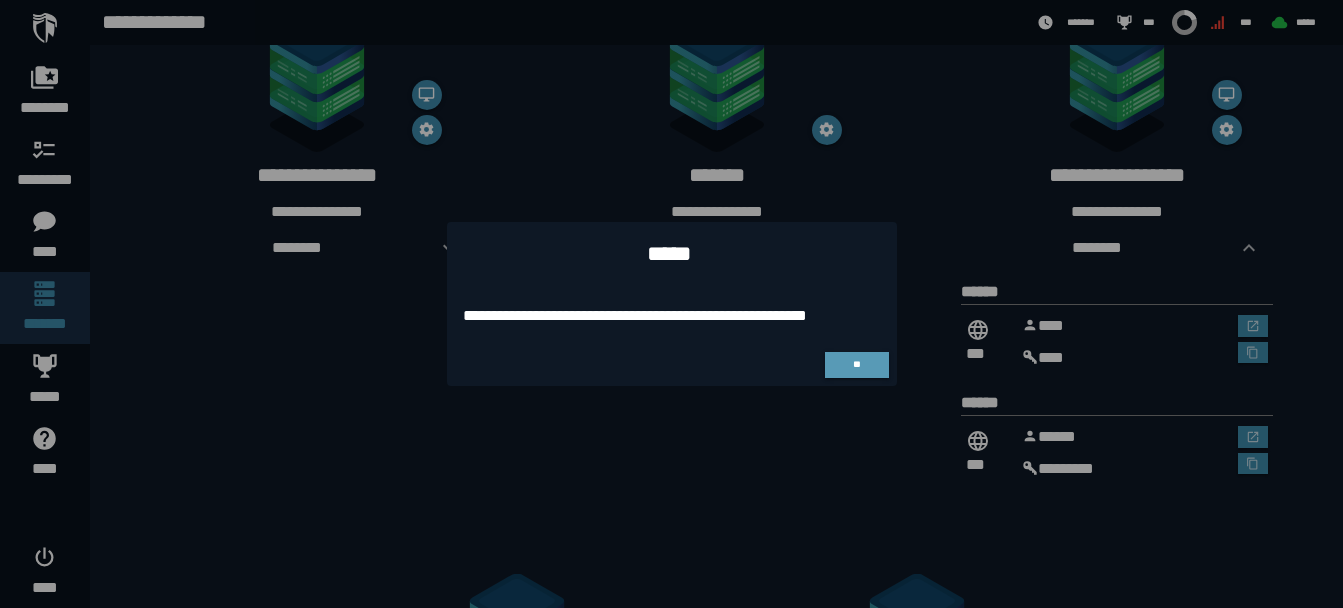 click on "**" at bounding box center (857, 365) 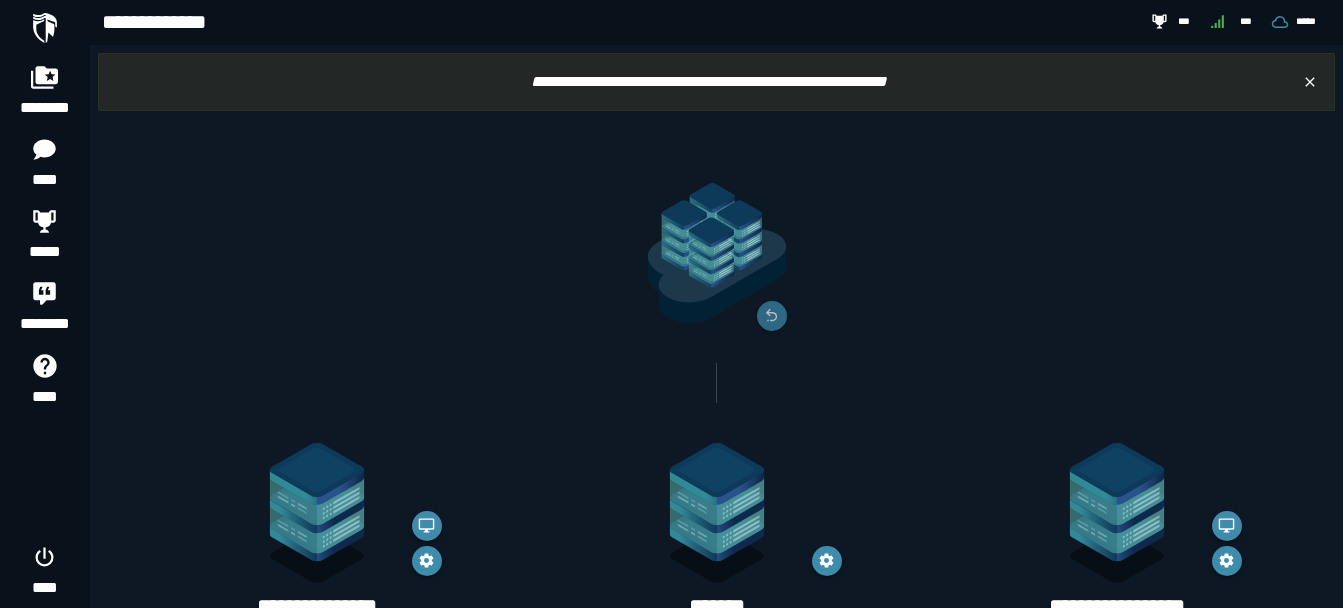 scroll, scrollTop: 0, scrollLeft: 0, axis: both 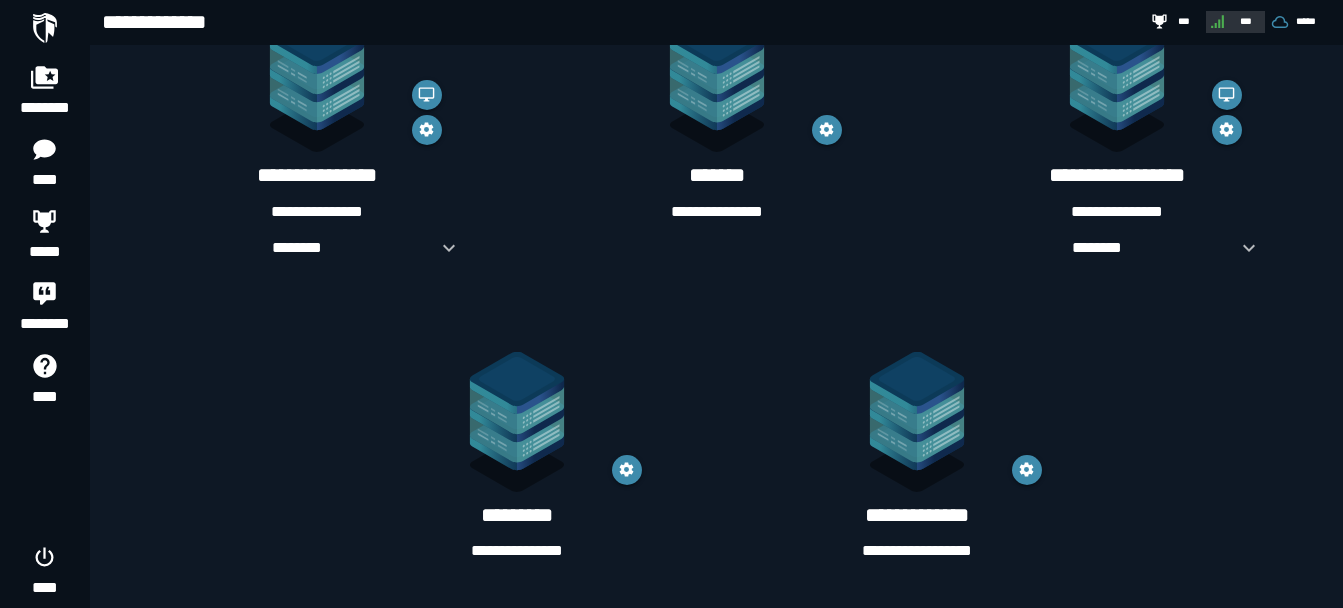 click 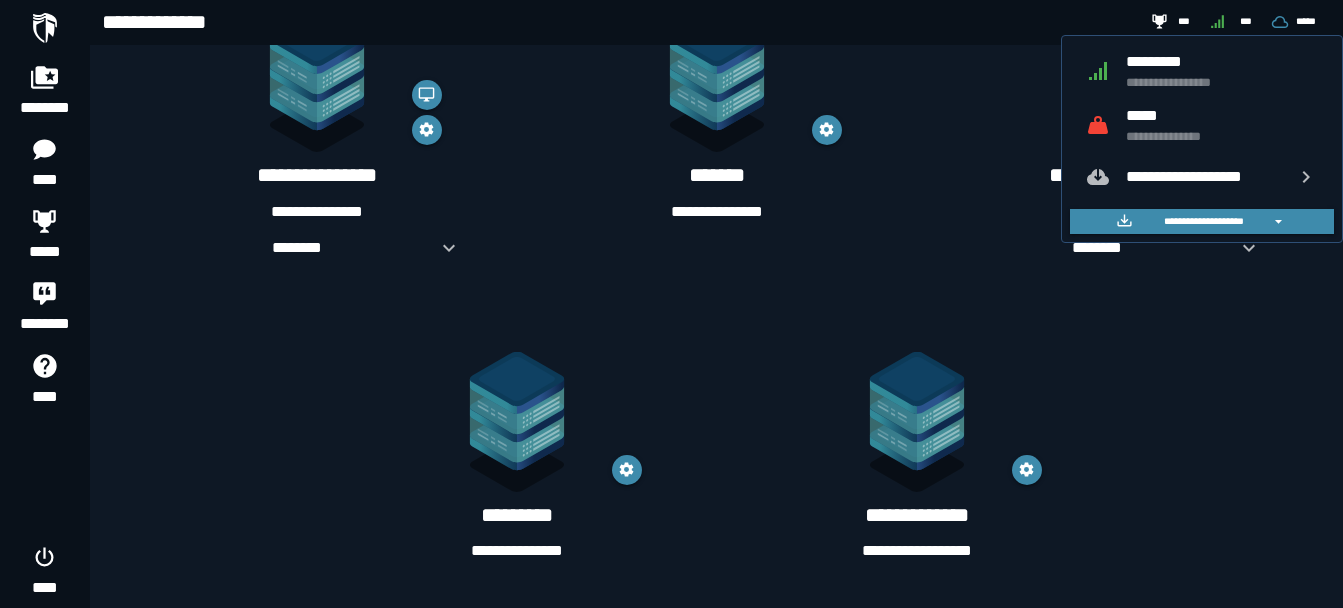 click on "**********" 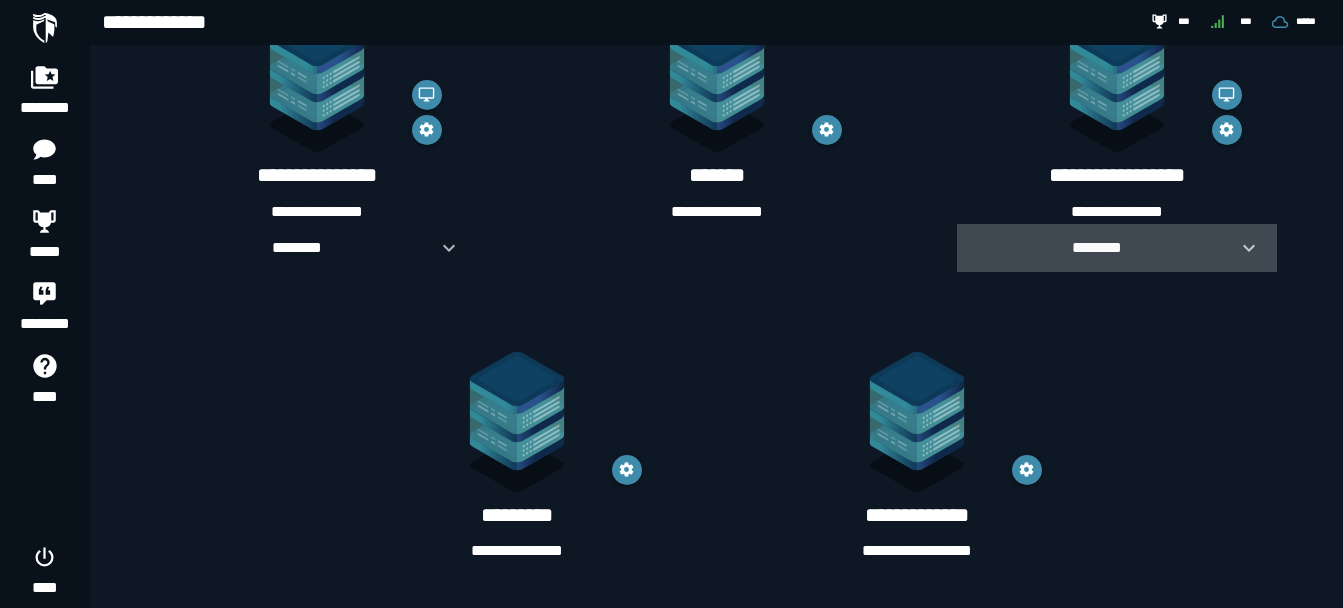 click 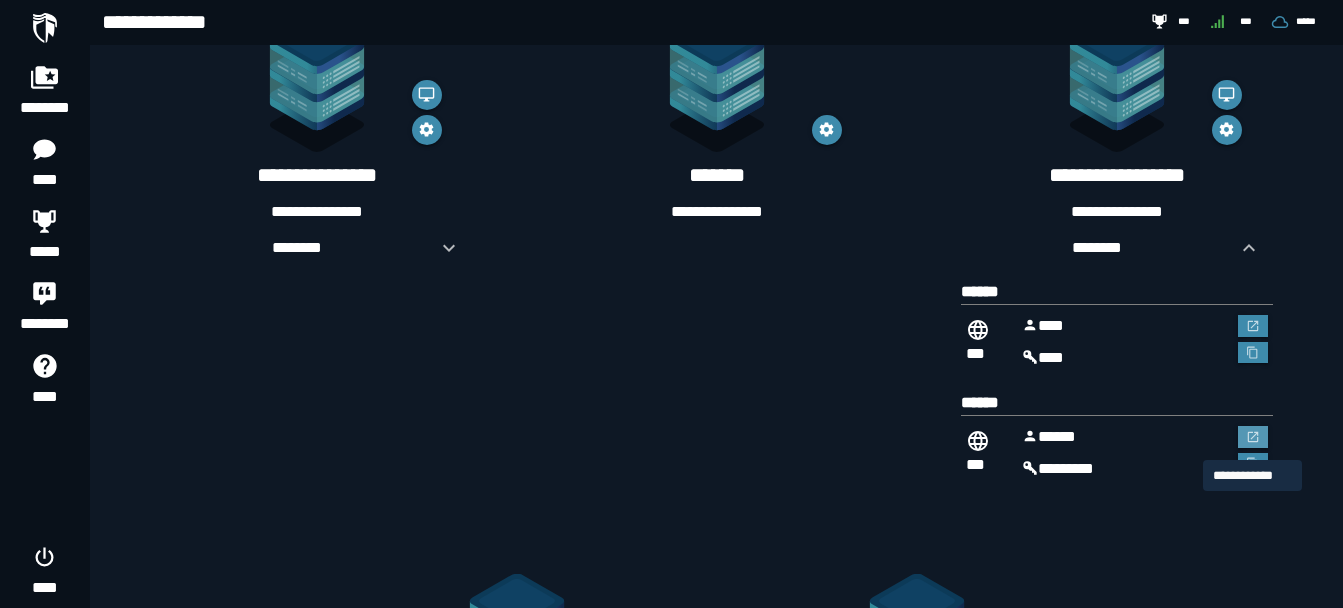 click 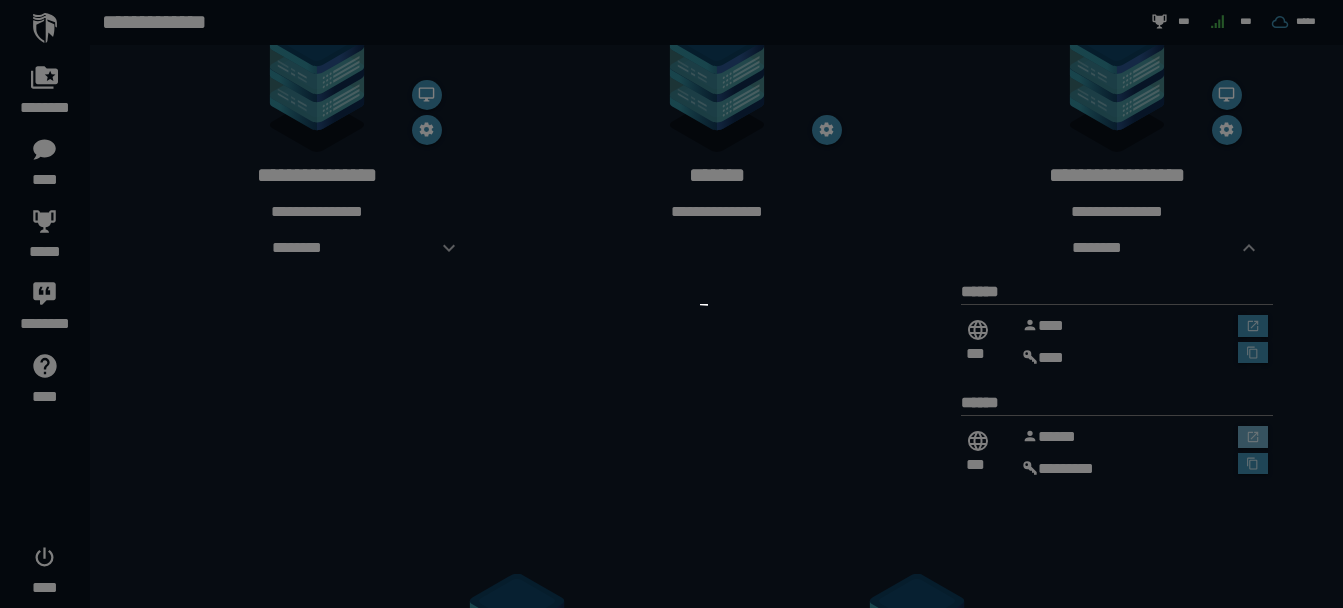 scroll, scrollTop: 0, scrollLeft: 0, axis: both 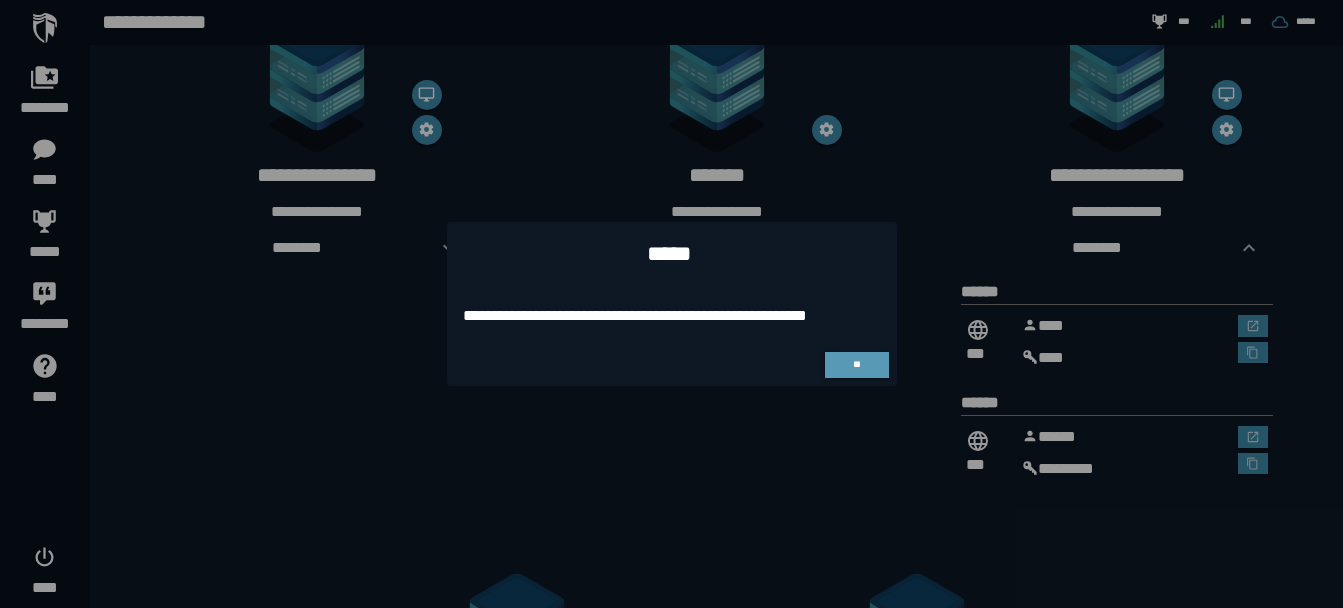click on "**" at bounding box center [857, 365] 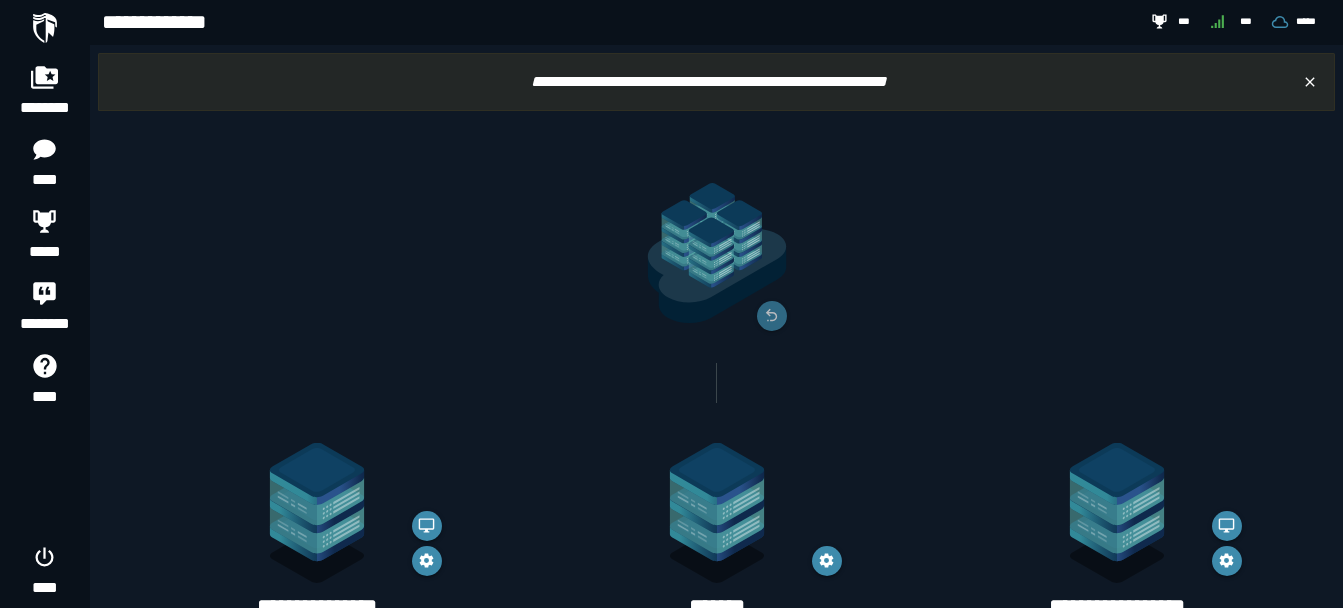 scroll, scrollTop: 431, scrollLeft: 0, axis: vertical 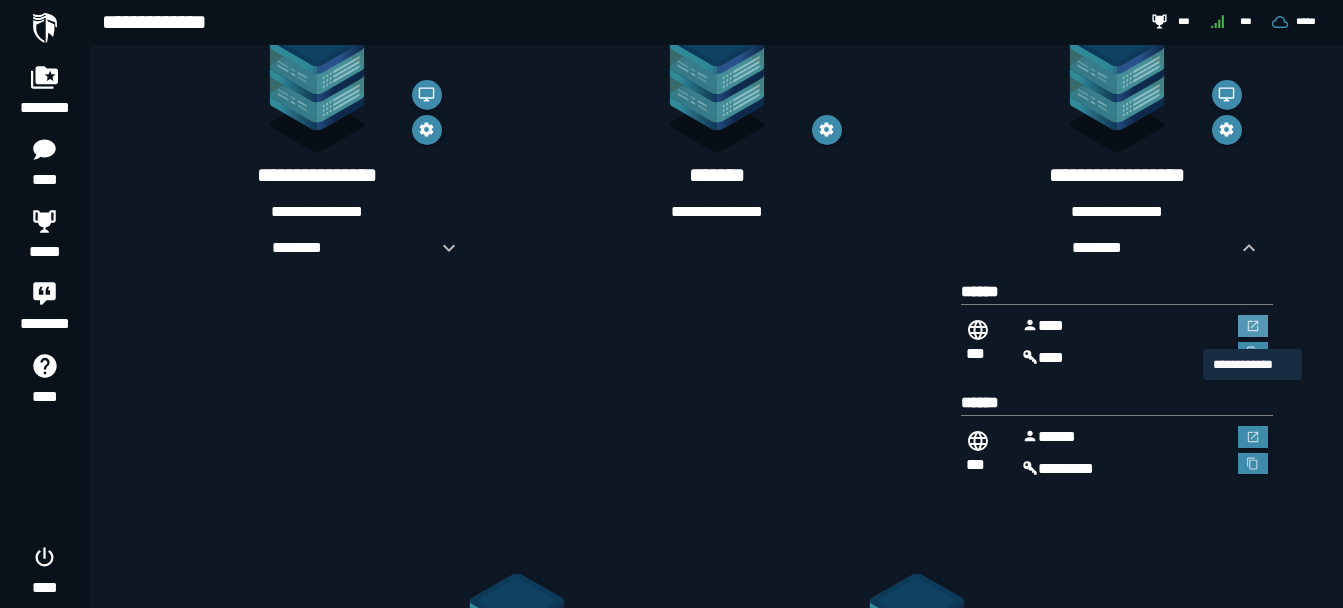 click 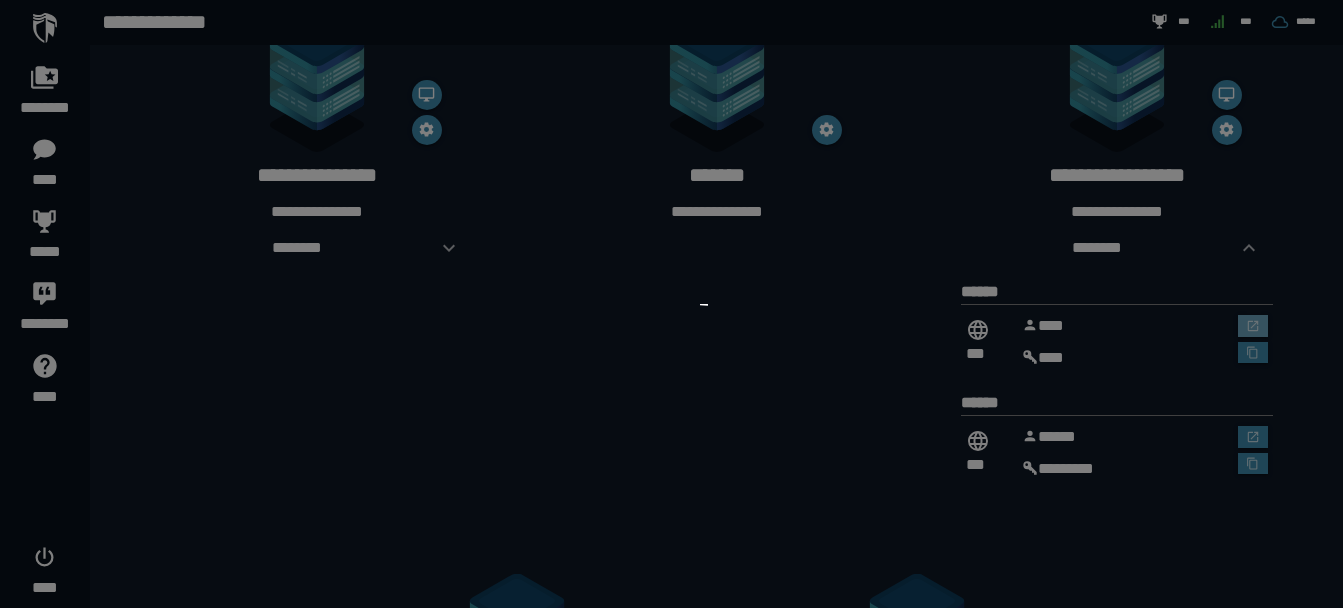scroll, scrollTop: 0, scrollLeft: 0, axis: both 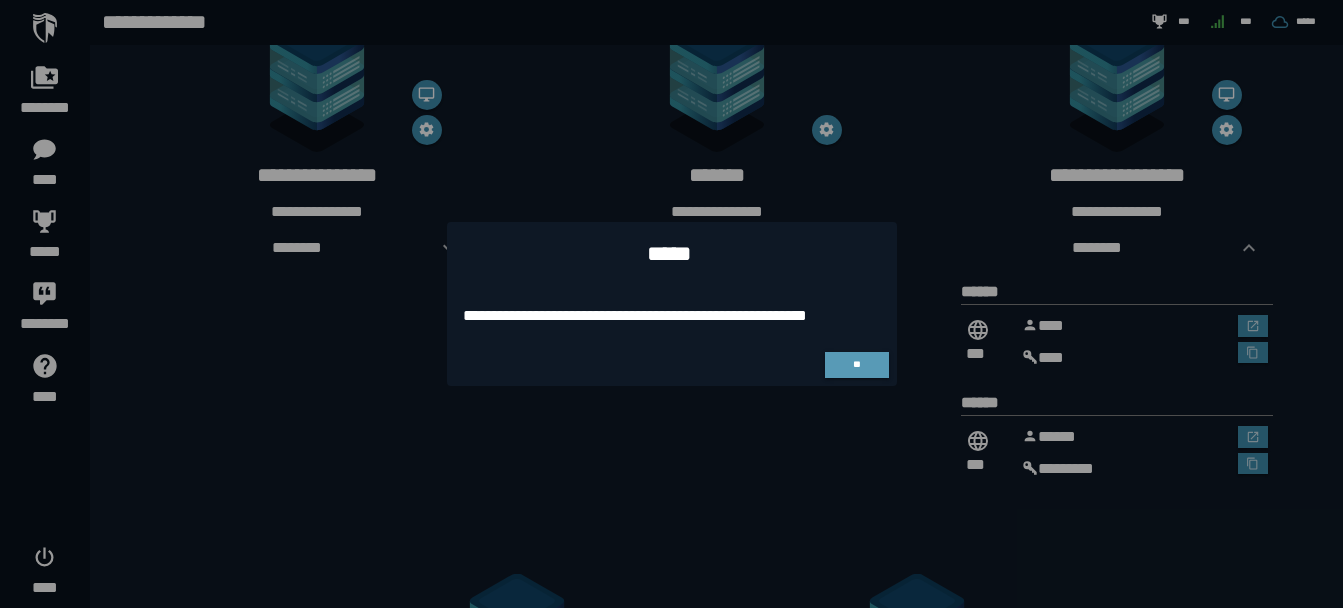 click on "**" at bounding box center (857, 365) 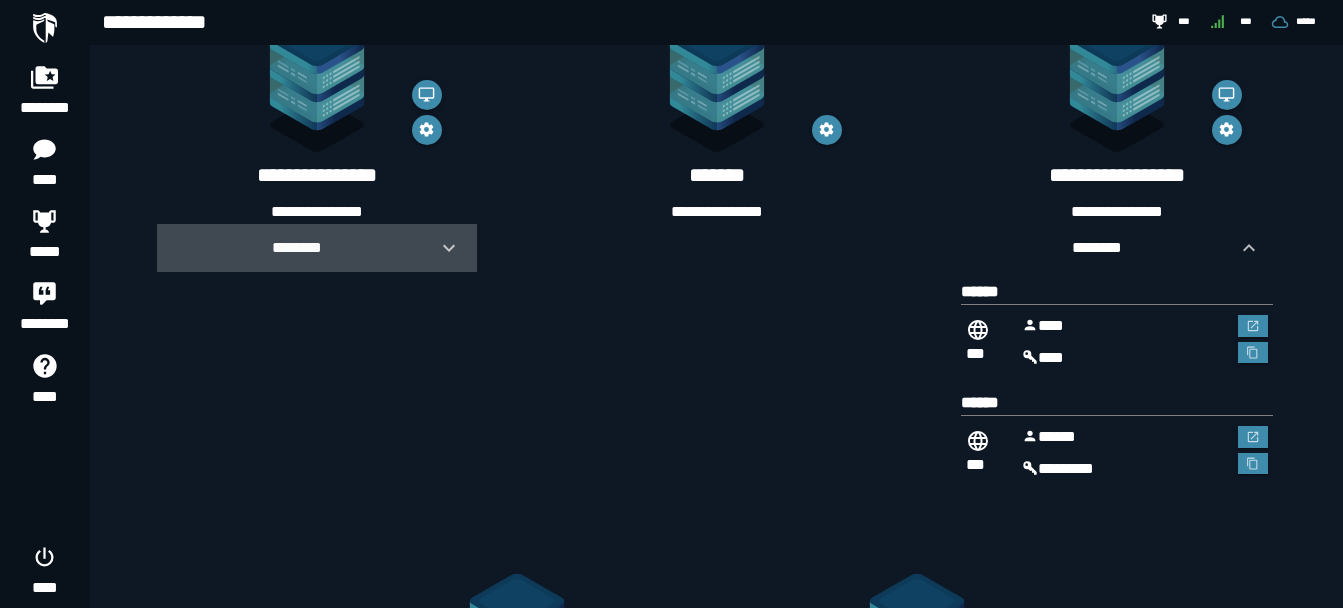 click at bounding box center (441, 248) 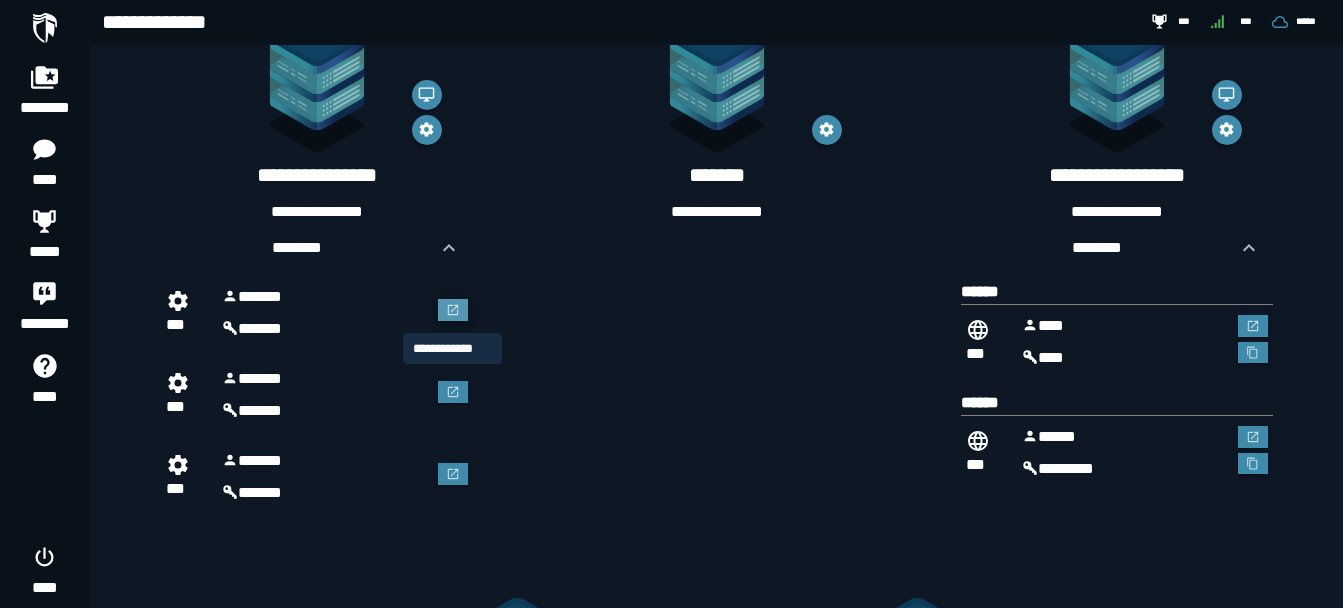 click 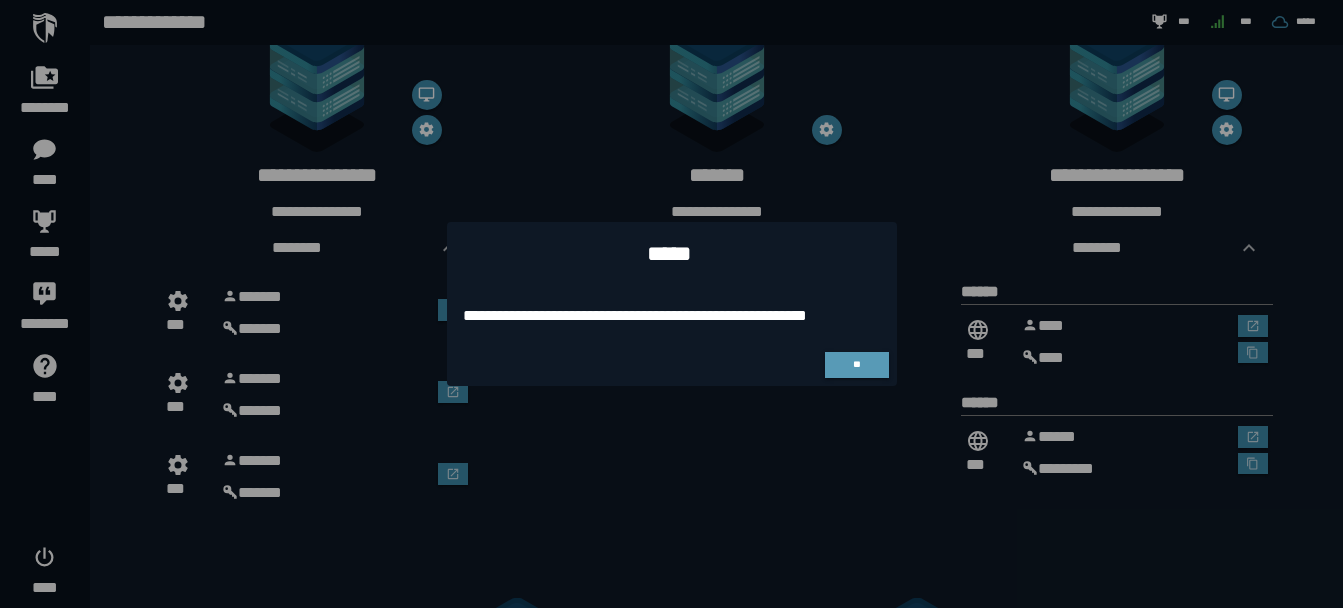 click on "**" at bounding box center [857, 365] 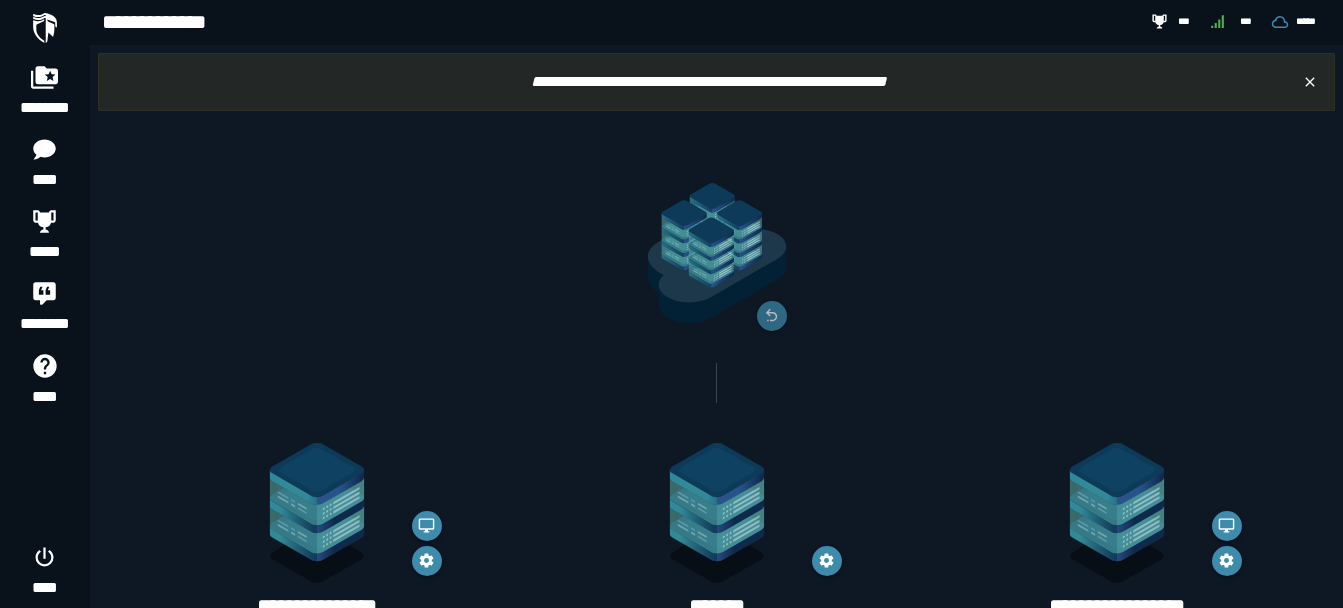 scroll, scrollTop: 431, scrollLeft: 0, axis: vertical 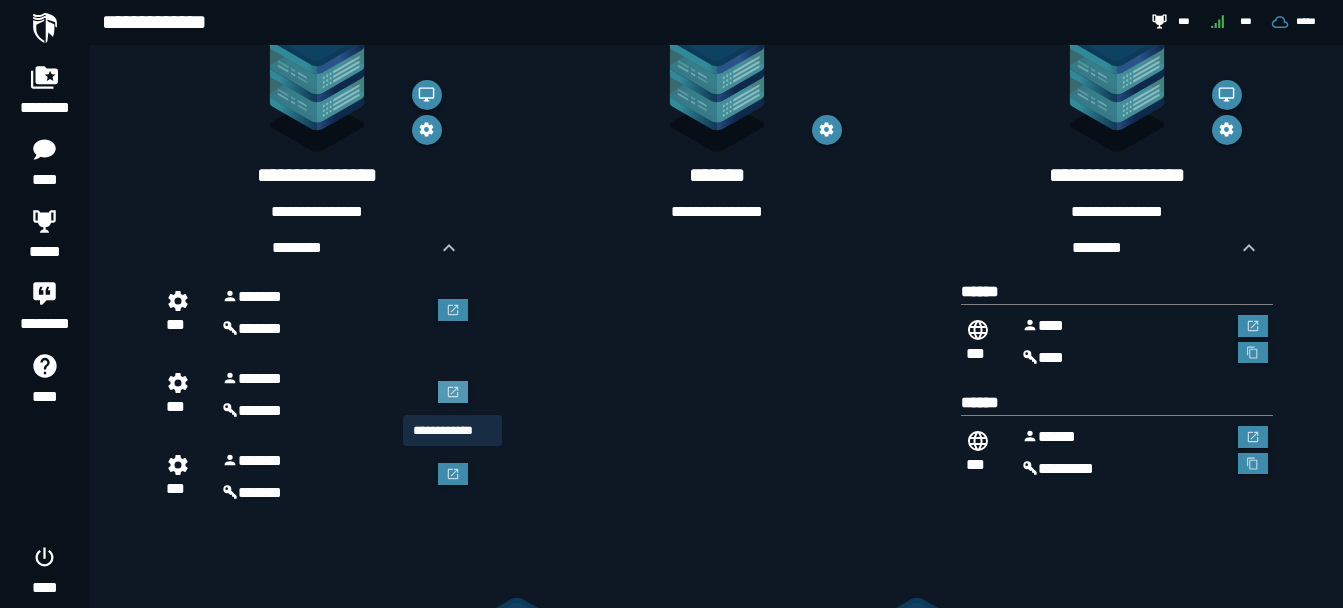 click at bounding box center [453, 392] 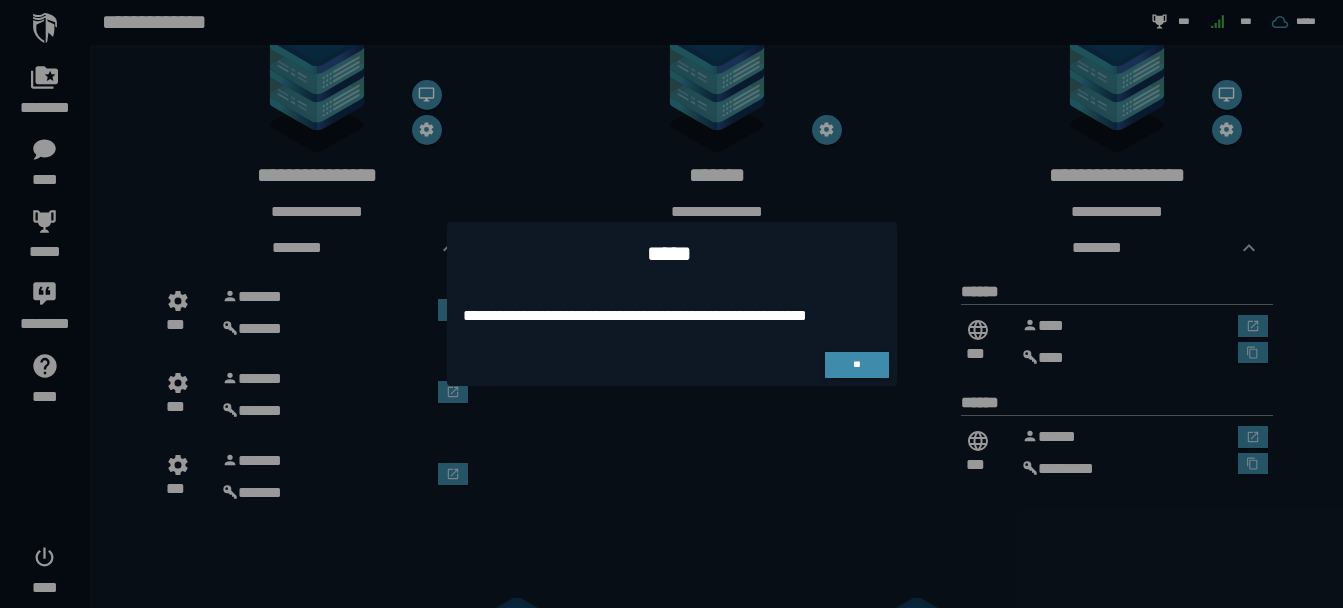 click on "**" at bounding box center [672, 365] 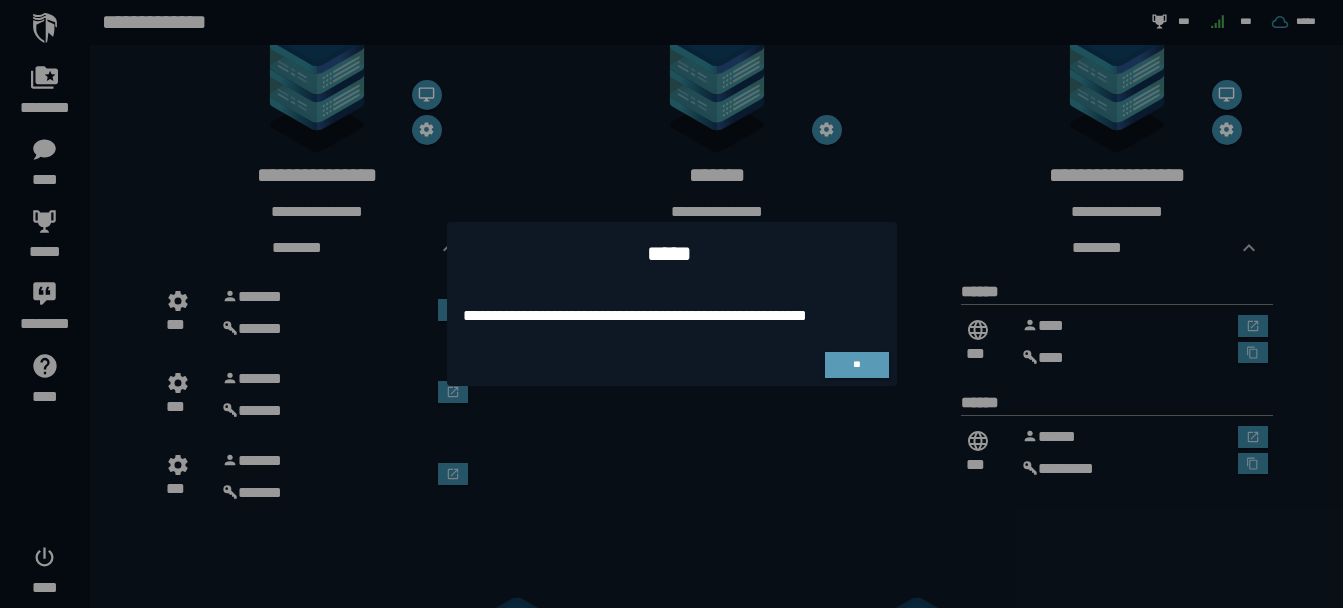 click on "**" at bounding box center (857, 365) 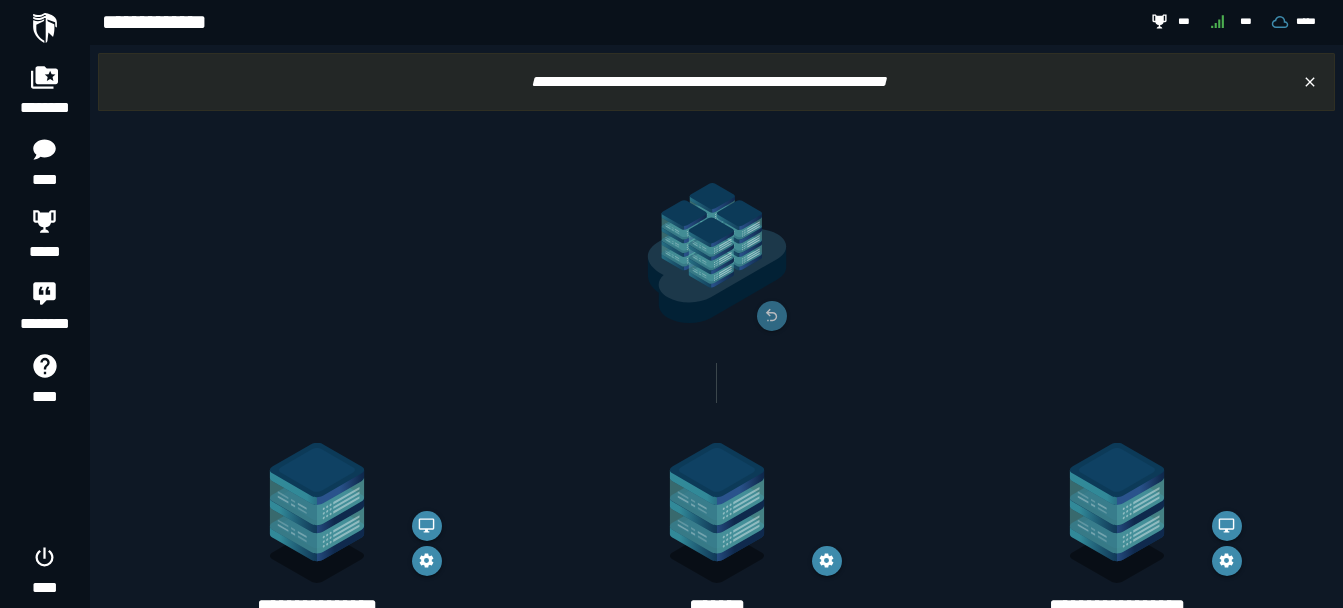 scroll, scrollTop: 431, scrollLeft: 0, axis: vertical 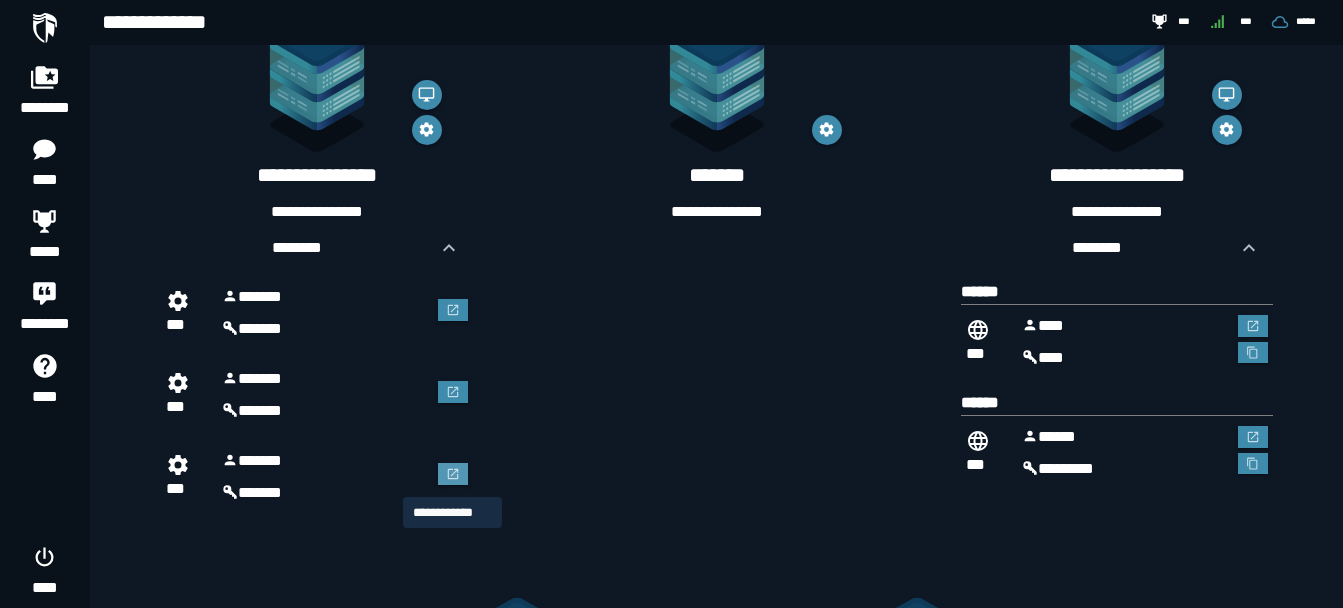 click 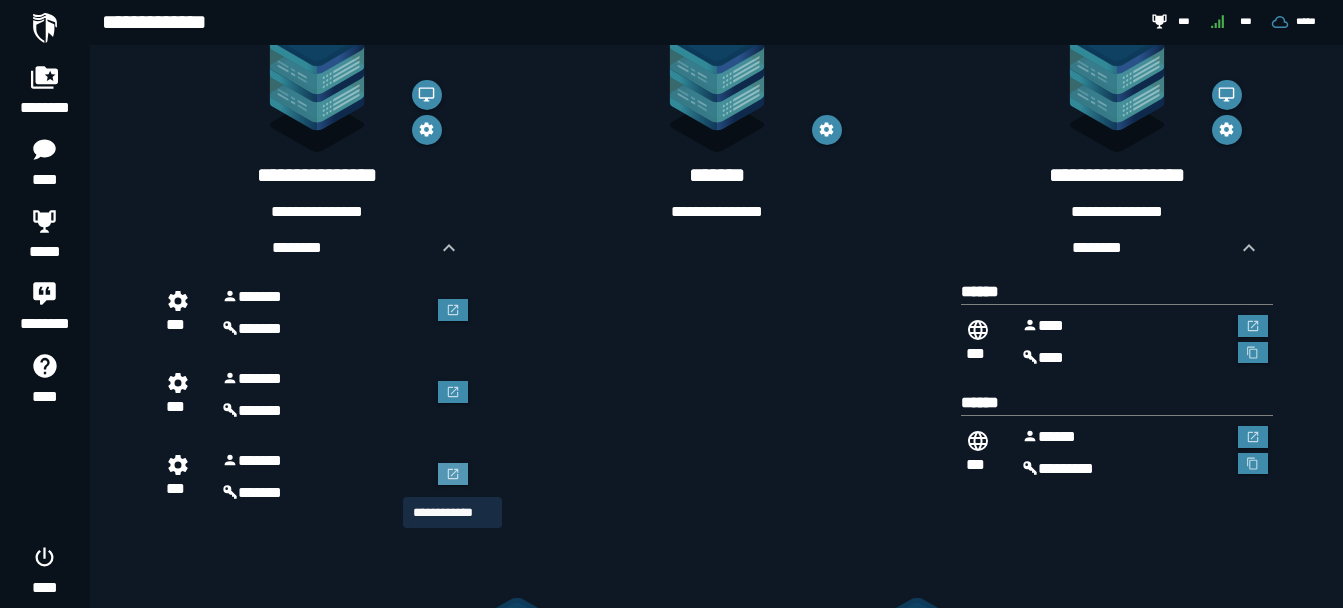 scroll, scrollTop: 0, scrollLeft: 0, axis: both 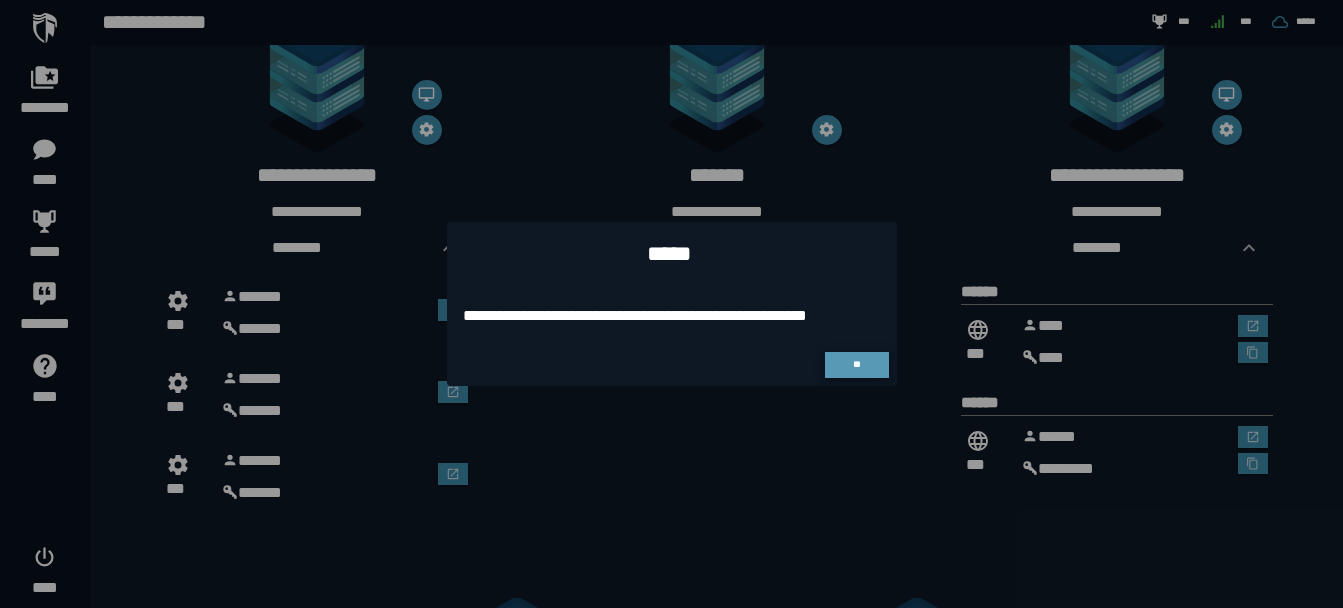 click on "**" at bounding box center (857, 365) 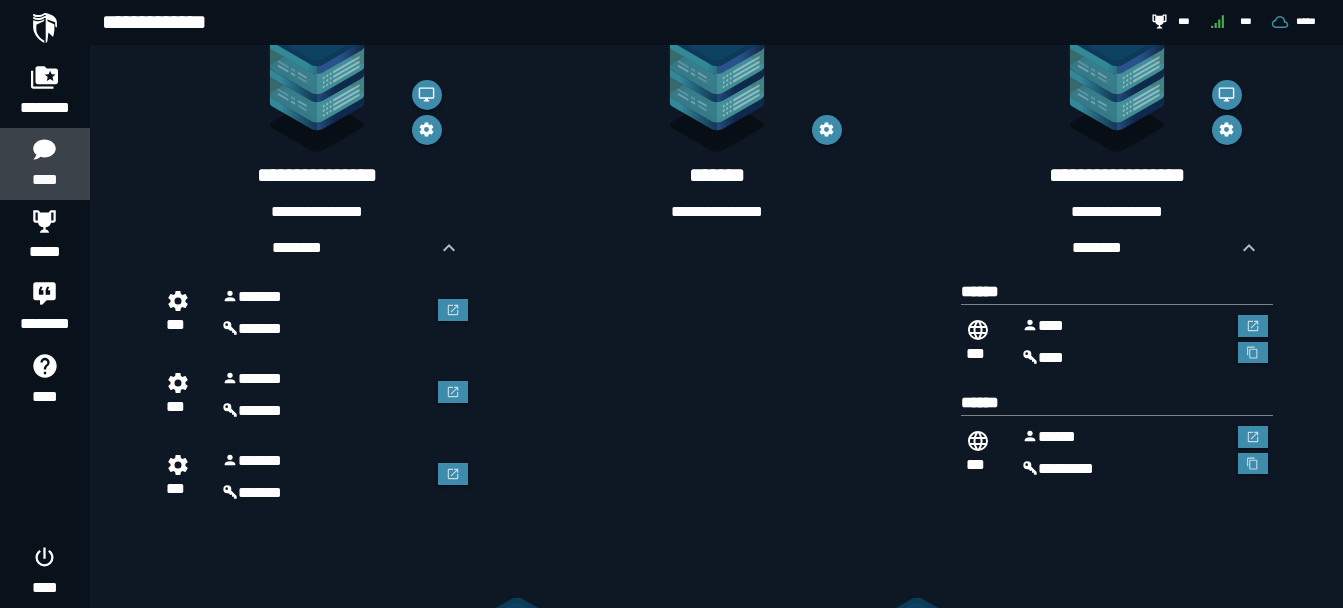 click 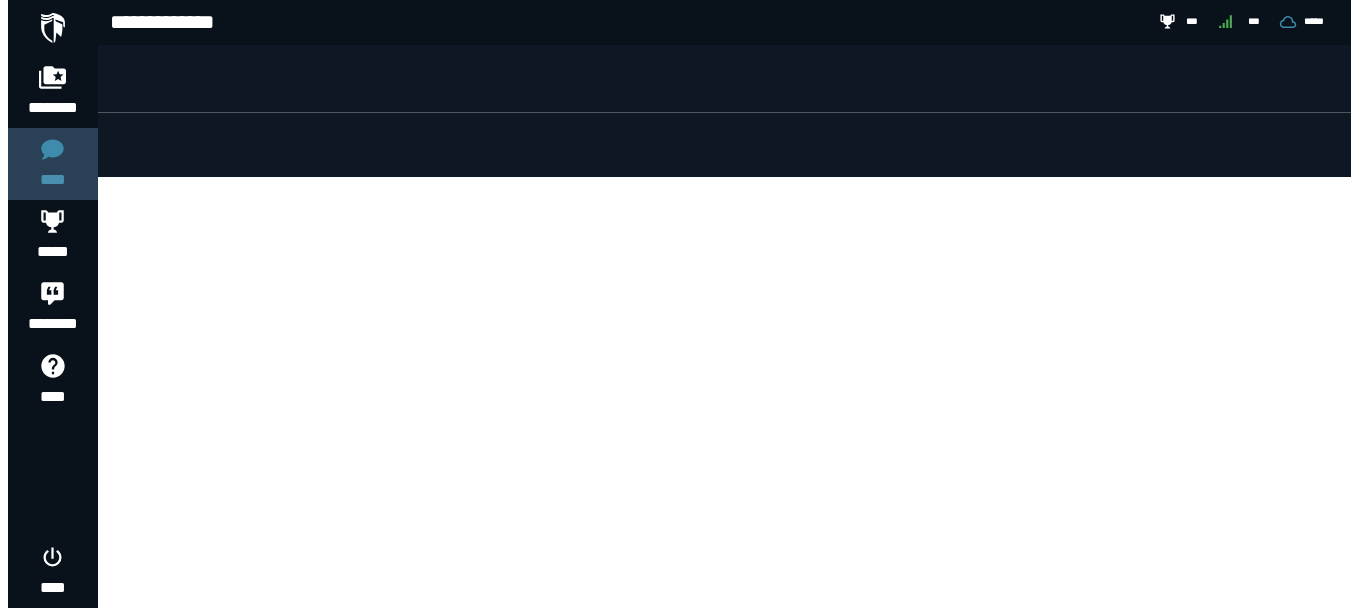 scroll, scrollTop: 0, scrollLeft: 0, axis: both 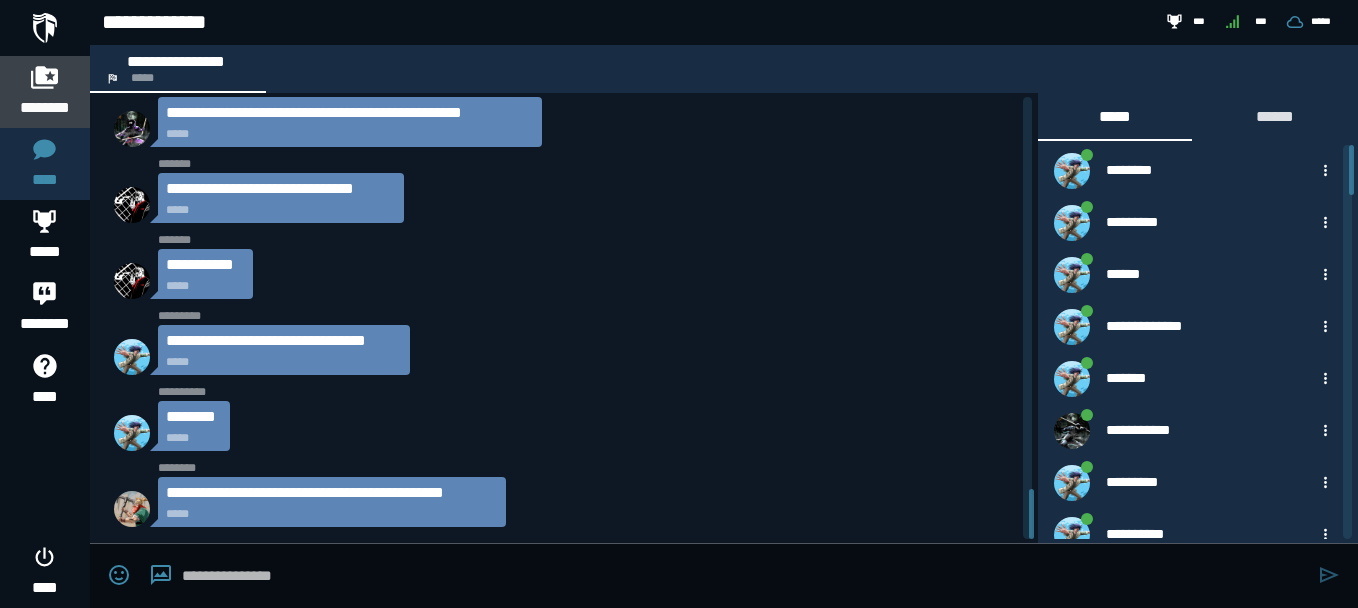click on "********" 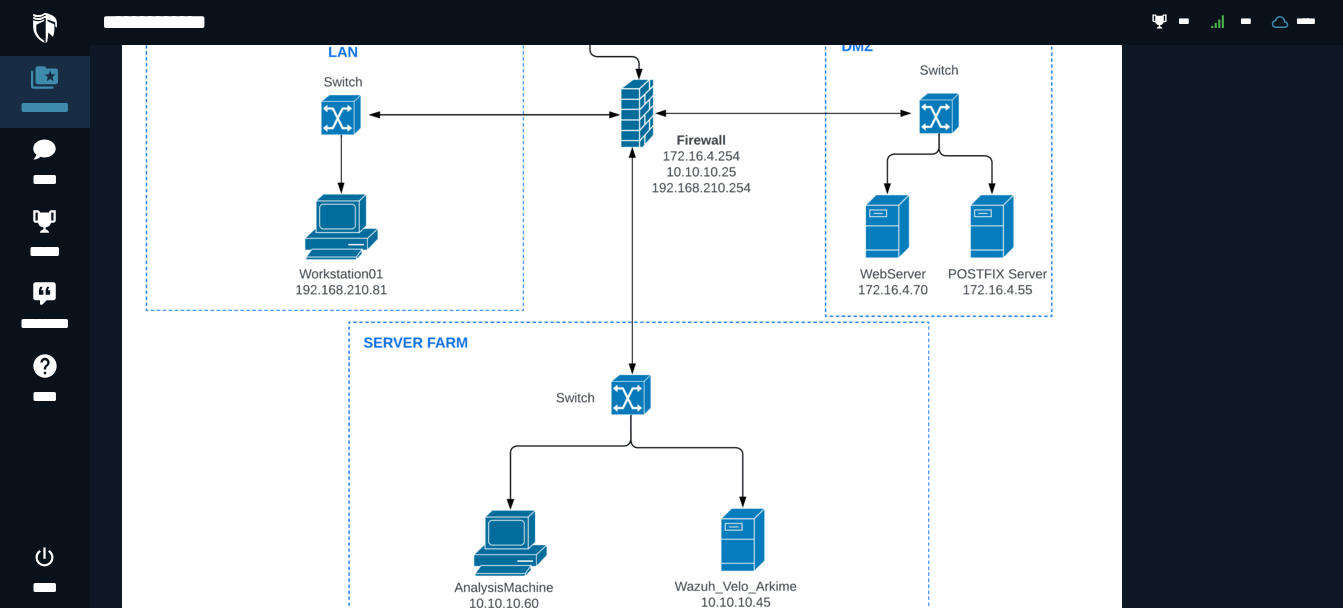 scroll, scrollTop: 1382, scrollLeft: 0, axis: vertical 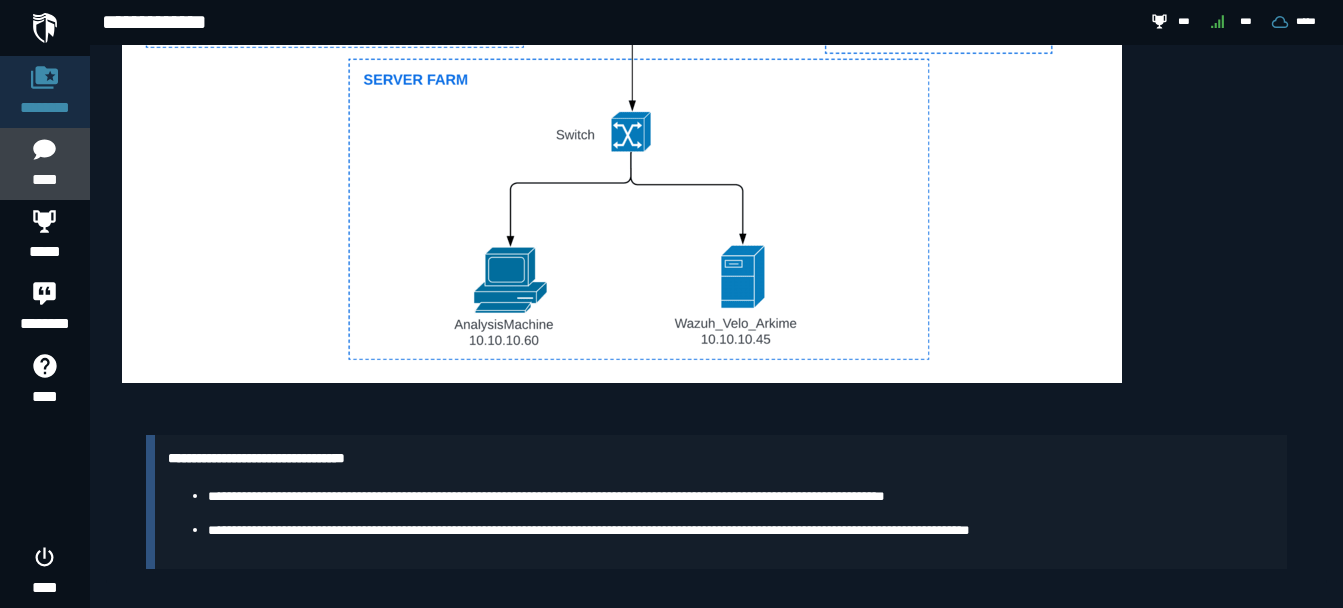 click on "****" at bounding box center (44, 180) 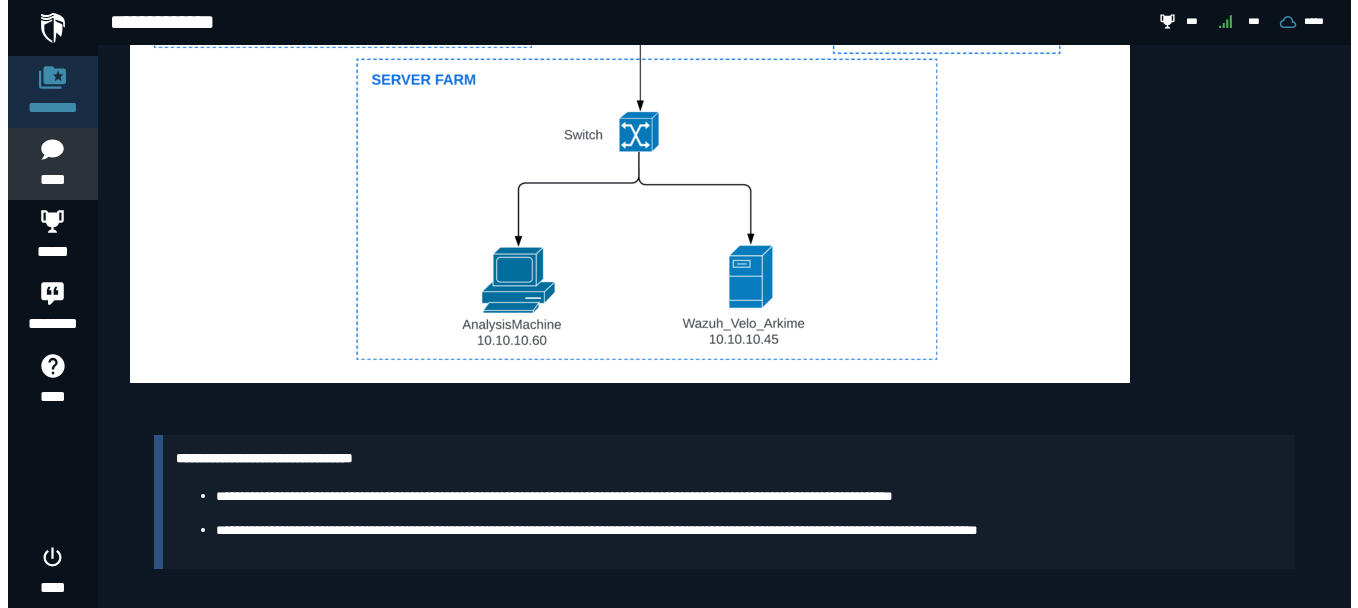 scroll, scrollTop: 0, scrollLeft: 0, axis: both 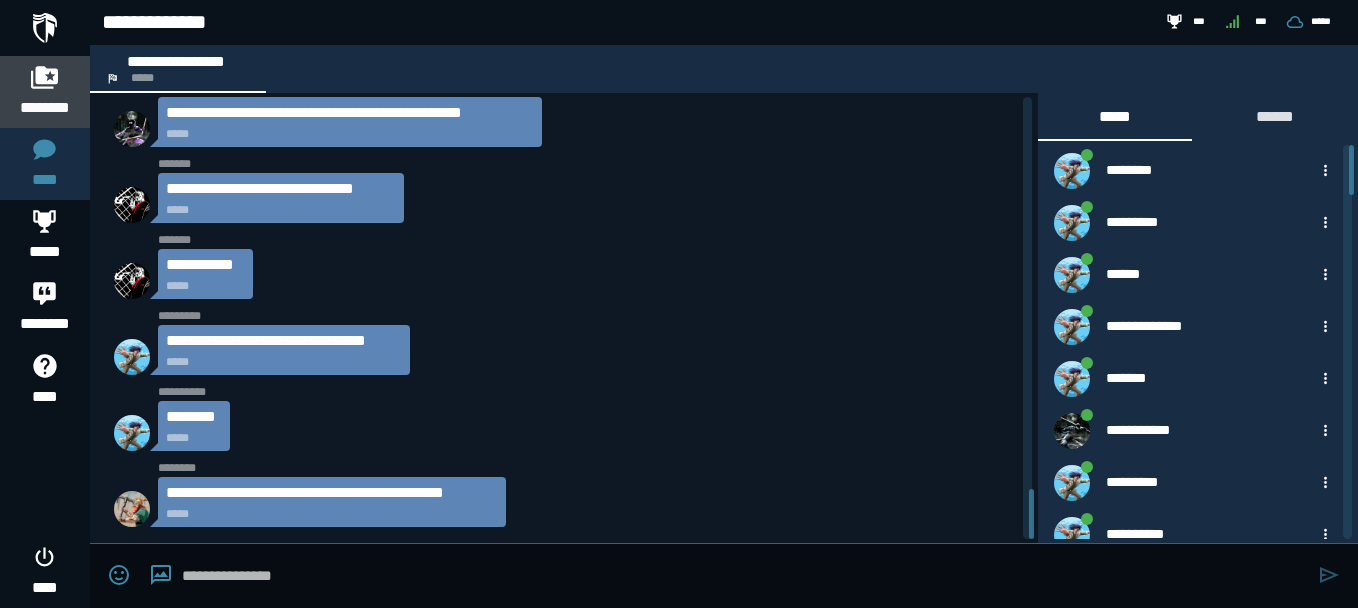 click on "********" at bounding box center (45, 92) 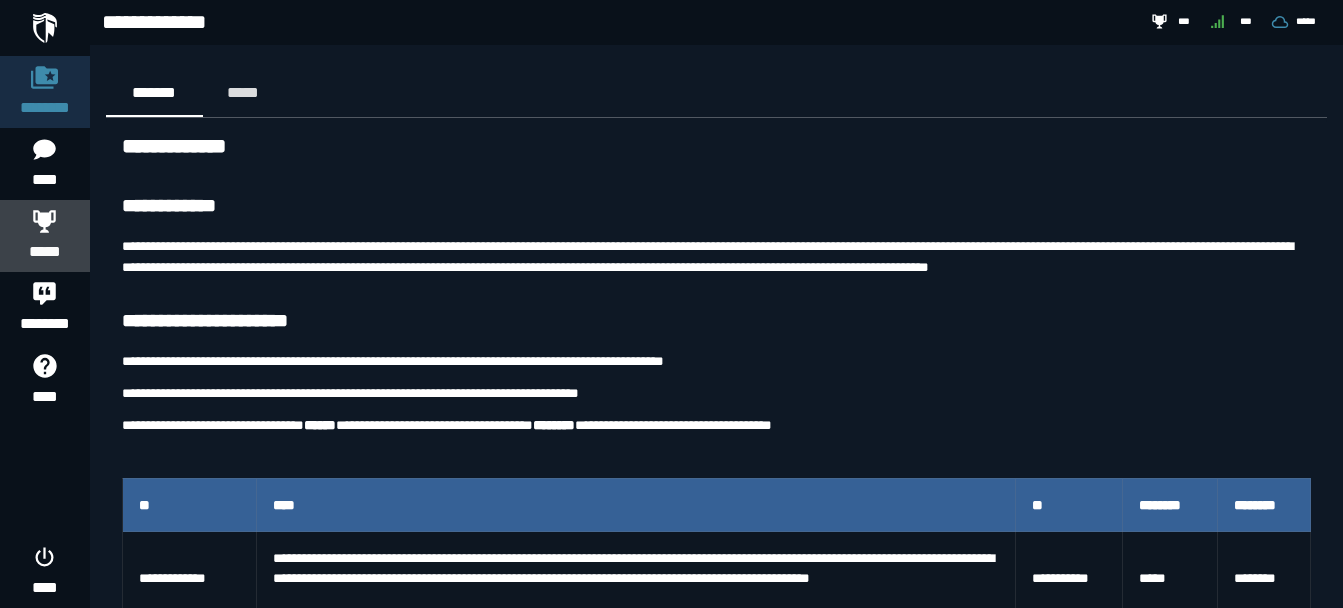 click at bounding box center (45, 221) 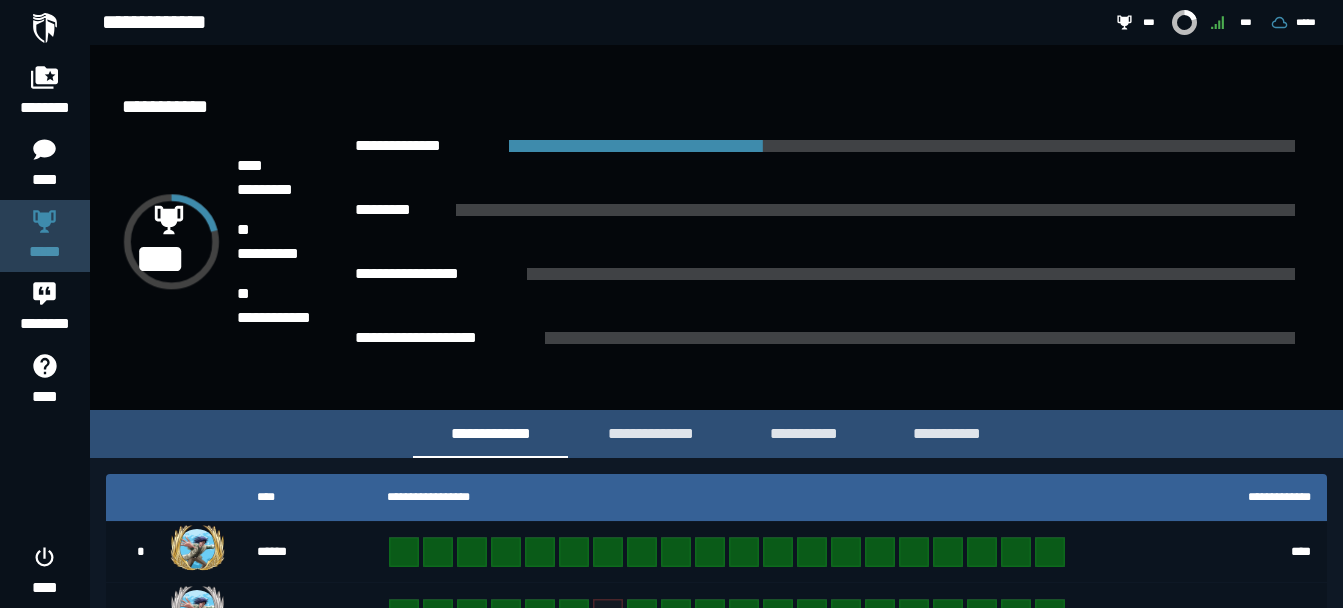 scroll, scrollTop: 598, scrollLeft: 0, axis: vertical 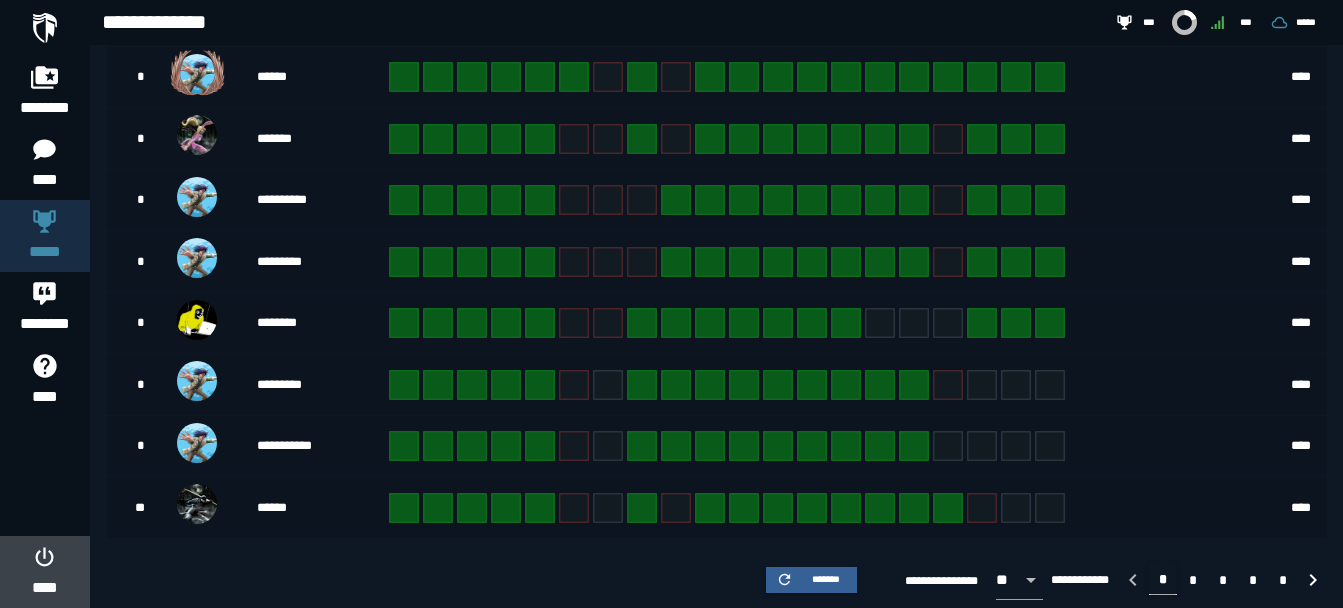click on "****" at bounding box center (44, 588) 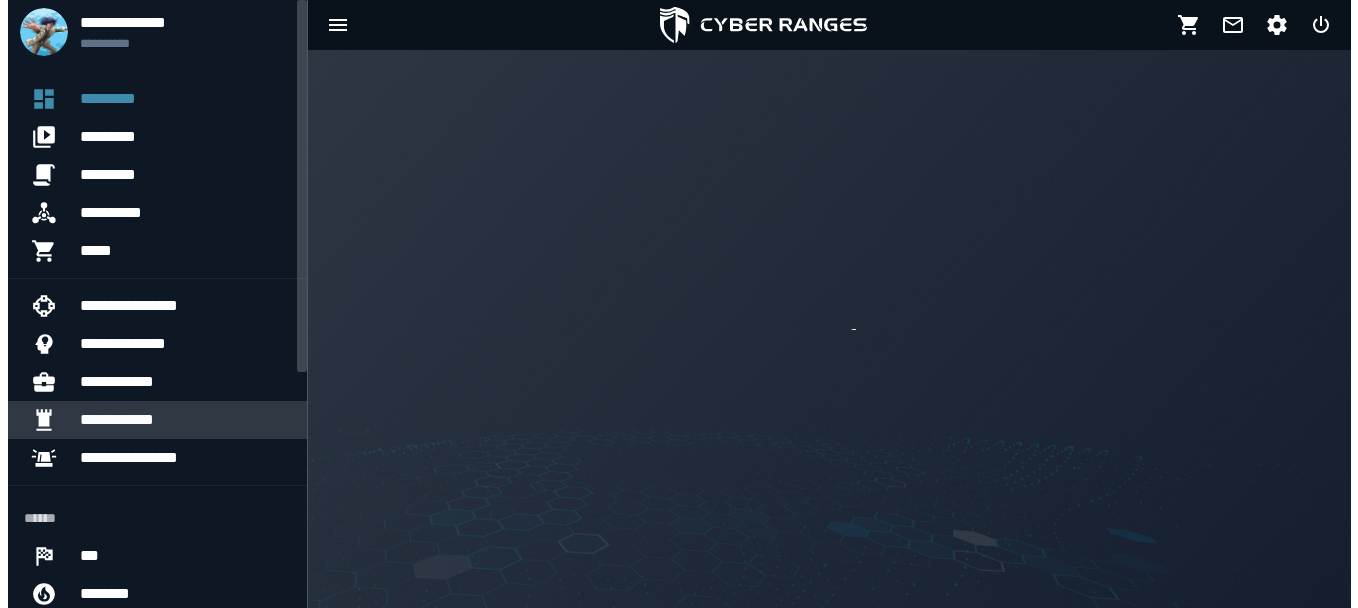 scroll, scrollTop: 0, scrollLeft: 0, axis: both 